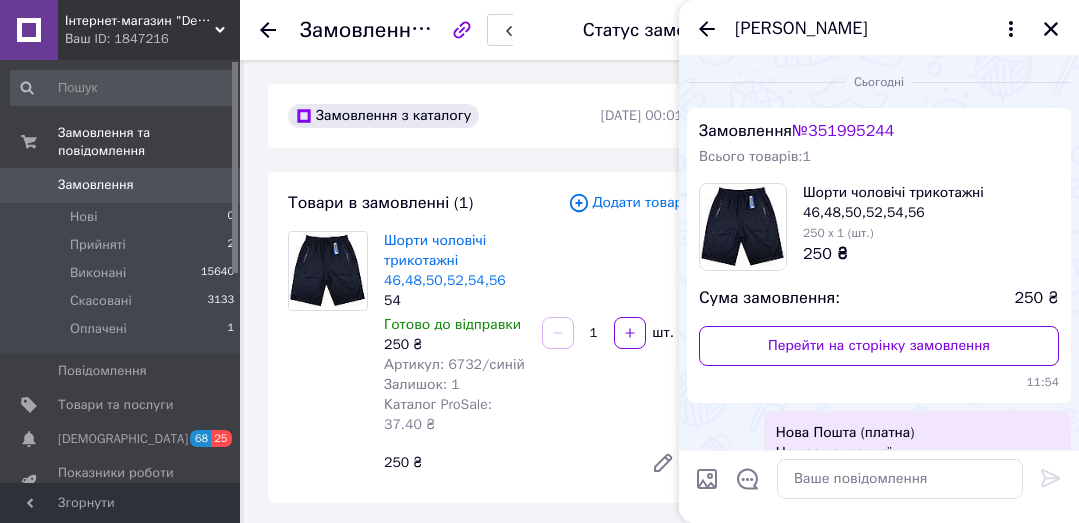 scroll, scrollTop: 349, scrollLeft: 0, axis: vertical 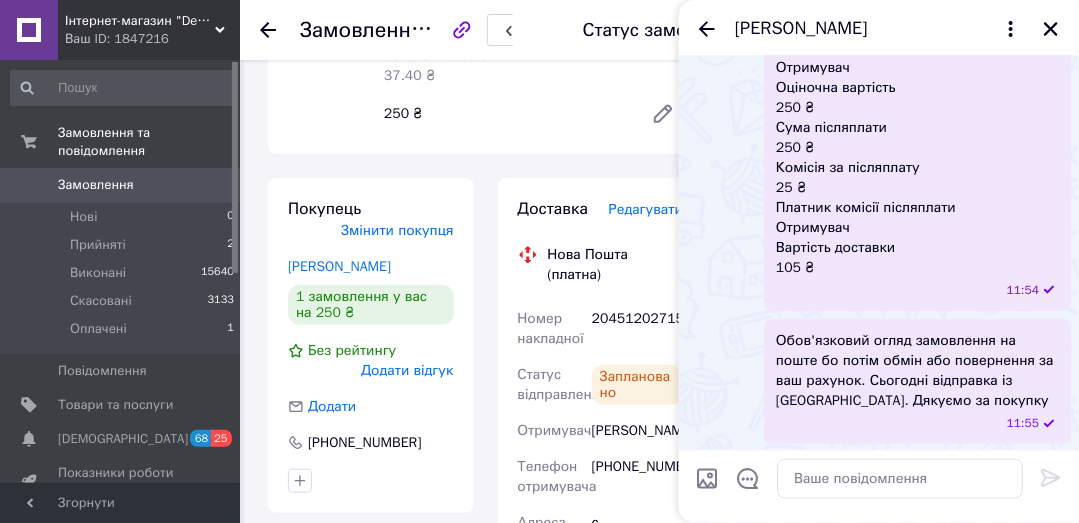 click on "Покупець Змінити покупця Дудник Ірина 1 замовлення у вас на 250 ₴ Без рейтингу   Додати відгук Додати +380685685618 Оплата Післяплата" at bounding box center [371, 663] 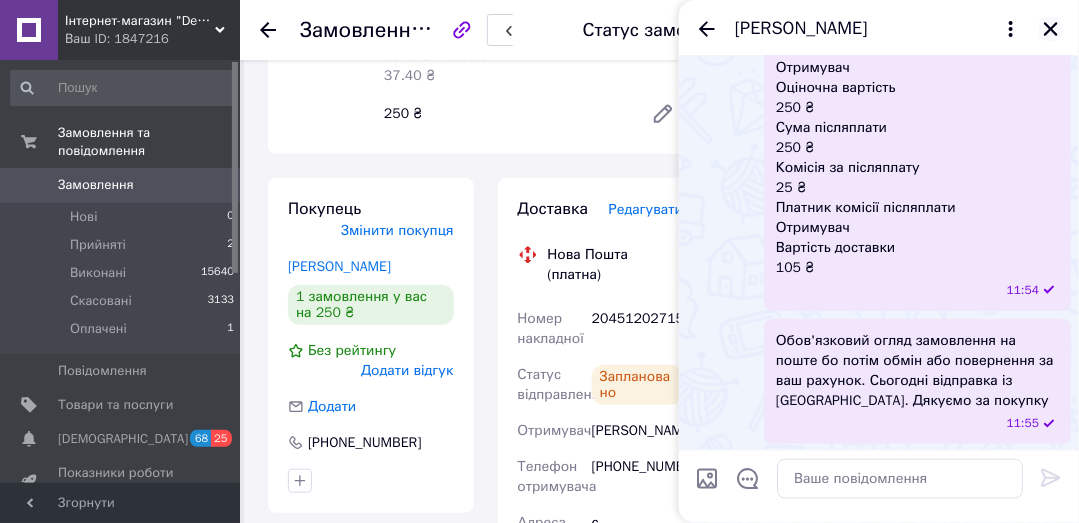 click 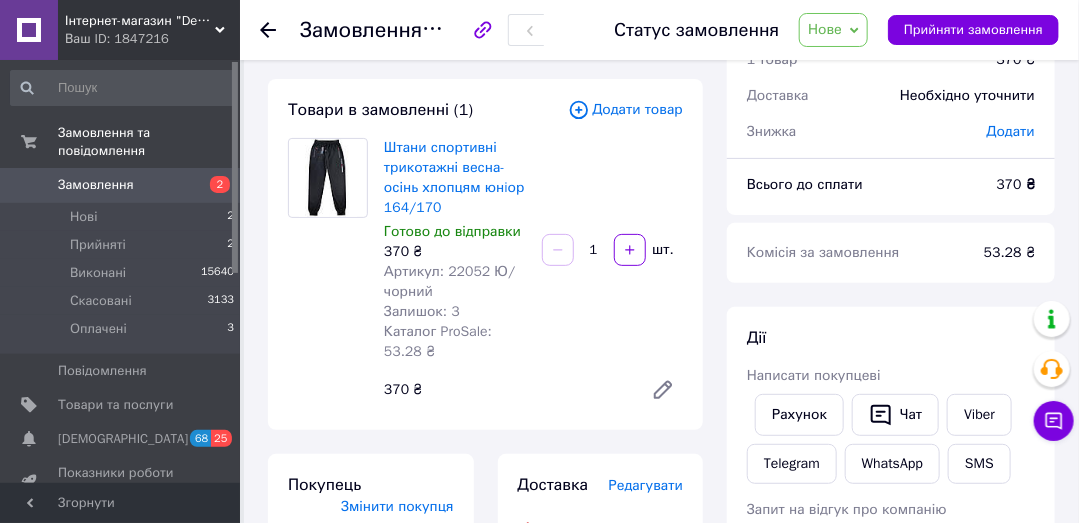 scroll, scrollTop: 0, scrollLeft: 0, axis: both 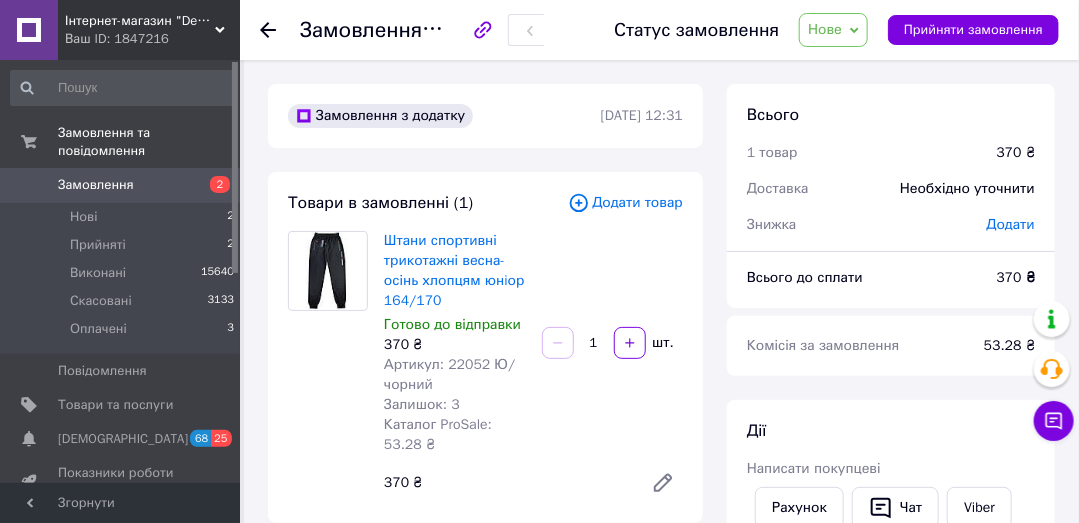 click on "Нове" at bounding box center [825, 29] 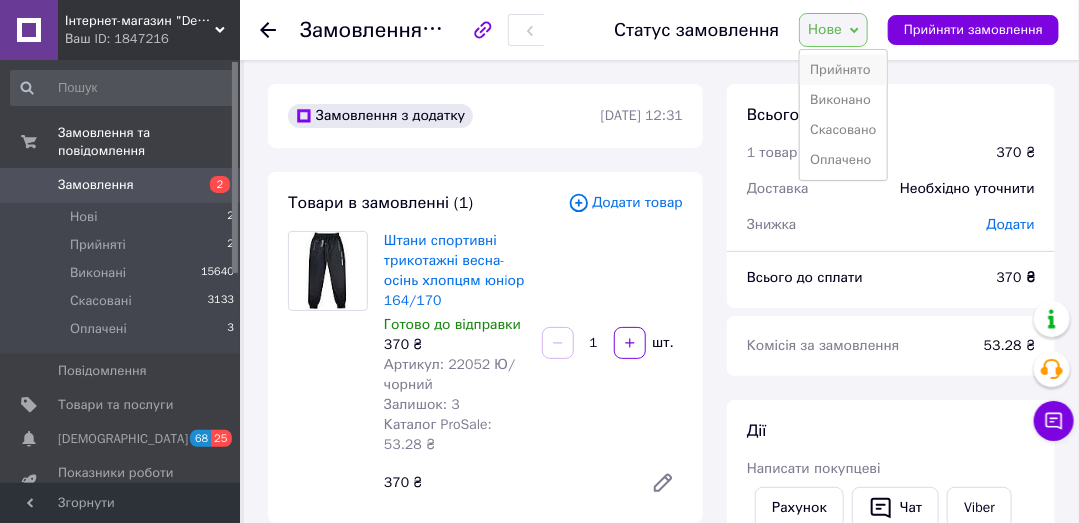 click on "Прийнято" at bounding box center [843, 70] 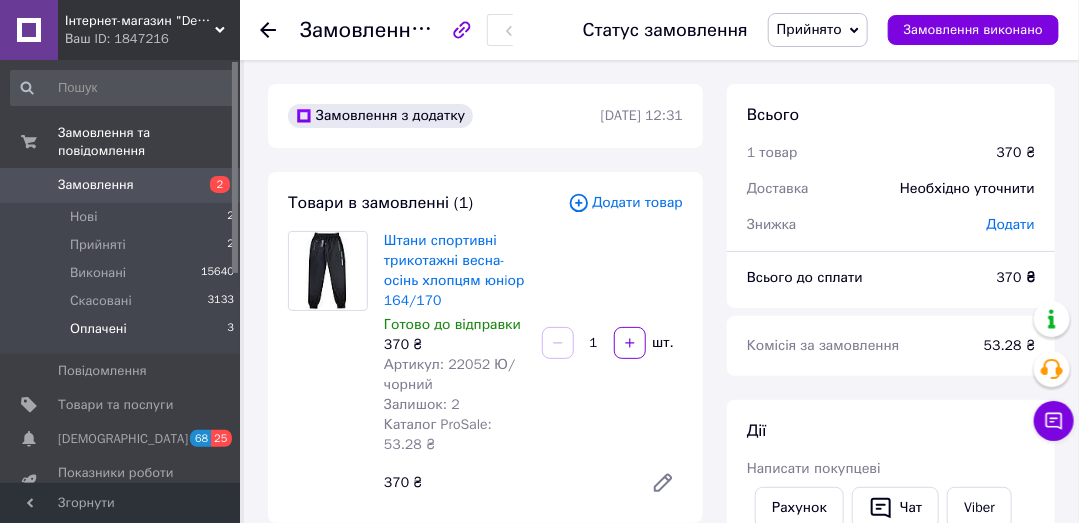 click on "Оплачені 3" at bounding box center (123, 334) 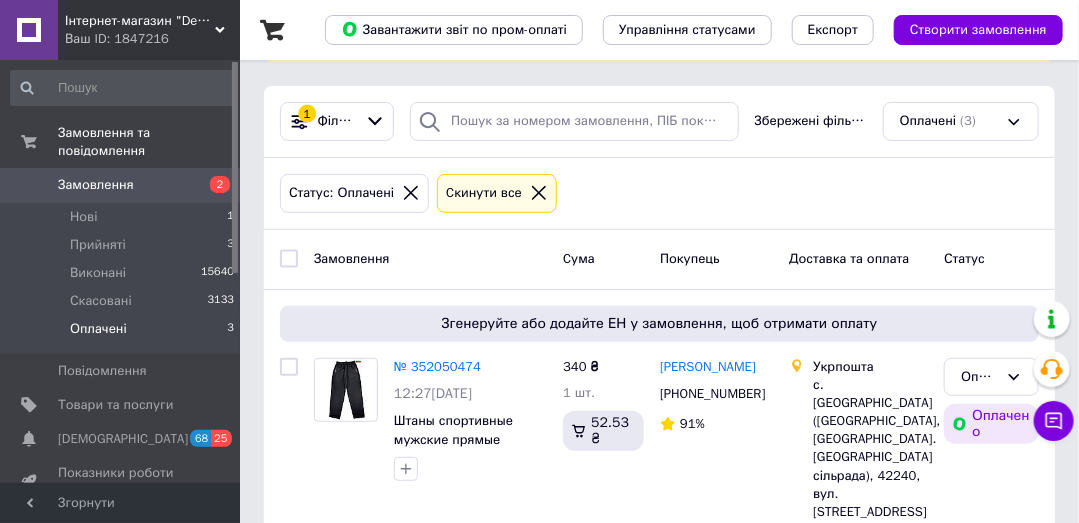 scroll, scrollTop: 185, scrollLeft: 0, axis: vertical 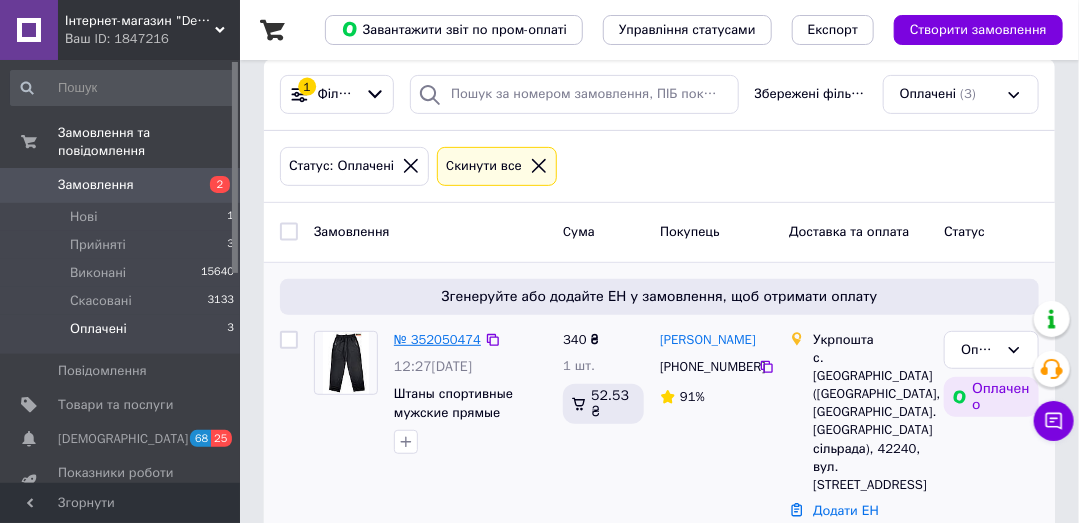 click on "№ 352050474" at bounding box center (437, 339) 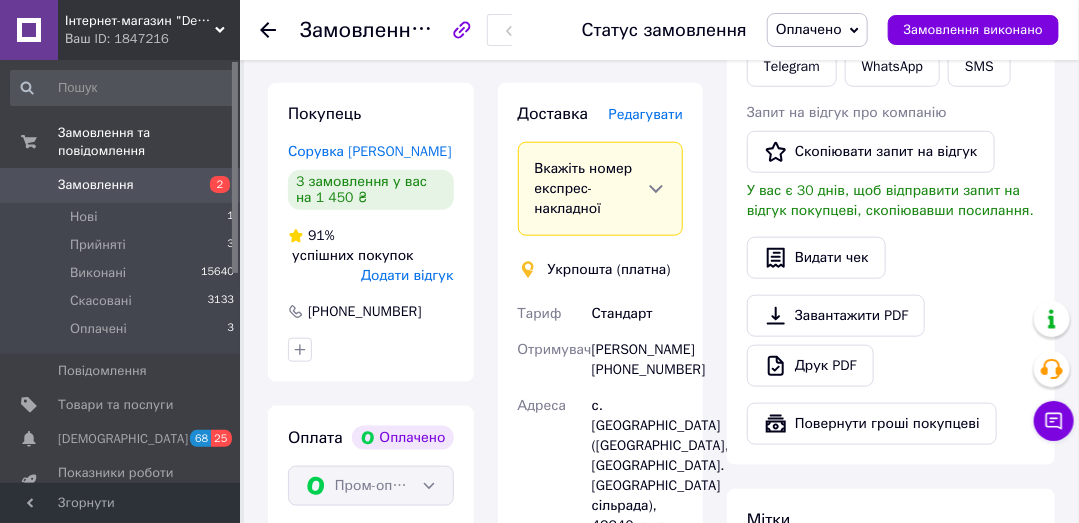 scroll, scrollTop: 471, scrollLeft: 0, axis: vertical 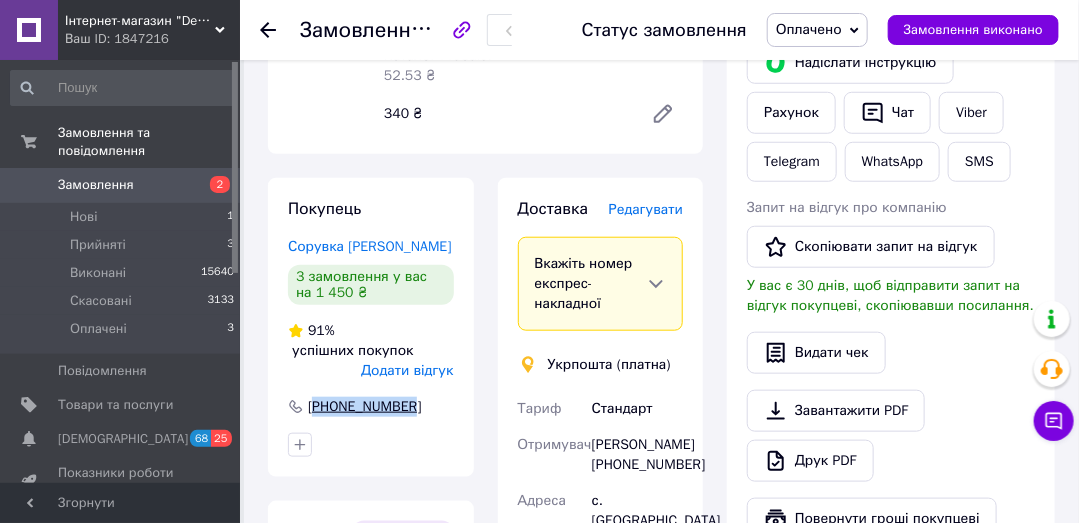 copy on "380972272442" 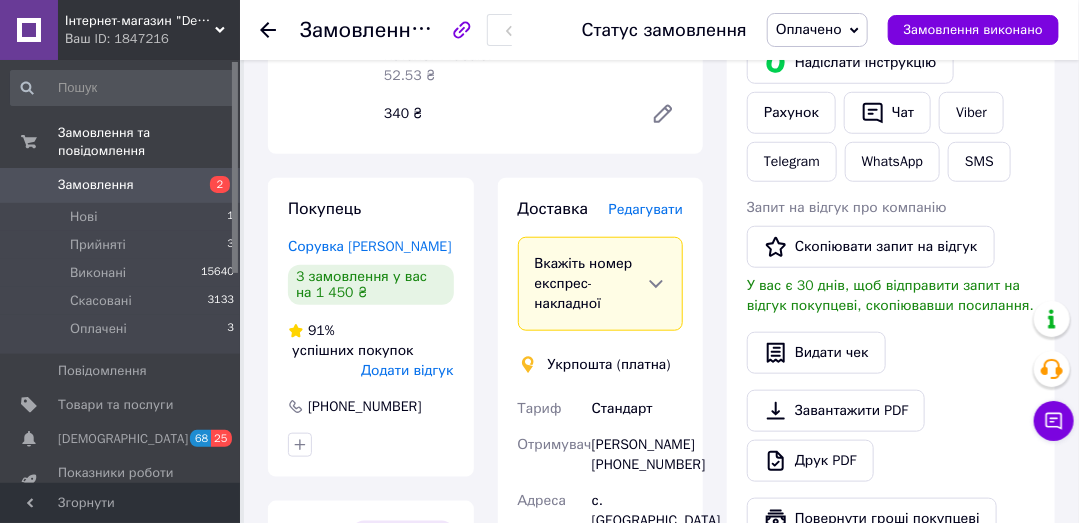 click on "Покупець Сорувка Віктор 3 замовлення у вас на 1 450 ₴ 91%   успішних покупок Додати відгук +380972272442" at bounding box center [371, 327] 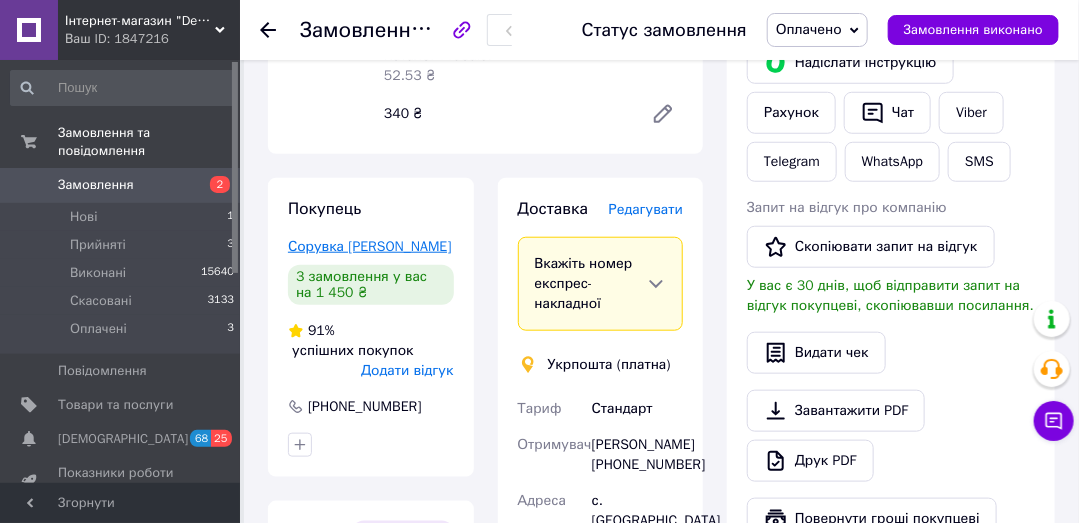 scroll, scrollTop: 281, scrollLeft: 0, axis: vertical 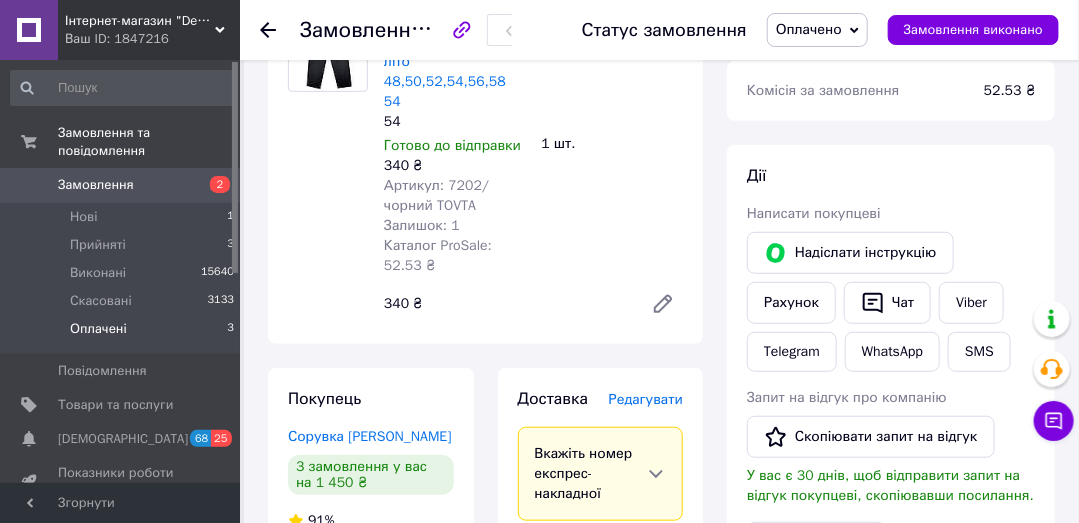 click on "Оплачені 3" at bounding box center [123, 334] 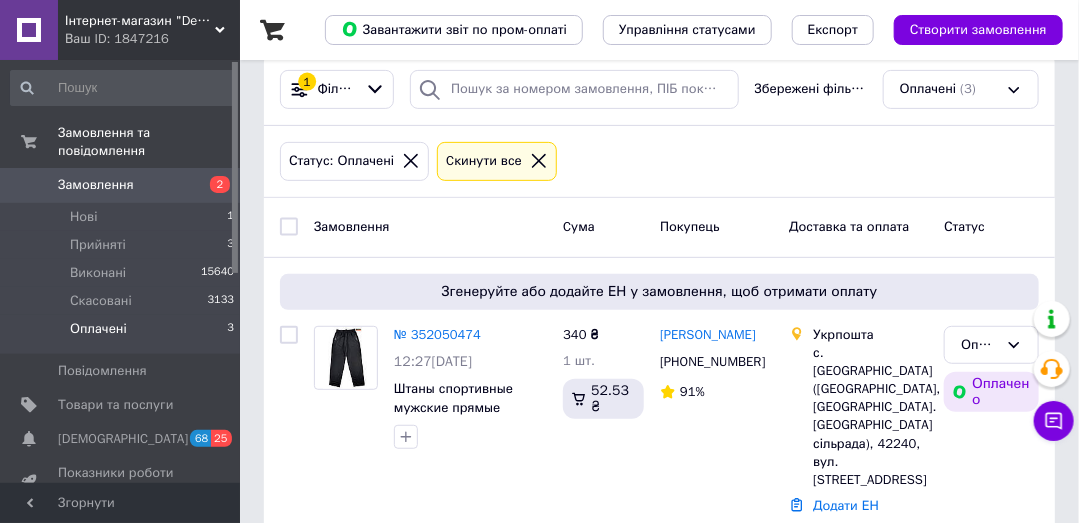 scroll, scrollTop: 476, scrollLeft: 0, axis: vertical 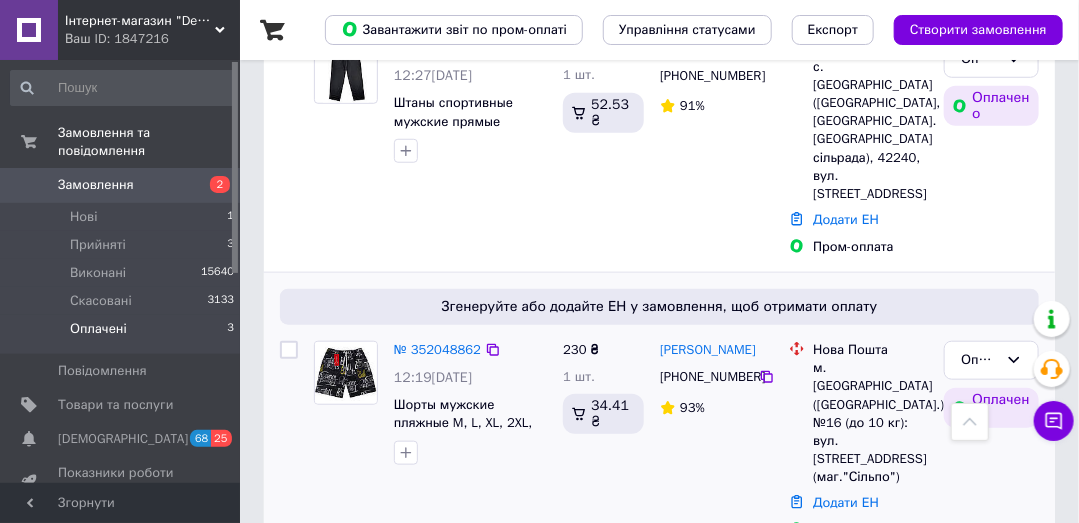 click on "№ 352048862 12:19, 10.07.2025 Шорты мужские пляжные M, L, XL, 2XL, 3XL, 4XL 2XL" at bounding box center (470, 403) 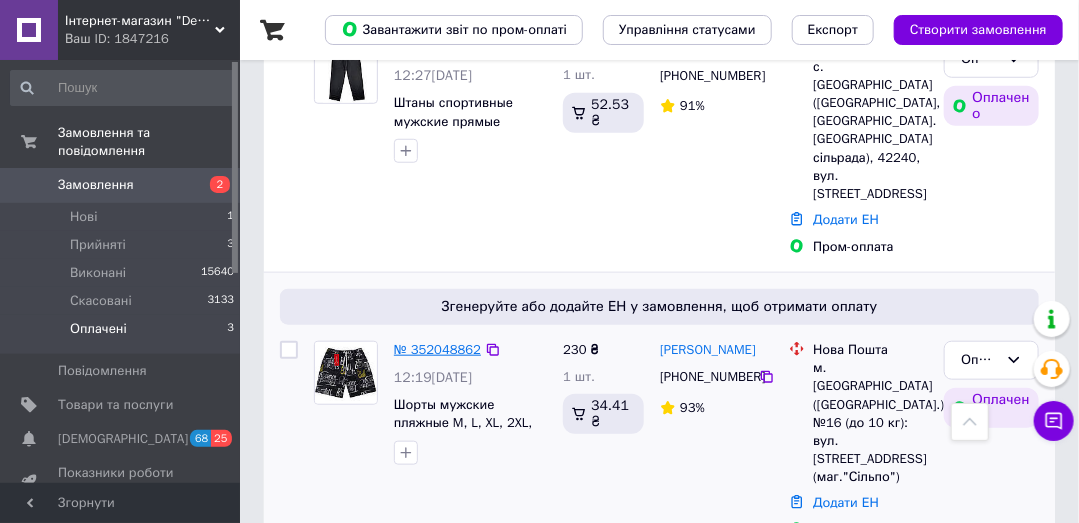click on "№ 352048862" at bounding box center [437, 349] 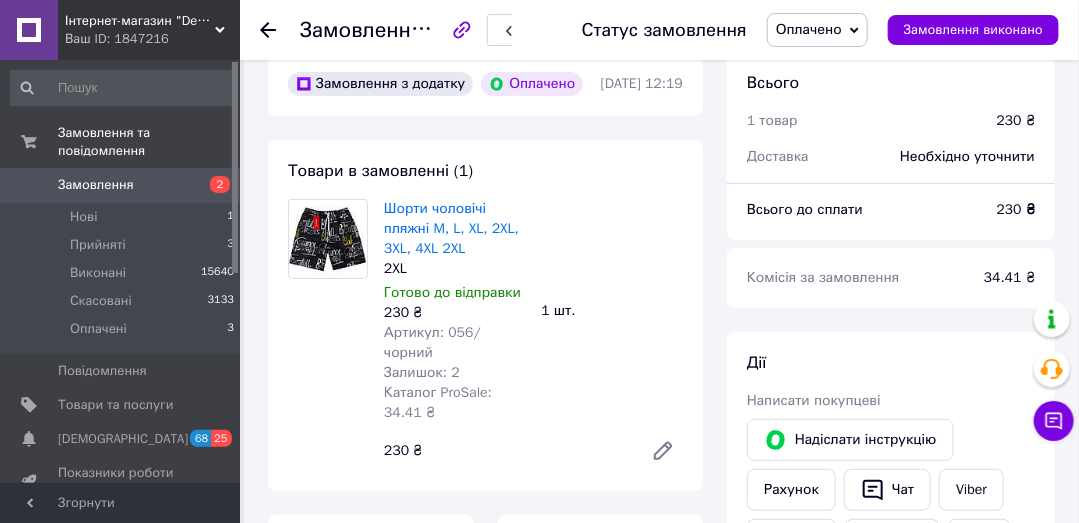 scroll, scrollTop: 476, scrollLeft: 0, axis: vertical 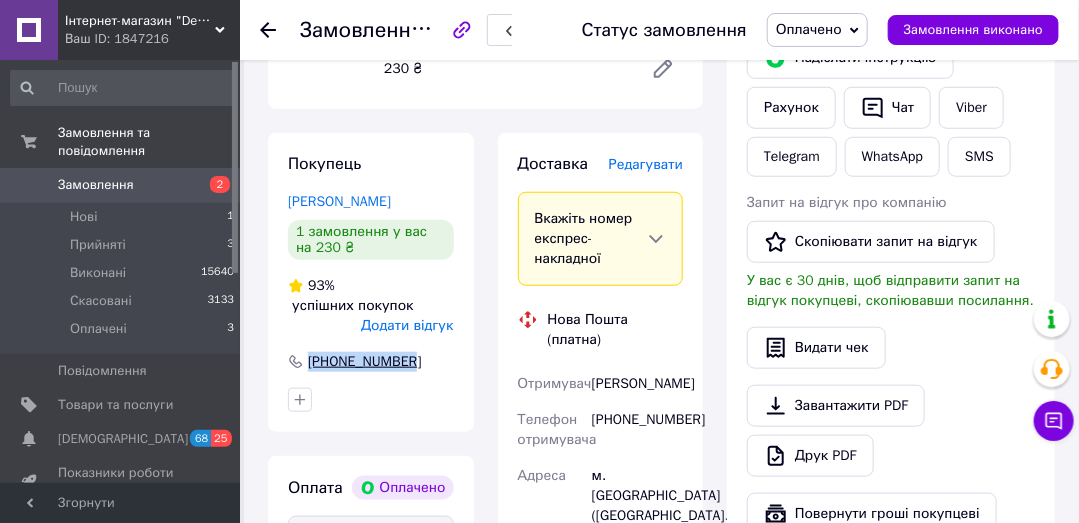 copy on "+380672738161" 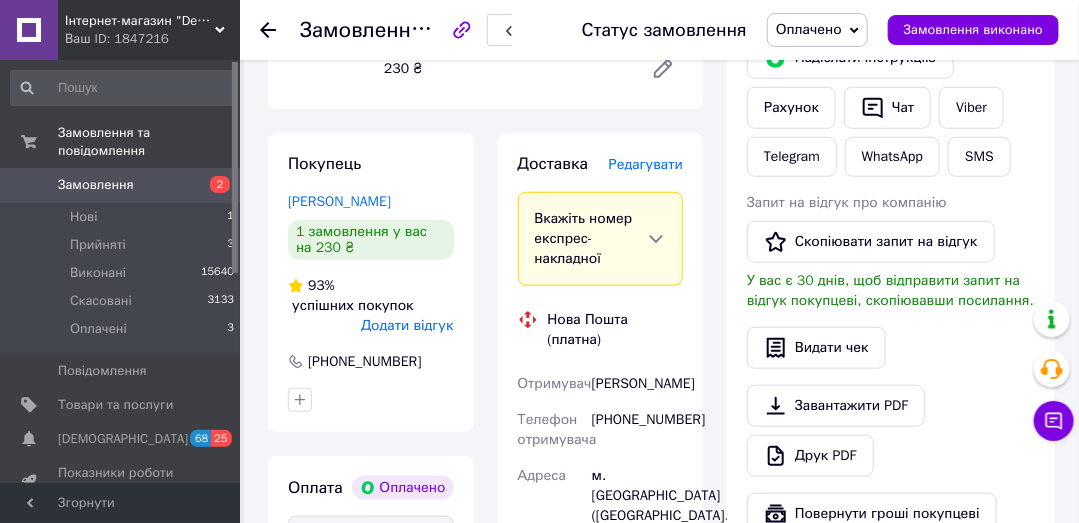 click on "Замовлення з додатку Оплачено 10.07.2025 | 12:19 Товари в замовленні (1) Шорти чоловічі пляжні M, L, XL, 2XL, 3XL, 4XL 2XL 2XL Готово до відправки 230 ₴ Артикул: 056/чорний Залишок: 2 Каталог ProSale: 34.41 ₴  1 шт. 230 ₴ Покупець Шиятий Ігор 1 замовлення у вас на 230 ₴ 93%   успішних покупок Додати відгук +380672738161 Оплата Оплачено Пром-оплата Кошти будуть зараховані на розрахунковий рахунок [FC_Acquiring] Prom marketplace Воробйова Оксана Дмитрівна (Активирован) Доставка Редагувати Вкажіть номер експрес-накладної Мобільний номер покупця (із замовлення) повинен відповідати номеру отримувача за накладною 230" at bounding box center [485, 466] 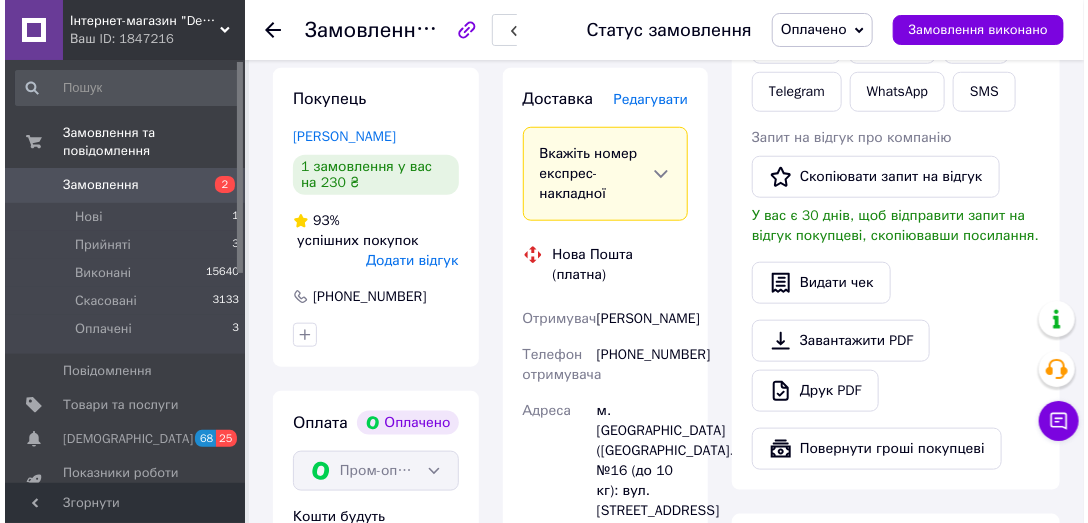 scroll, scrollTop: 380, scrollLeft: 0, axis: vertical 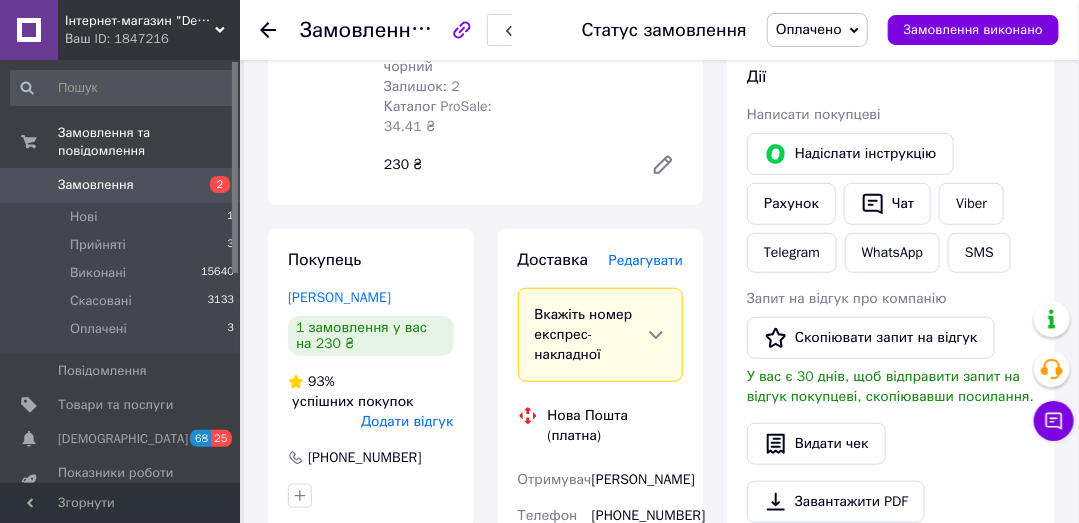 click on "Редагувати" at bounding box center [646, 260] 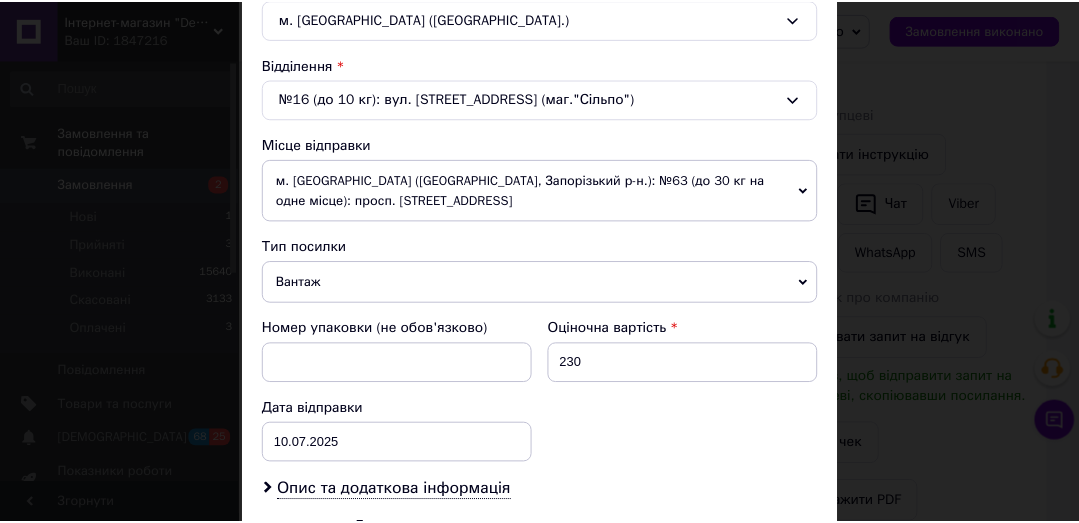 scroll, scrollTop: 761, scrollLeft: 0, axis: vertical 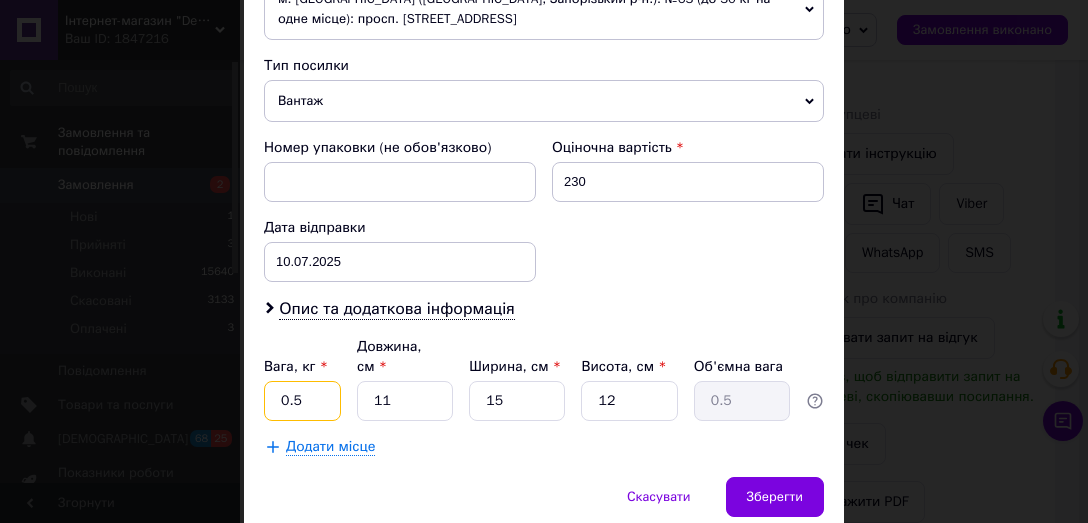 click on "0.5" at bounding box center (302, 401) 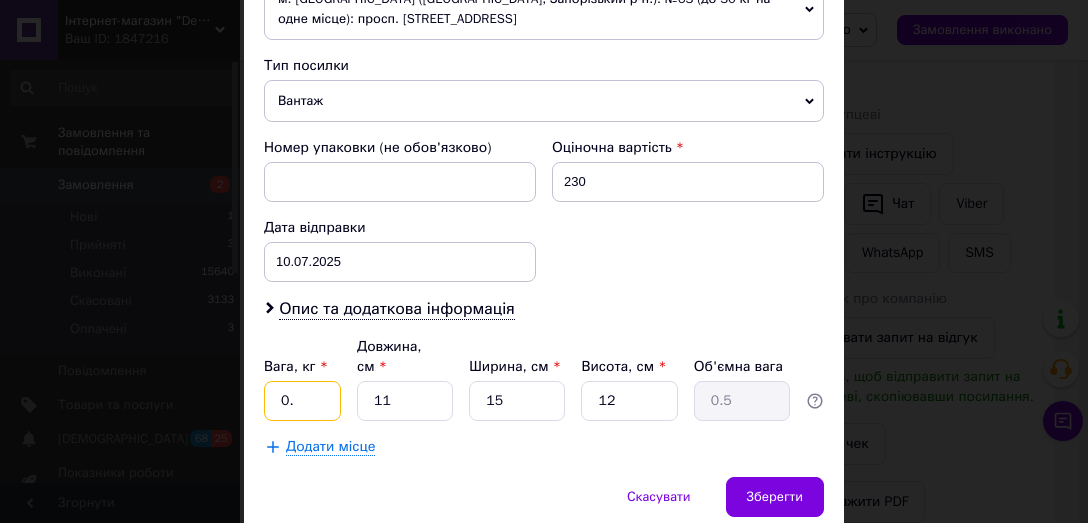 type on "0" 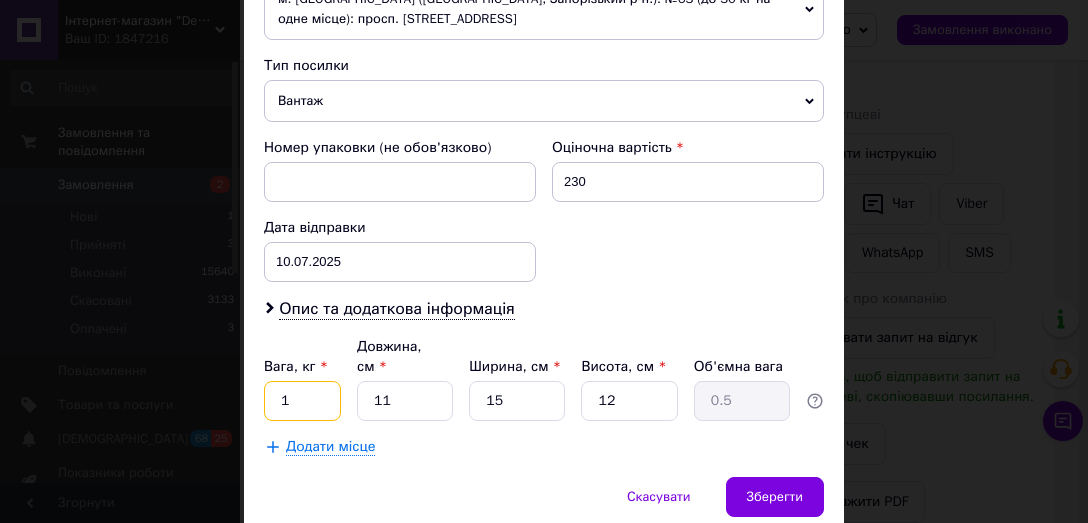 type on "1" 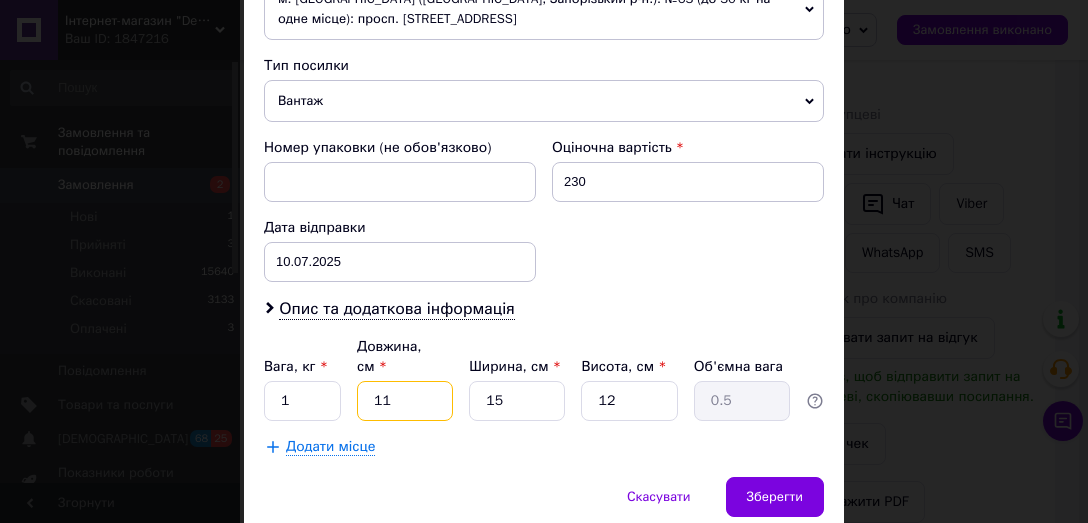 click on "11" at bounding box center [405, 401] 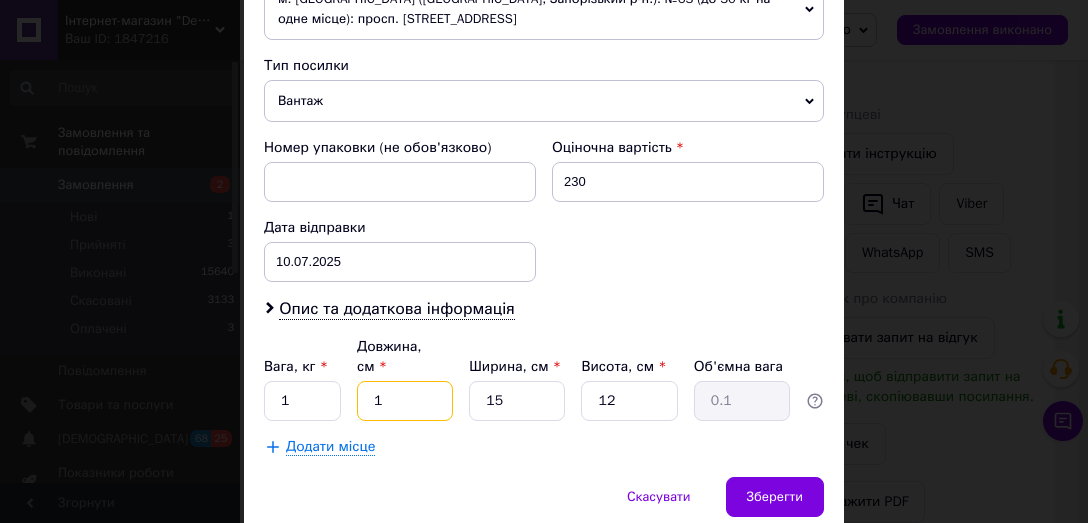 type 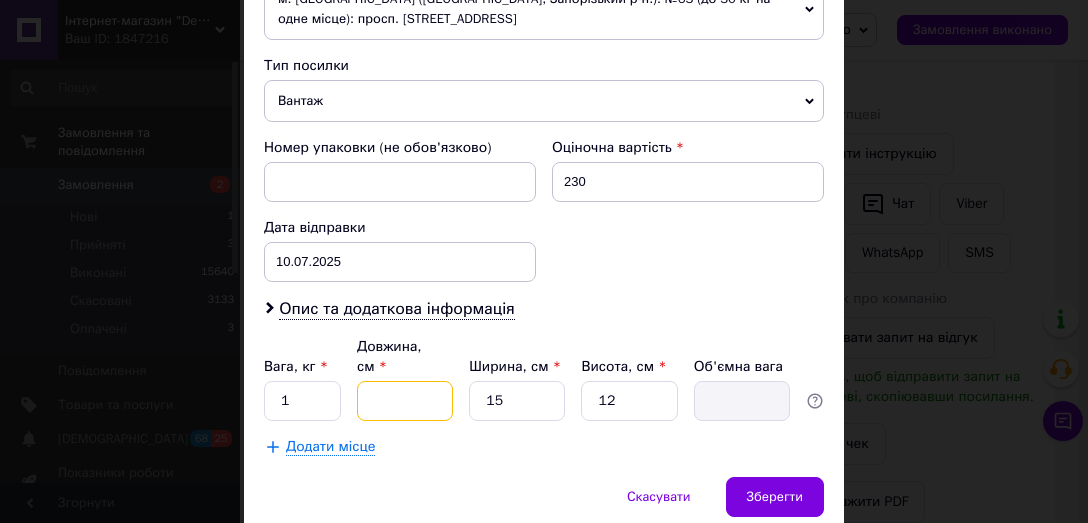 type on "2" 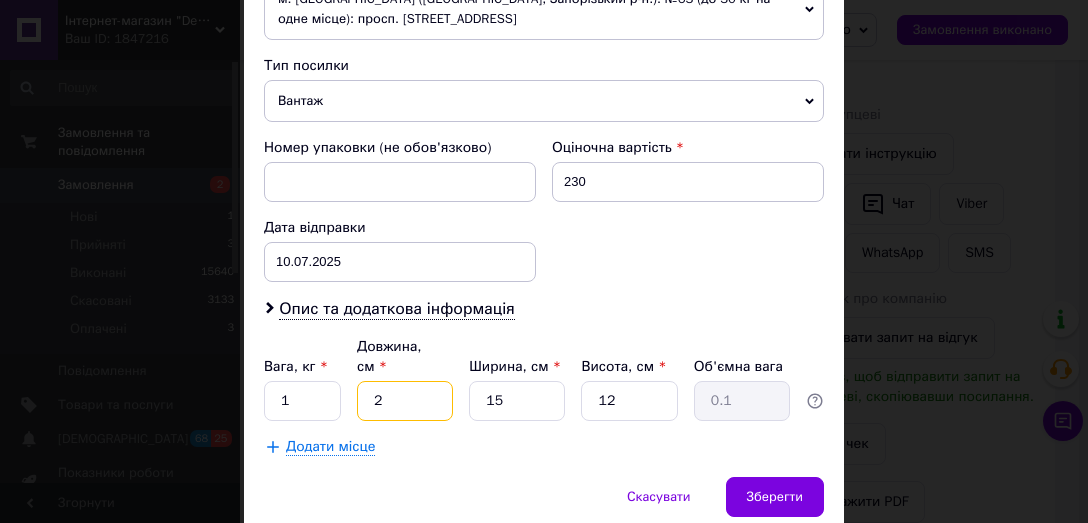 type on "27" 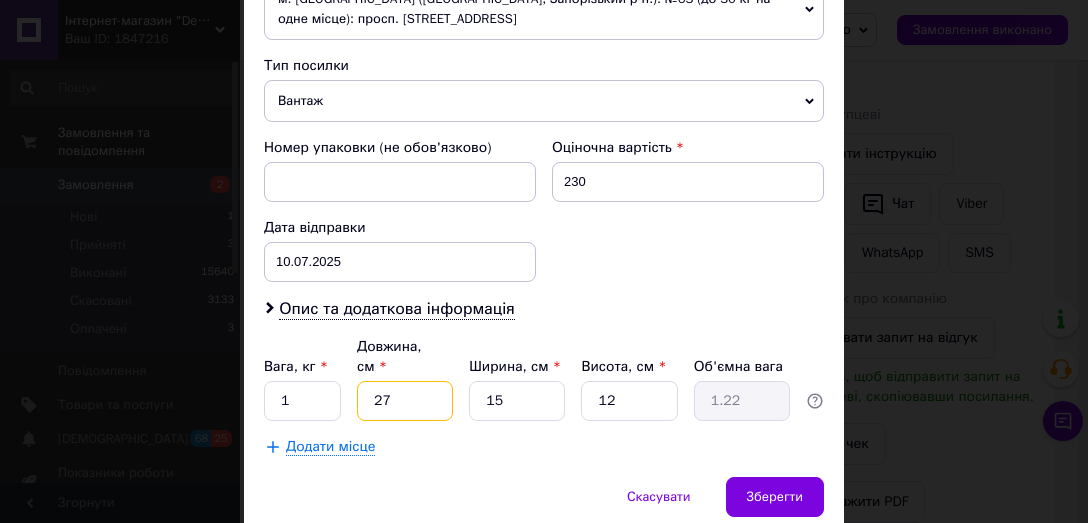type on "27" 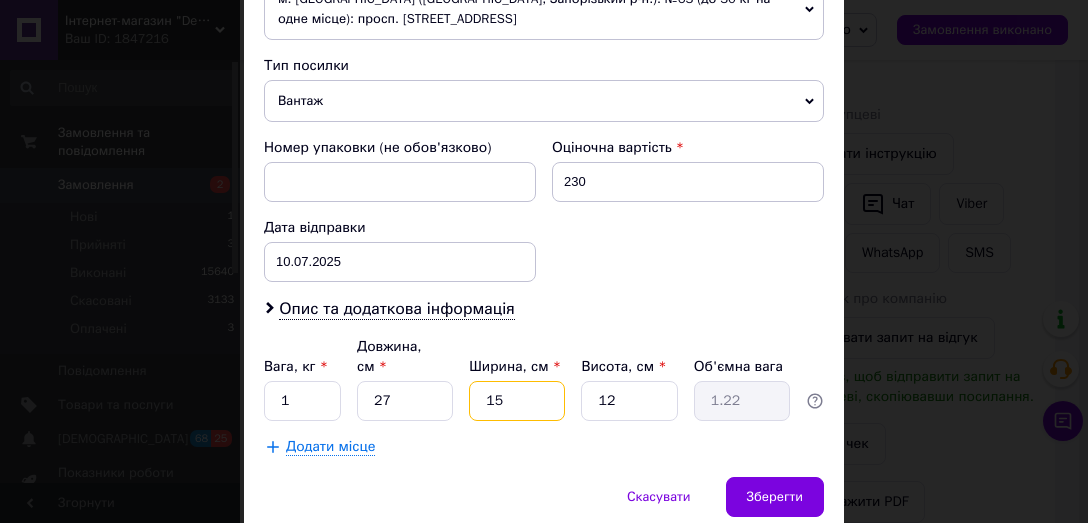 click on "15" at bounding box center (517, 401) 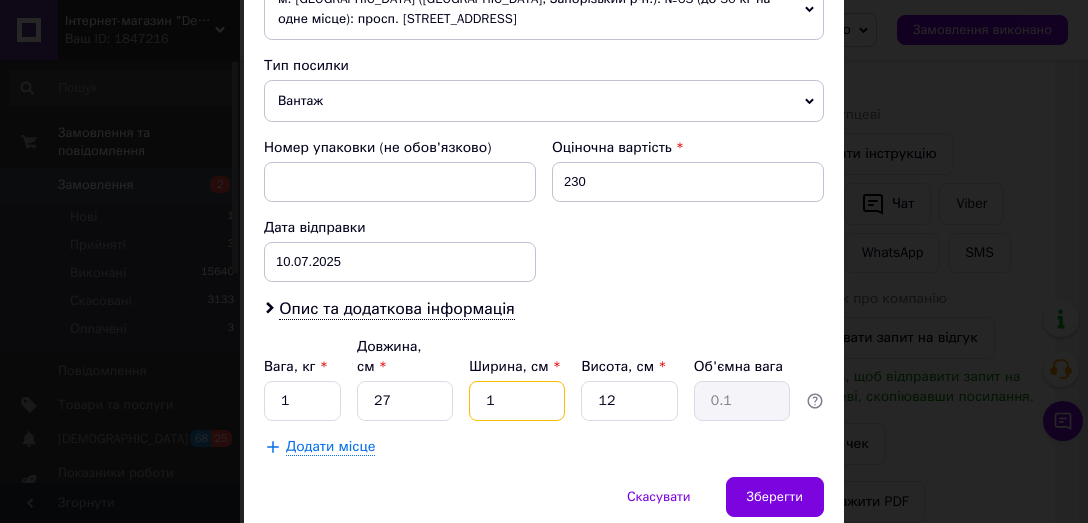type on "12" 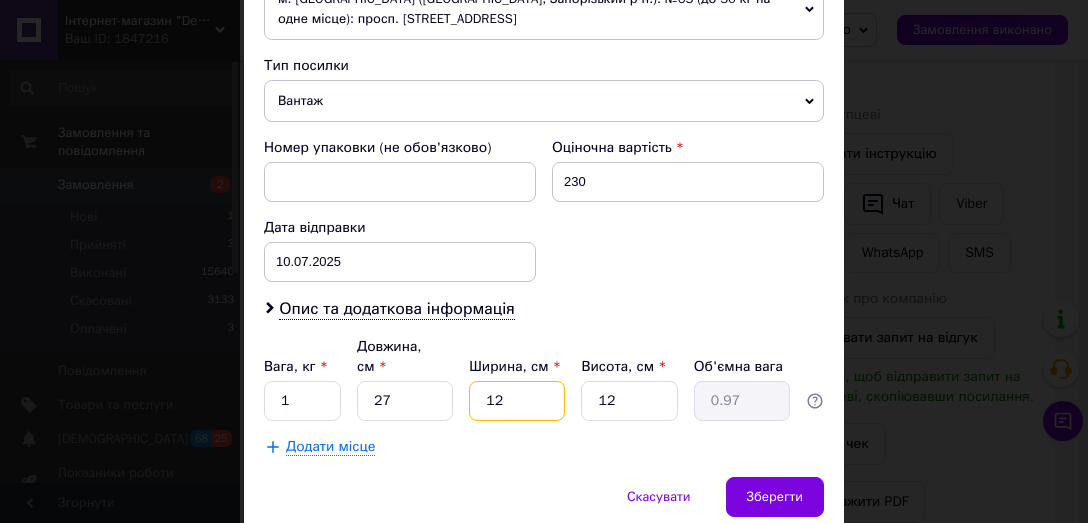 type on "121" 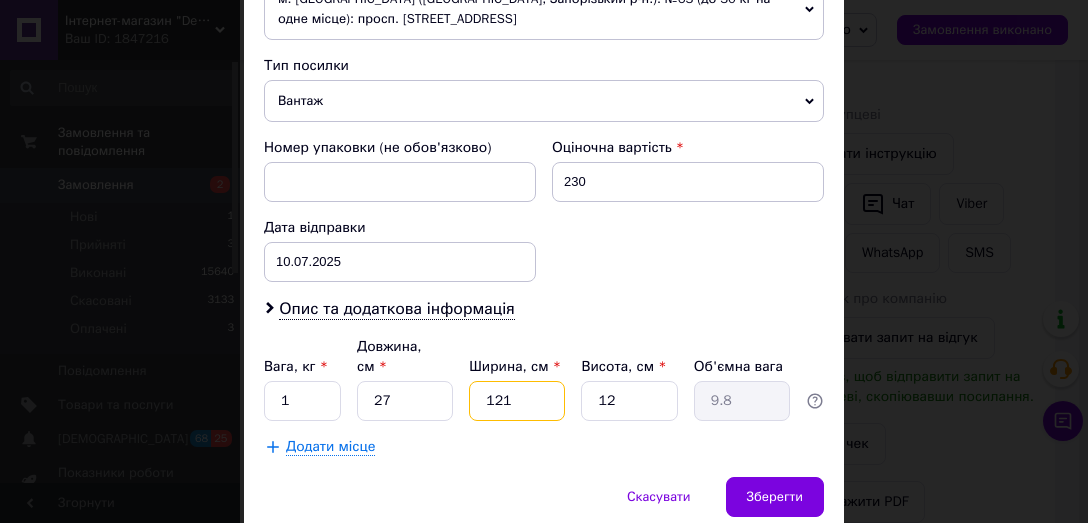 click on "121" at bounding box center (517, 401) 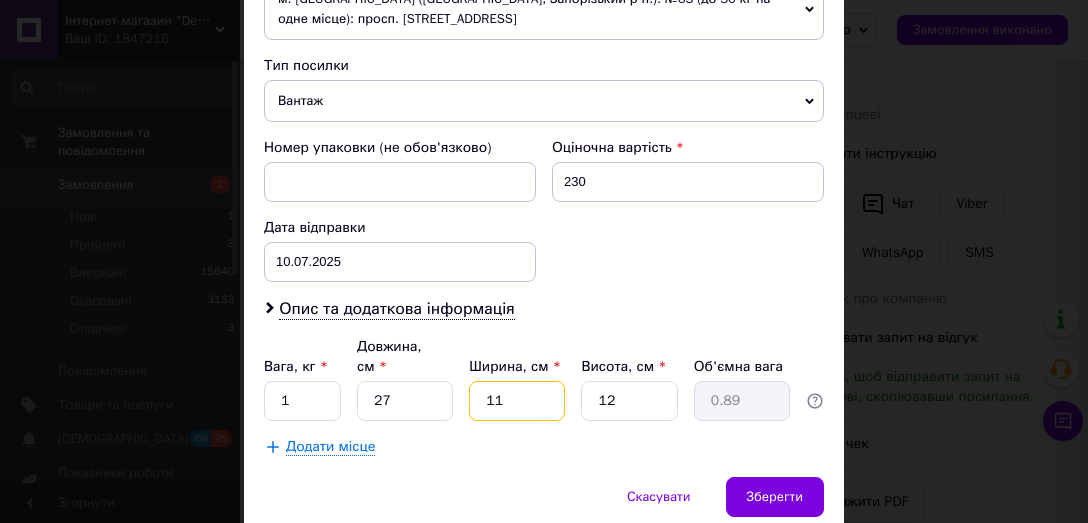type on "1" 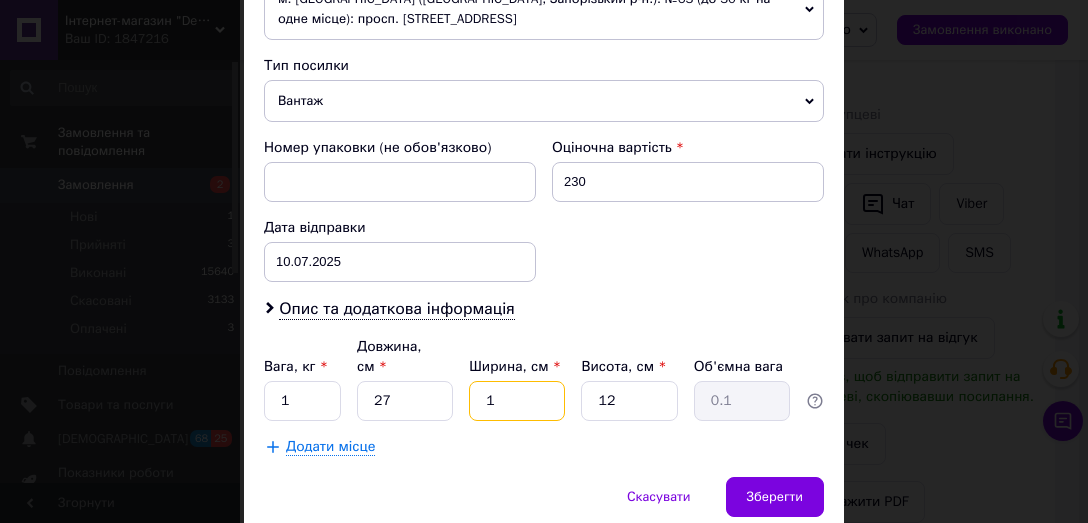 type on "21" 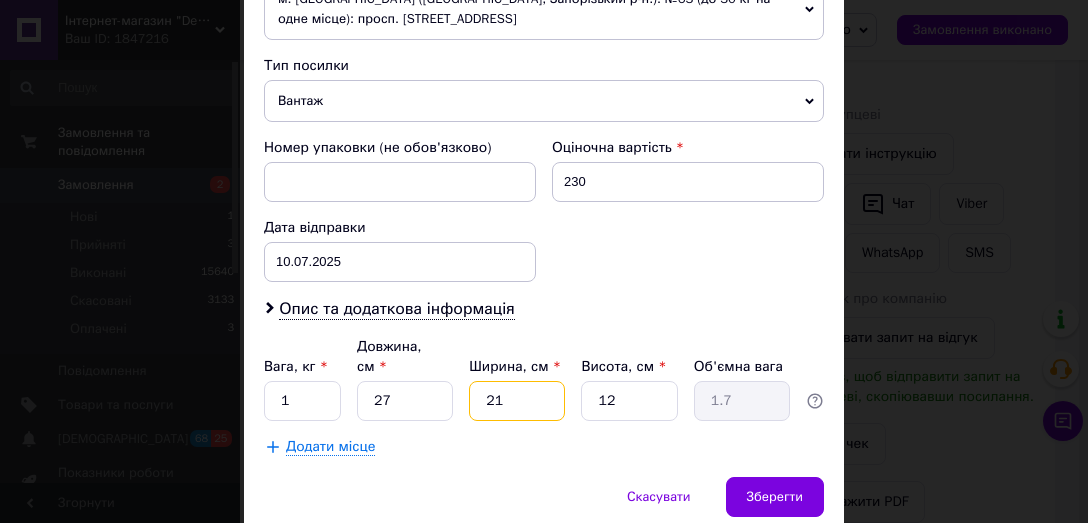 type on "21" 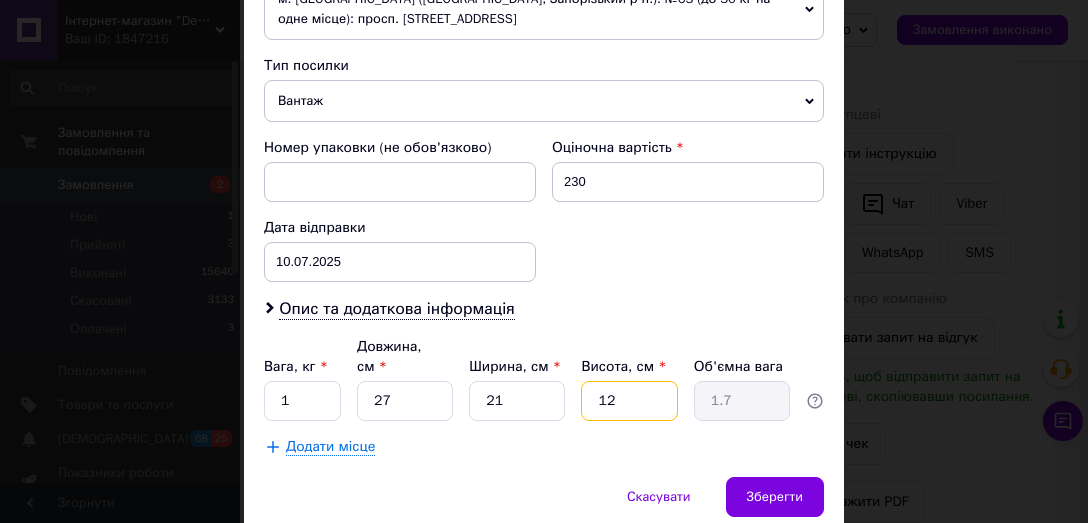 click on "12" at bounding box center (629, 401) 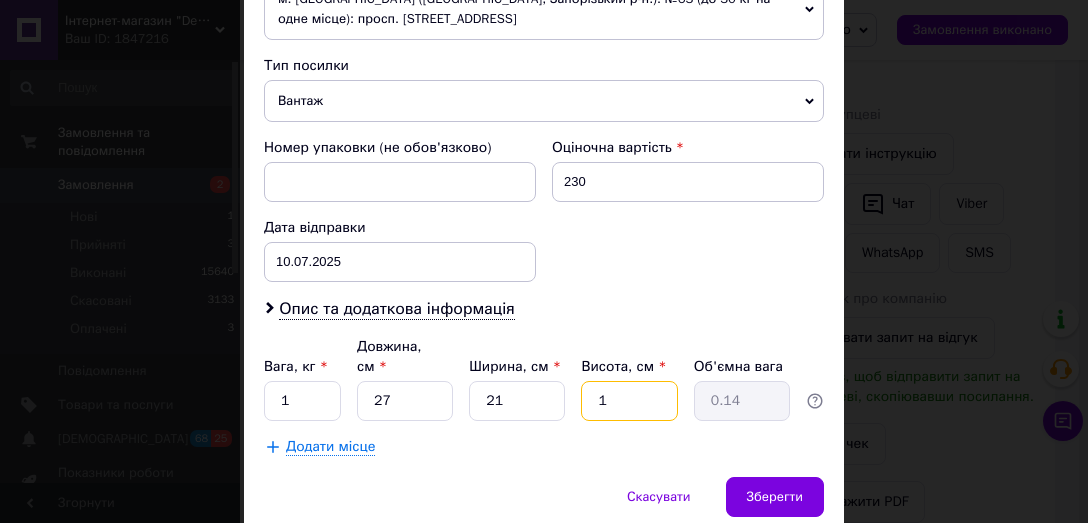 type 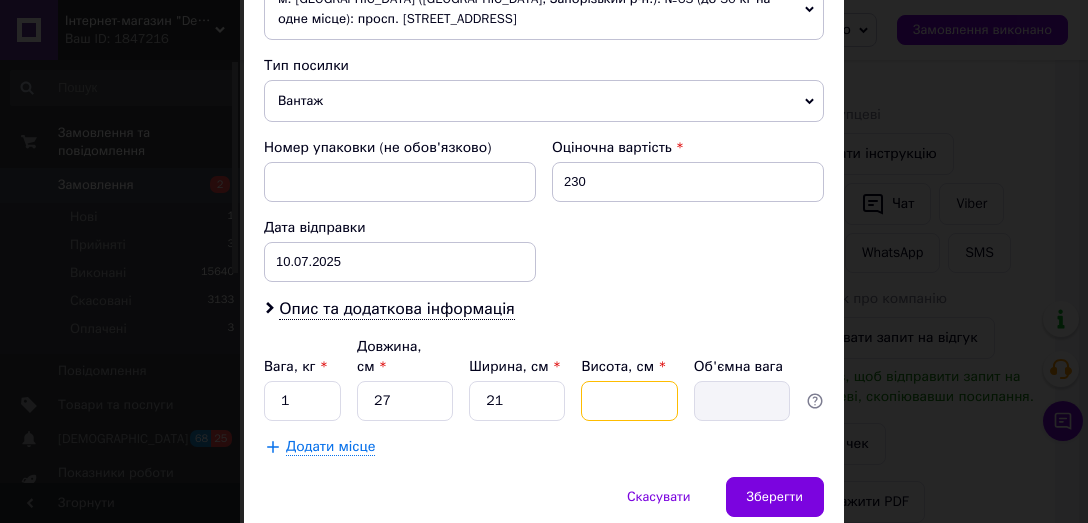 type on "7" 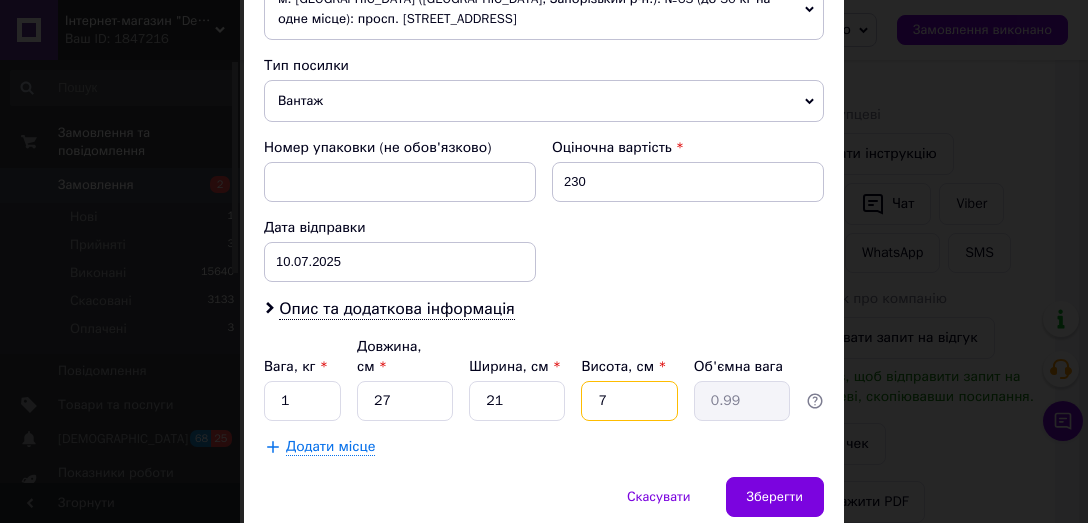 type on "77" 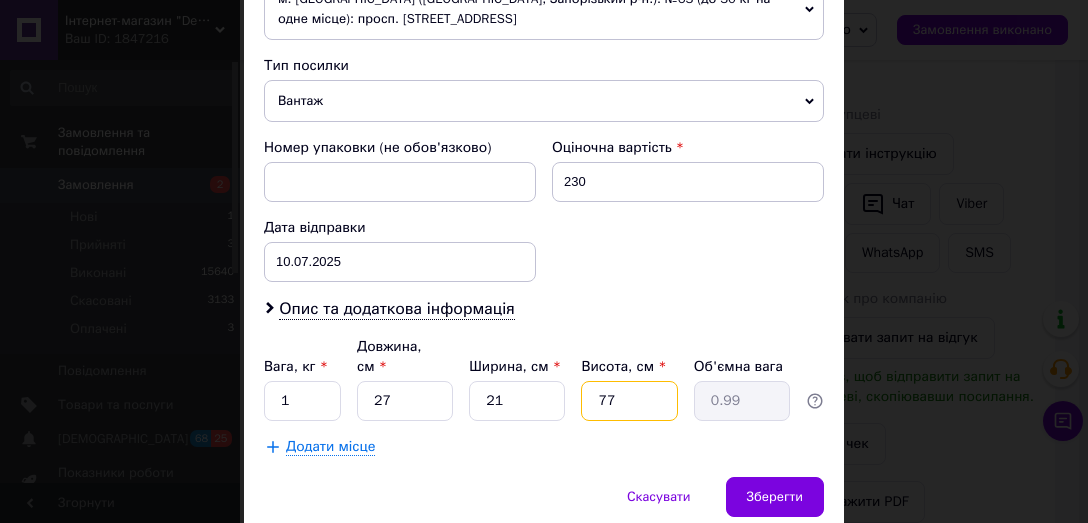 type on "10.91" 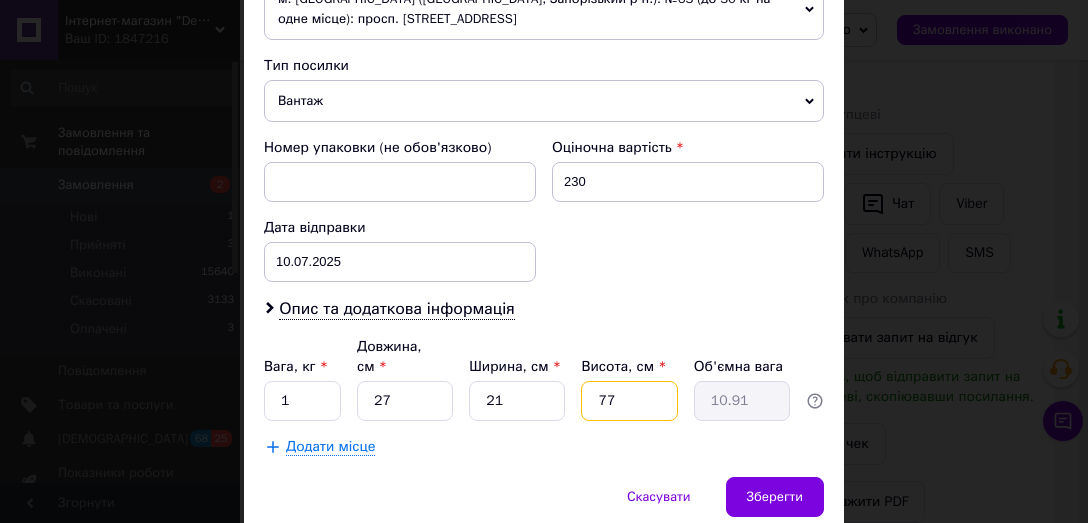 type on "7" 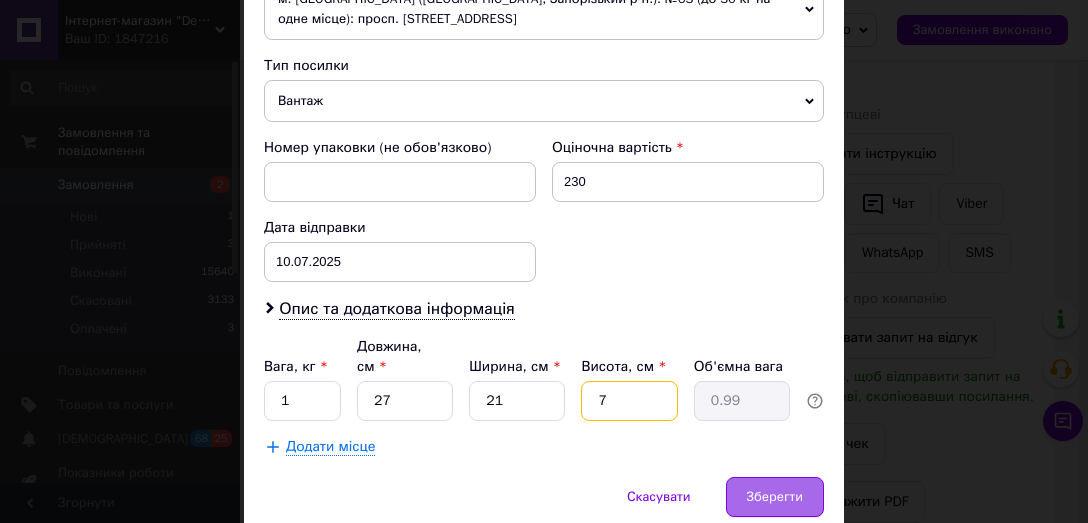 type on "7" 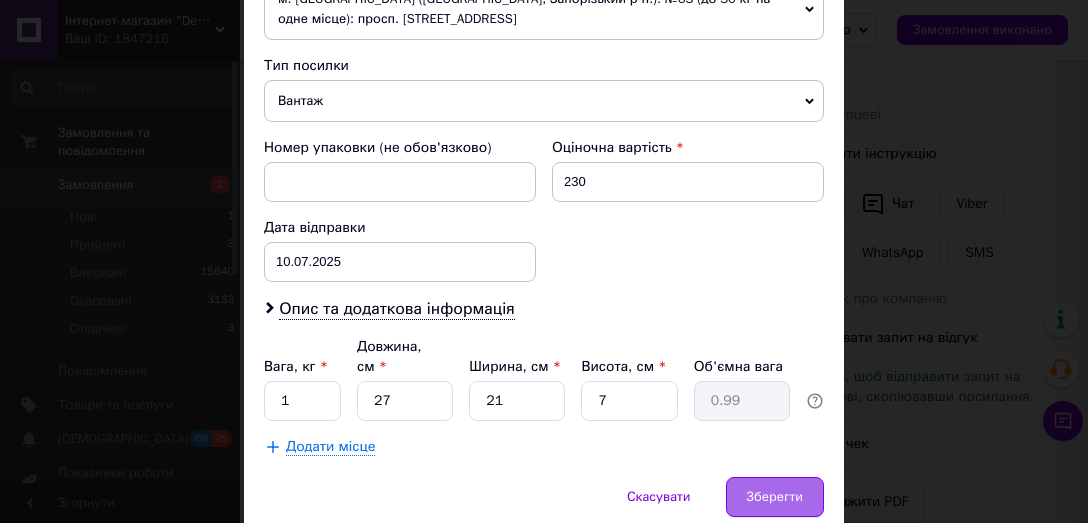 click on "Зберегти" at bounding box center (775, 497) 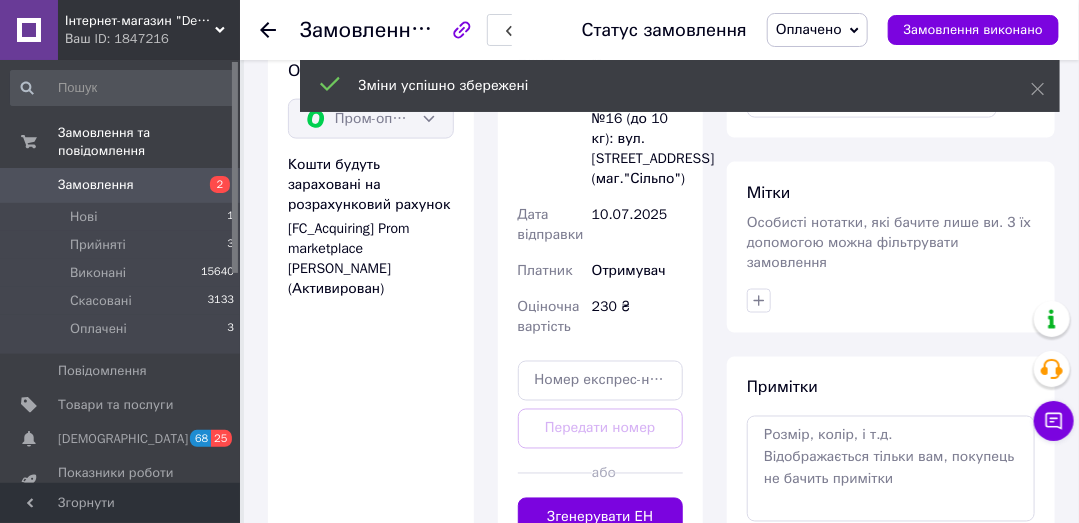 scroll, scrollTop: 952, scrollLeft: 0, axis: vertical 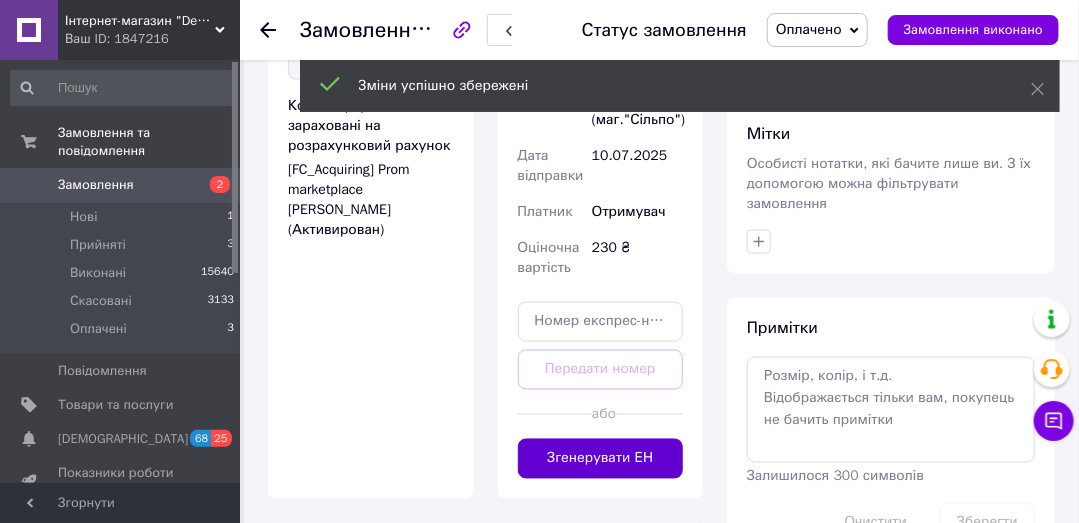 click on "Згенерувати ЕН" at bounding box center (601, 459) 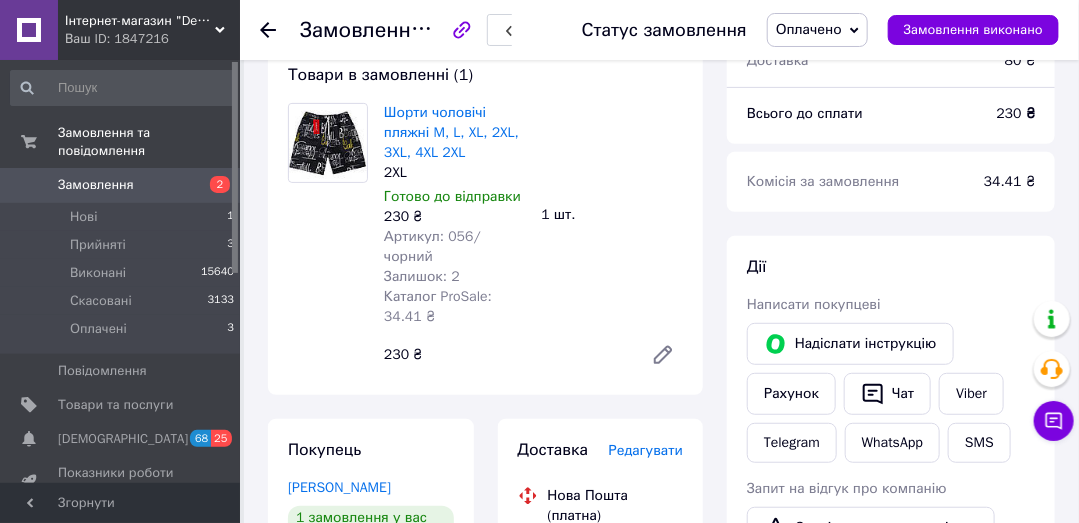 scroll, scrollTop: 94, scrollLeft: 0, axis: vertical 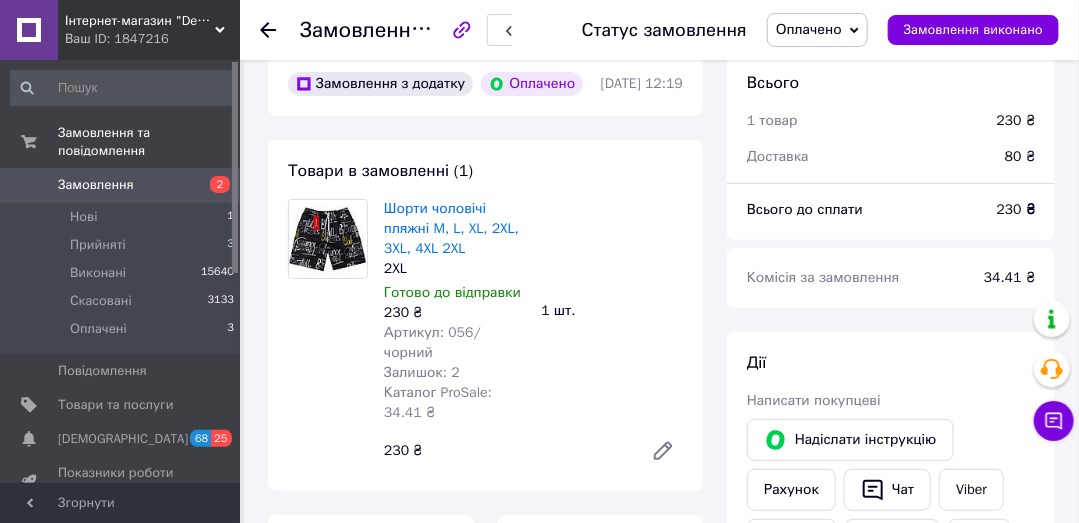 click on "Замовлення" at bounding box center [96, 185] 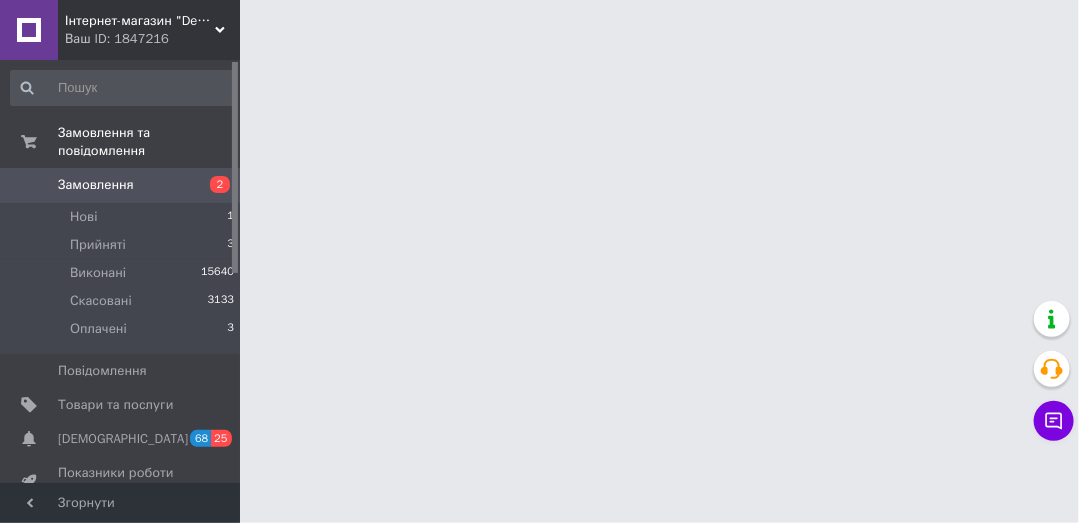 scroll, scrollTop: 0, scrollLeft: 0, axis: both 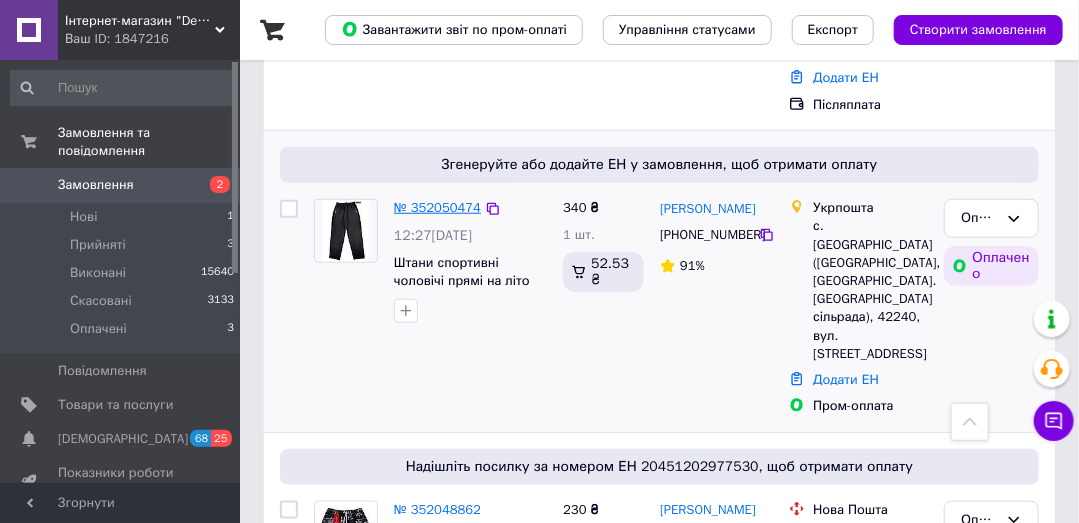 click on "№ 352050474" at bounding box center (437, 207) 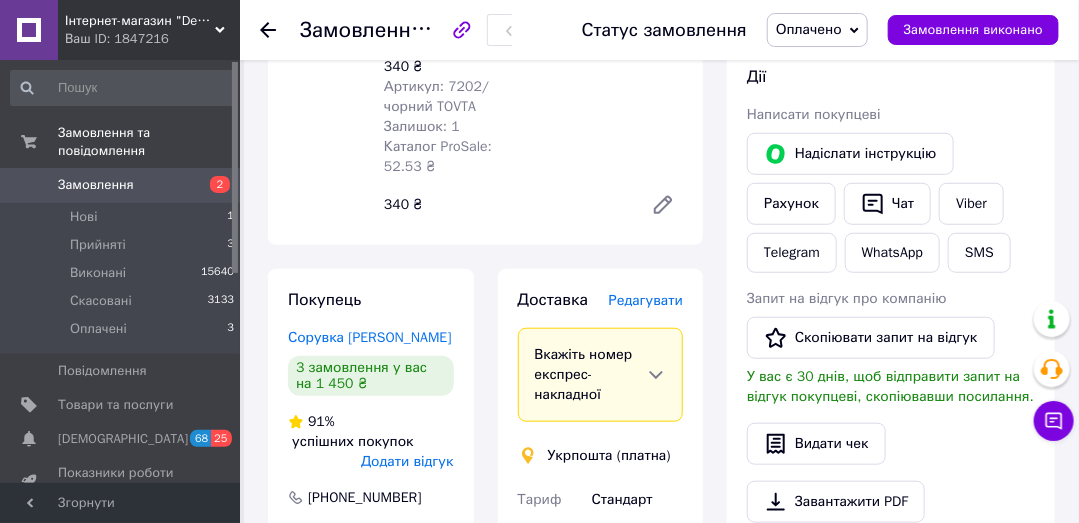 scroll, scrollTop: 0, scrollLeft: 0, axis: both 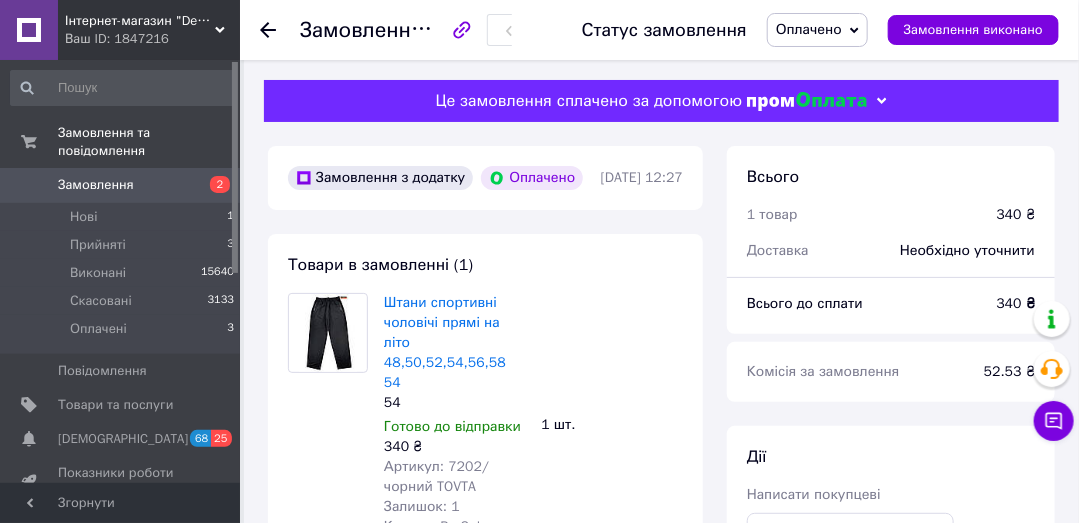 click on "Оплачено" at bounding box center (817, 30) 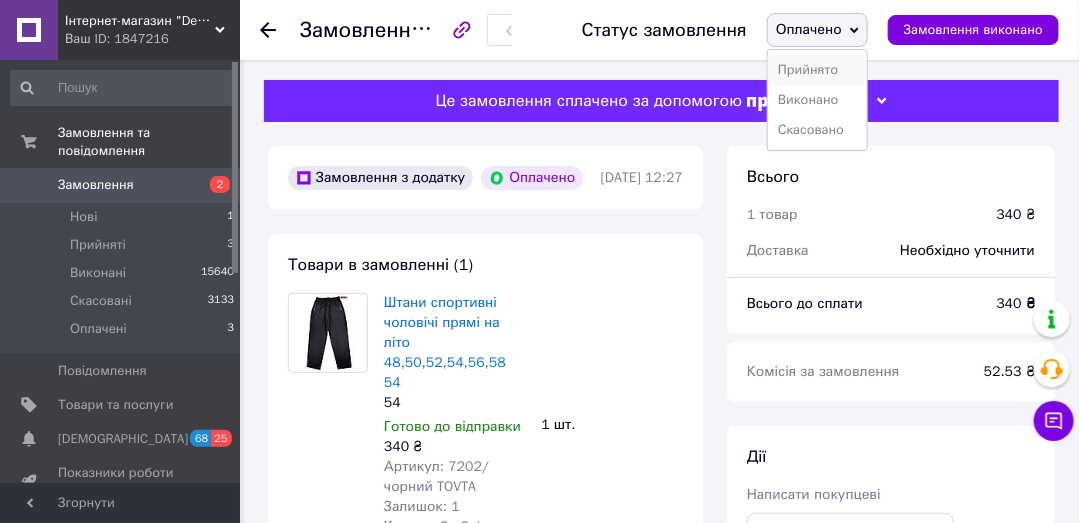 click on "Прийнято" at bounding box center [817, 70] 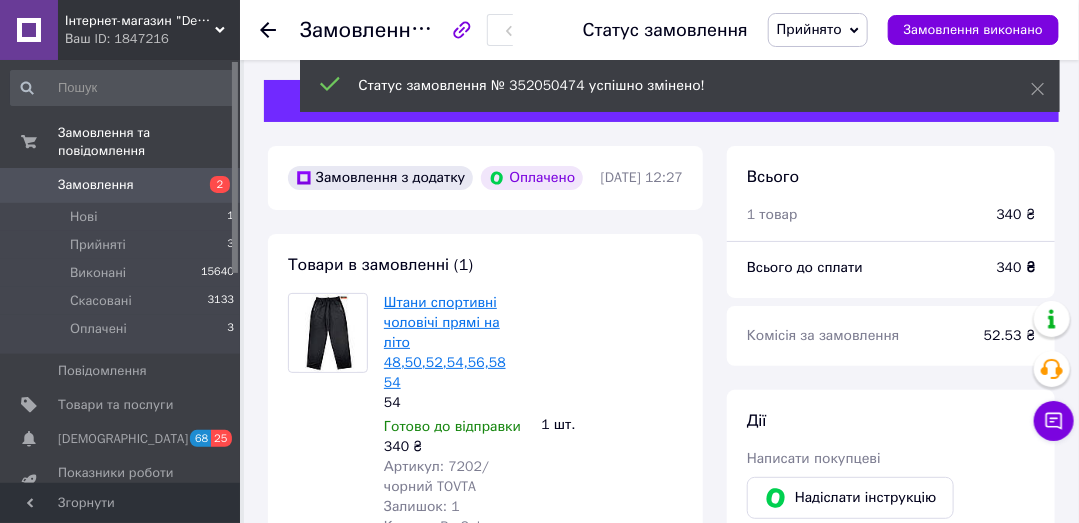 click on "Штани спортивні чоловічі прямі на літо 48,50,52,54,56,58 54" at bounding box center (445, 342) 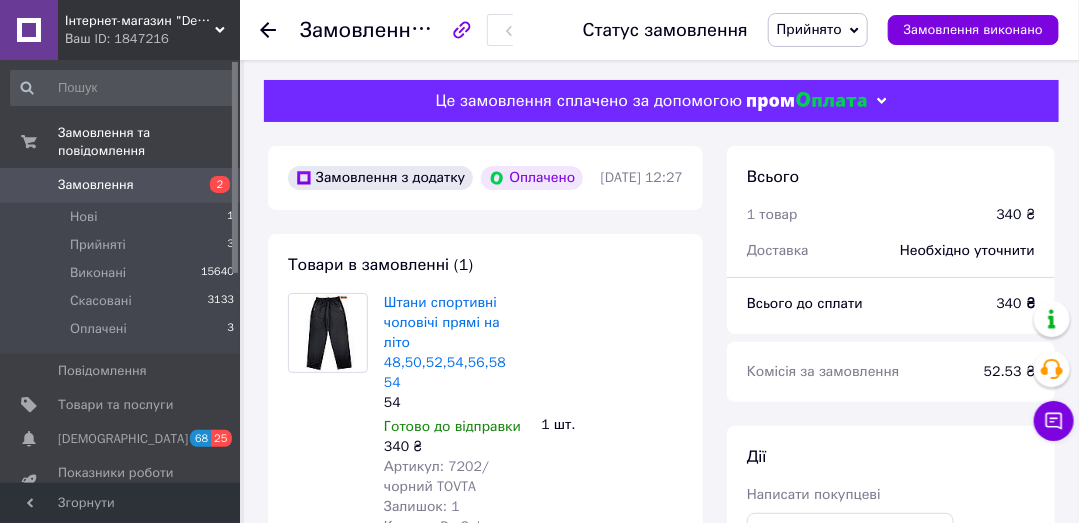 click on "Замовлення" at bounding box center (96, 185) 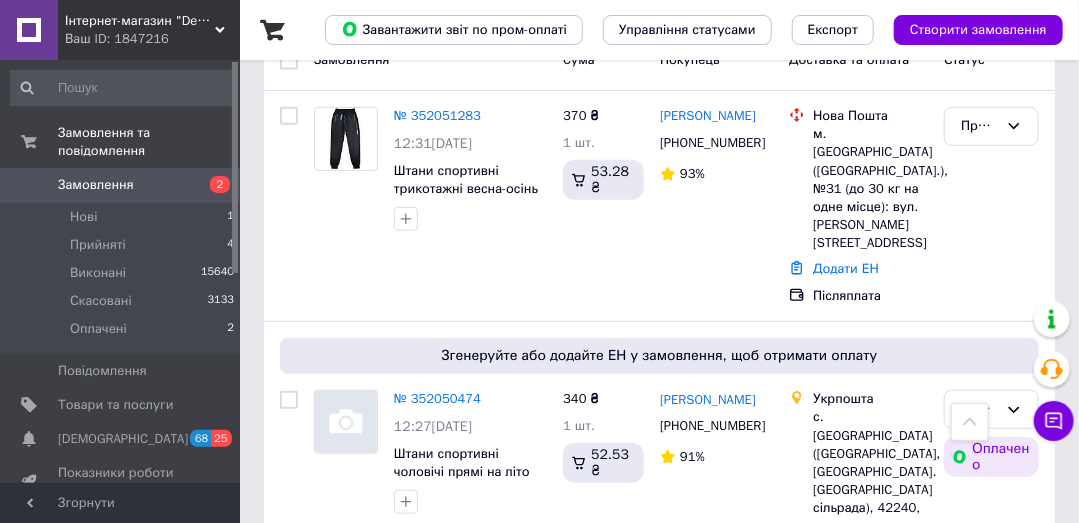 scroll, scrollTop: 476, scrollLeft: 0, axis: vertical 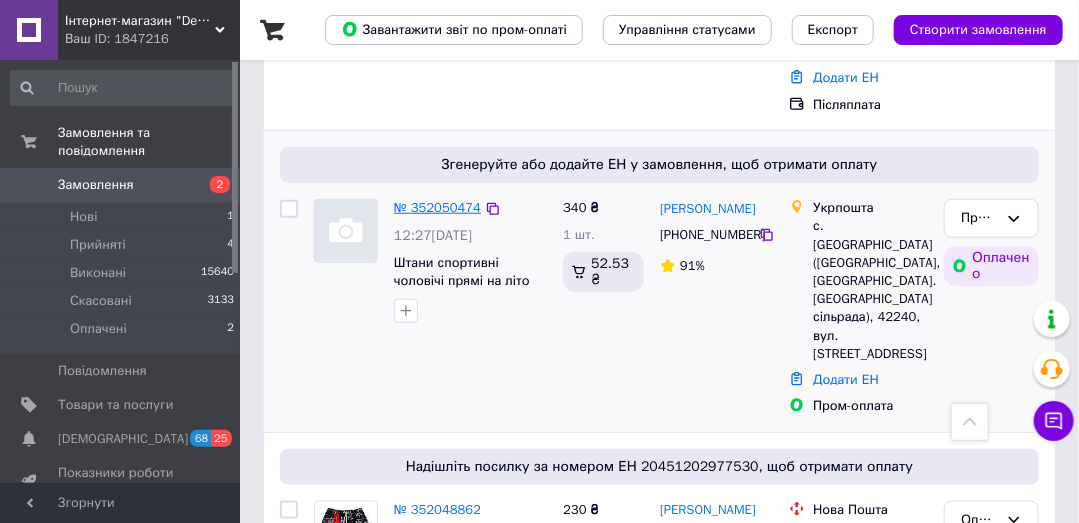 click on "№ 352050474" at bounding box center [437, 207] 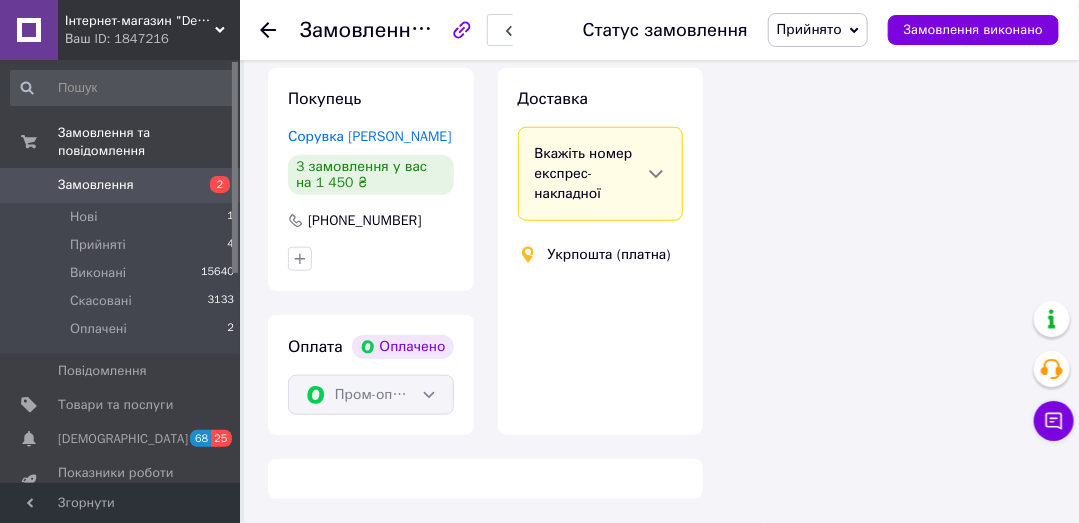 scroll, scrollTop: 476, scrollLeft: 0, axis: vertical 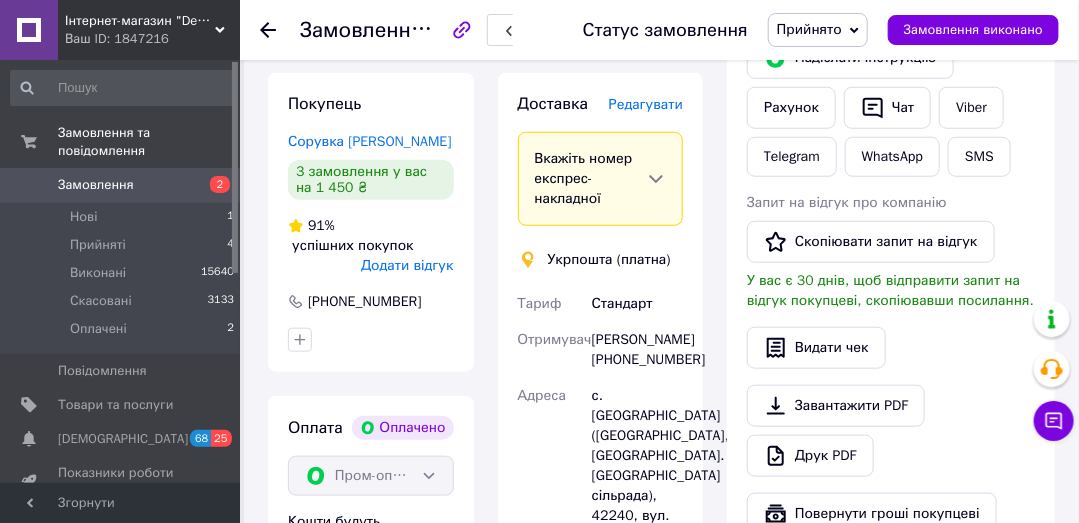 click on "Дії Написати покупцеві   Надіслати інструкцію Рахунок   Чат Viber Telegram WhatsApp SMS Запит на відгук про компанію   Скопіювати запит на відгук У вас є 30 днів, щоб відправити запит на відгук покупцеві, скопіювавши посилання.   Видати чек   Завантажити PDF   Друк PDF   Повернути гроші покупцеві" at bounding box center [891, 252] 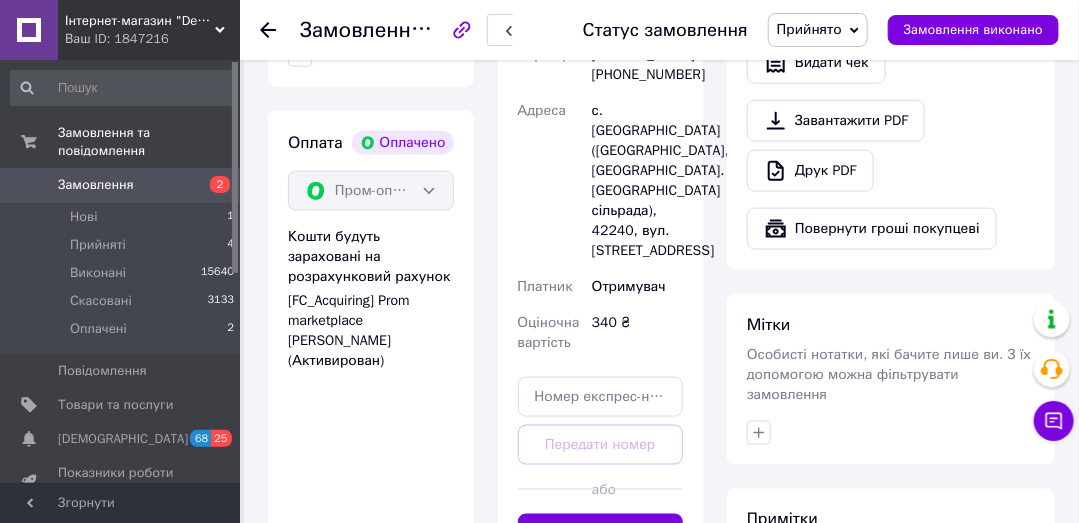 scroll, scrollTop: 857, scrollLeft: 0, axis: vertical 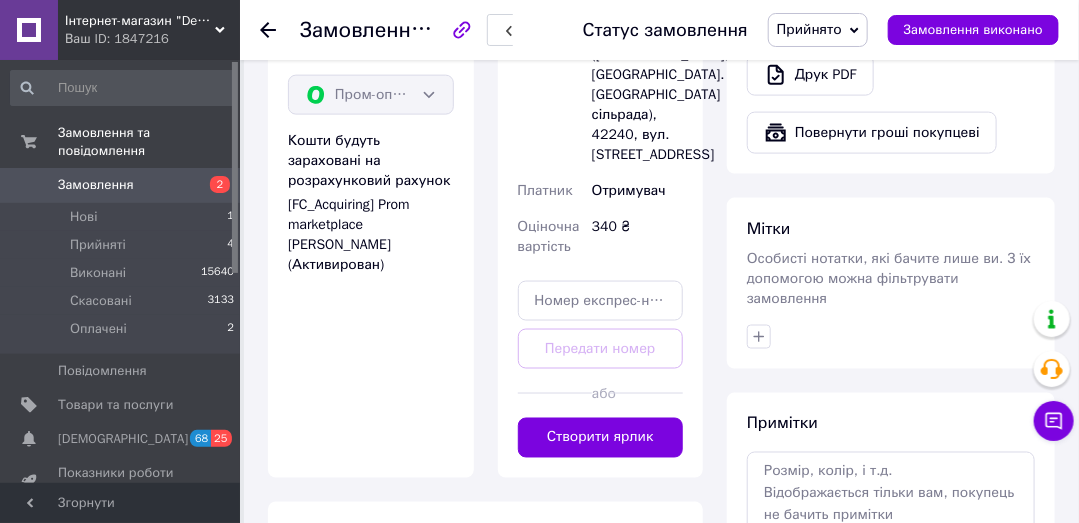 click on "Всього 1 товар 340 ₴ Доставка Необхідно уточнити Всього до сплати 340 ₴ Комісія за замовлення 52.53 ₴ Дії Написати покупцеві   Надіслати інструкцію Рахунок   Чат Viber Telegram WhatsApp SMS Запит на відгук про компанію   Скопіювати запит на відгук У вас є 30 днів, щоб відправити запит на відгук покупцеві, скопіювавши посилання.   Видати чек   Завантажити PDF   Друк PDF   Повернути гроші покупцеві Мітки Особисті нотатки, які бачите лише ви. З їх допомогою можна фільтрувати замовлення Примітки Залишилося 300 символів Очистити Зберегти" at bounding box center [891, -27] 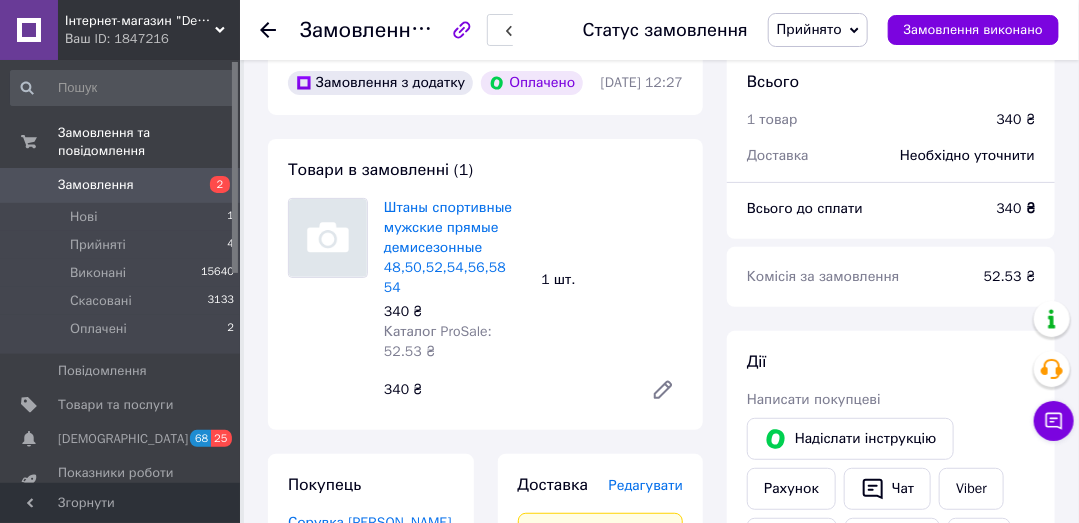 scroll, scrollTop: 0, scrollLeft: 0, axis: both 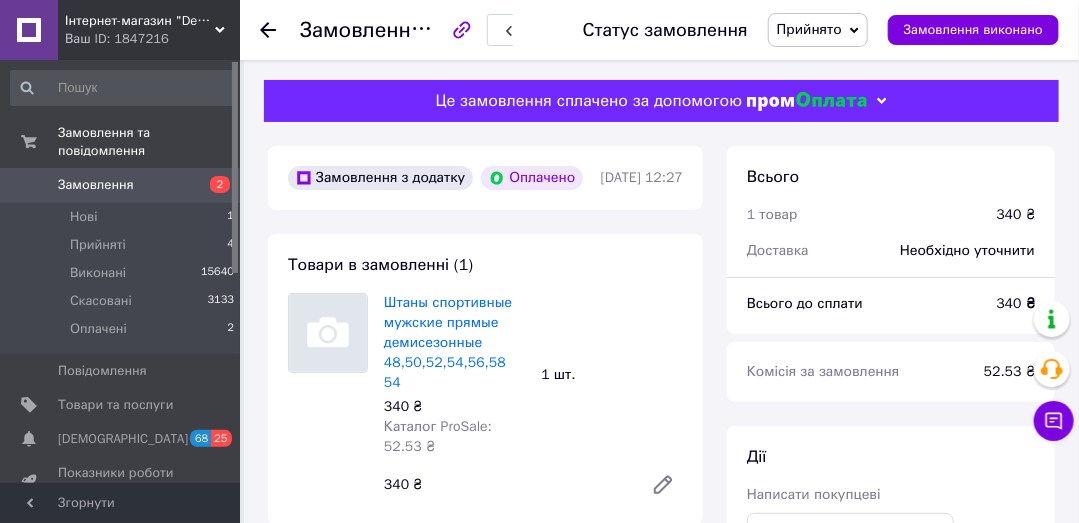click on "Замовлення" at bounding box center (96, 185) 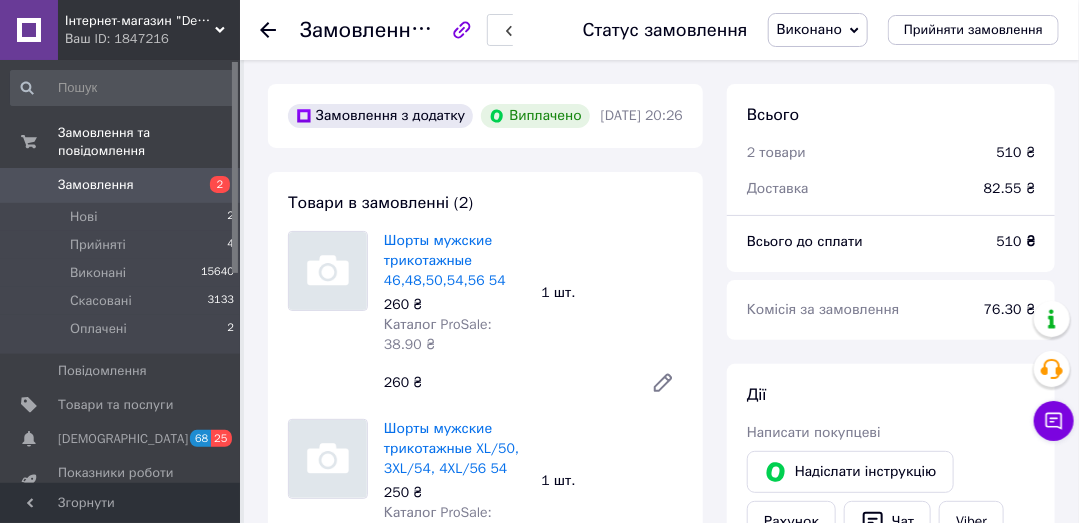 scroll, scrollTop: 161, scrollLeft: 0, axis: vertical 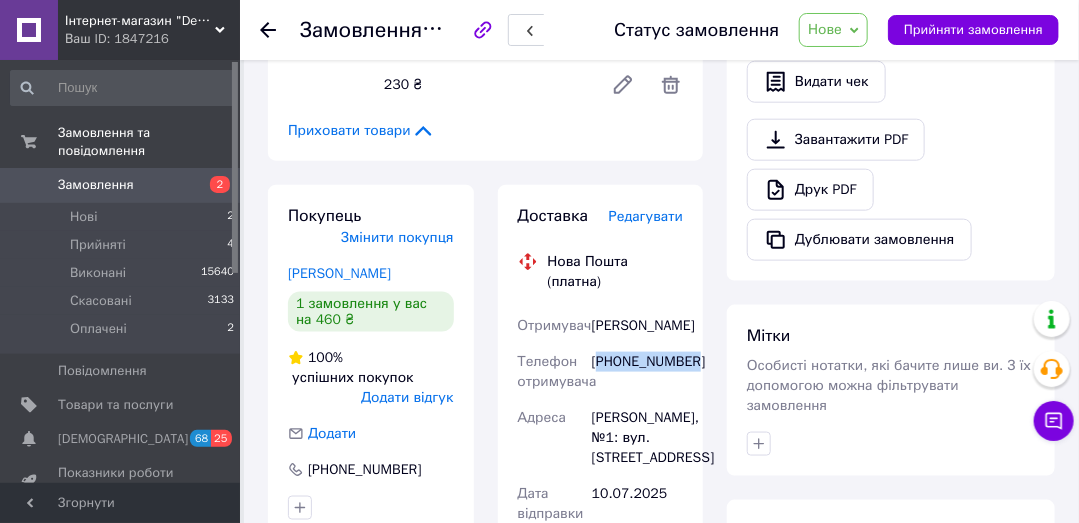 copy on "380664129575" 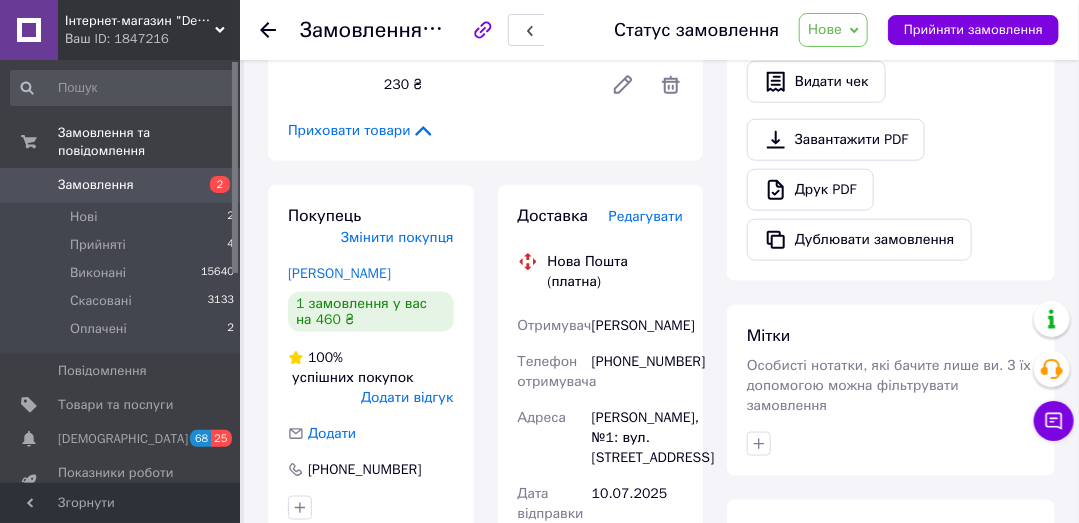 click on "Замовлення №352047825 Статус замовлення Нове Прийнято Виконано Скасовано Оплачено Прийняти замовлення Замовлення з додатку [DATE] 12:14 Товари в замовленні (2) Додати товар Шорти чоловічі пляжні XL, 2XL, 3XL, 4XL XL Готово до відправки 230 ₴ Артикул: 058/чорний Залишок: 1 Каталог ProSale: 34.41 ₴  1   шт. 230 ₴ Шорти чоловічі пляжні XL, 2XL, 4XL XL Готово до відправки 230 ₴ Артикул: 054/електрик Залишок: 1 Каталог ProSale: 34.41 ₴  1   шт. 230 ₴ Приховати товари Покупець Змінити покупця [PERSON_NAME] 1 замовлення у вас на 460 ₴ 100%   успішних покупок Додати відгук Додати [PHONE_NUMBER] Оплата Післяплата або" at bounding box center (661, 303) 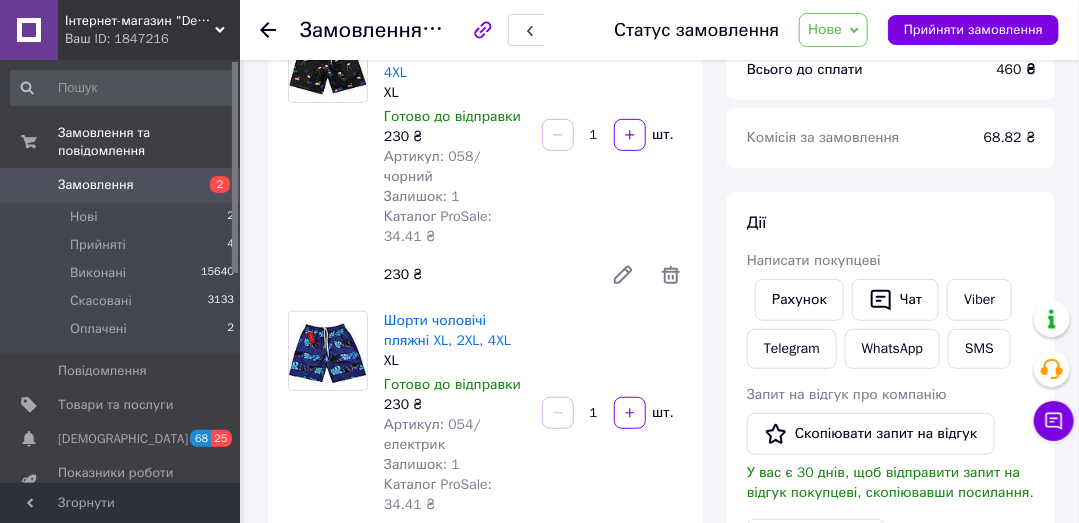 scroll, scrollTop: 95, scrollLeft: 0, axis: vertical 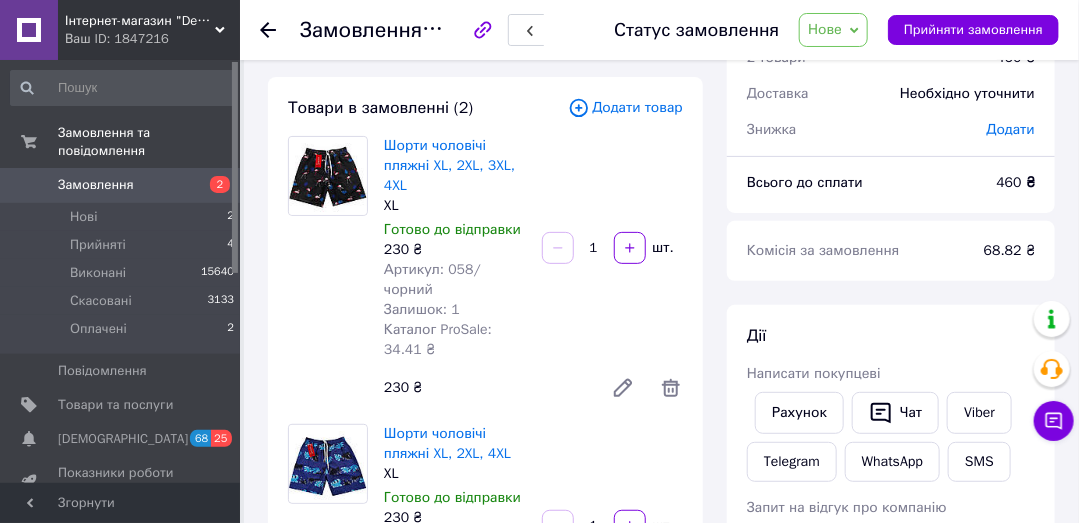 click on "Нове" at bounding box center [825, 29] 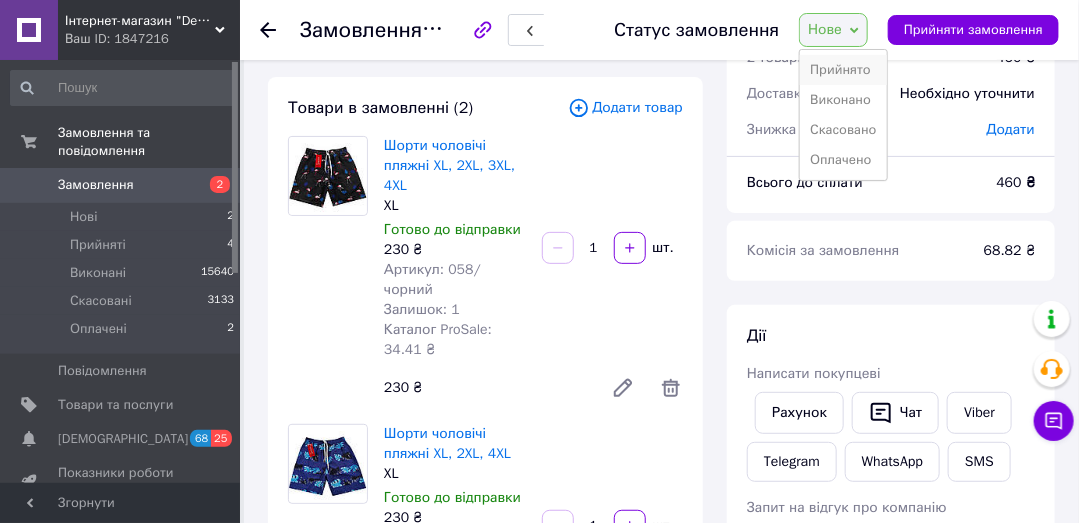 click on "Прийнято" at bounding box center [843, 70] 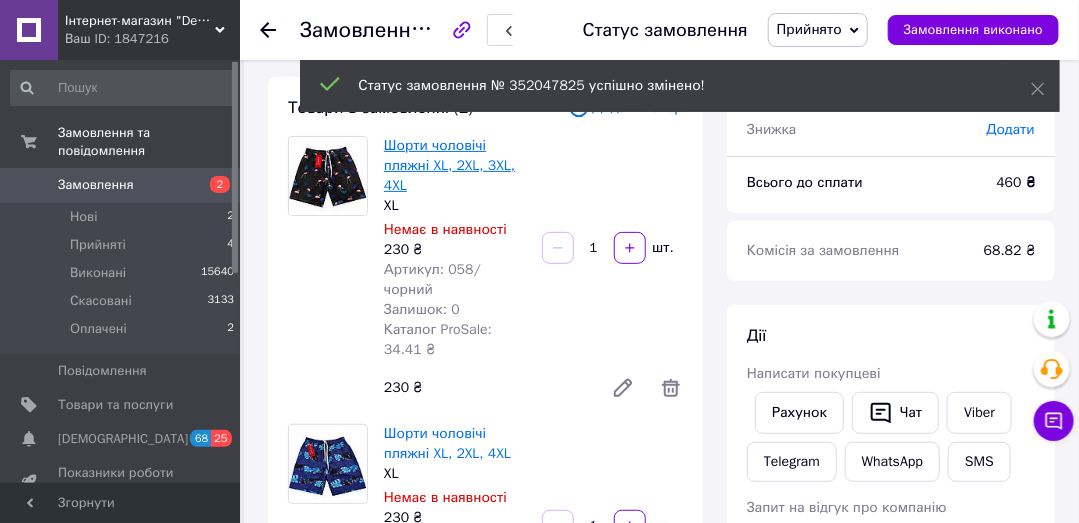 click on "Шорти чоловічі пляжні XL, 2XL, 3XL, 4XL" at bounding box center [449, 165] 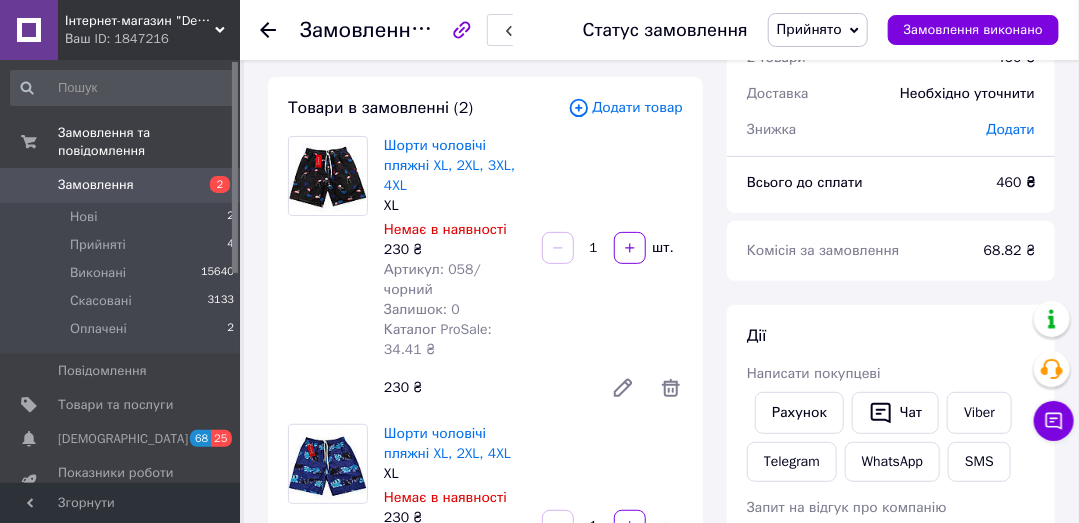 click on "Замовлення" at bounding box center [96, 185] 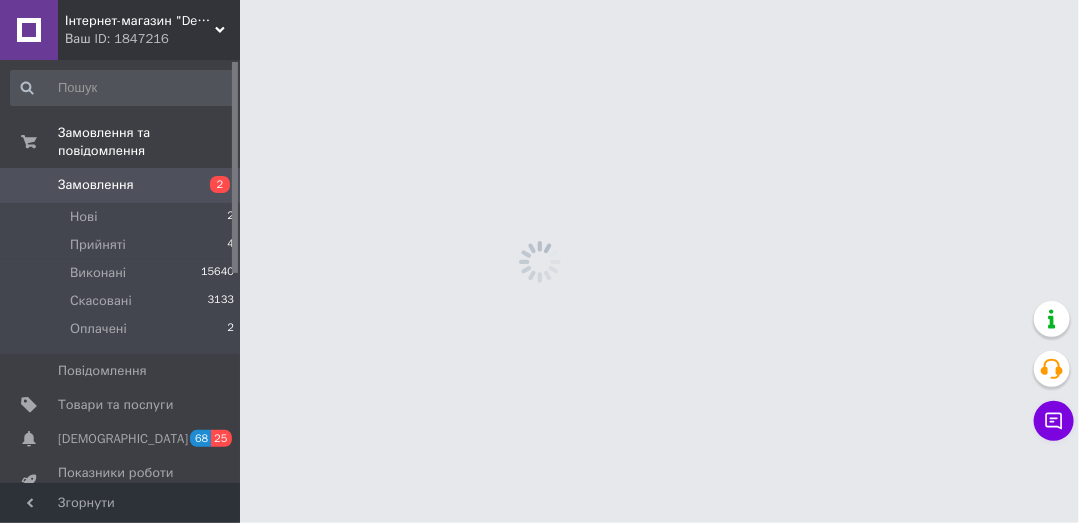 scroll, scrollTop: 0, scrollLeft: 0, axis: both 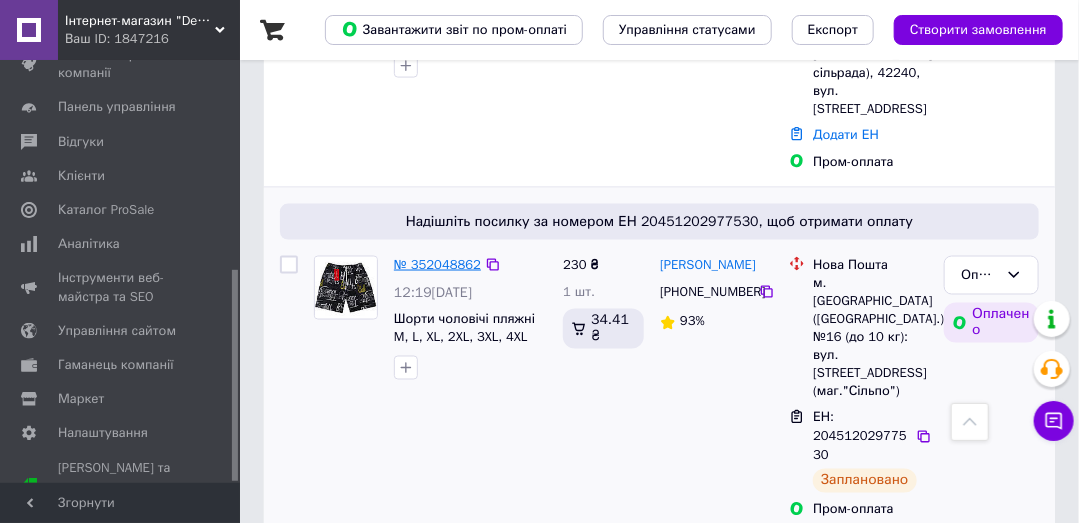 click on "№ 352048862" at bounding box center (437, 264) 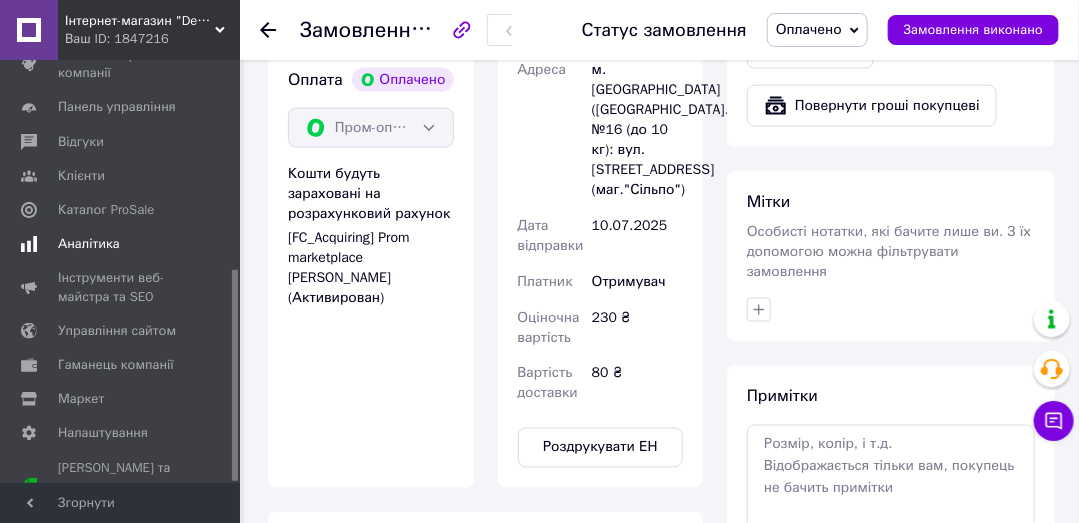 scroll, scrollTop: 857, scrollLeft: 0, axis: vertical 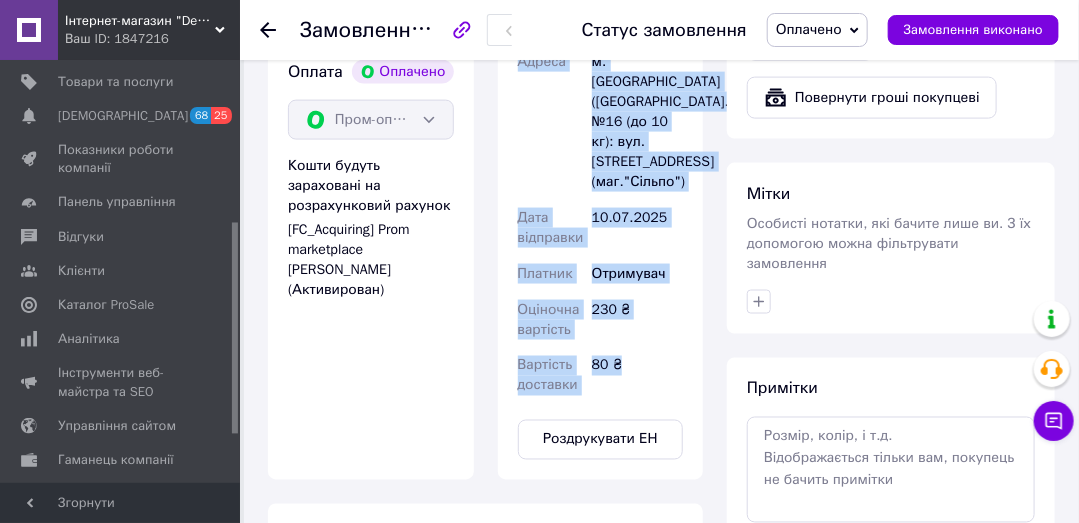 copy on "Нова Пошта (платна) Номер накладної 20451202977530 Статус відправлення Заплановано Отримувач Шиятий Ігор Телефон отримувача +380672738161 Адреса м. Кривий Ріг (Дніпропетровська обл.), №16 (до 10 кг): вул. Героїв АТО, 30а (маг."Сільпо") Дата відправки 10.07.2025 Платник Отримувач Оціночна вартість 230 ₴ Вартість доставки 80 ₴" 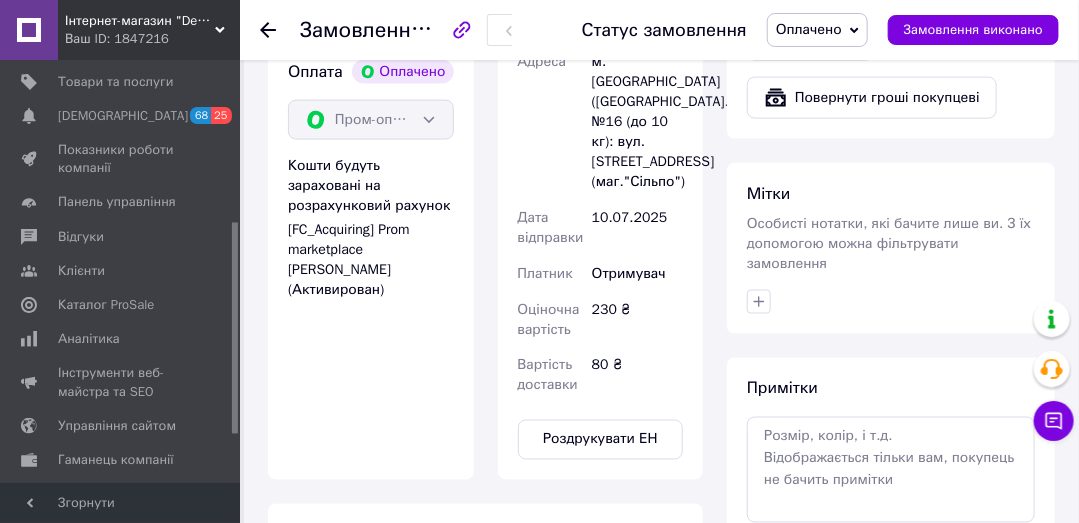 click on "Оплата Оплачено Пром-оплата Кошти будуть зараховані на розрахунковий рахунок [FC_Acquiring] Prom marketplace Воробйова Оксана Дмитрівна (Активирован)" at bounding box center (371, 260) 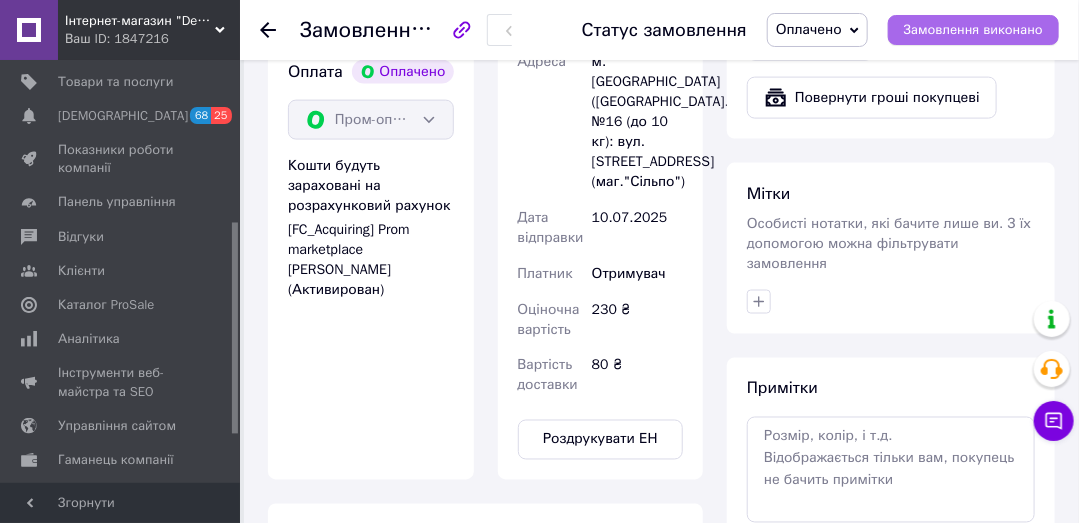 click on "Замовлення виконано" at bounding box center [973, 30] 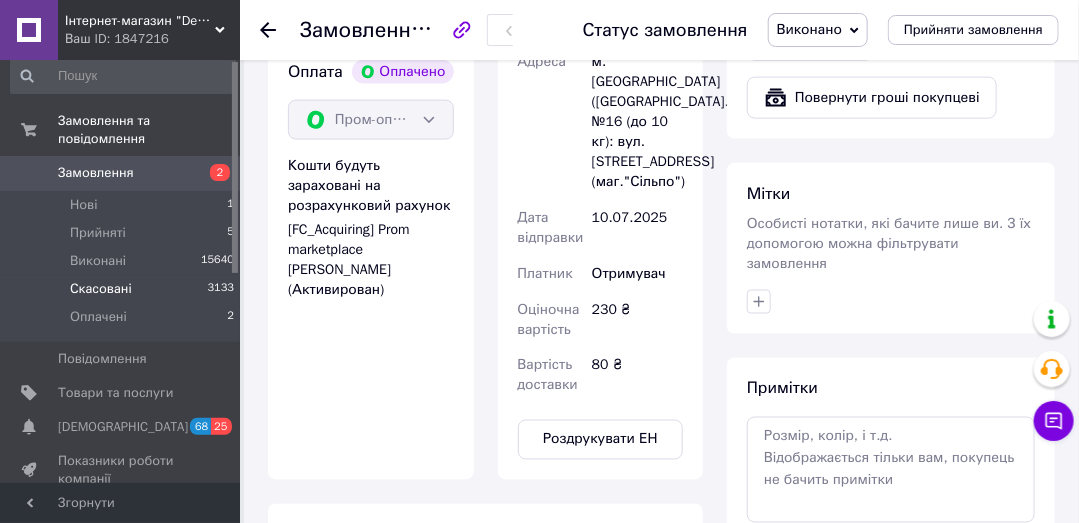 scroll, scrollTop: 0, scrollLeft: 0, axis: both 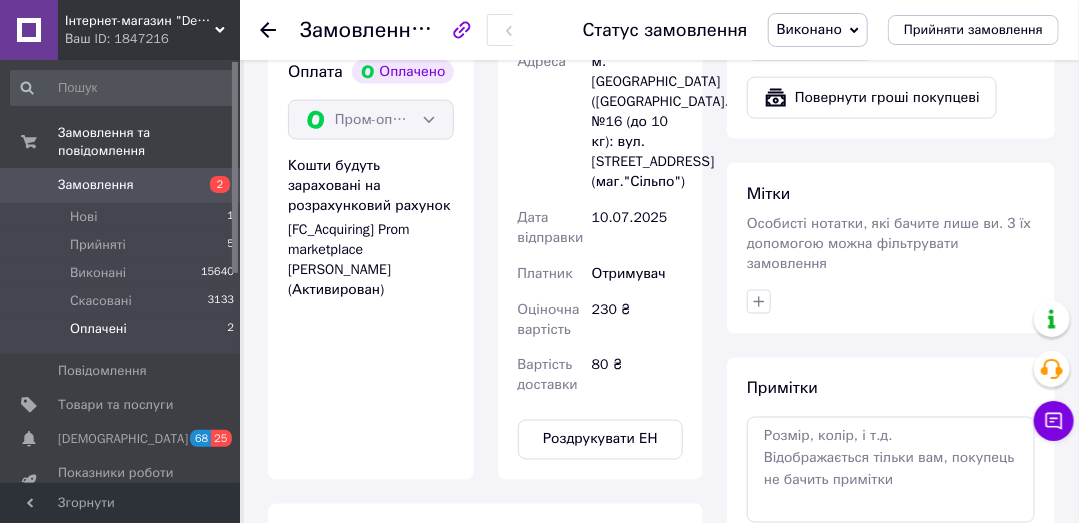 click on "Оплачені 2" at bounding box center (123, 334) 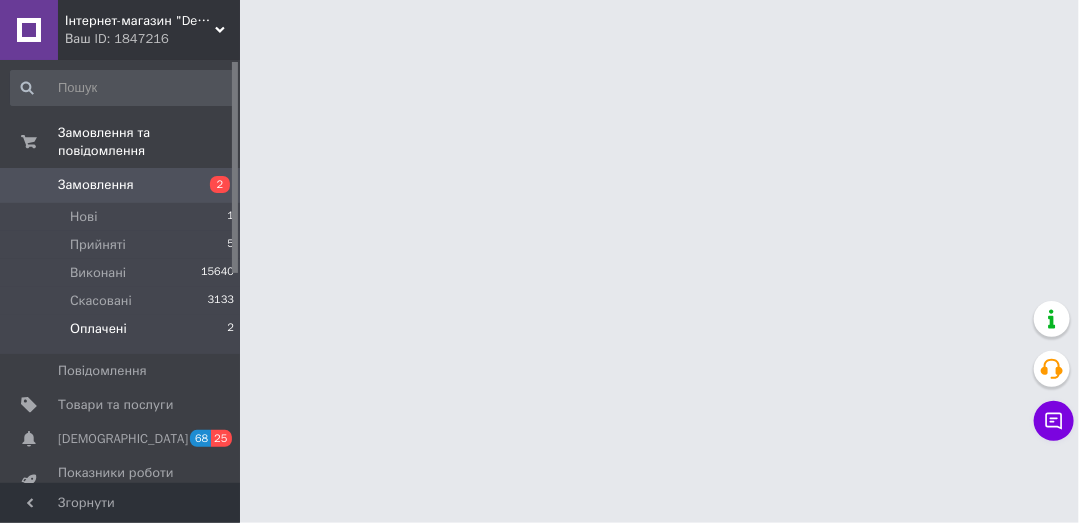 scroll, scrollTop: 0, scrollLeft: 0, axis: both 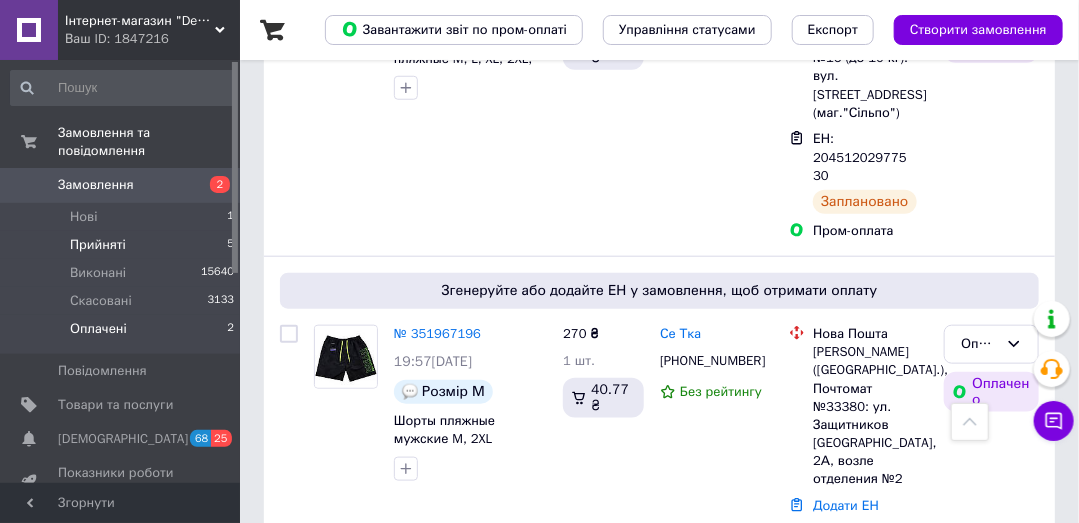 click on "Прийняті 5" at bounding box center [123, 245] 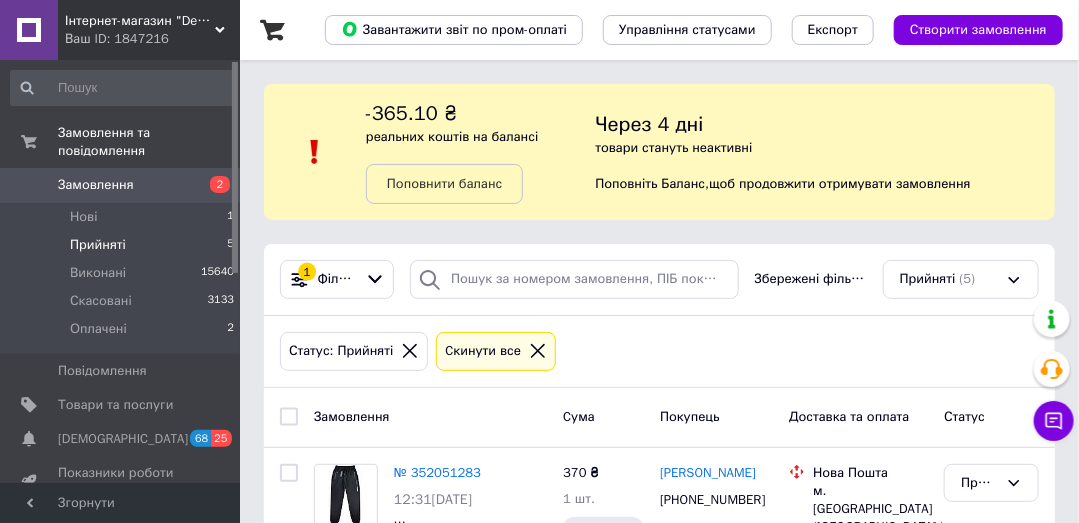 scroll, scrollTop: 190, scrollLeft: 0, axis: vertical 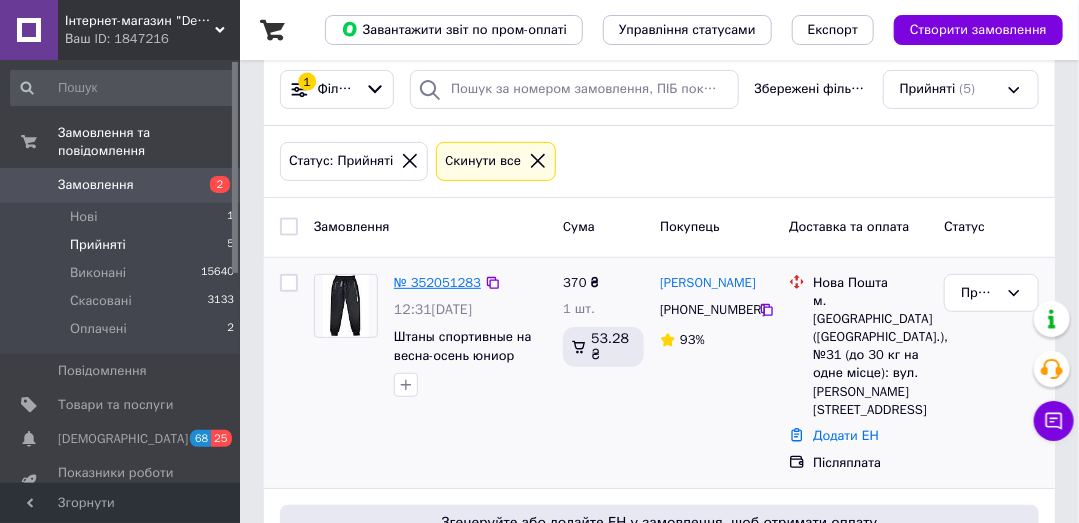 click on "№ 352051283" at bounding box center [437, 282] 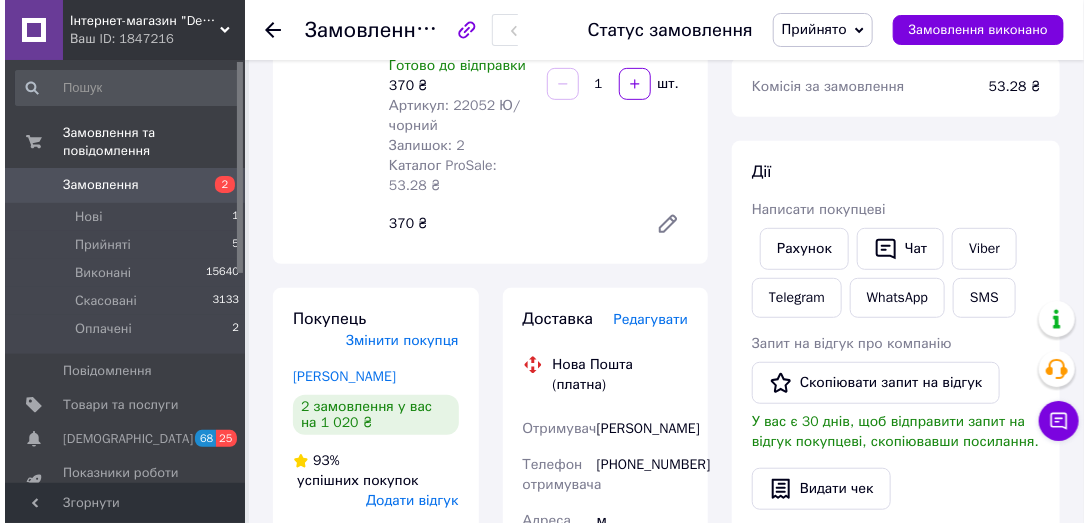 scroll, scrollTop: 285, scrollLeft: 0, axis: vertical 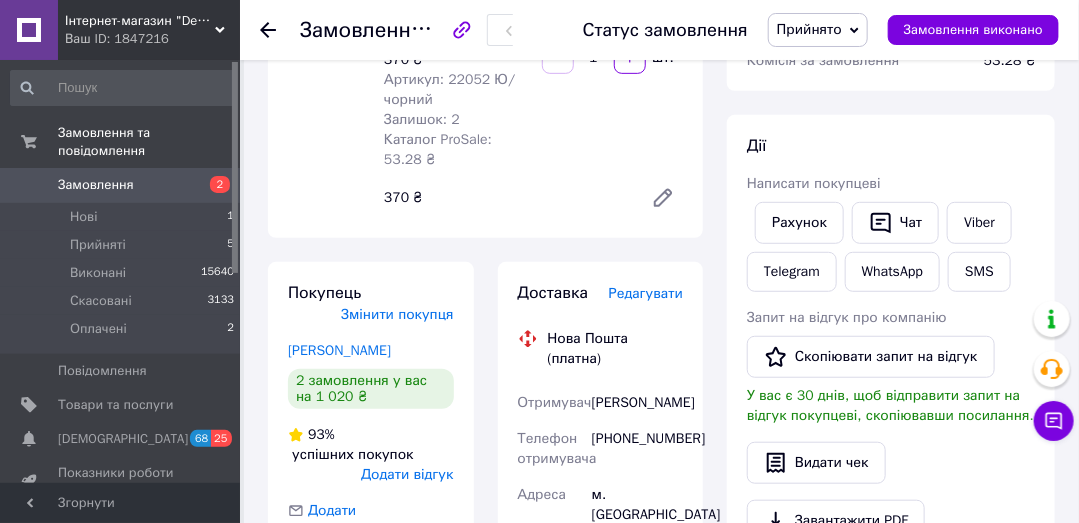 click on "Редагувати" at bounding box center [646, 293] 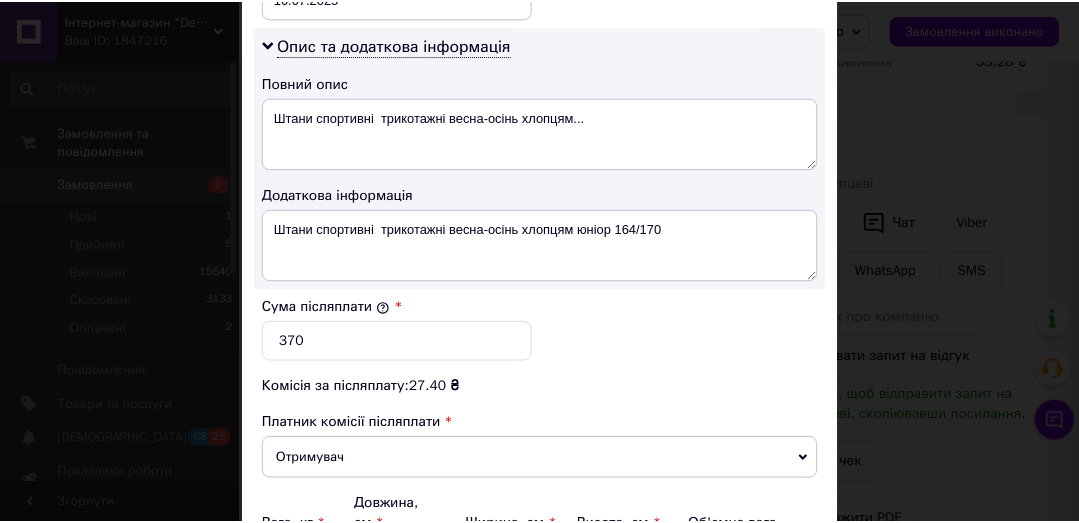 scroll, scrollTop: 1231, scrollLeft: 0, axis: vertical 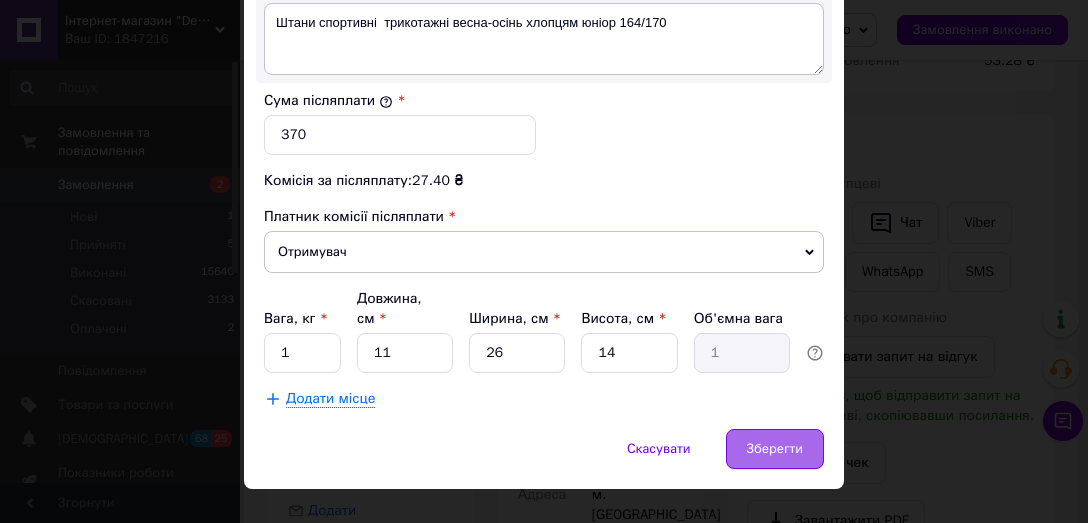 click on "Зберегти" at bounding box center [775, 449] 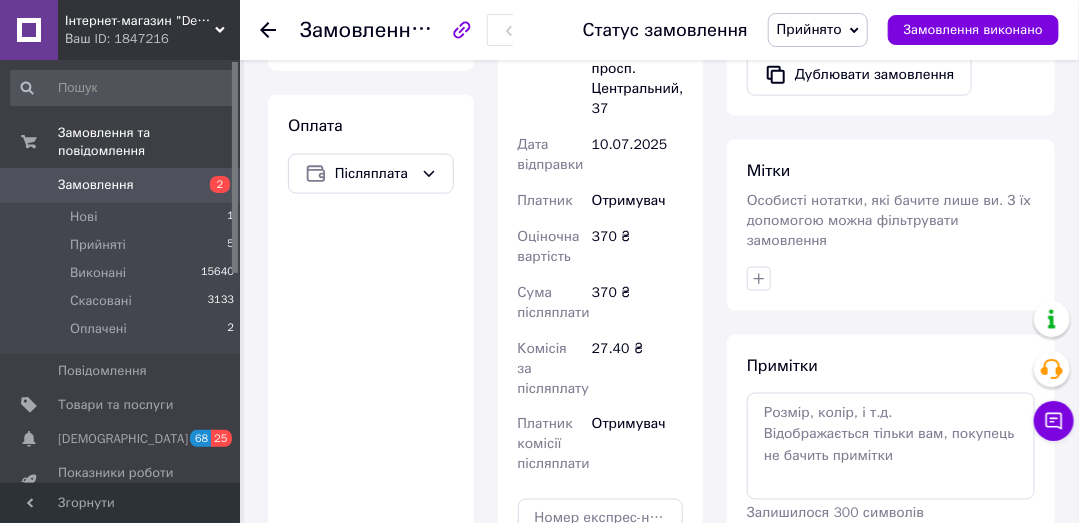 scroll, scrollTop: 952, scrollLeft: 0, axis: vertical 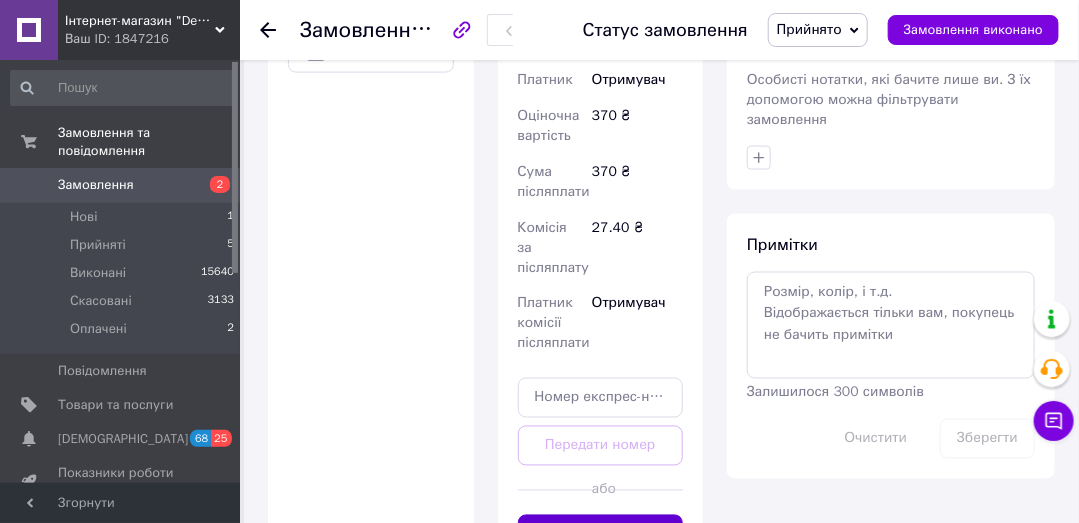 click on "Згенерувати ЕН" at bounding box center (601, 535) 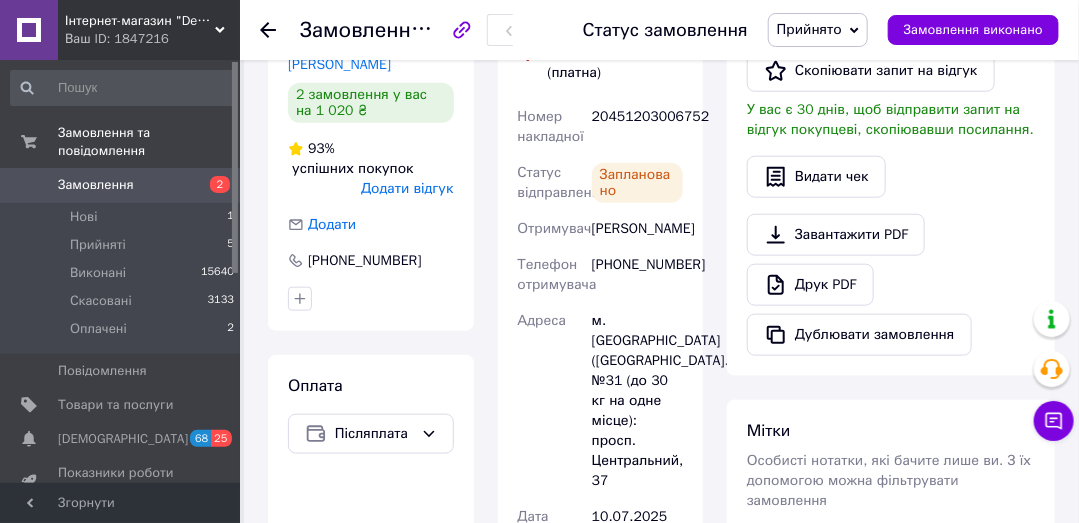 scroll, scrollTop: 476, scrollLeft: 0, axis: vertical 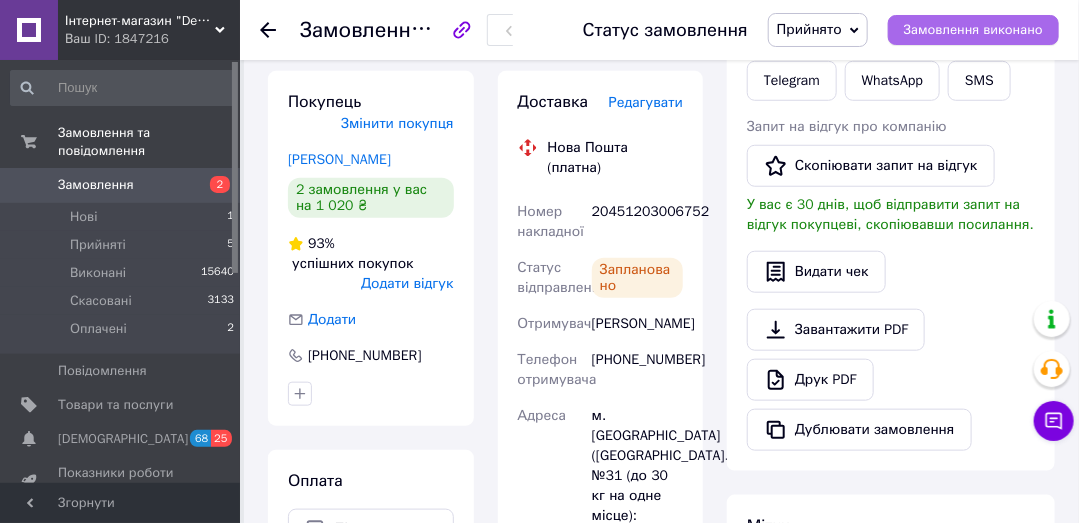 click on "Замовлення виконано" at bounding box center (973, 30) 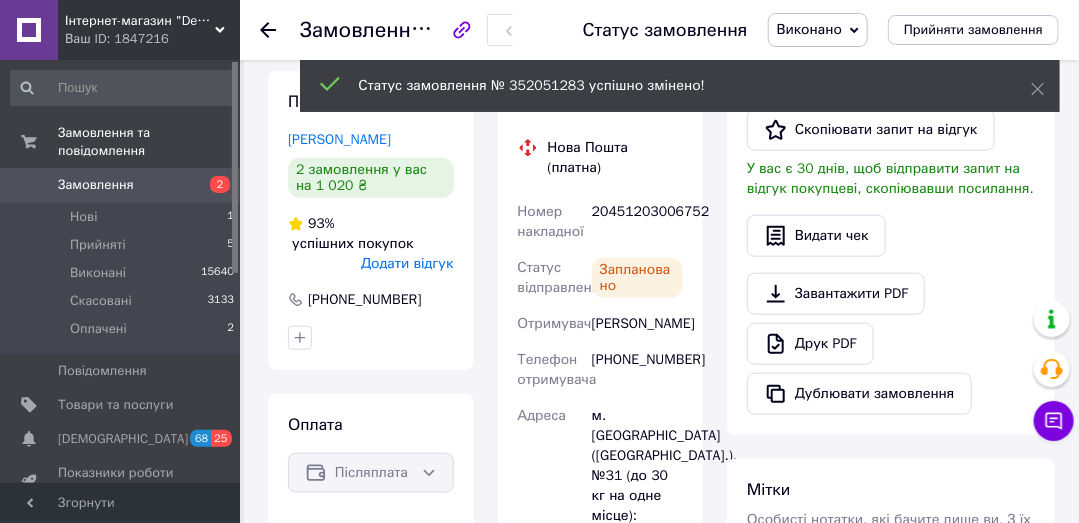 scroll, scrollTop: 20, scrollLeft: 0, axis: vertical 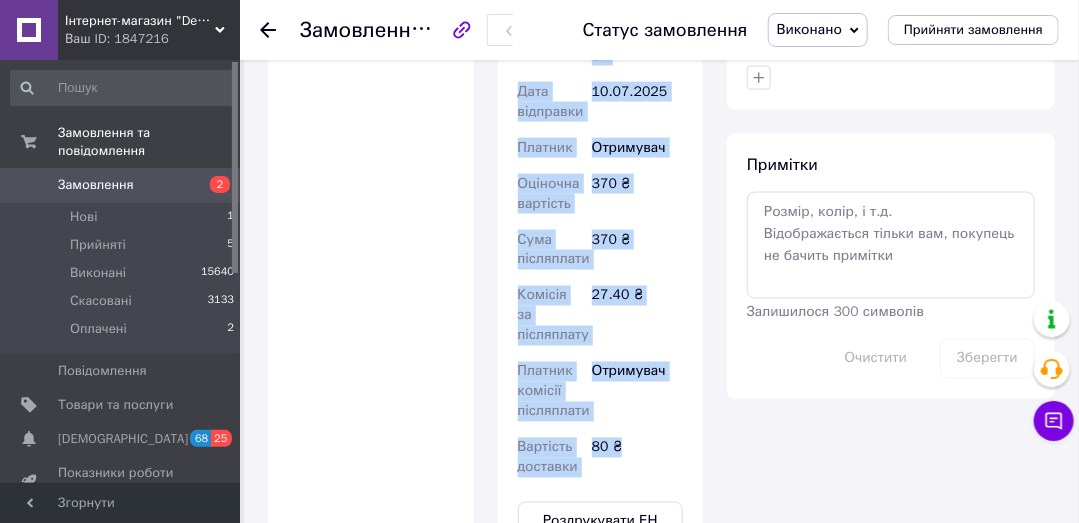 copy on "Нова Пошта (платна) Номер накладної 20451203006752 Статус відправлення Заплановано Отримувач Андрєєва Лідія Телефон отримувача +380988136769 Адреса м. Кривий Ріг (Дніпропетровська обл.), №31 (до 30 кг на одне місце): просп. Центральний, 37 Дата відправки 10.07.2025 Платник Отримувач Оціночна вартість 370 ₴ Сума післяплати 370 ₴ Комісія за післяплату 27.40 ₴ Платник комісії післяплати Отримувач Вартість доставки 80 ₴" 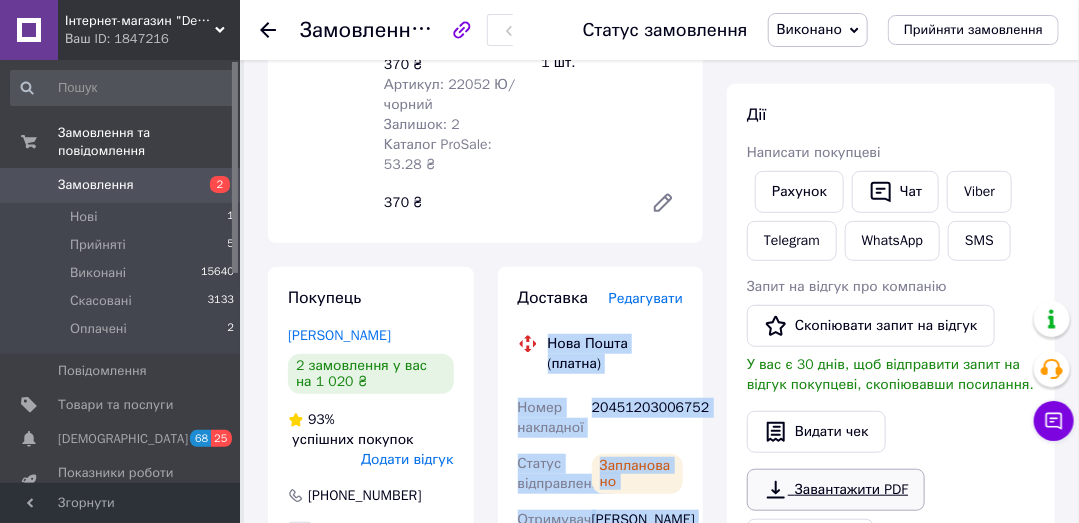 scroll, scrollTop: 234, scrollLeft: 0, axis: vertical 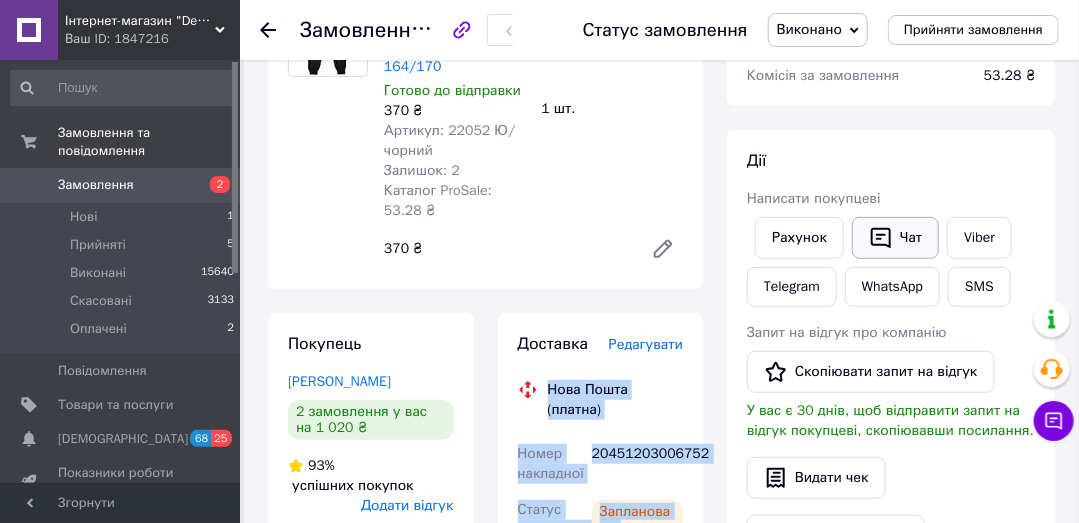 click on "Чат" at bounding box center [895, 238] 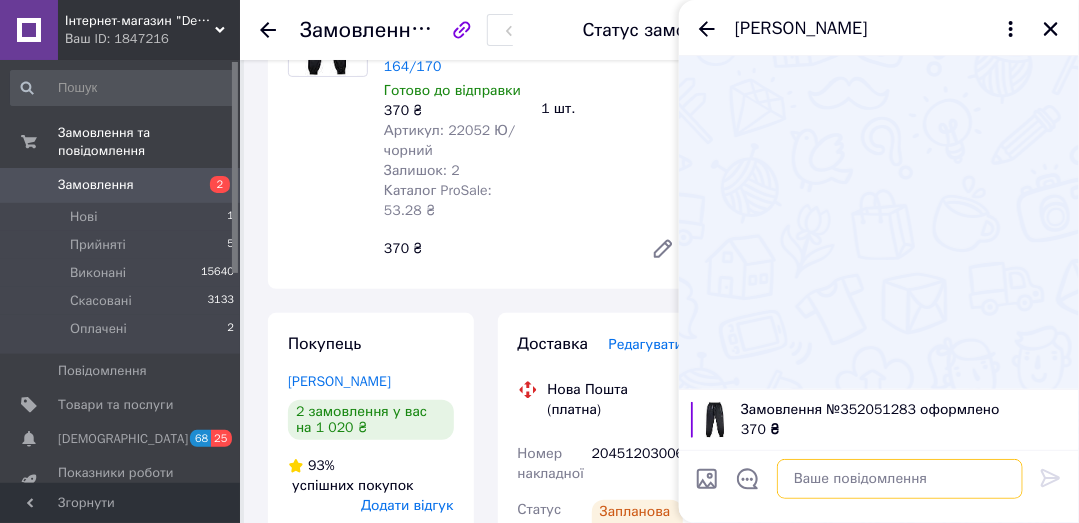click at bounding box center [900, 479] 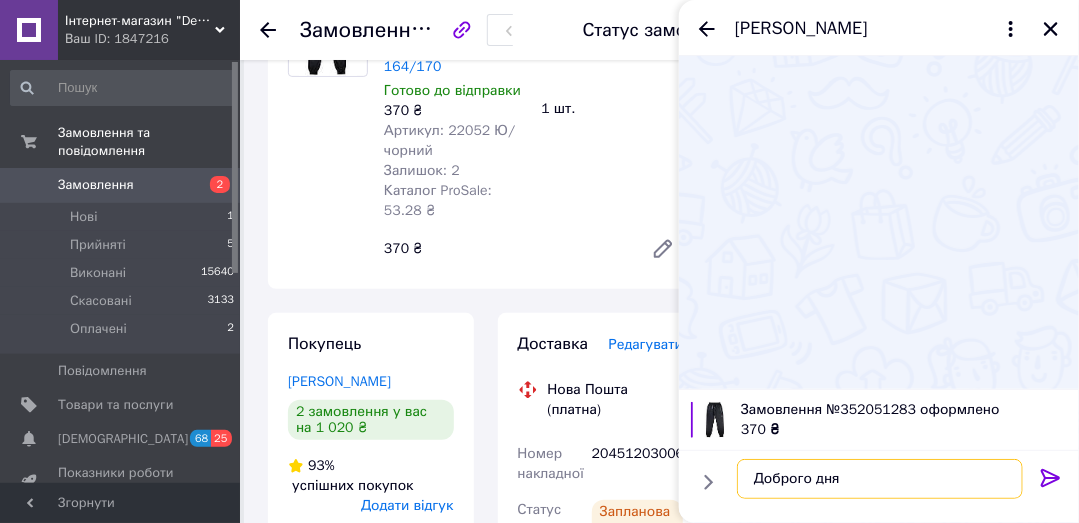 type on "Доброго дня" 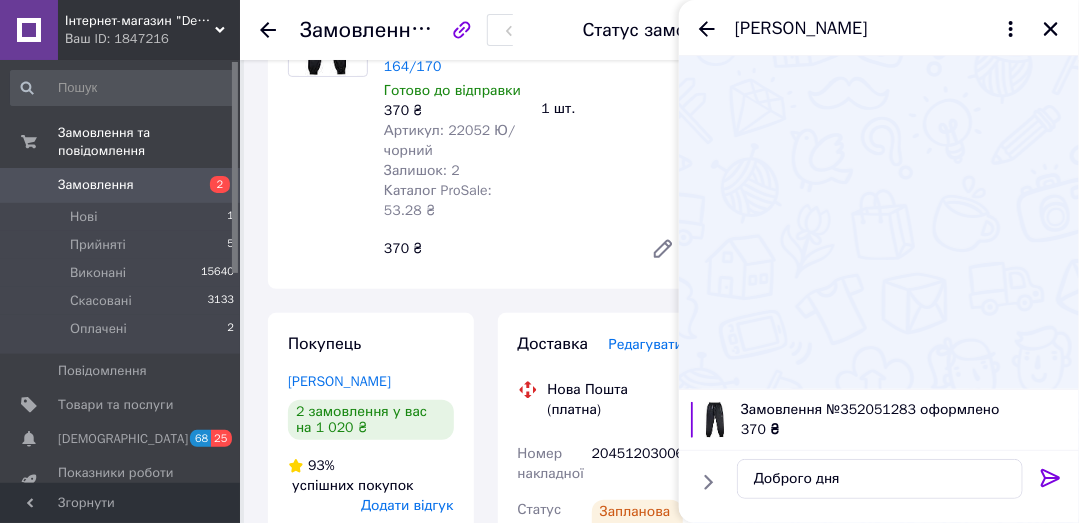 click on "Доброго дня Доброго дня" at bounding box center [879, 479] 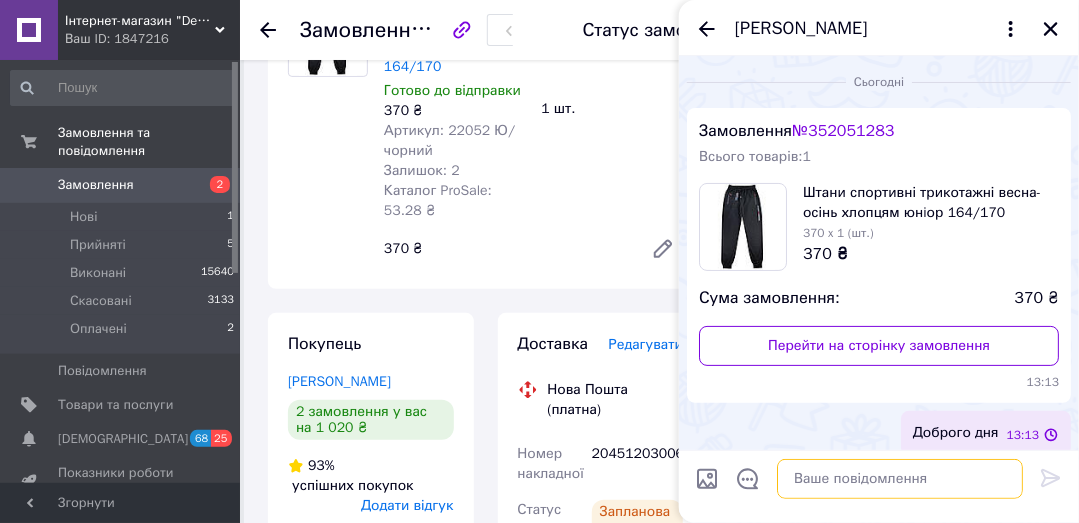 click at bounding box center (900, 479) 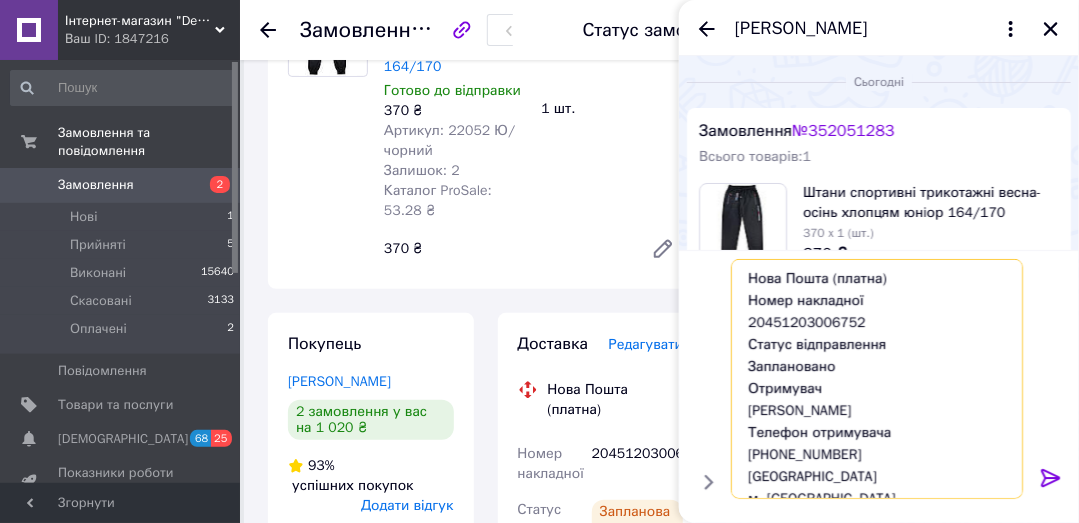 scroll, scrollTop: 361, scrollLeft: 0, axis: vertical 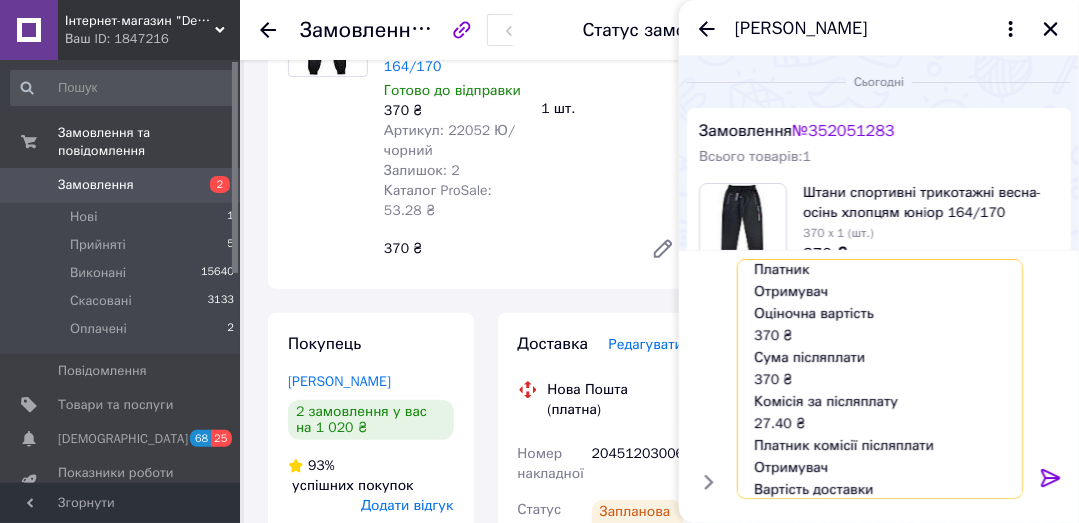type on "Нова Пошта (платна)
Номер накладної
20451203006752
Статус відправлення
Заплановано
Отримувач
Андрєєва Лідія
Телефон отримувача
+380988136769
Адреса
м. Кривий Ріг (Дніпропетровська обл.), №31 (до 30 кг на одне місце): просп. Центральний, 37
Дата відправки
10.07.2025
Платник
Отримувач
Оціночна вартість
370 ₴
Сума післяплати
370 ₴
Комісія за післяплату
27.40 ₴
Платник комісії післяплати
Отримувач
Вартість доставки
80 ₴" 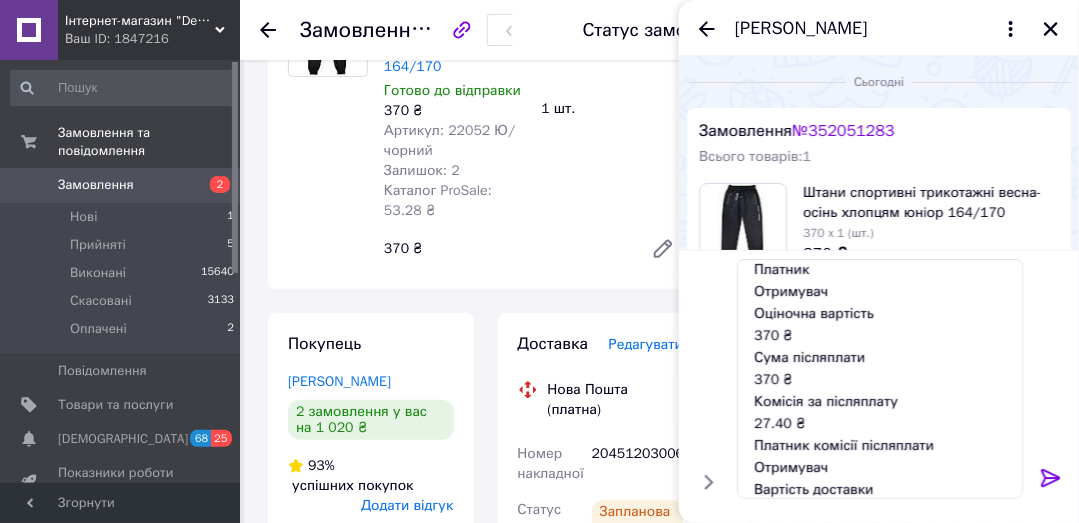 click 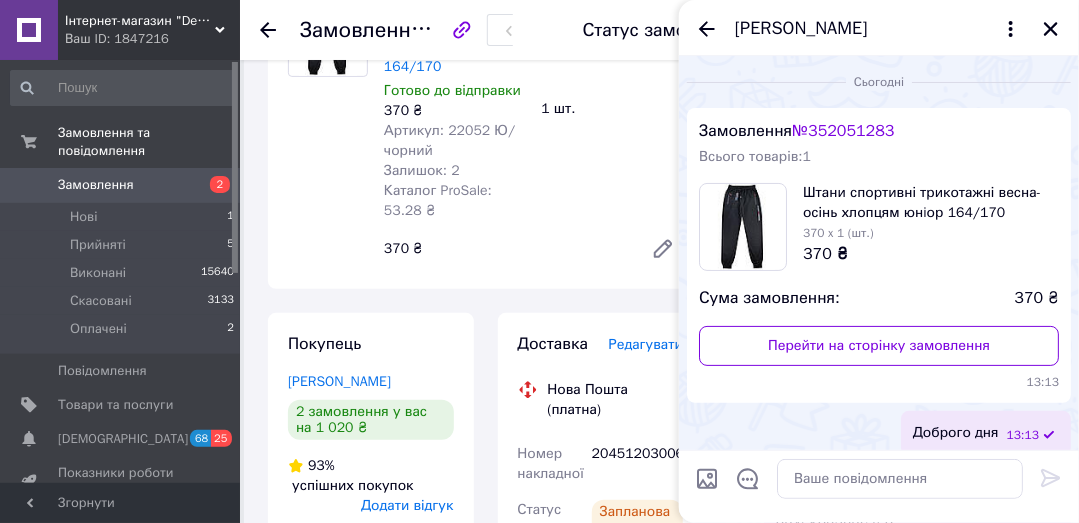 scroll, scrollTop: 0, scrollLeft: 0, axis: both 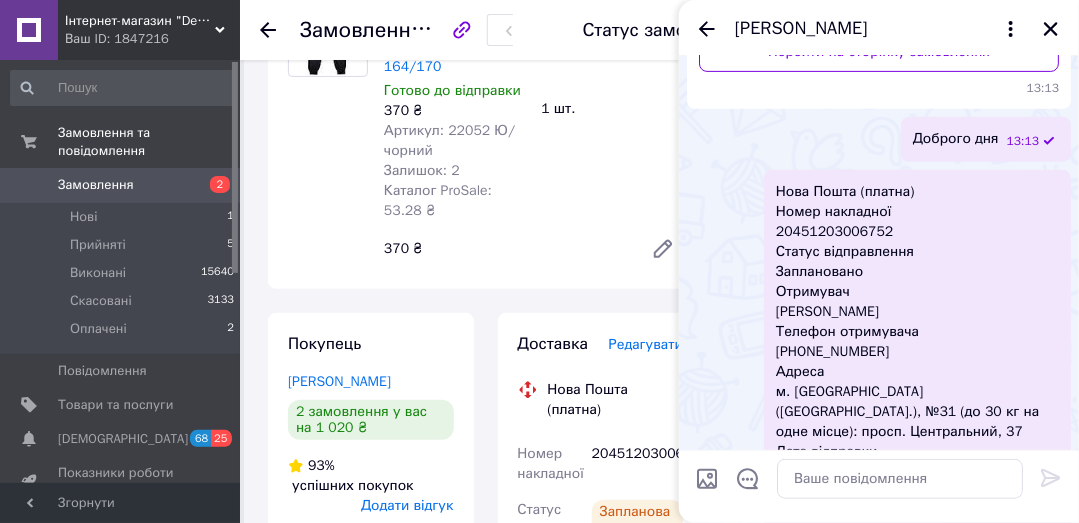 drag, startPoint x: 993, startPoint y: 359, endPoint x: 986, endPoint y: 390, distance: 31.780497 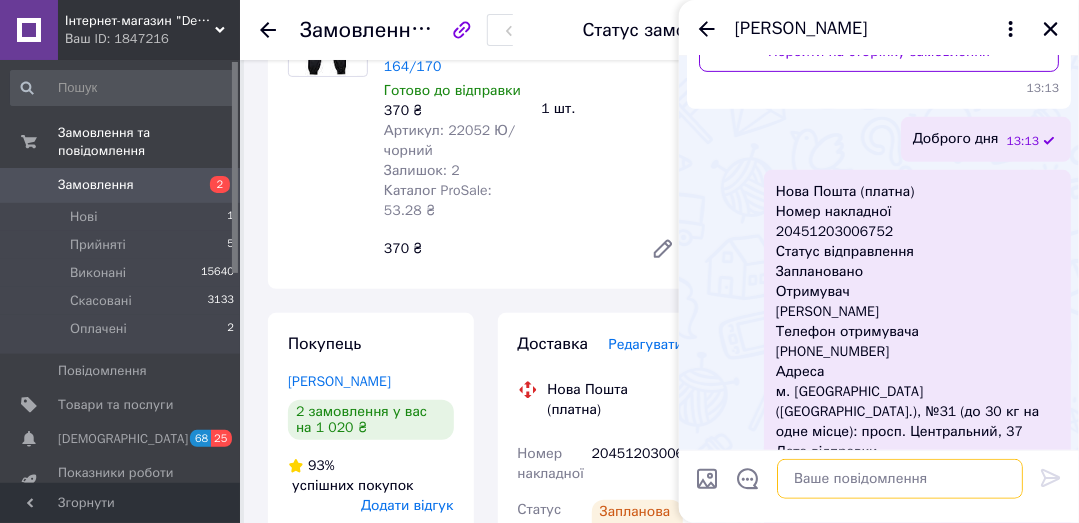 click at bounding box center (900, 479) 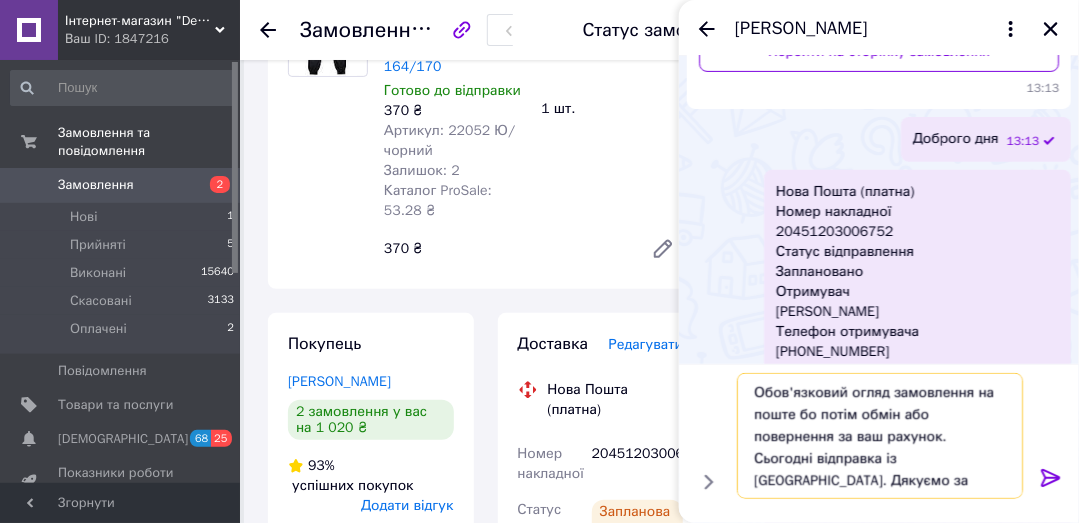 type on "Обов'язковий огляд замовлення на поште бо потім обмін або повернення за ваш рахунок. Сьогодні відправка із [GEOGRAPHIC_DATA]. Дякуємо за покупку" 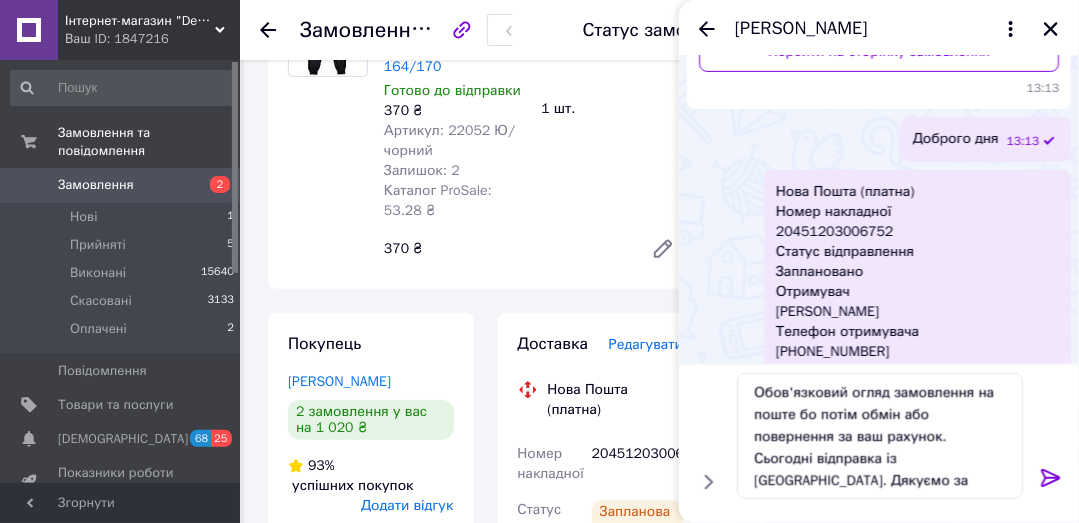 click 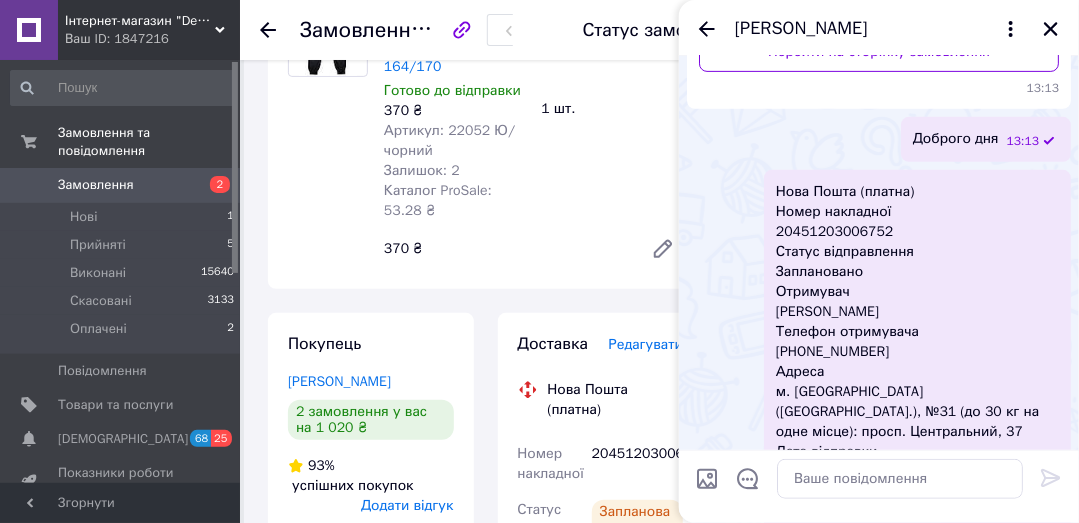 scroll, scrollTop: 738, scrollLeft: 0, axis: vertical 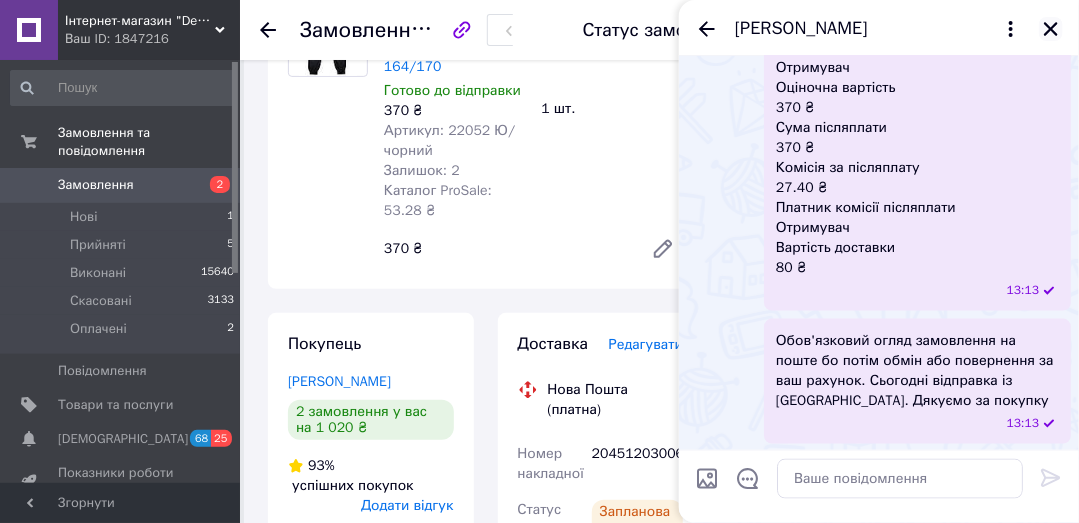 click 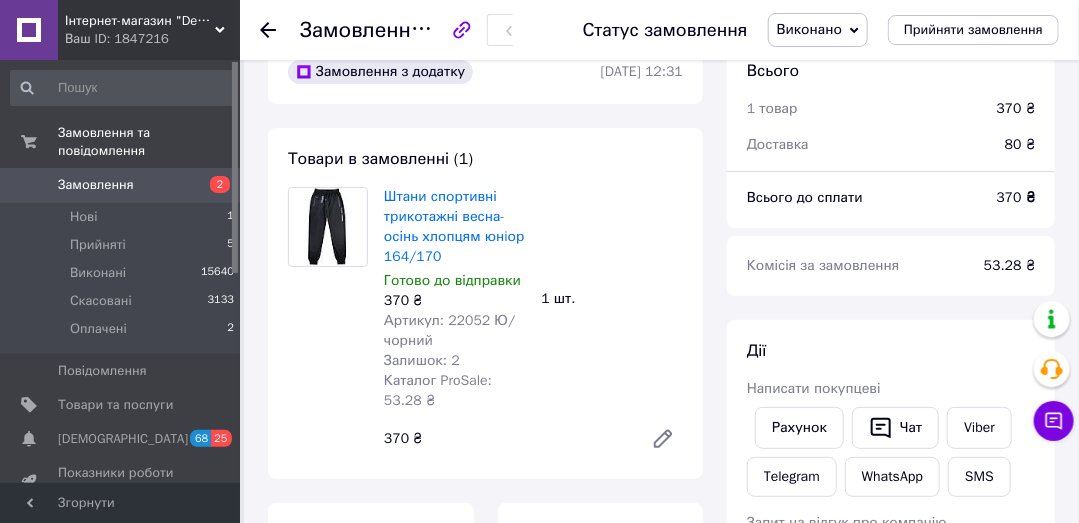 scroll, scrollTop: 0, scrollLeft: 0, axis: both 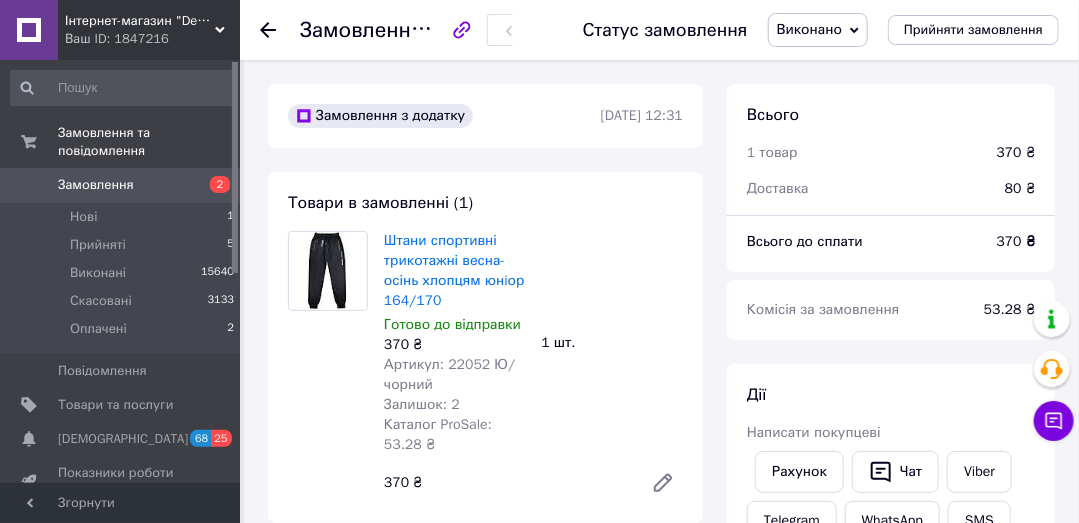 click on "Замовлення" at bounding box center [96, 185] 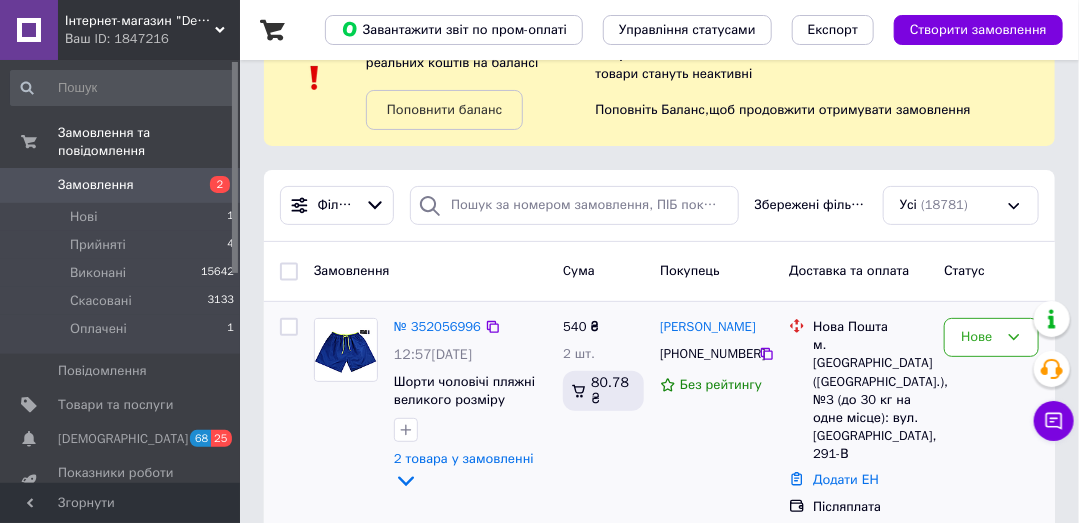scroll, scrollTop: 95, scrollLeft: 0, axis: vertical 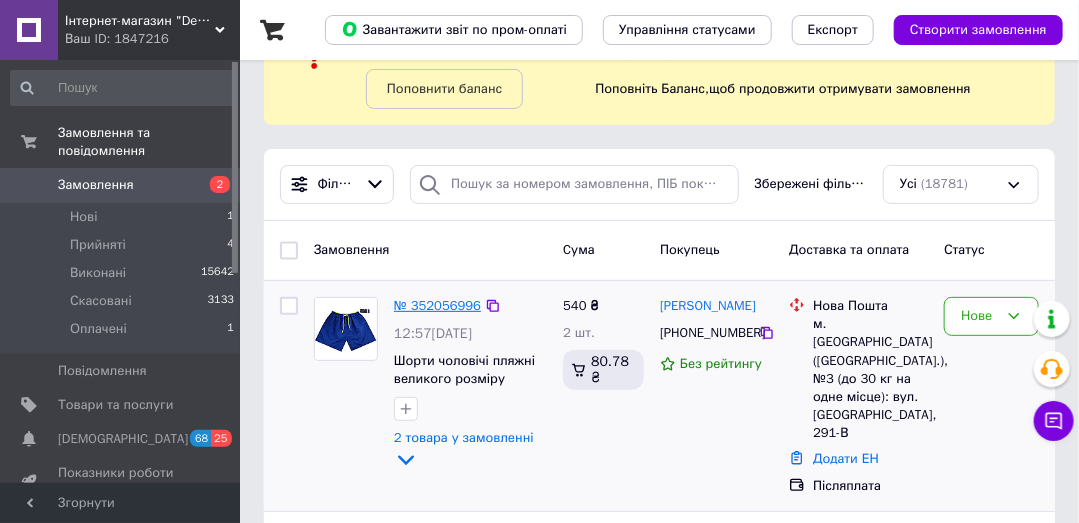 click on "№ 352056996" at bounding box center [437, 305] 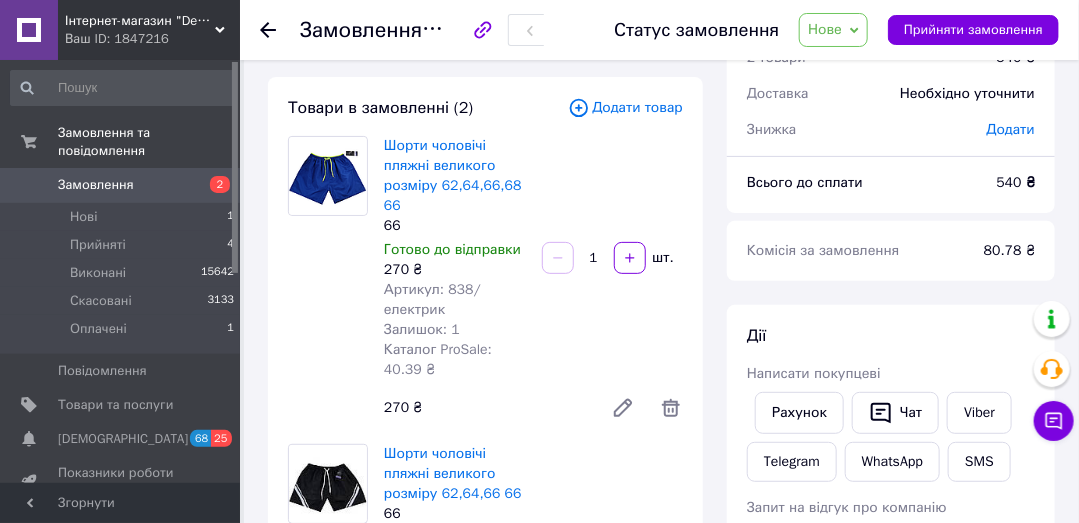 click on "Нове" at bounding box center (833, 30) 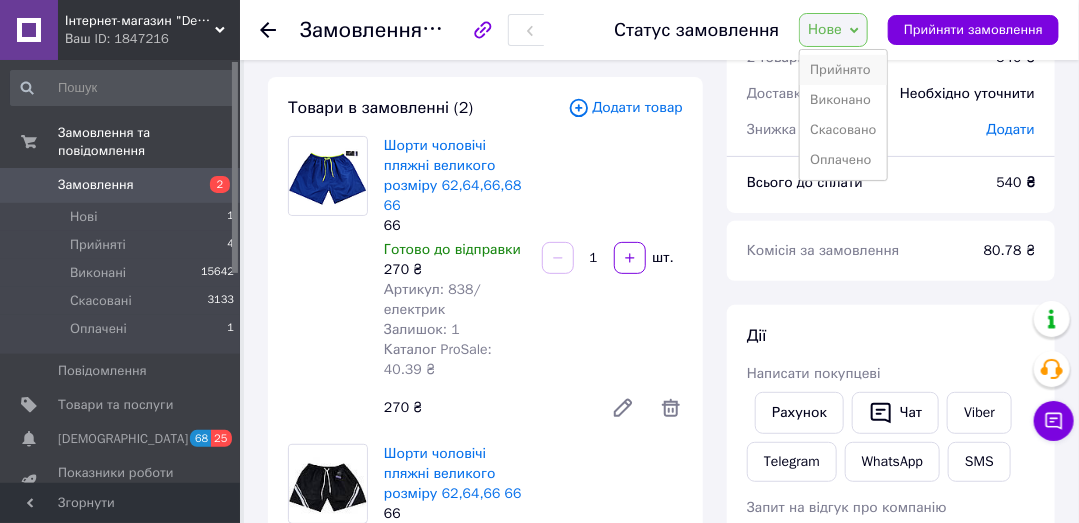 click on "Прийнято" at bounding box center (843, 70) 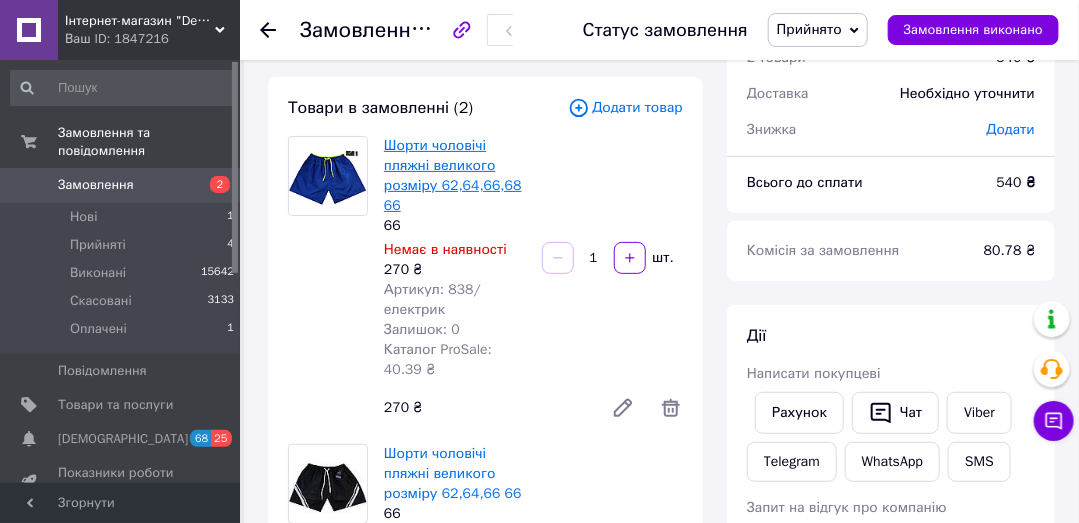 click on "Шорти чоловічі пляжні великого розміру 62,64,66,68 66" at bounding box center [453, 175] 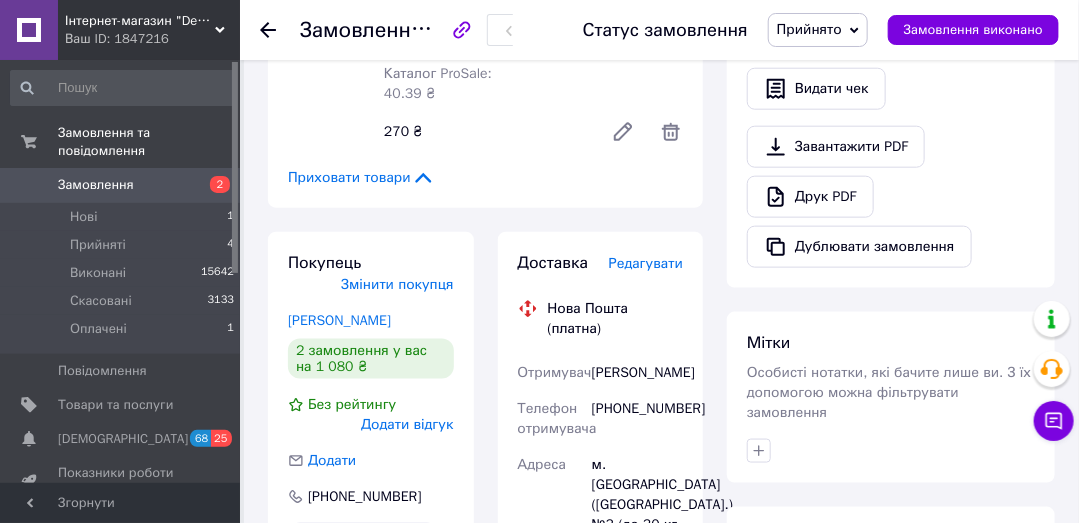 scroll, scrollTop: 761, scrollLeft: 0, axis: vertical 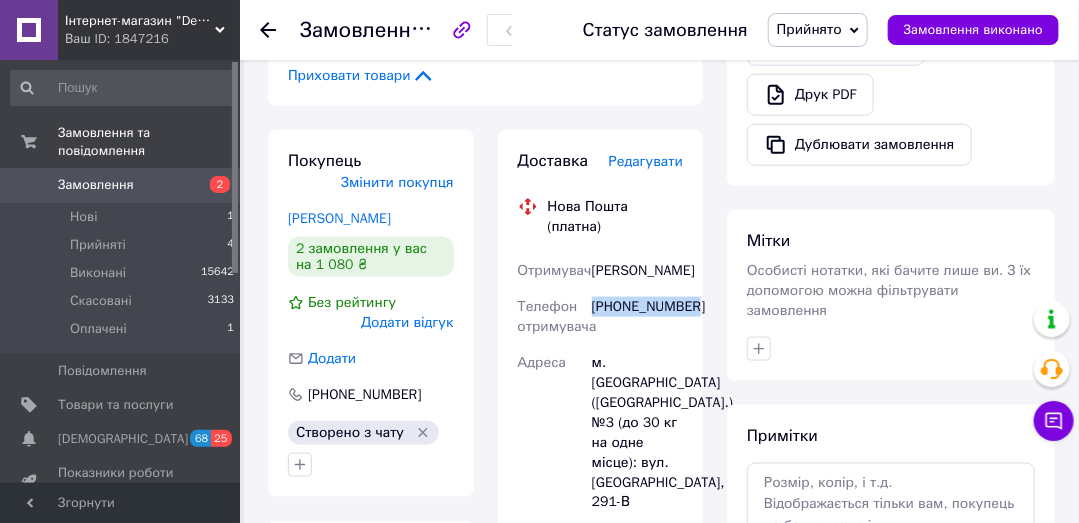 drag, startPoint x: 592, startPoint y: 286, endPoint x: 692, endPoint y: 292, distance: 100.17984 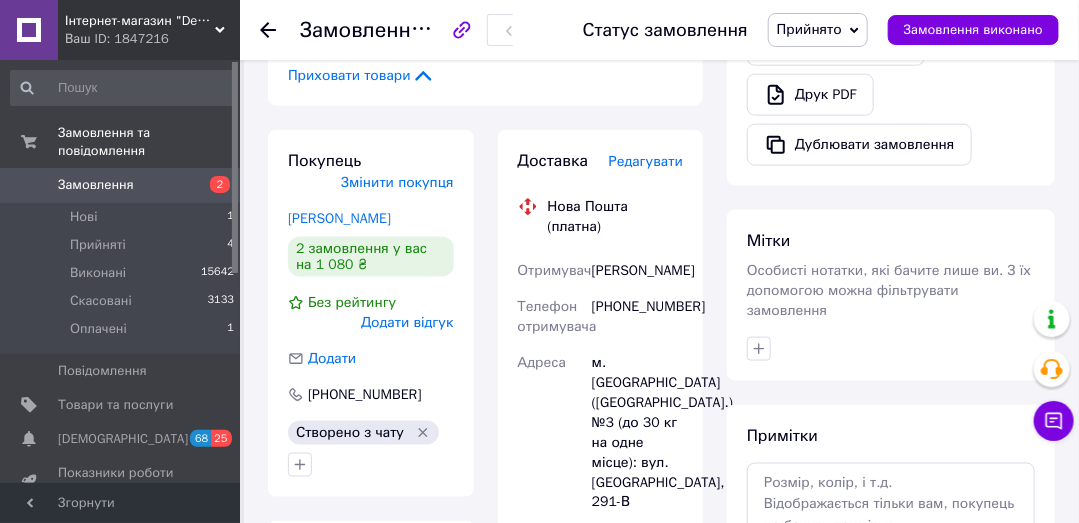 click at bounding box center [280, 30] 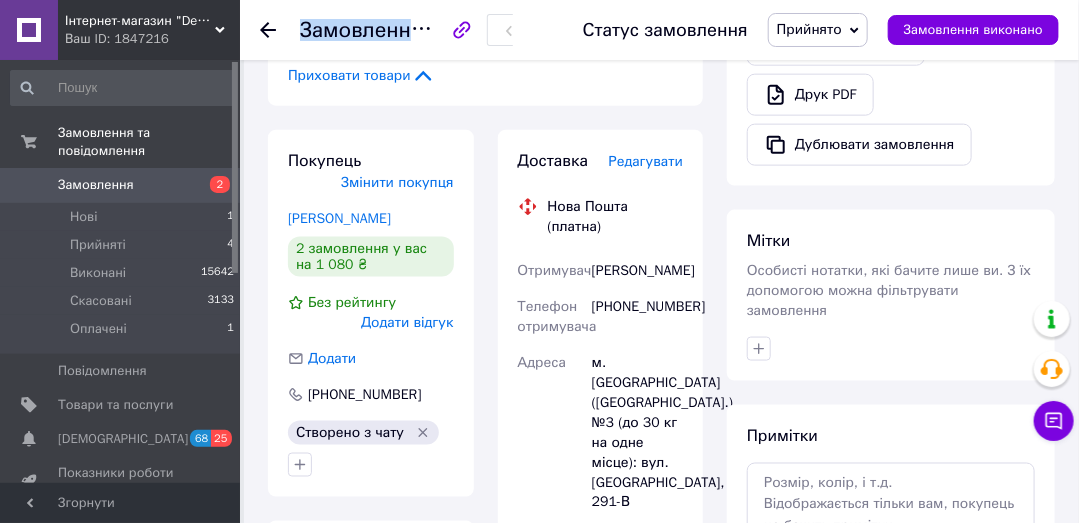 click at bounding box center (280, 30) 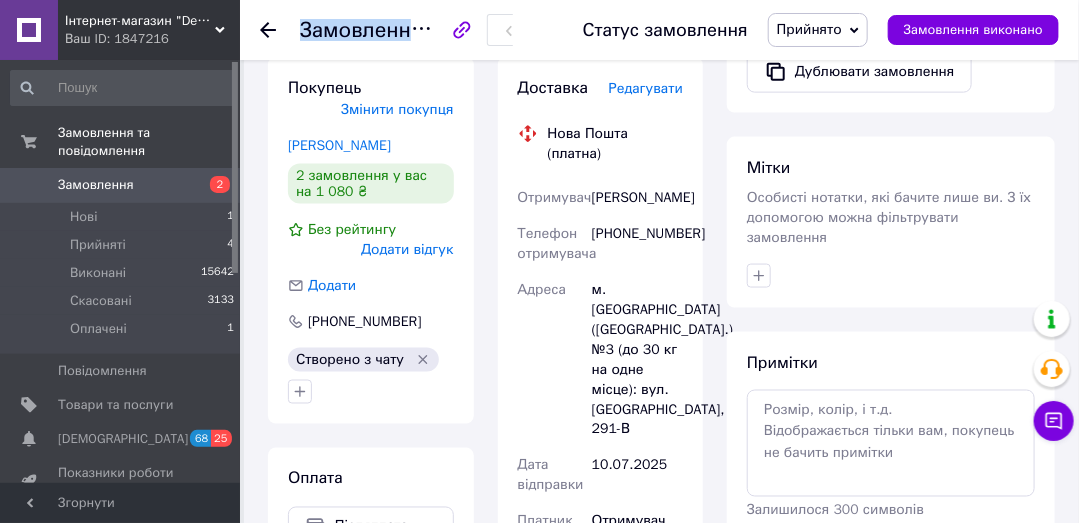 scroll, scrollTop: 857, scrollLeft: 0, axis: vertical 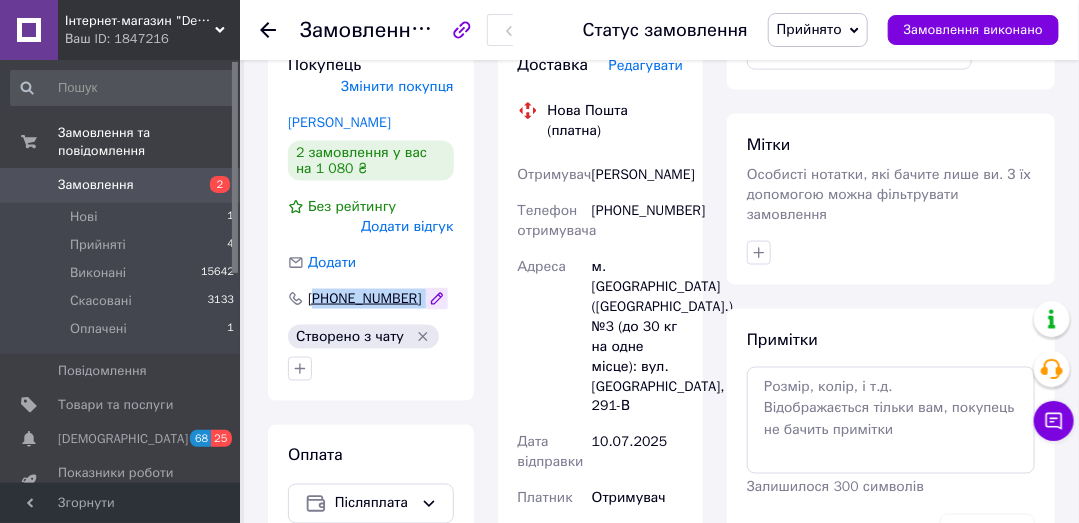 copy on "380998320127" 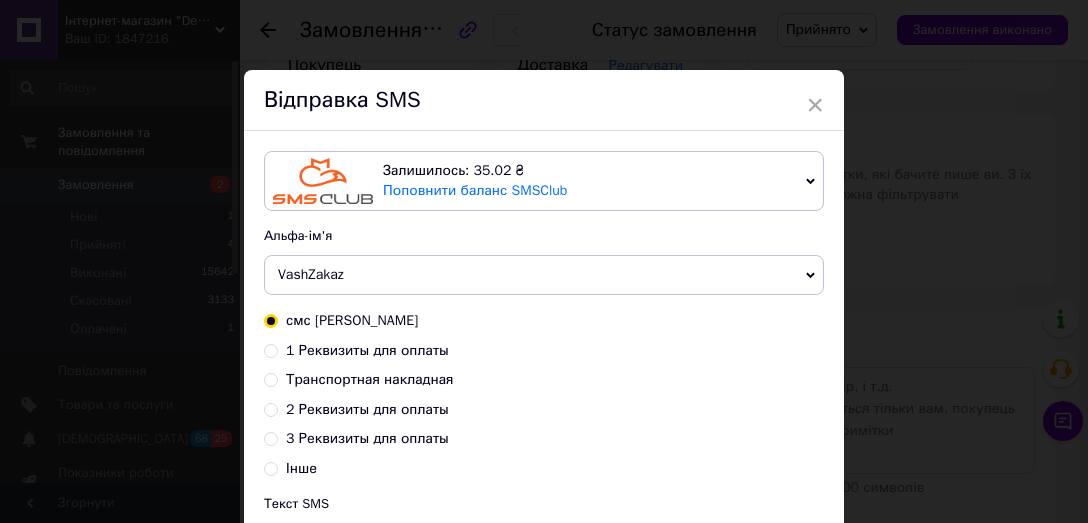 click on "Залишилось: 35.02 ₴ Поповнити баланс SMSClub Підключити LetsAds Альфа-ім'я  VashZakaz +380********* Оновити список альфа-імен смс Денис 1 Реквизиты для оплаты Транспортная накладная 2 Реквизиты для оплаты 3 Реквизиты для оплаты Інше Текст SMS Приват 5457 0822 7286 7529 Воробйов Д.С. грн. "Dendy" Використано: 53 символи" at bounding box center [544, 399] 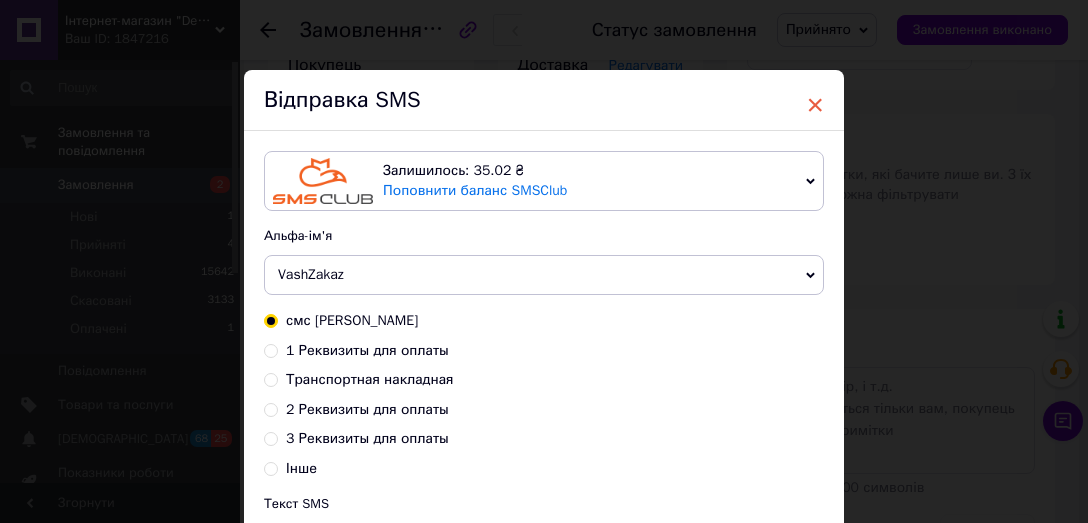 click on "×" at bounding box center (815, 105) 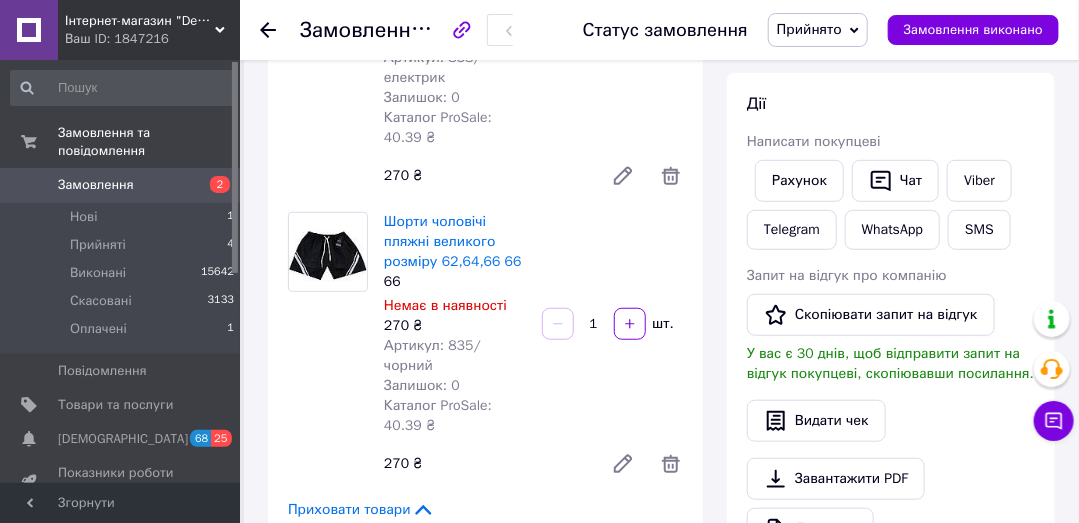 scroll, scrollTop: 285, scrollLeft: 0, axis: vertical 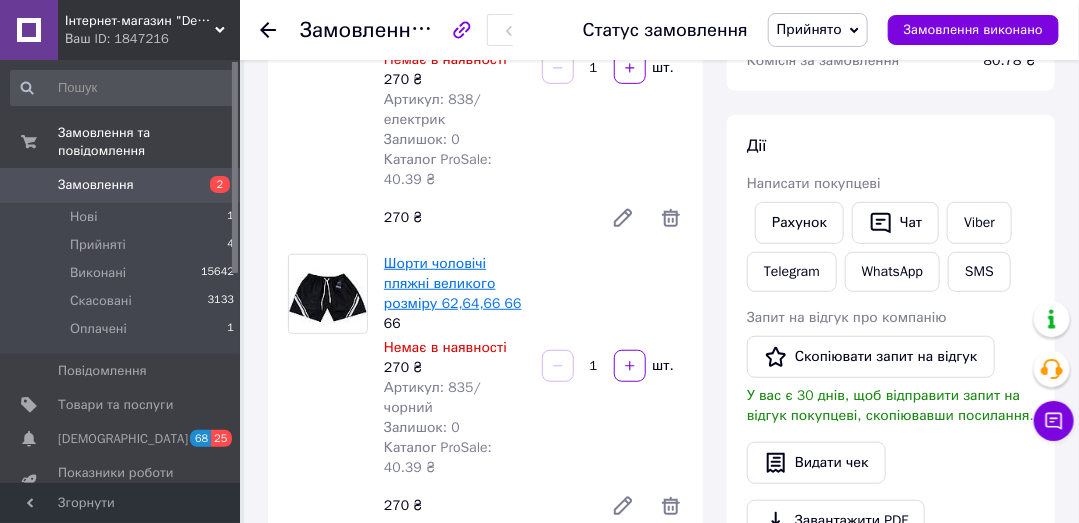 click on "Шорти чоловічі пляжні великого розміру 62,64,66 66" at bounding box center (453, 283) 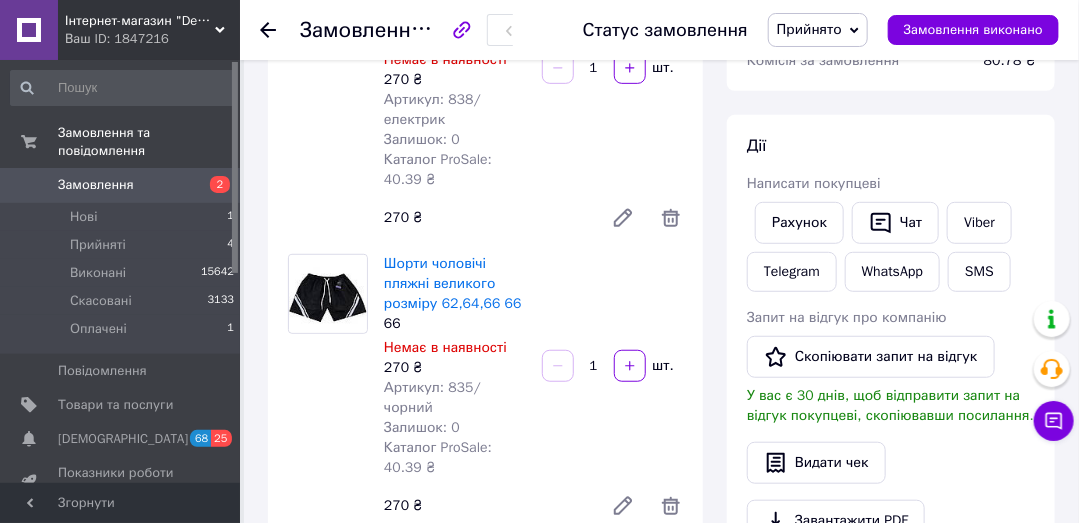 click on "Замовлення" at bounding box center [96, 185] 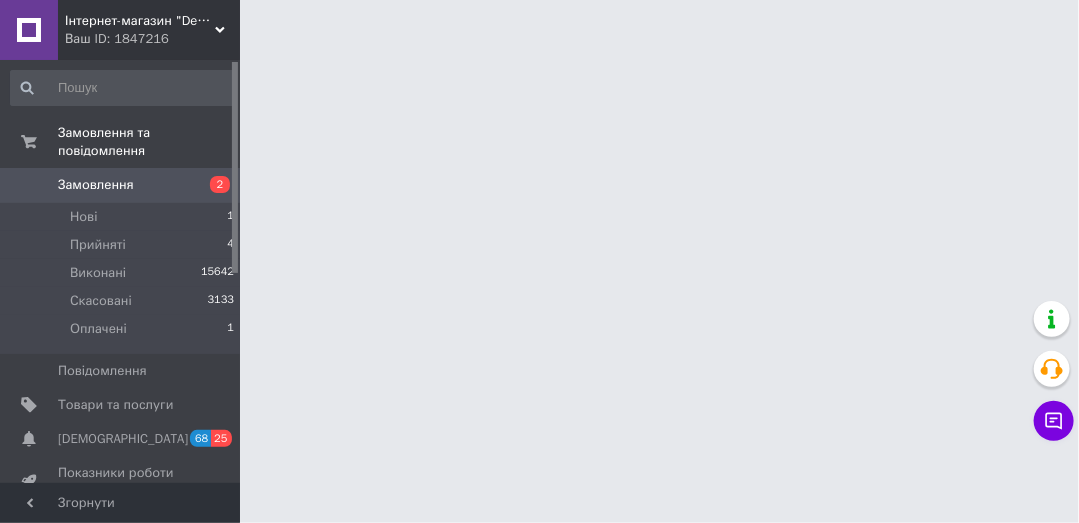 scroll, scrollTop: 0, scrollLeft: 0, axis: both 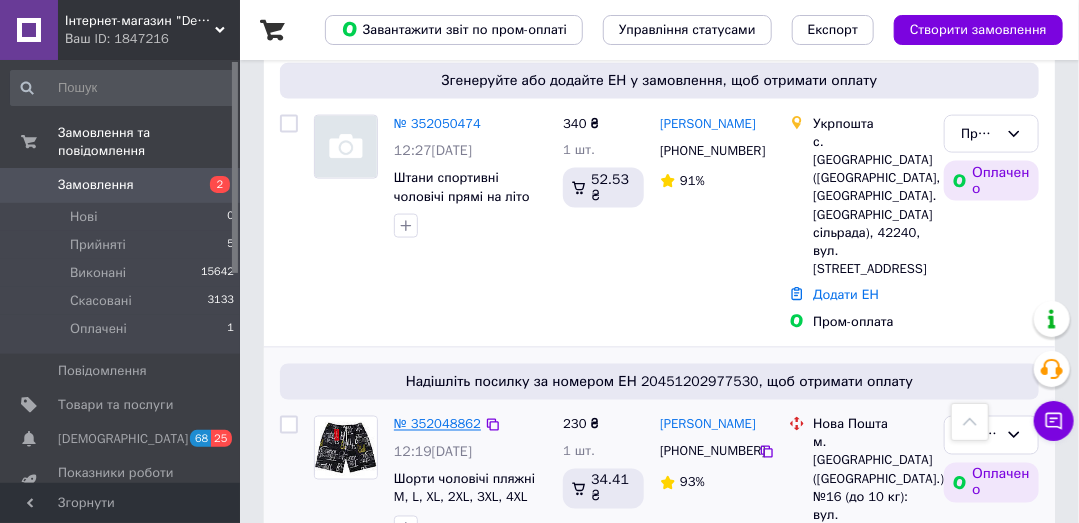 click on "№ 352048862" at bounding box center [437, 424] 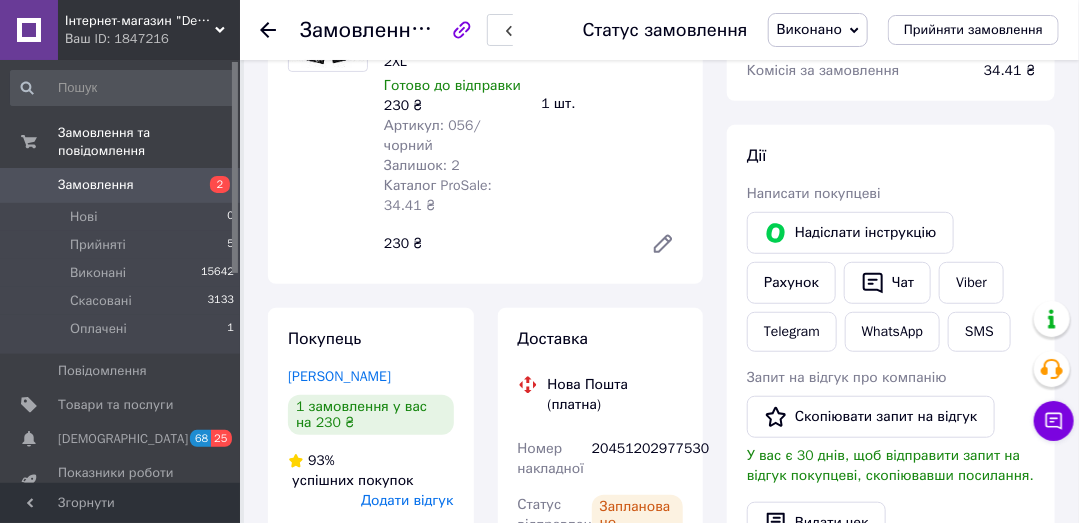 scroll, scrollTop: 285, scrollLeft: 0, axis: vertical 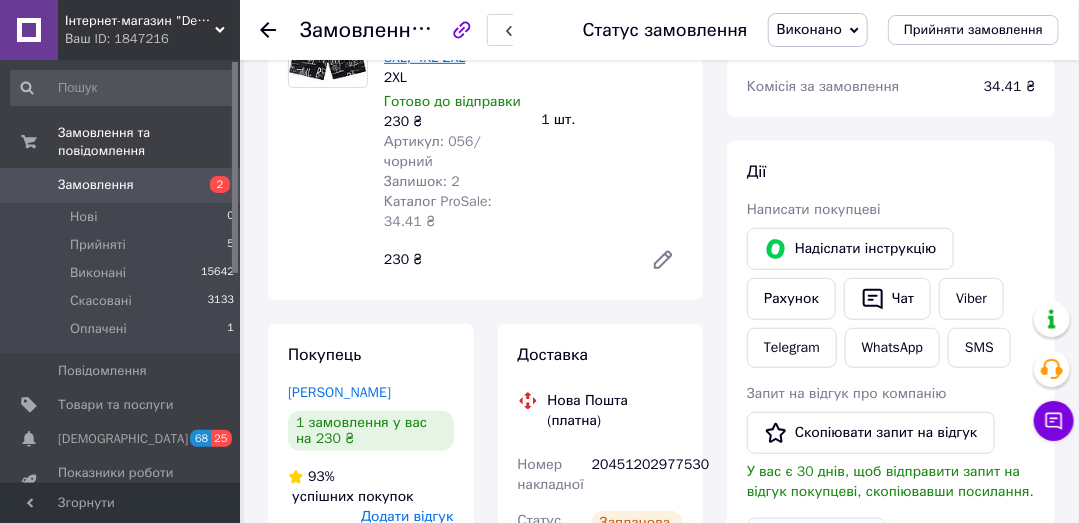 click on "Шорти чоловічі пляжні M, L, XL, 2XL, 3XL, 4XL 2XL" at bounding box center (451, 37) 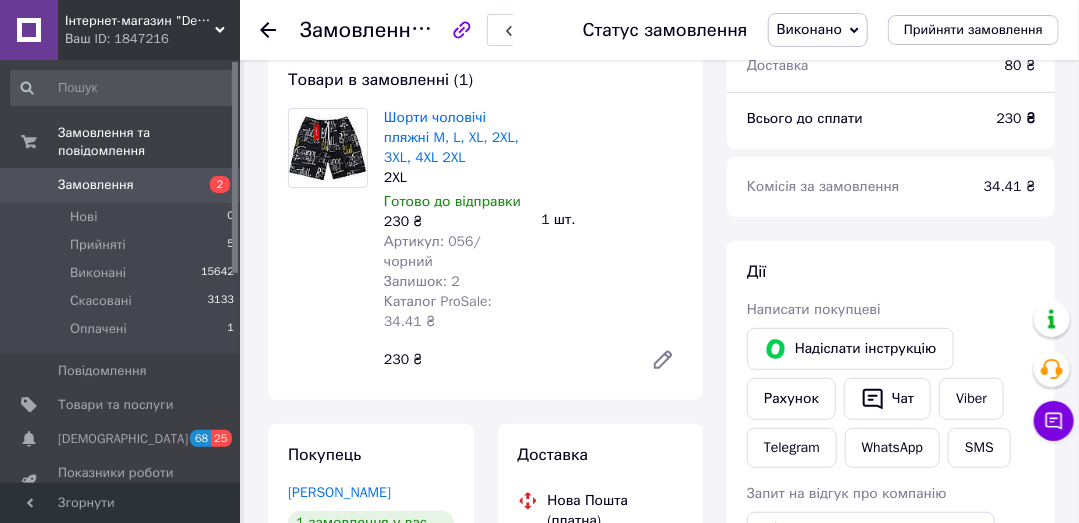 scroll, scrollTop: 0, scrollLeft: 0, axis: both 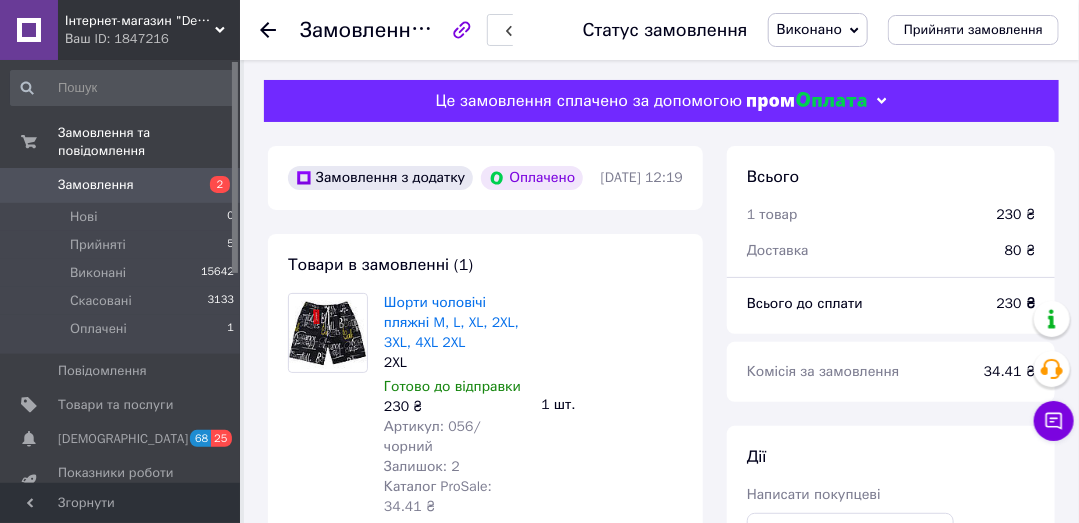 click on "Замовлення" at bounding box center [96, 185] 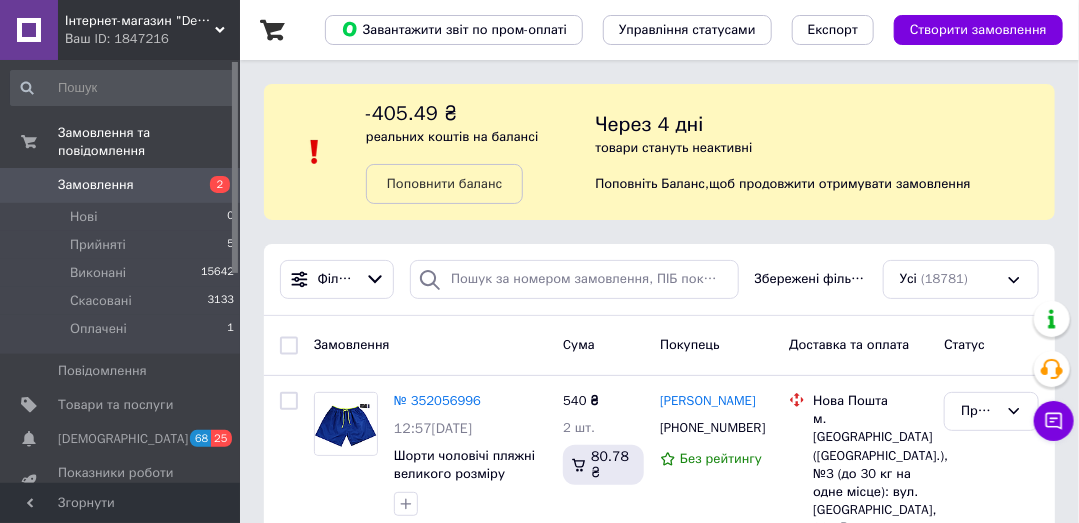 click on "Список замовлень   Завантажити звіт по пром-оплаті Управління статусами Експорт Створити замовлення -405.49 ₴ реальних коштів на балансі Поповнити баланс Через 4 дні товари стануть неактивні Поповніть Баланс ,  щоб продовжити отримувати замовлення Фільтри Збережені фільтри: Усі (18781) Замовлення Cума Покупець Доставка та оплата Статус № 352056996 12:57, 10.07.2025 Шорти чоловічі пляжні великого розміру 62,64,66,68 66 2 товара у замовленні 540 ₴ 2 шт. 80.78 ₴ Лілія Демченко +380998320127 Без рейтингу Нова Пошта м. Прилуки (Чернігівська обл.), №3 (до 30 кг на одне місце): вул. Київська, 291-В 93%" at bounding box center [659, 3117] 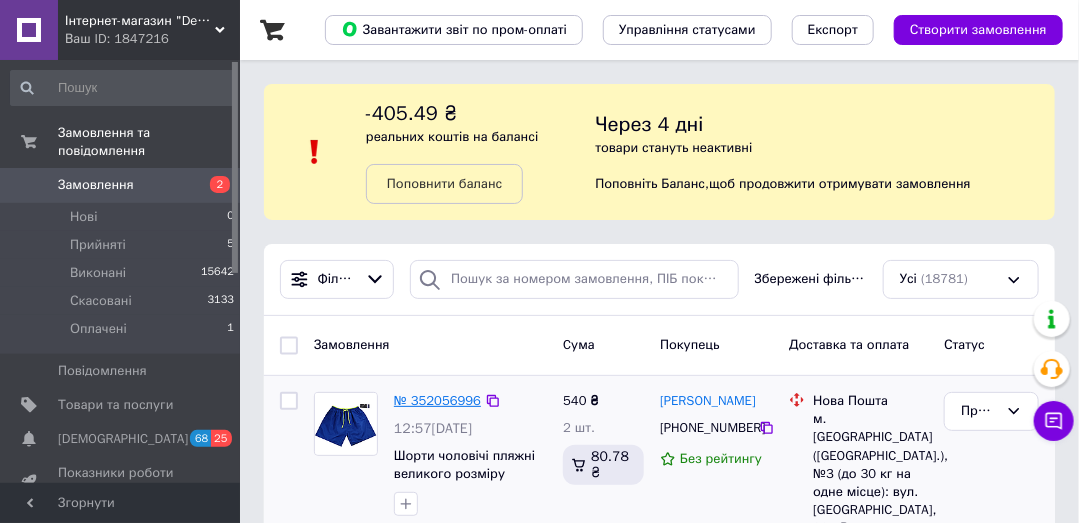 click on "№ 352056996" at bounding box center [437, 400] 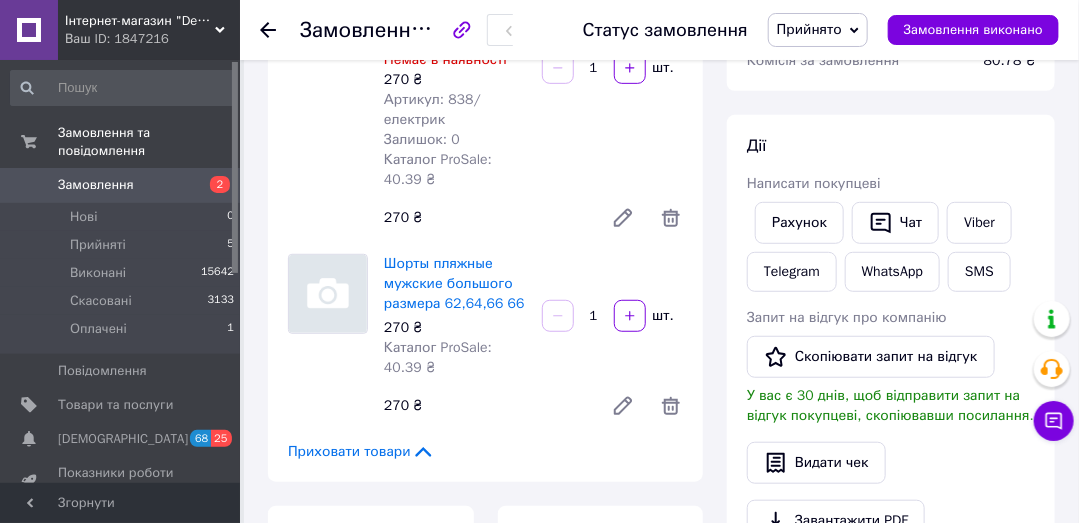 scroll, scrollTop: 190, scrollLeft: 0, axis: vertical 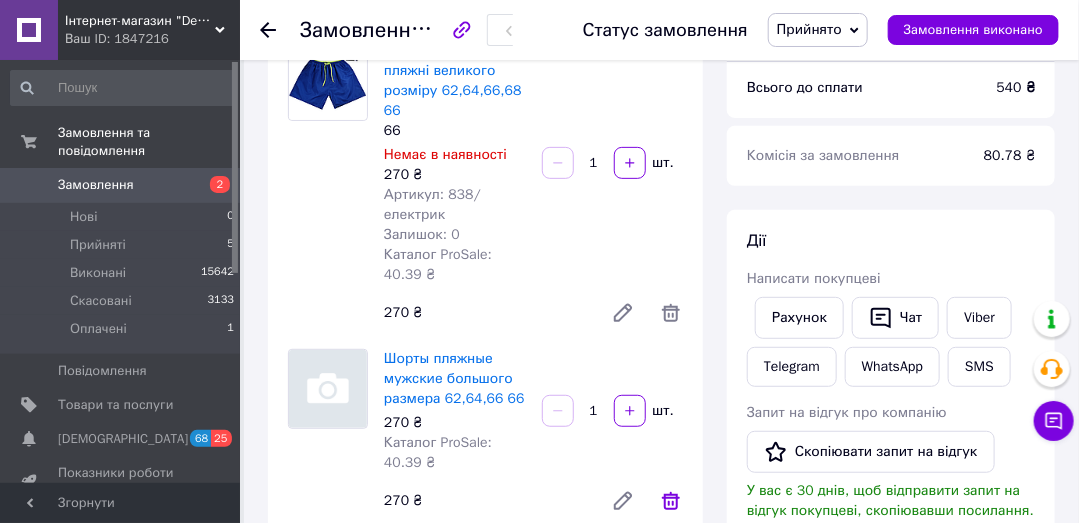 click 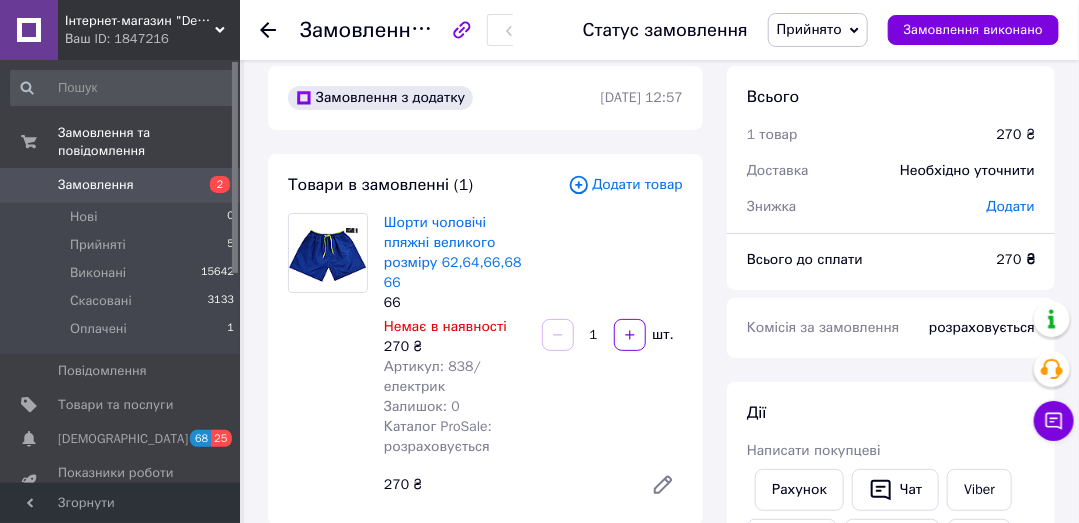 scroll, scrollTop: 0, scrollLeft: 0, axis: both 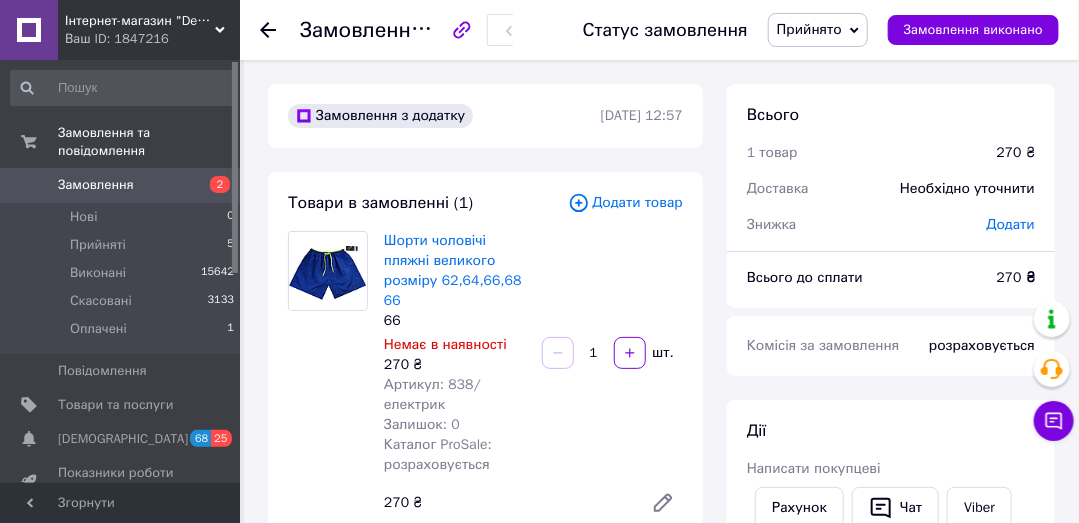 click on "Додати товар" at bounding box center (625, 203) 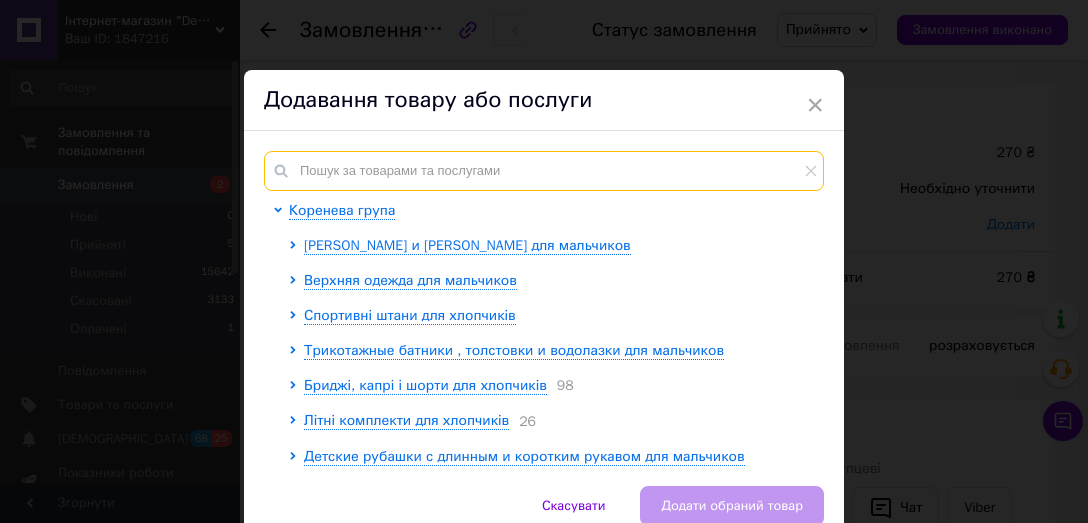 click at bounding box center [544, 171] 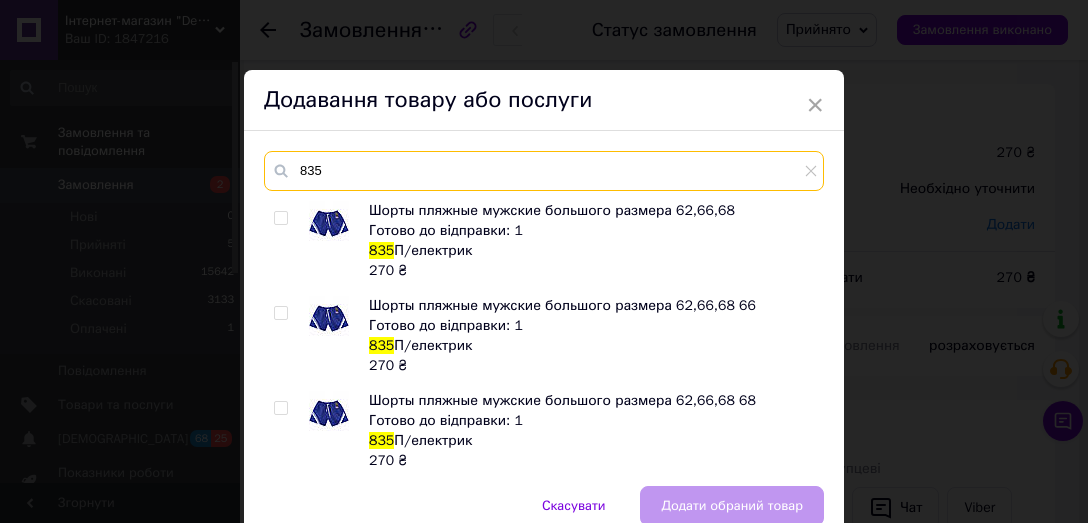 type on "835" 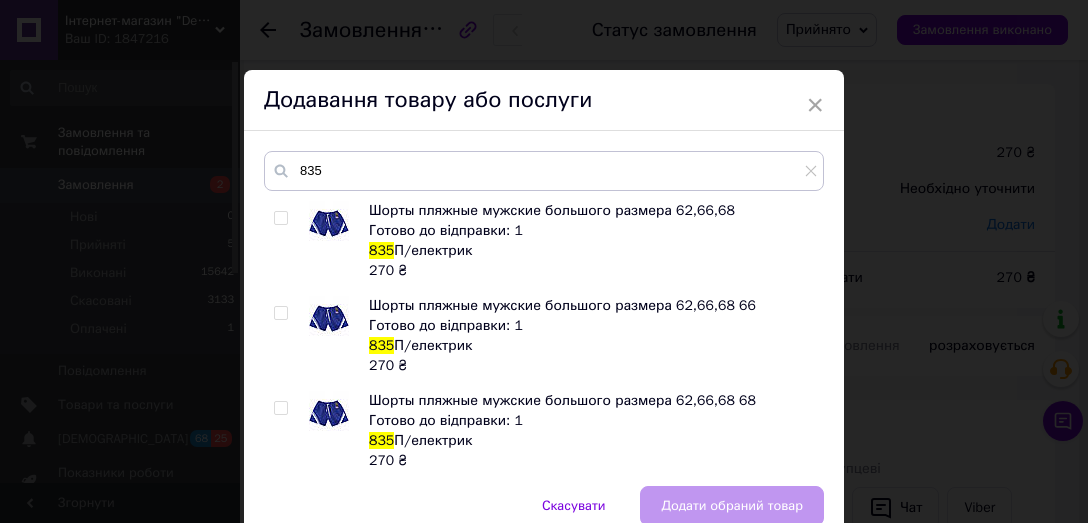 drag, startPoint x: 277, startPoint y: 308, endPoint x: 291, endPoint y: 384, distance: 77.27872 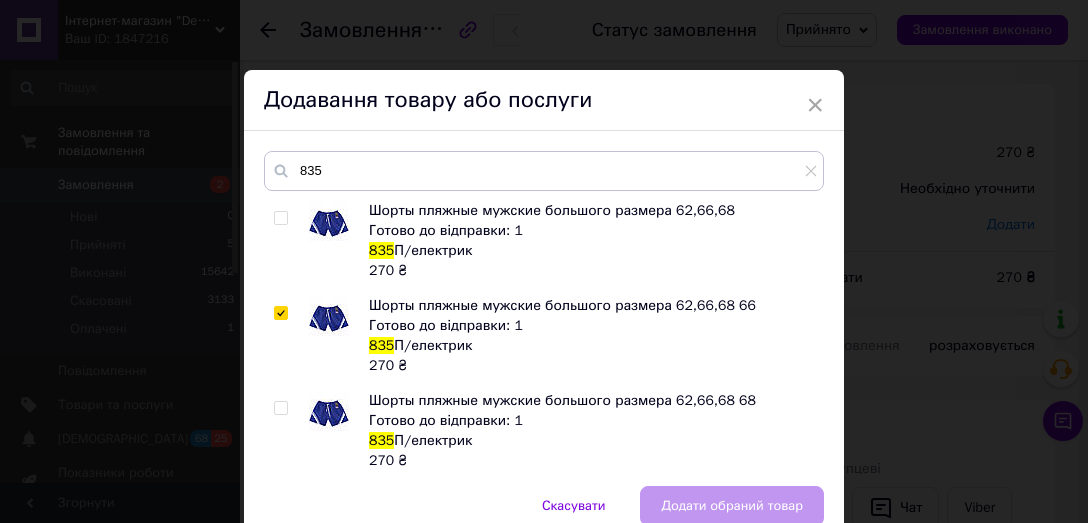 checkbox on "true" 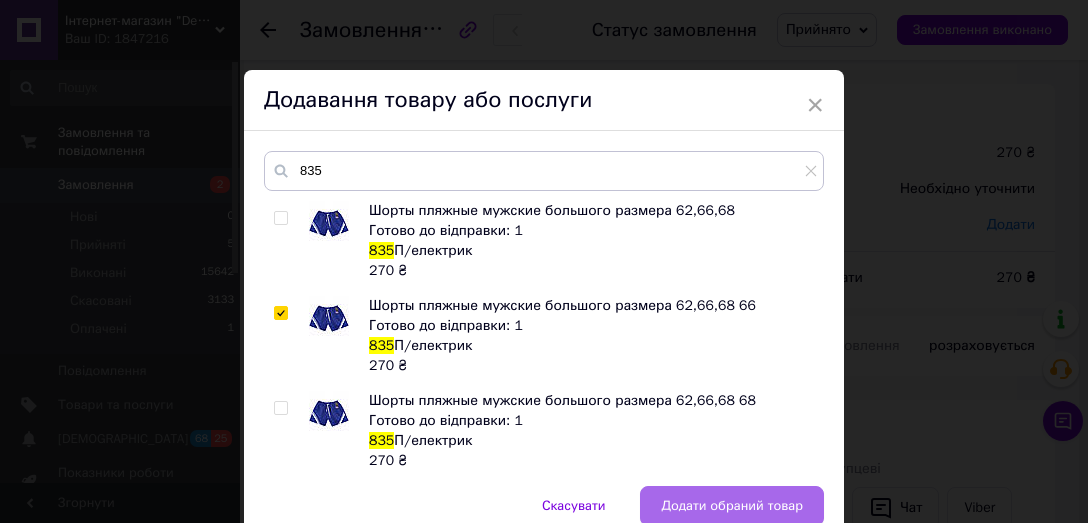 click on "Додати обраний товар" at bounding box center (732, 506) 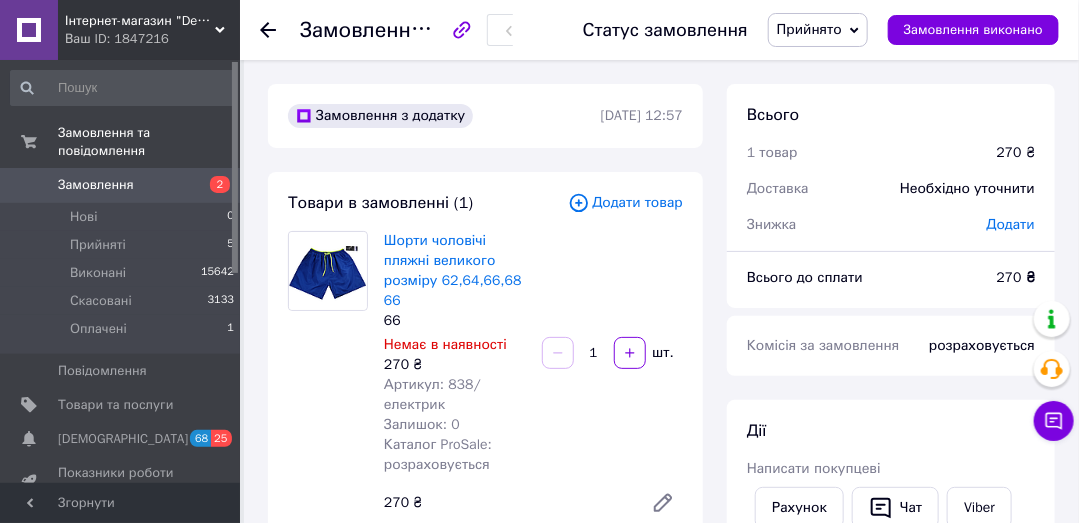 click on "Замовлення з додатку 10.07.2025 | 12:57" at bounding box center (485, 116) 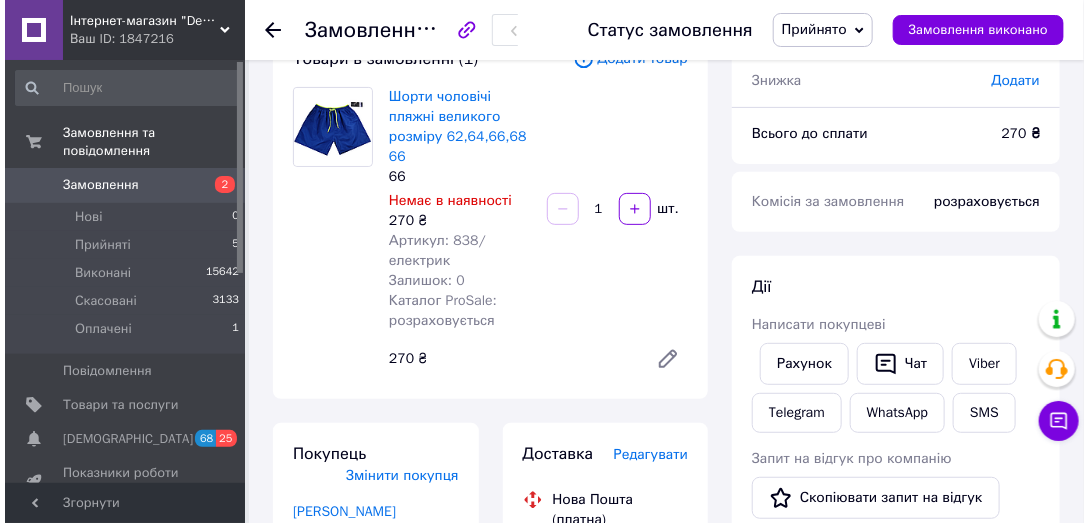 scroll, scrollTop: 0, scrollLeft: 0, axis: both 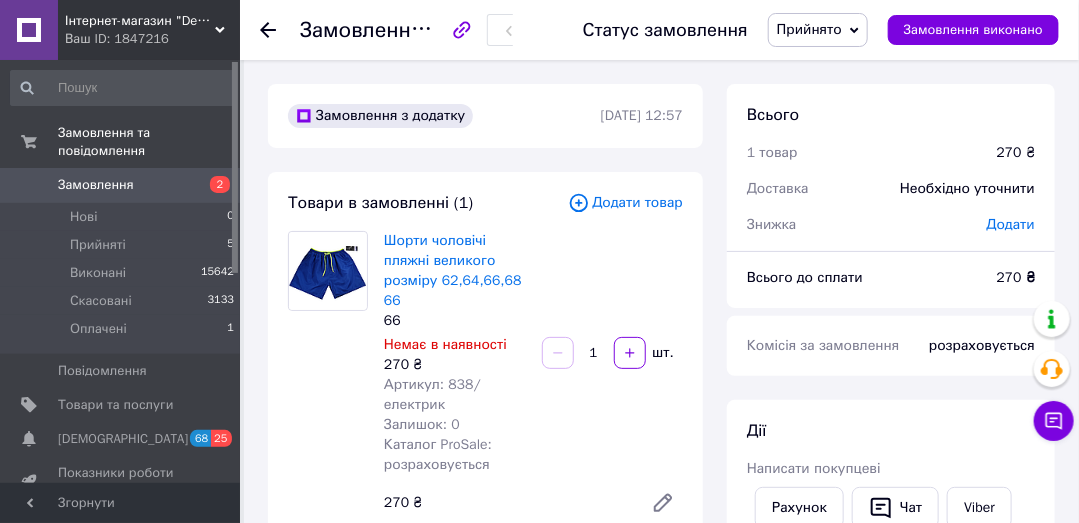 click on "Додати товар" at bounding box center (625, 203) 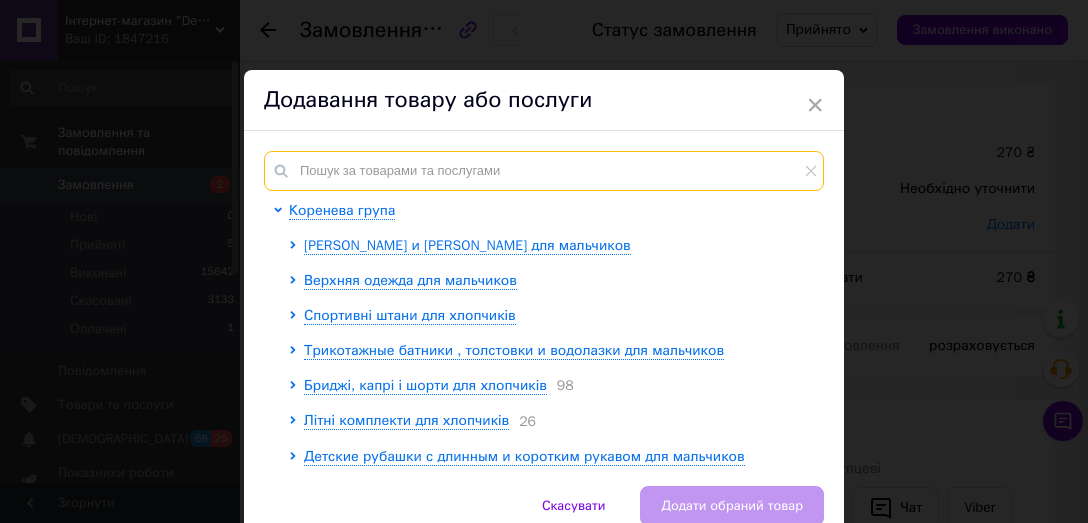 click at bounding box center [544, 171] 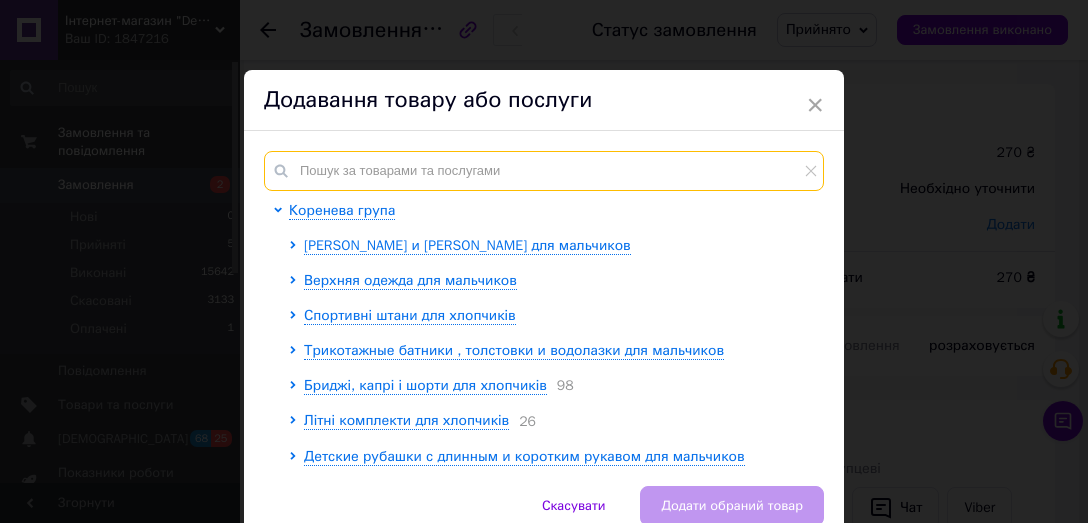 paste on "Розмір : 4XL на ( 54 ) Ширина пояса 38/55 см (напівобхват, максимально розтягнута гумка пояса ). Шир" 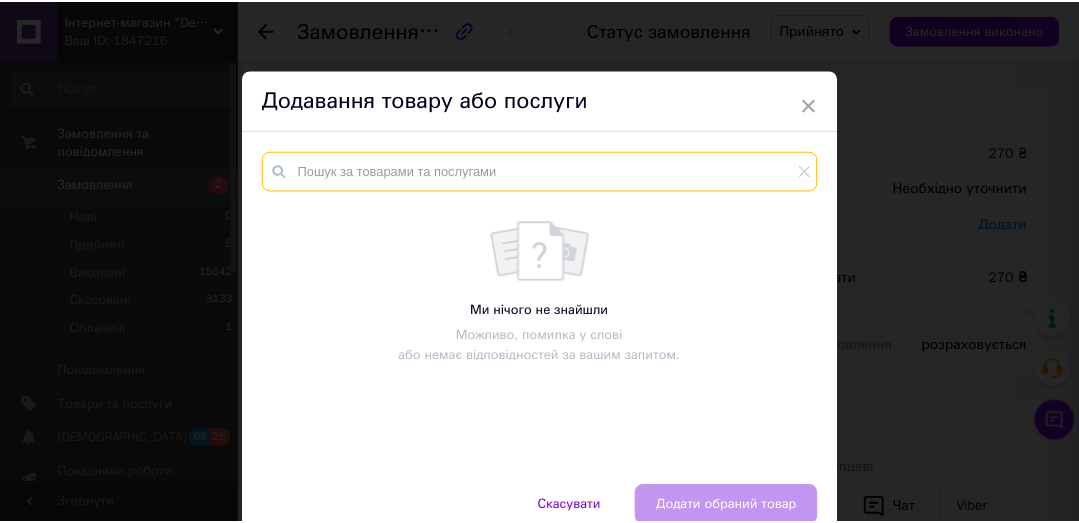 scroll, scrollTop: 0, scrollLeft: 0, axis: both 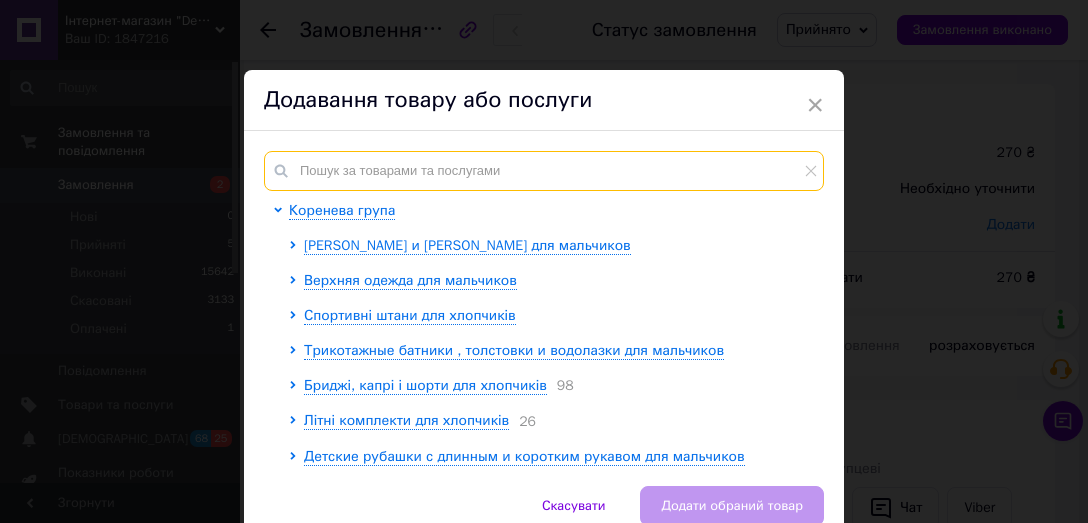 click at bounding box center [544, 171] 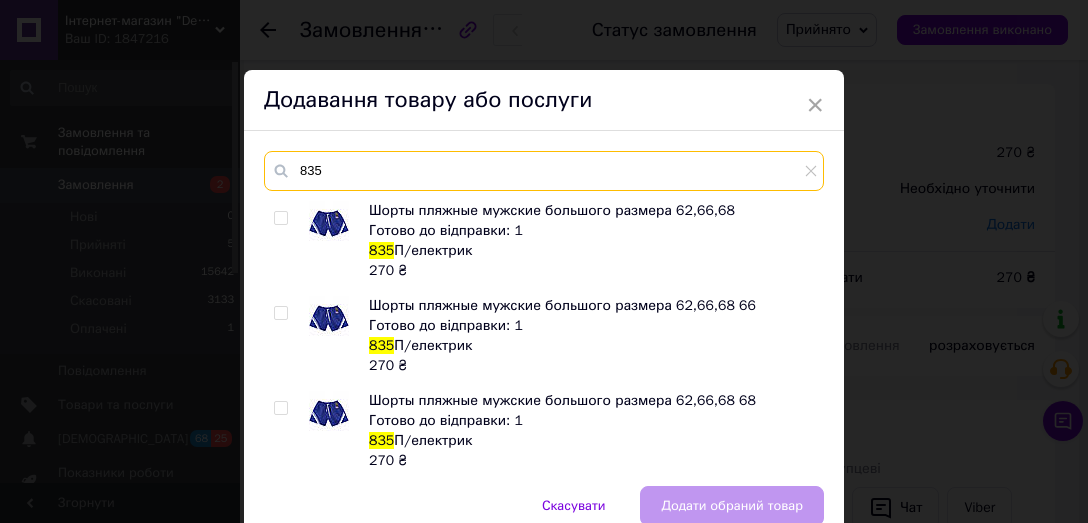 type on "835" 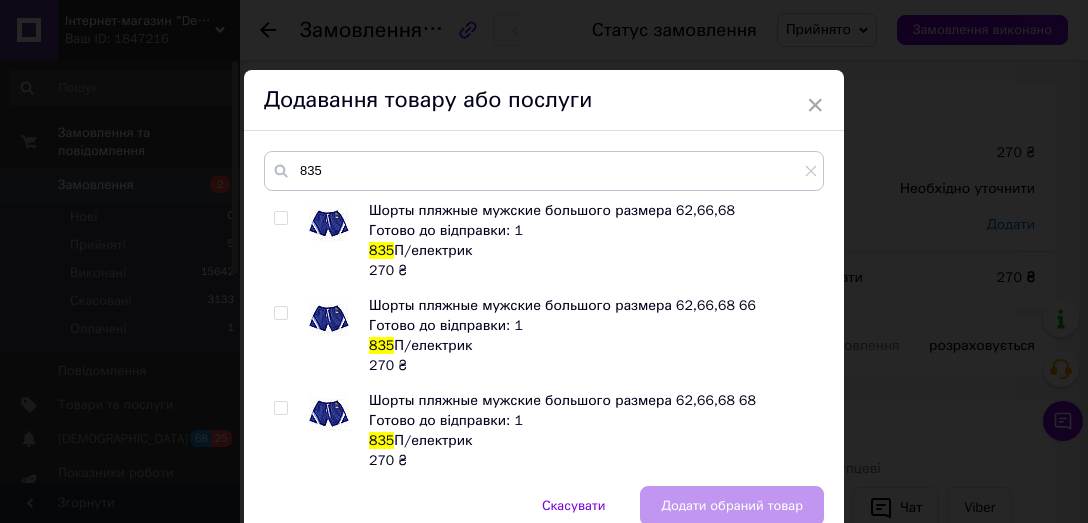 click at bounding box center [280, 313] 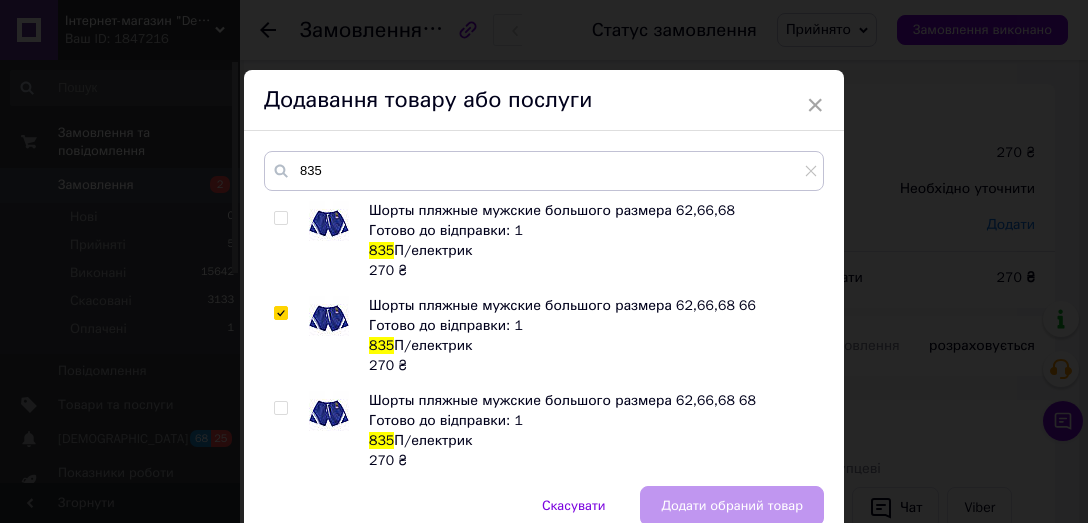 checkbox on "true" 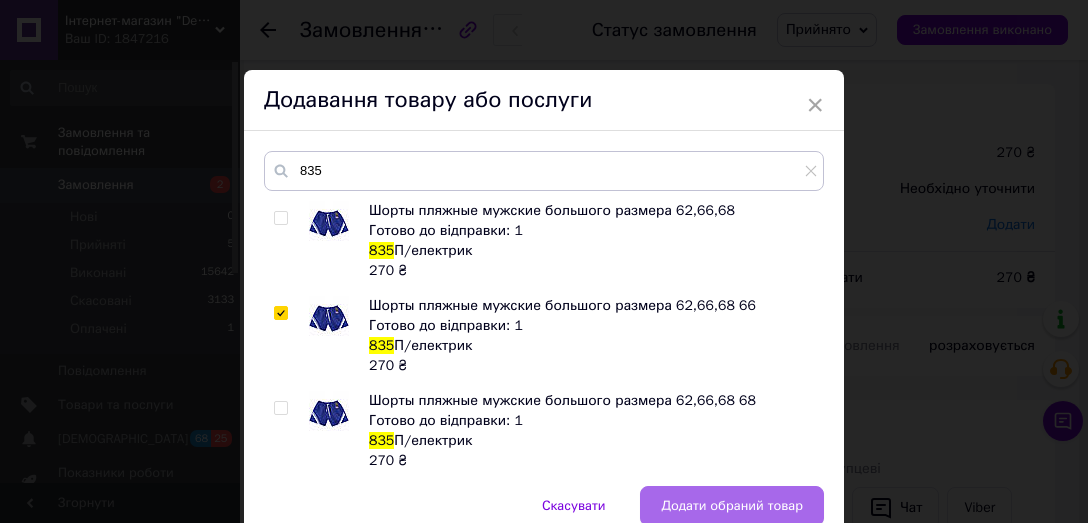 click on "Додати обраний товар" at bounding box center (732, 506) 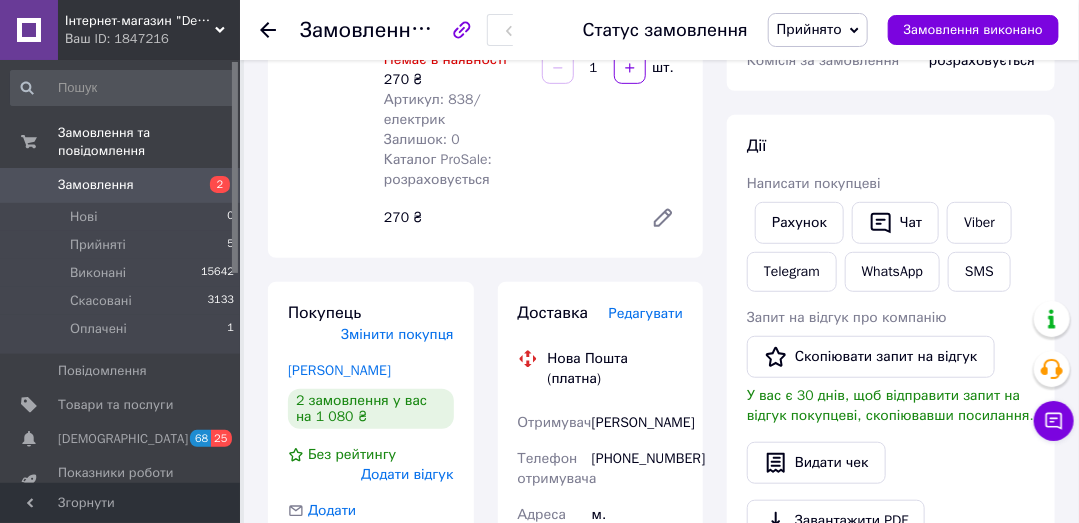 scroll, scrollTop: 0, scrollLeft: 0, axis: both 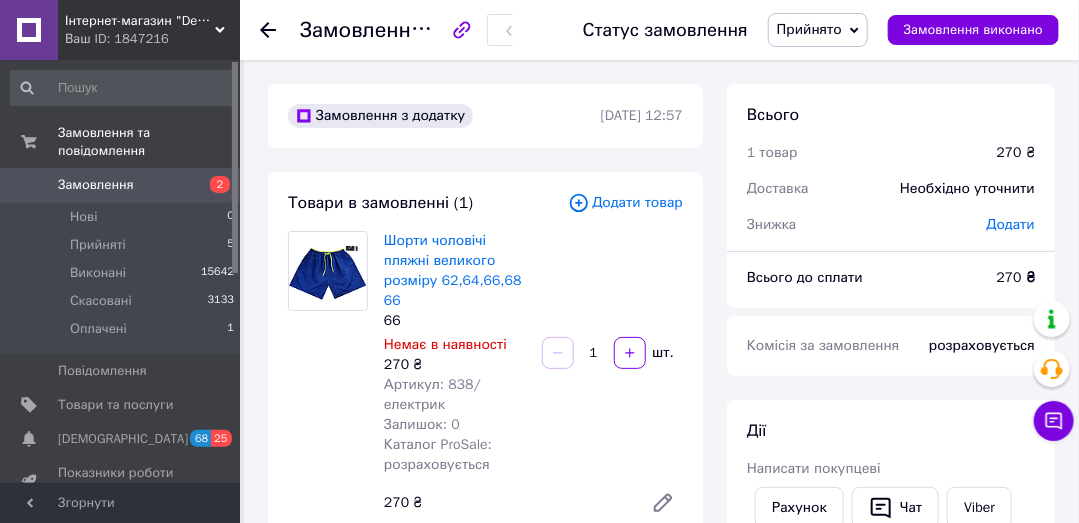 click on "Додати товар" at bounding box center [625, 203] 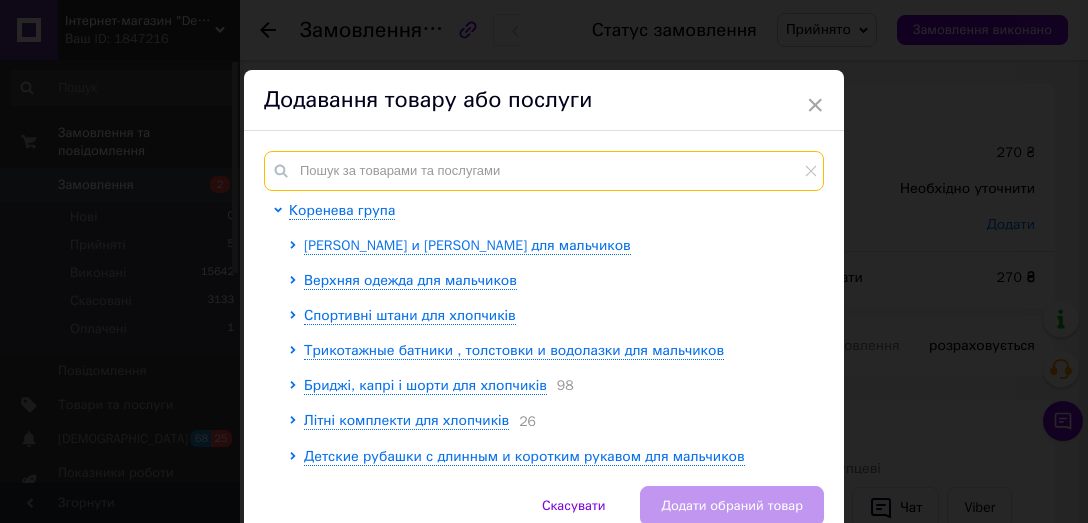 click at bounding box center (544, 171) 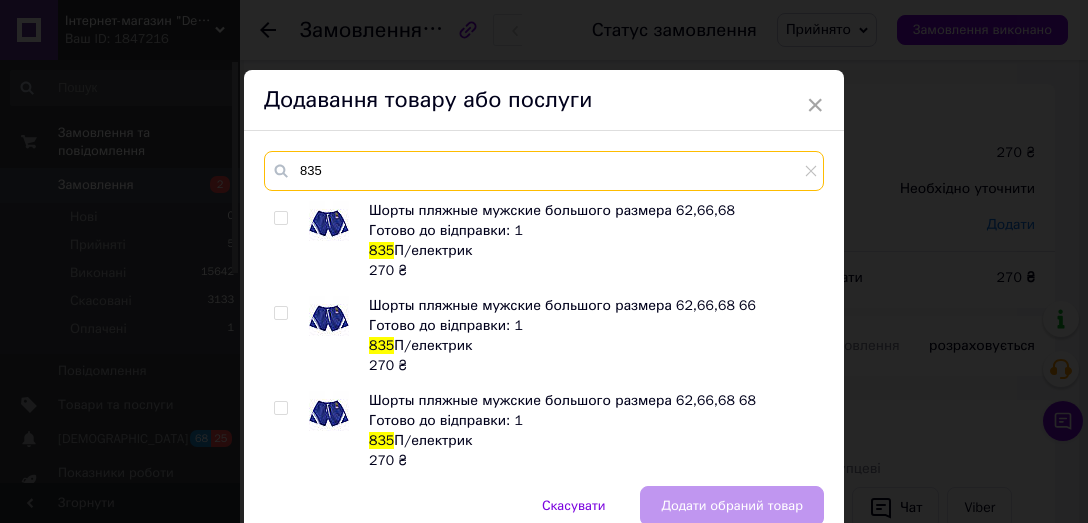 type on "835" 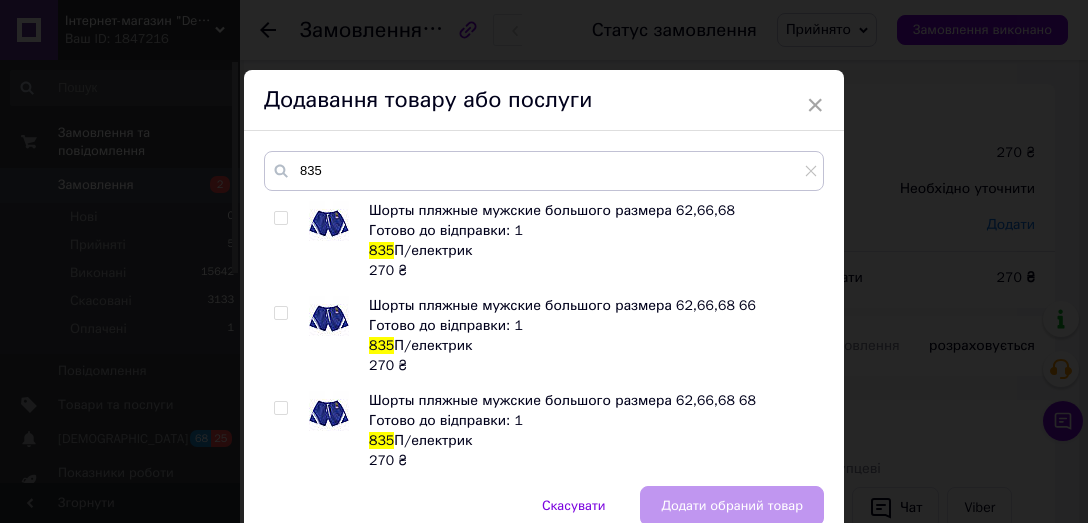 click at bounding box center (280, 313) 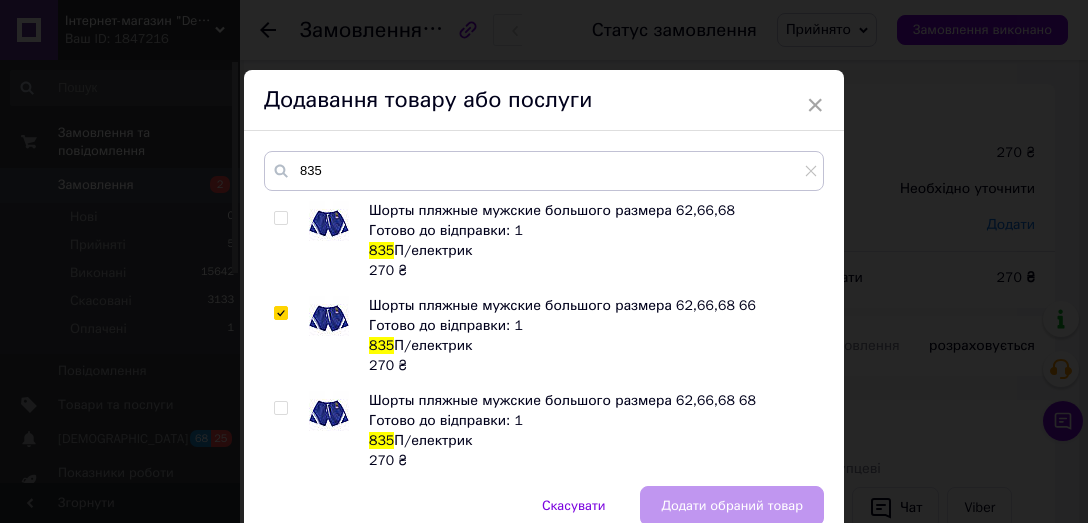 checkbox on "true" 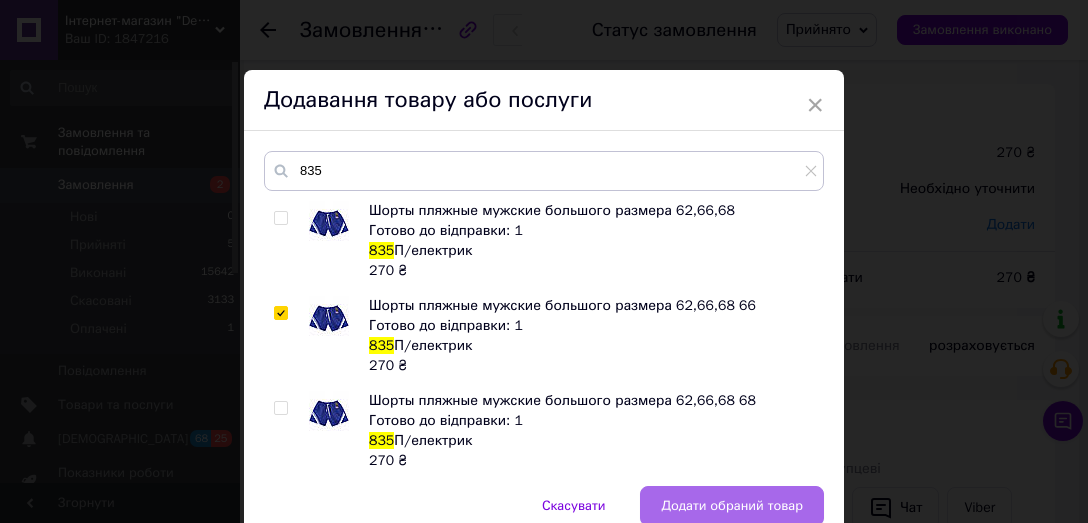 click on "Додати обраний товар" at bounding box center (732, 506) 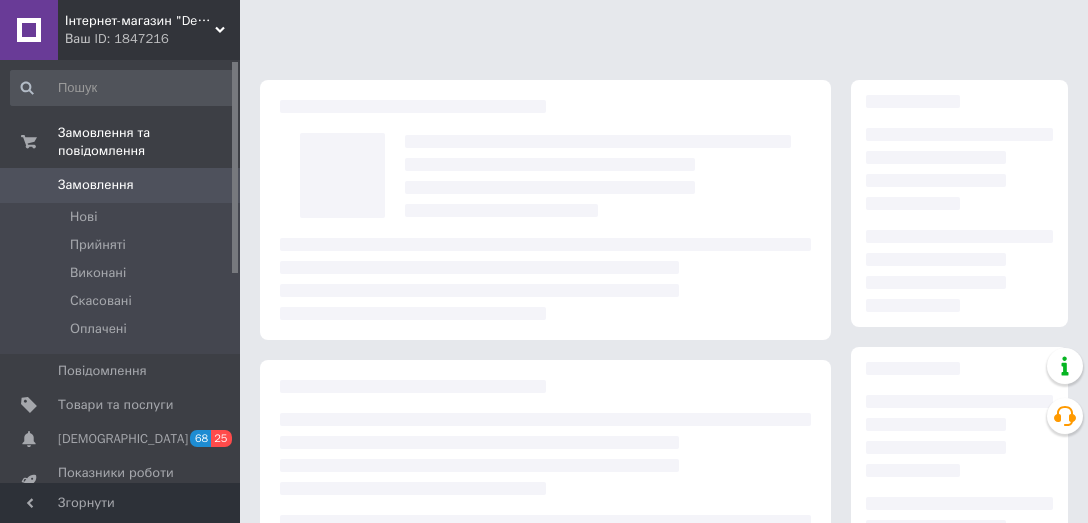 scroll, scrollTop: 0, scrollLeft: 0, axis: both 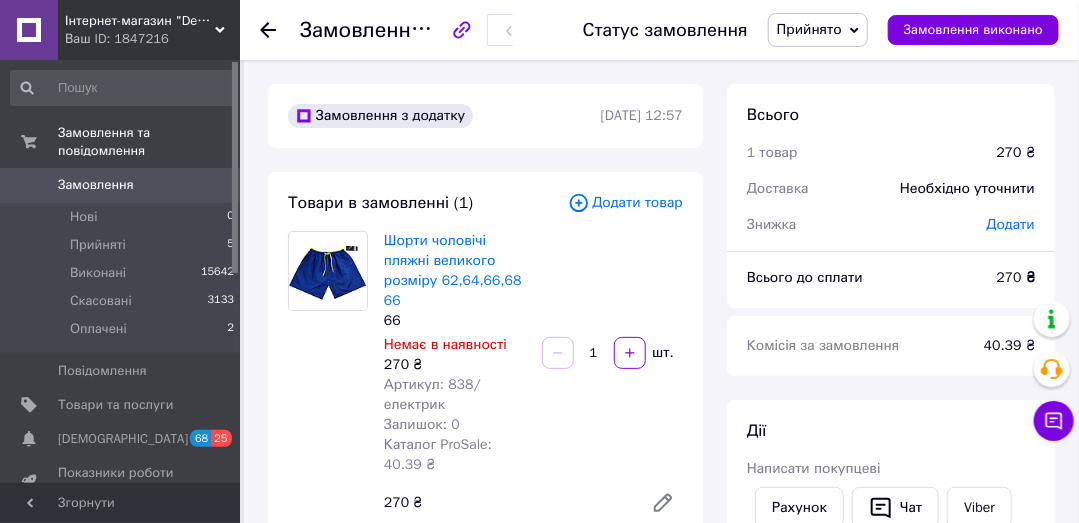 click on "Додати товар" at bounding box center [625, 203] 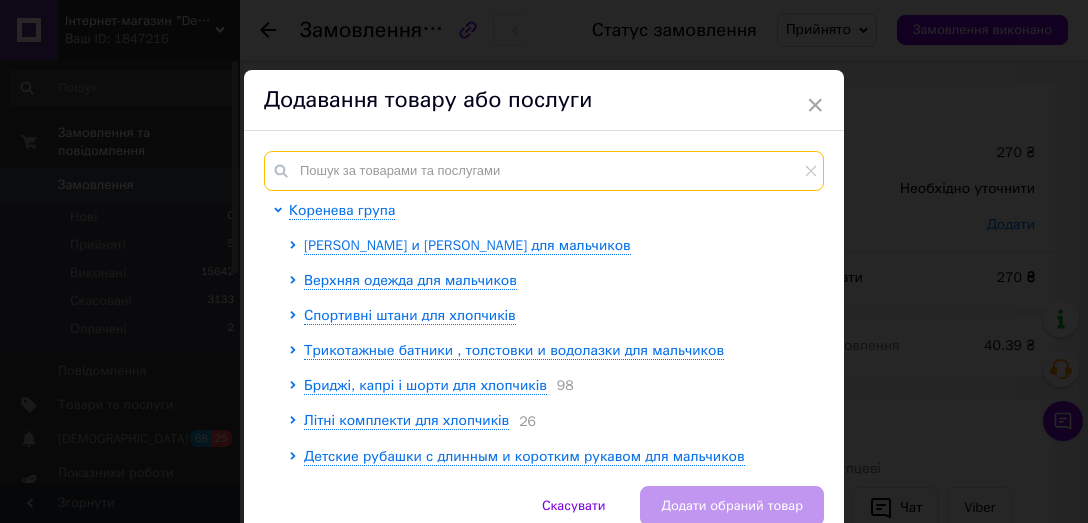 click at bounding box center (544, 171) 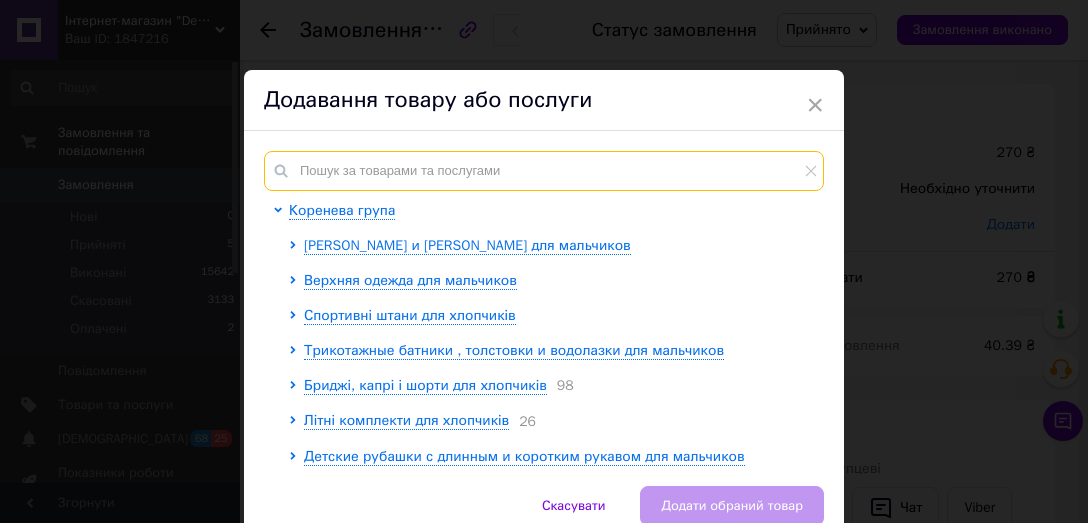 paste on "Розмір : 4XL на ( 54 ) Ширина пояса 38/55 см (напівобхват, максимально розтягнута гумка пояса ). Шир" 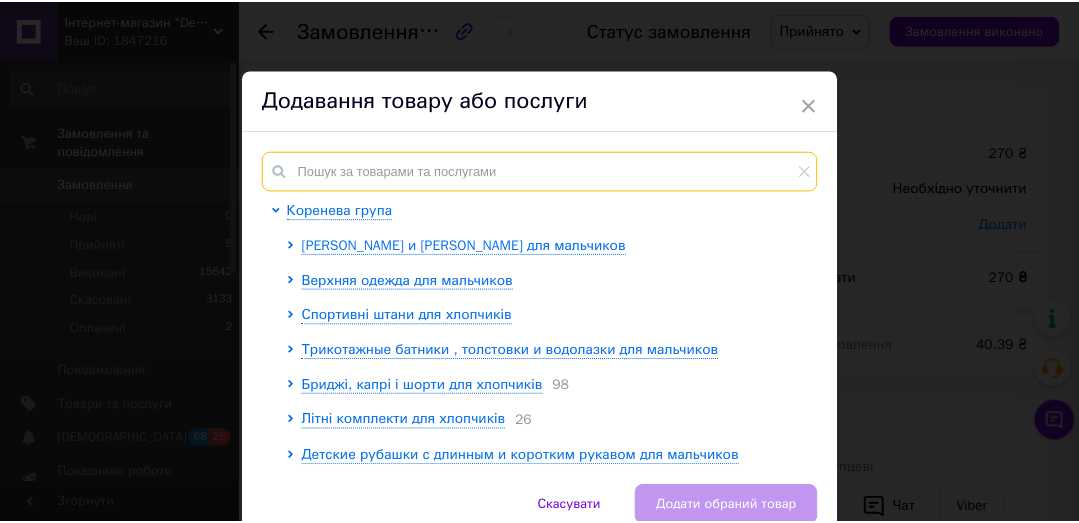 scroll, scrollTop: 0, scrollLeft: 0, axis: both 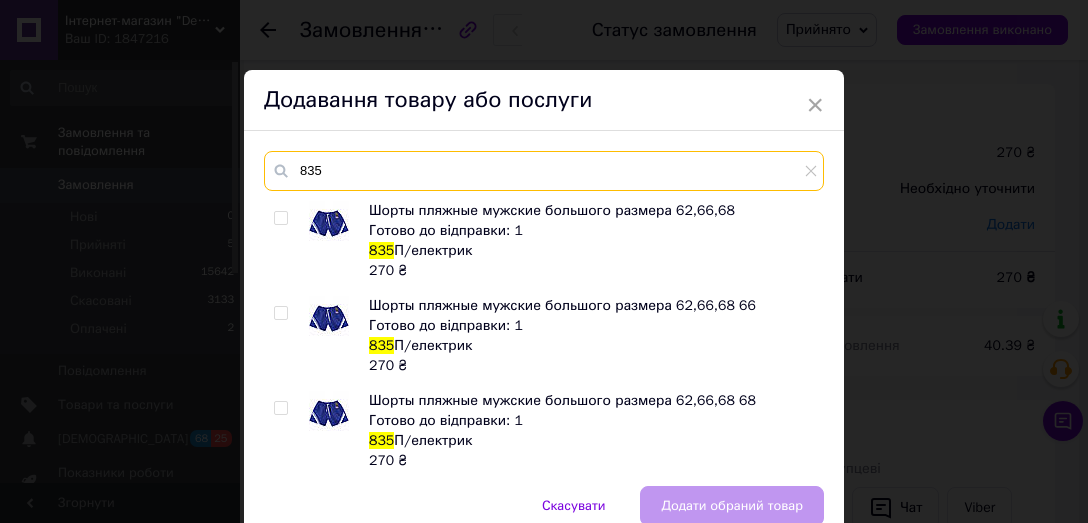 type on "835" 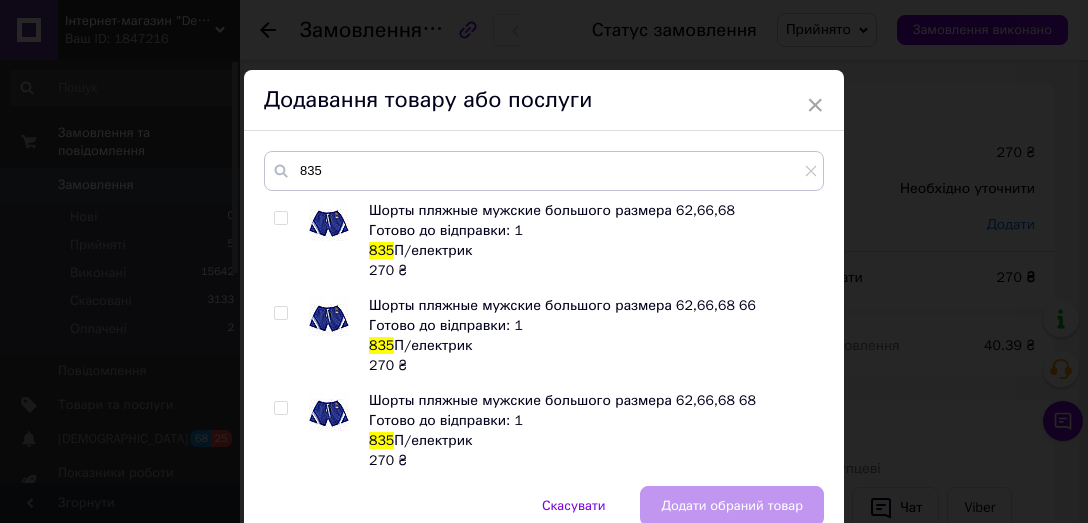 click at bounding box center (280, 313) 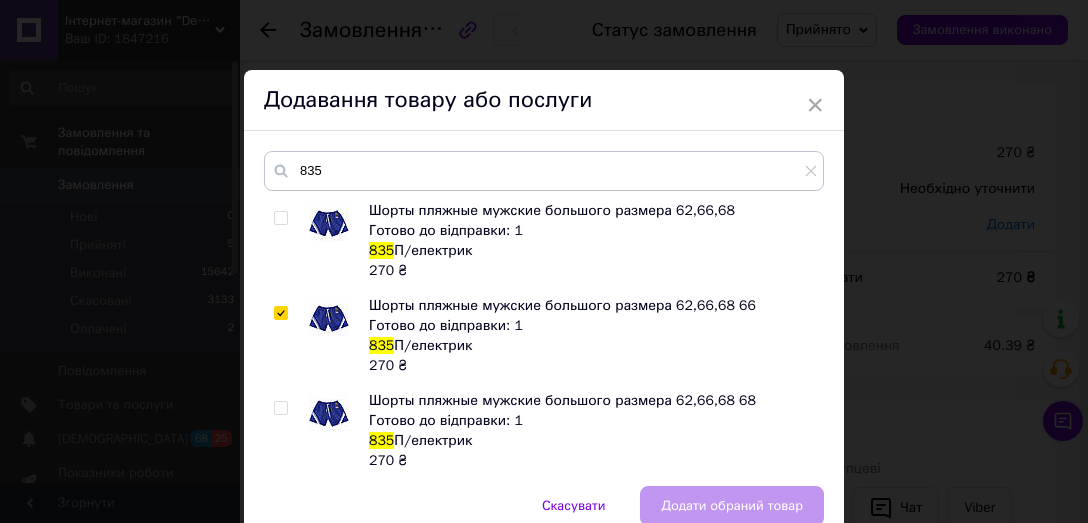 checkbox on "true" 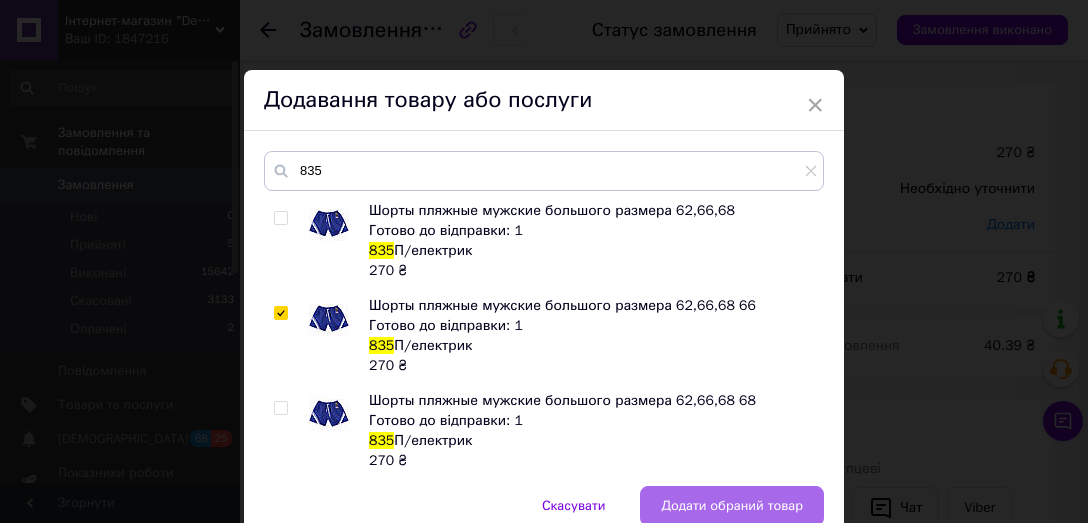 click on "Додати обраний товар" at bounding box center [732, 506] 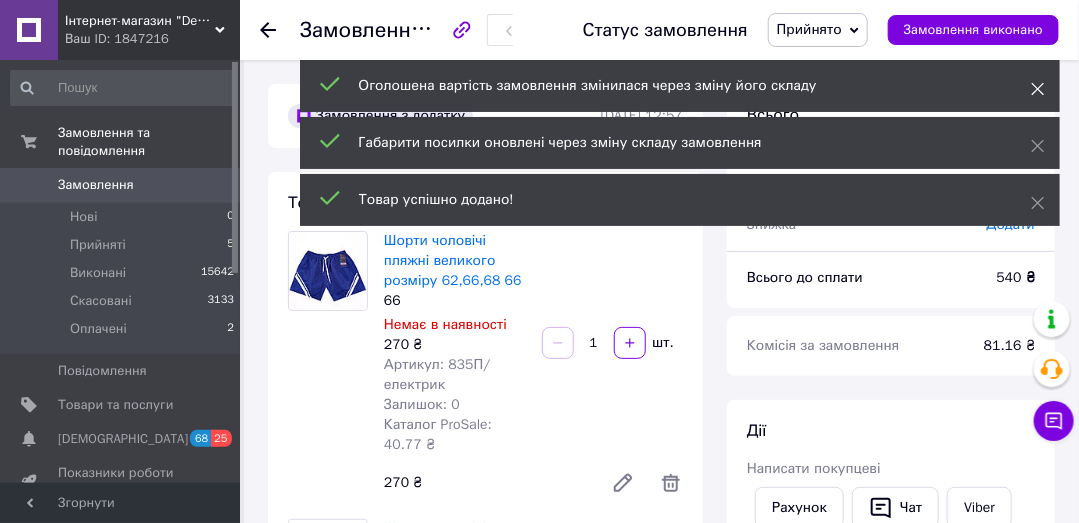 click 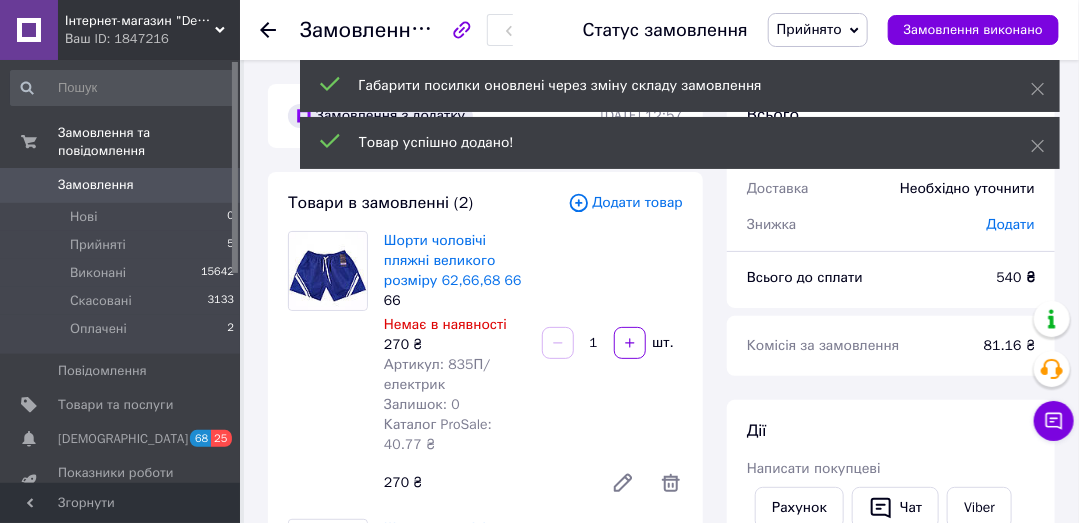 click 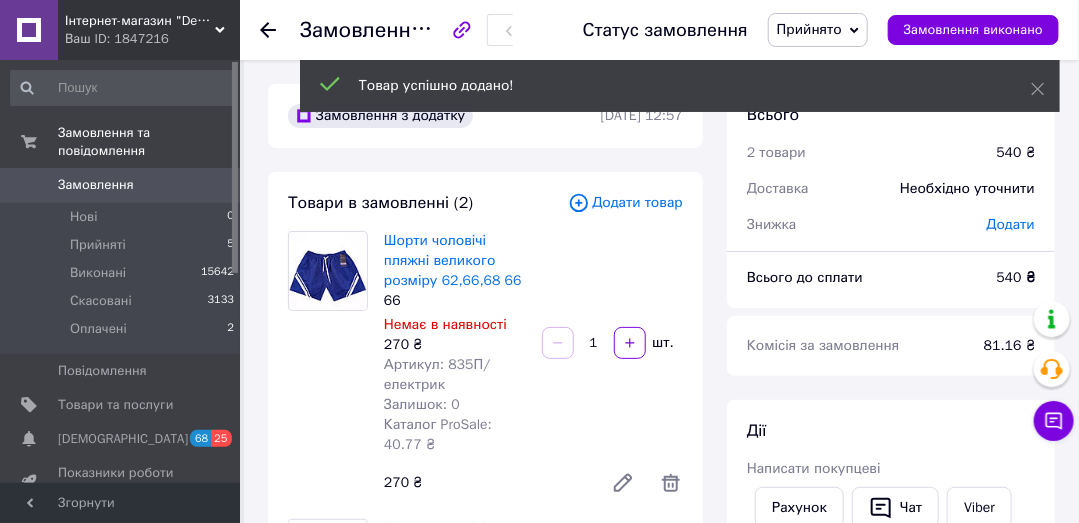 click 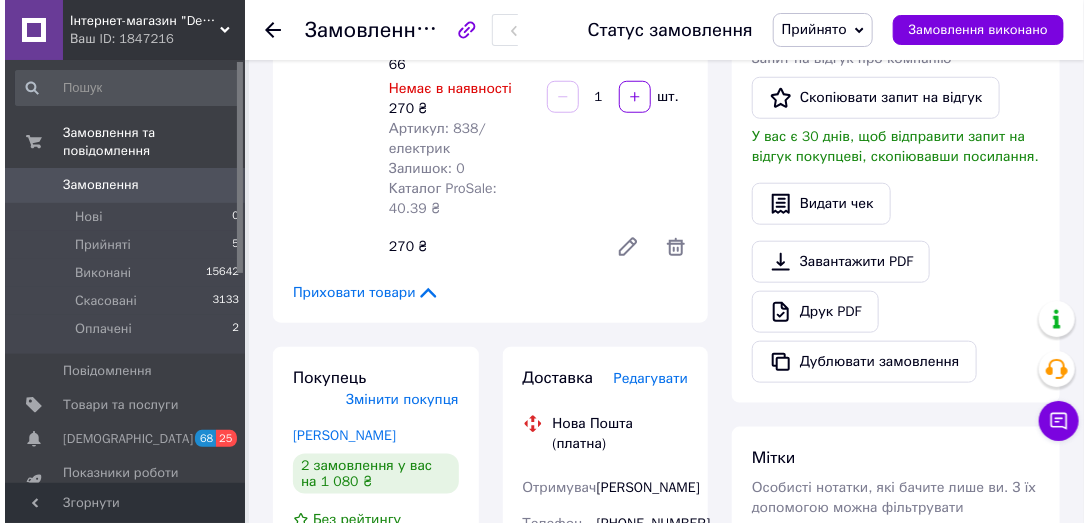 scroll, scrollTop: 571, scrollLeft: 0, axis: vertical 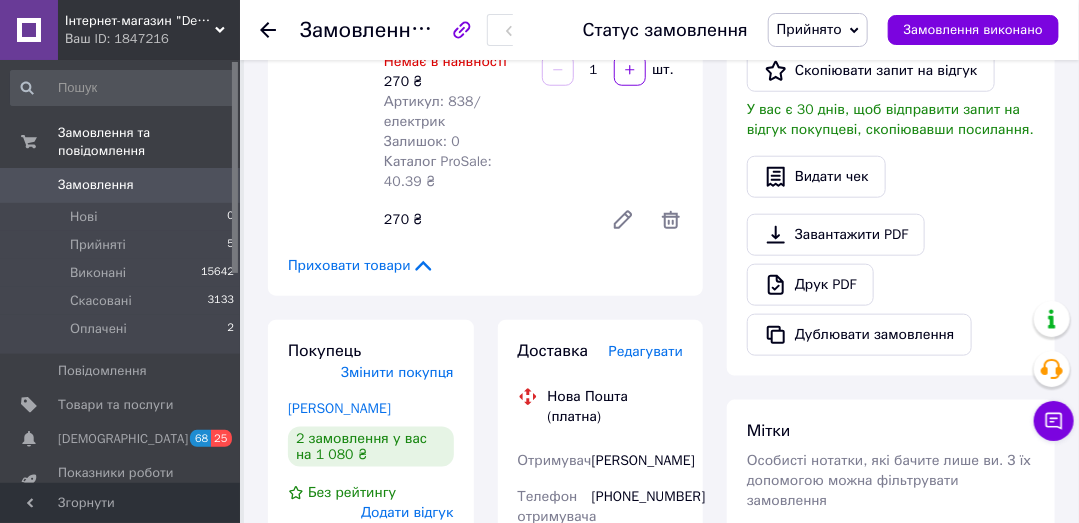 click on "Редагувати" at bounding box center [646, 351] 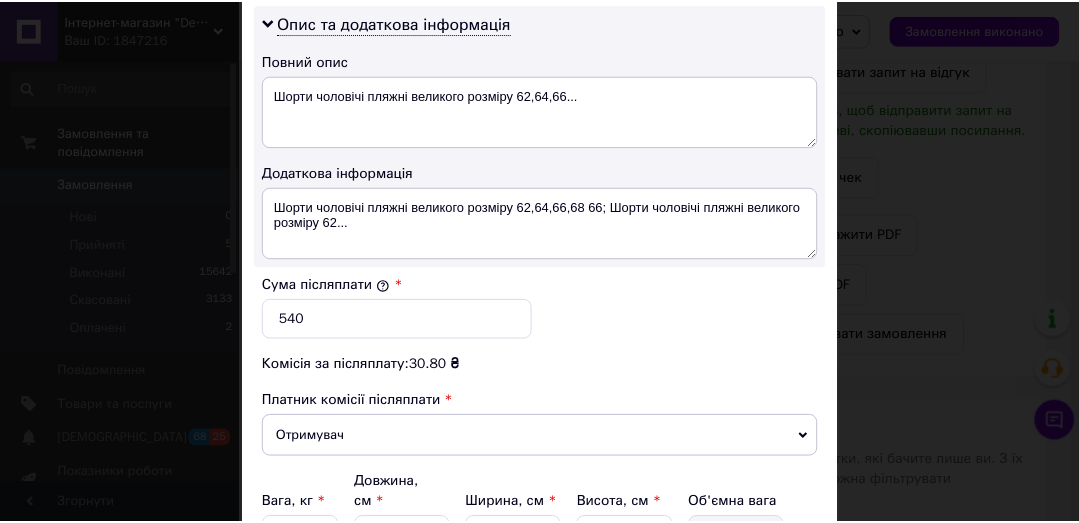 scroll, scrollTop: 1231, scrollLeft: 0, axis: vertical 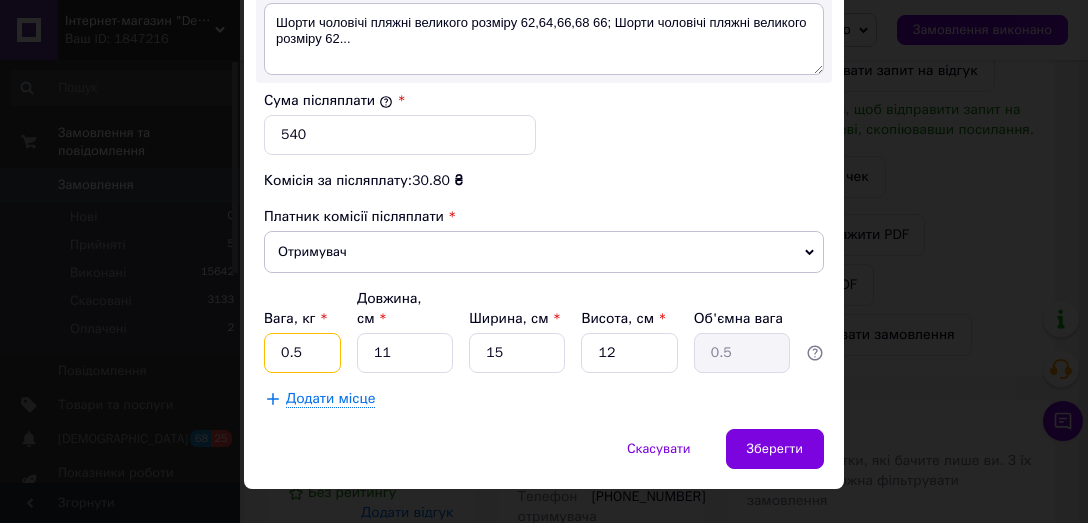 click on "0.5" at bounding box center (302, 353) 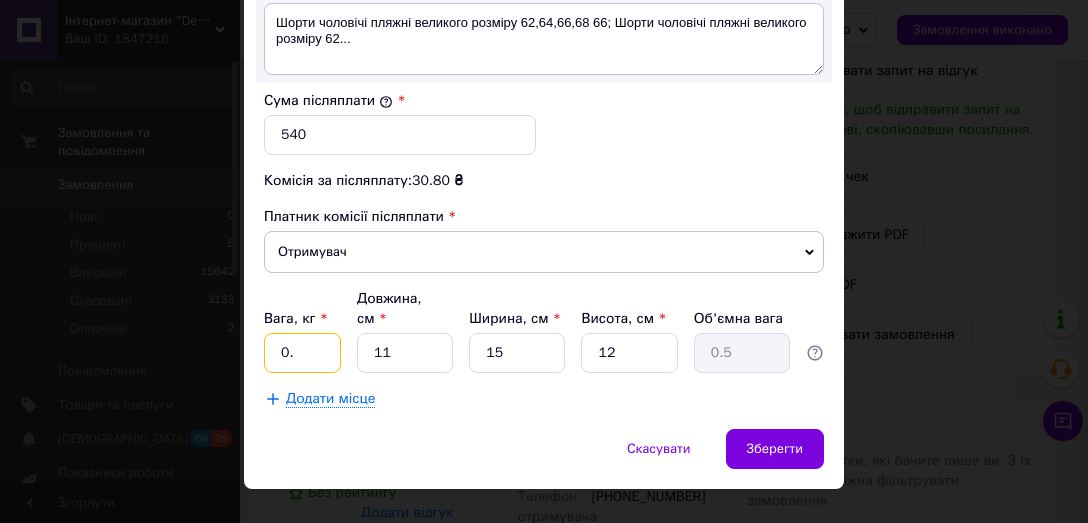 type on "0" 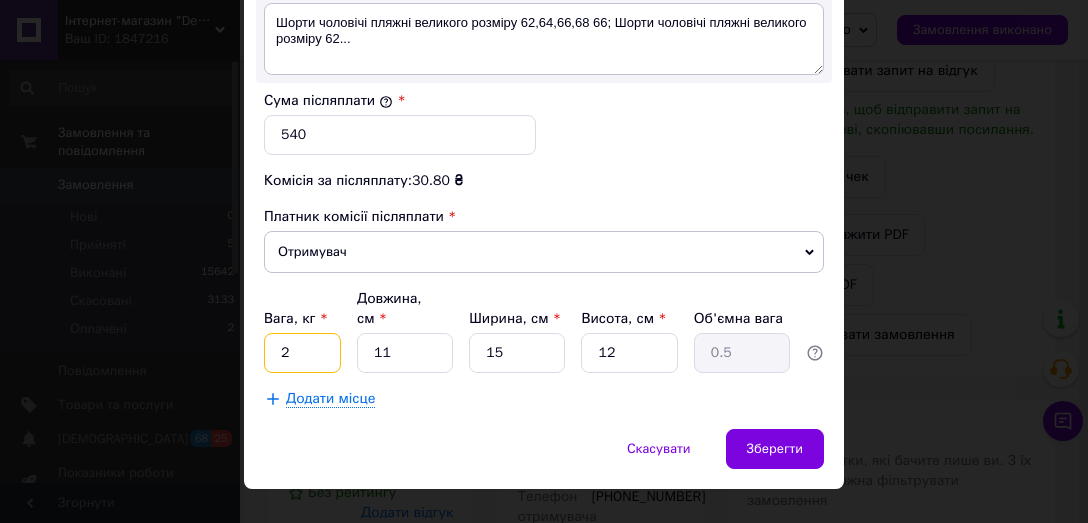 type on "2" 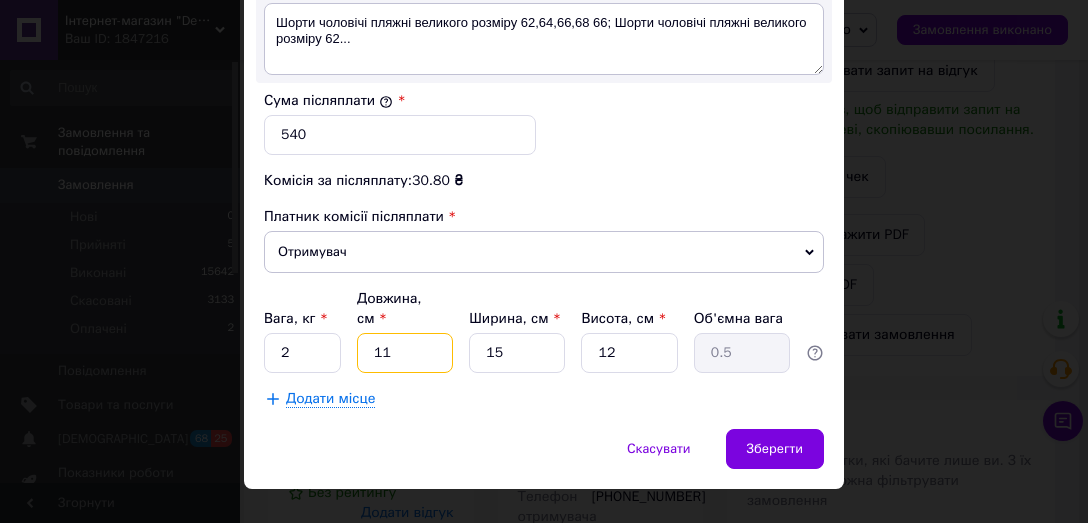 click on "11" at bounding box center [405, 353] 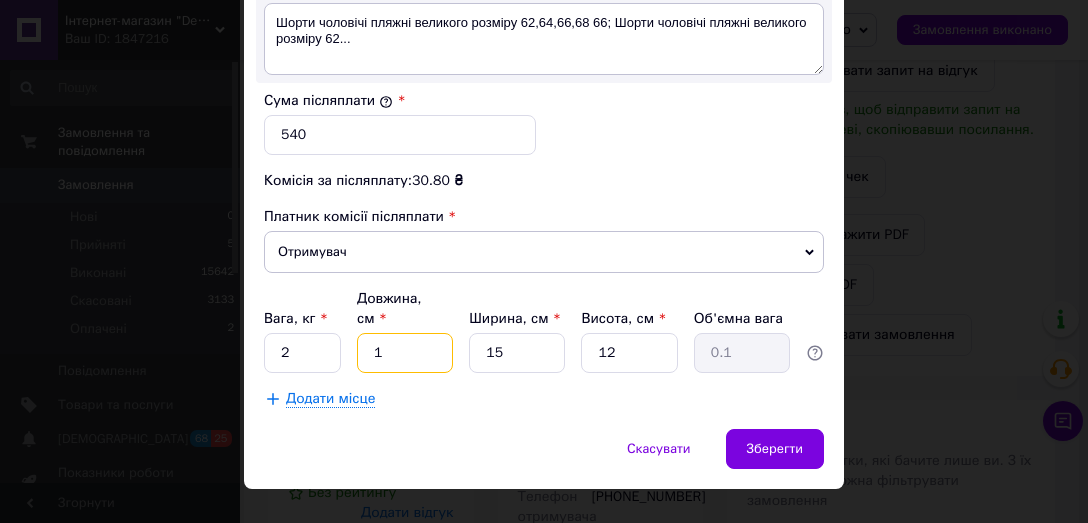 type 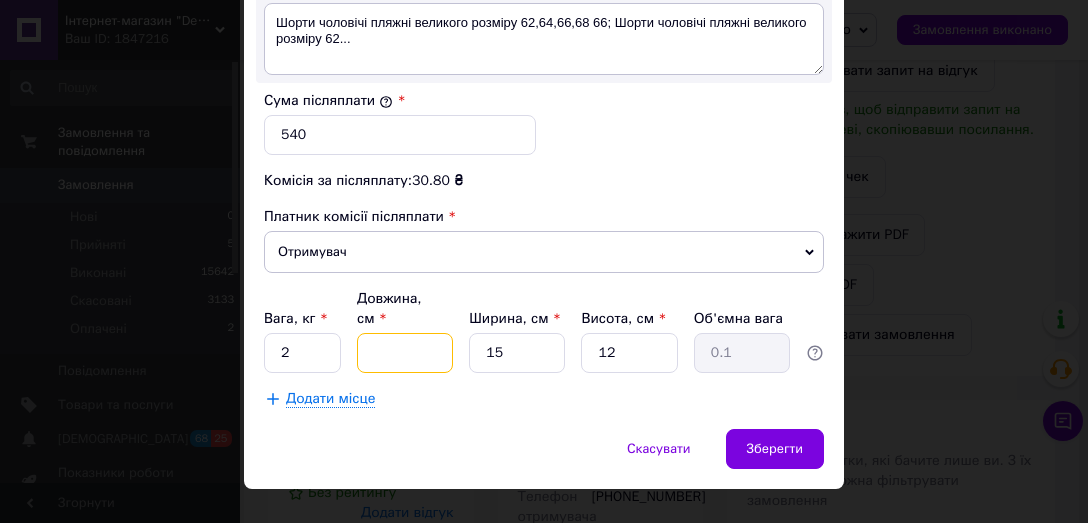 type 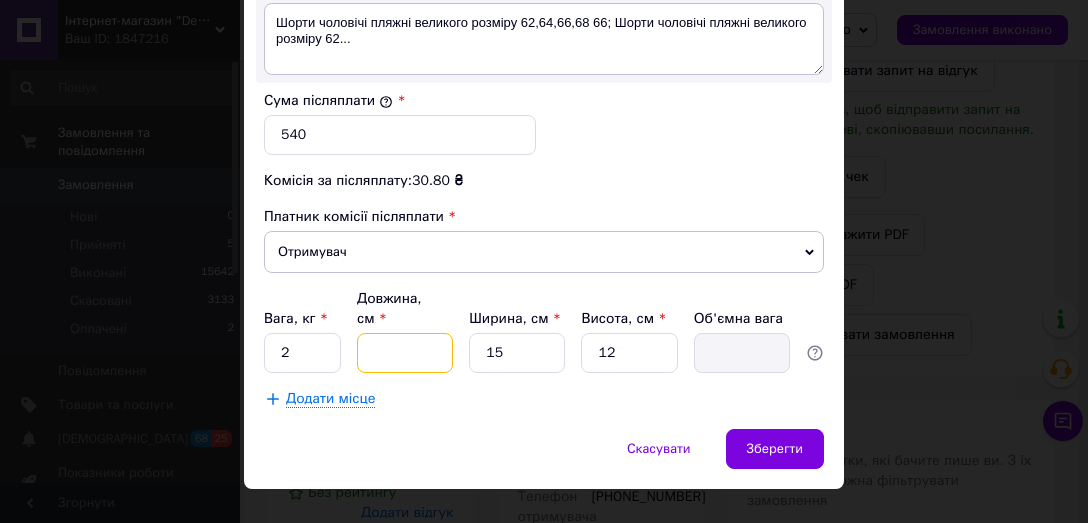 type on "3" 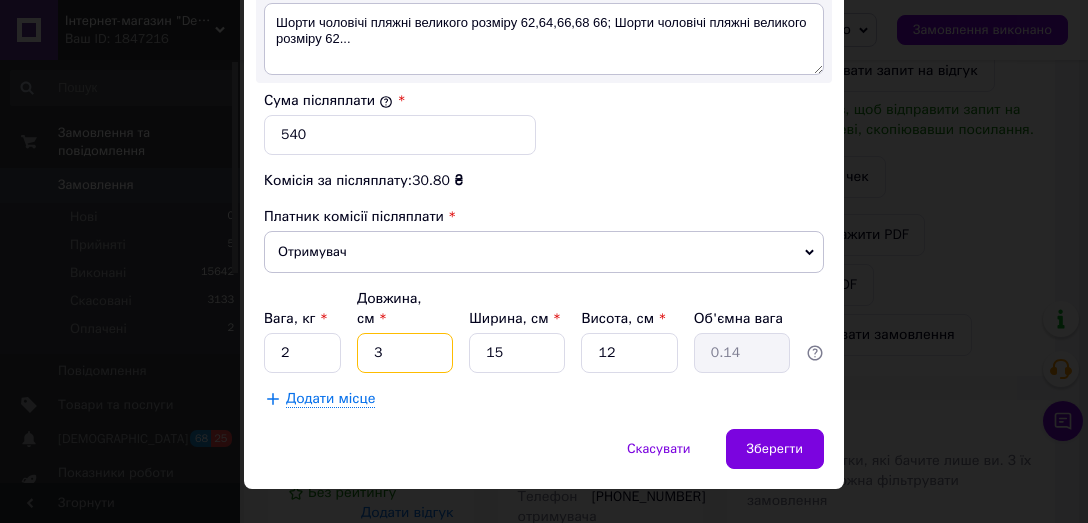 type on "33" 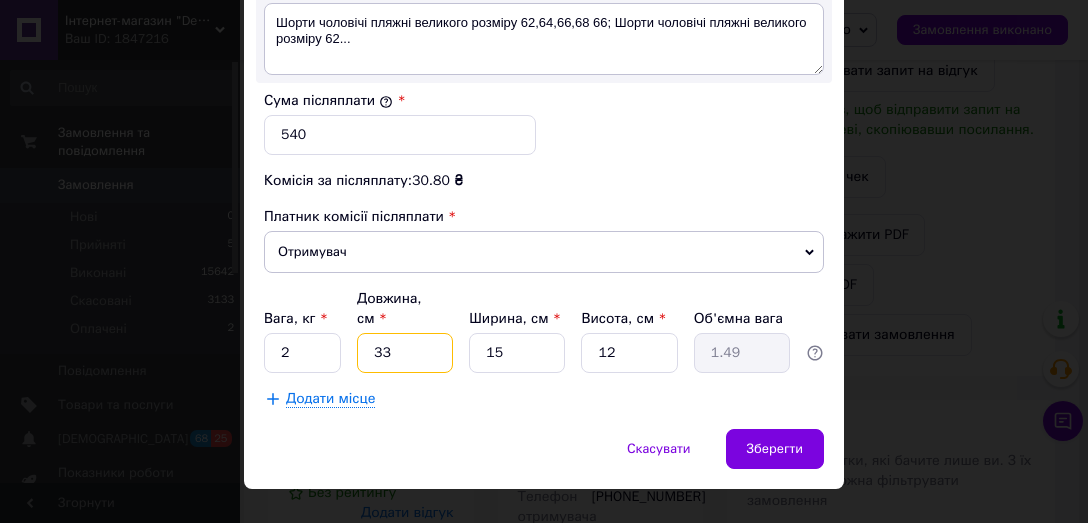 type on "33" 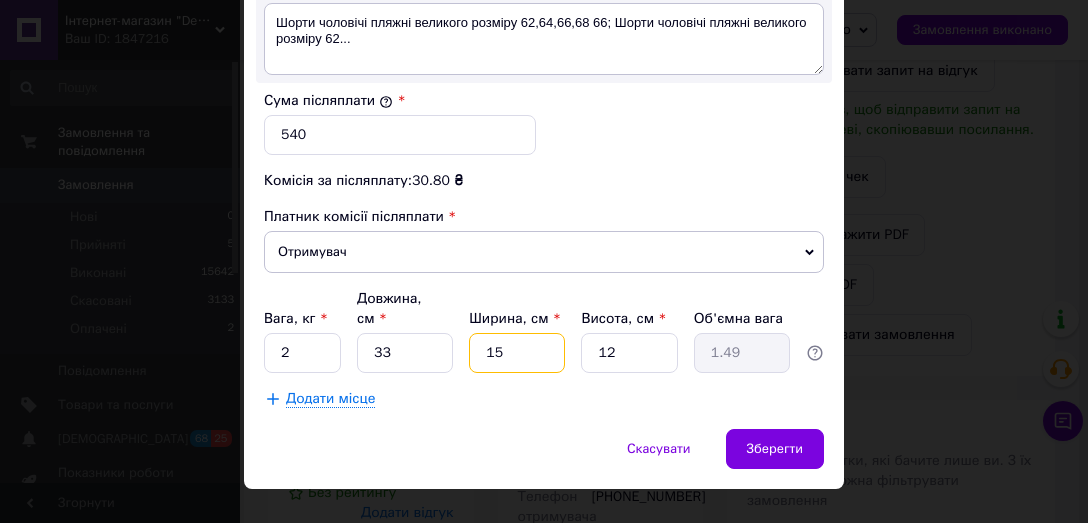 click on "15" at bounding box center (517, 353) 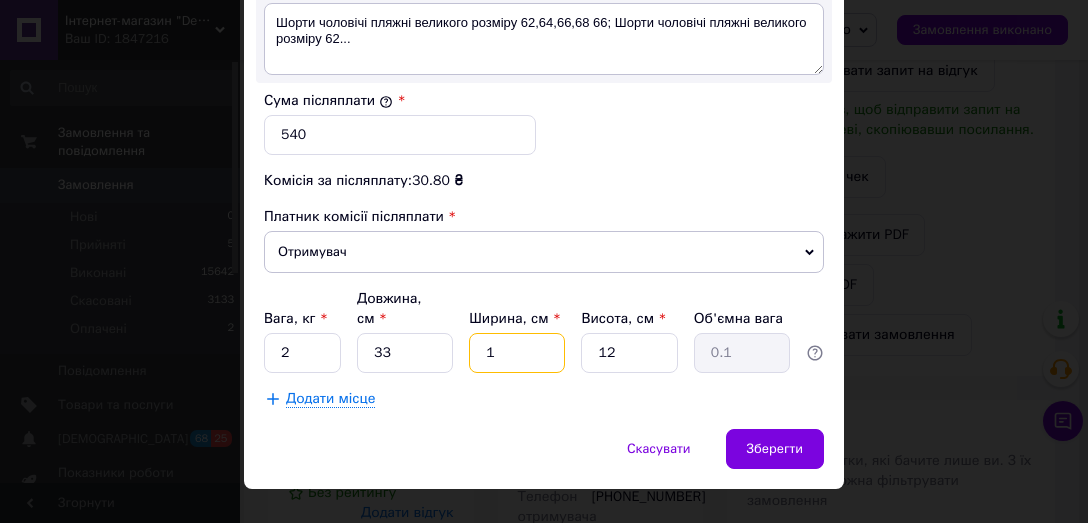 type 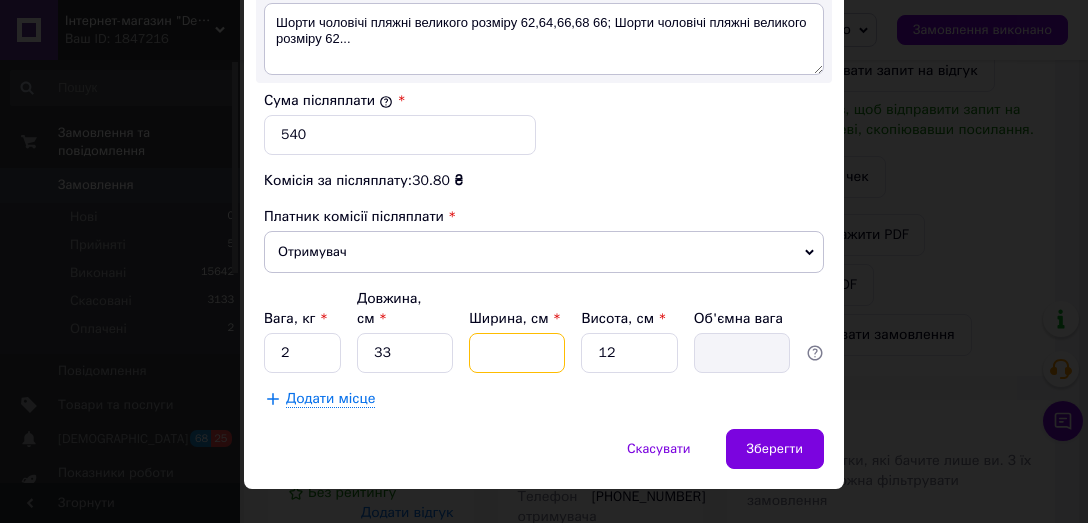 type on "2" 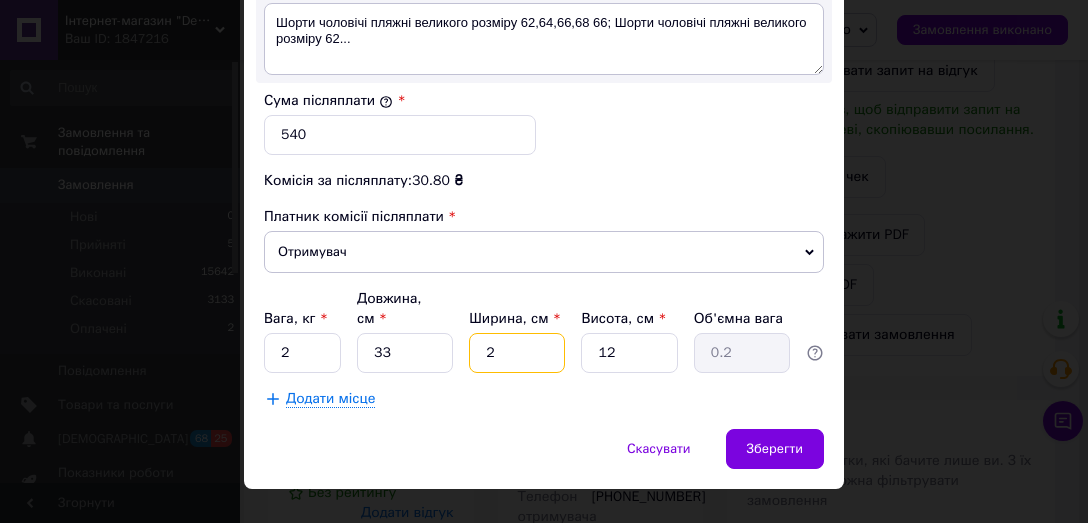 type on "22" 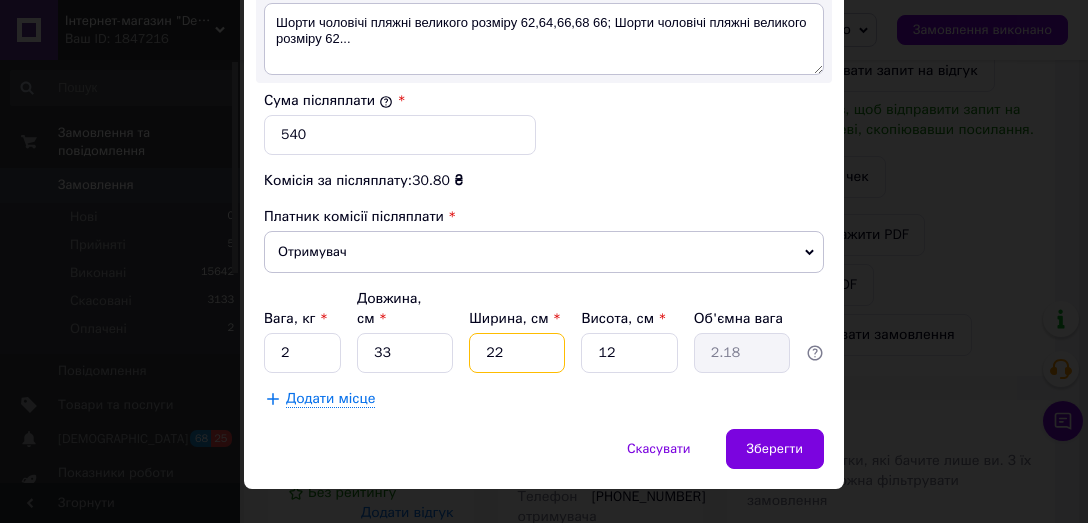 type on "22" 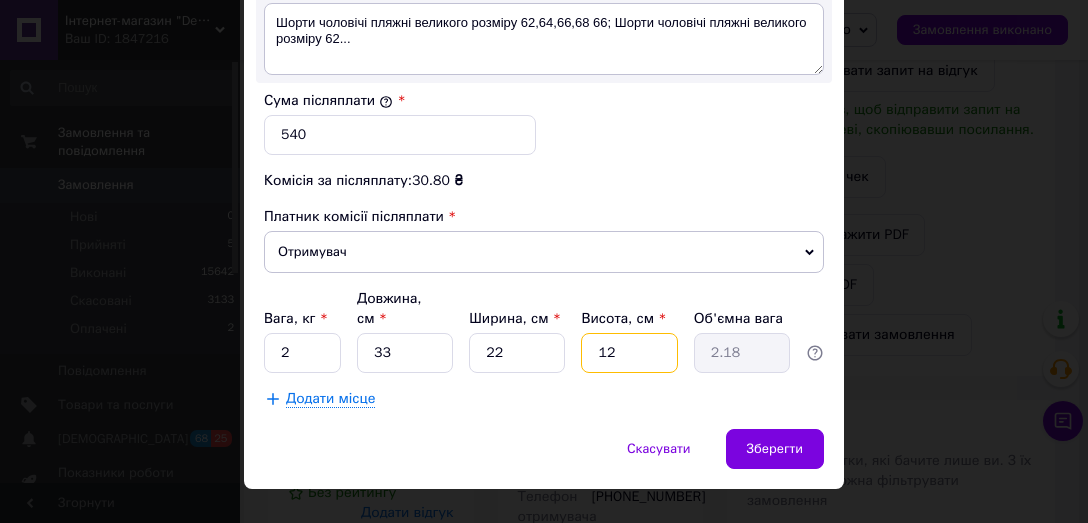 click on "12" at bounding box center [629, 353] 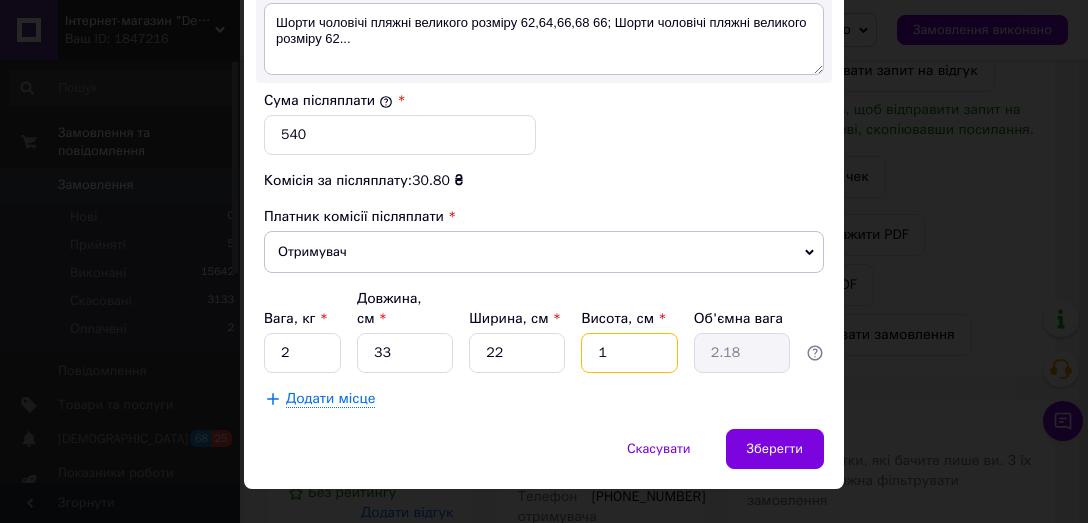 type on "0.18" 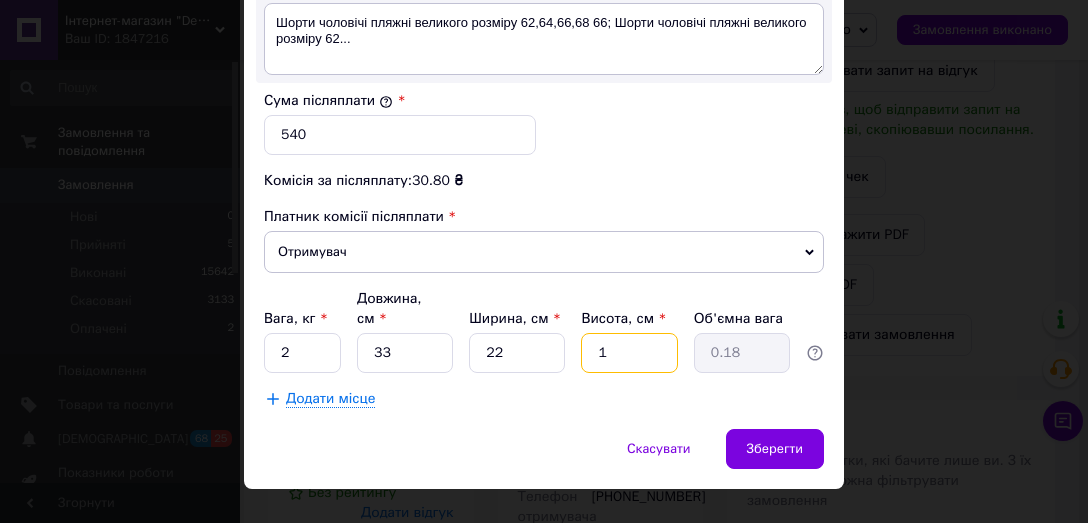 type 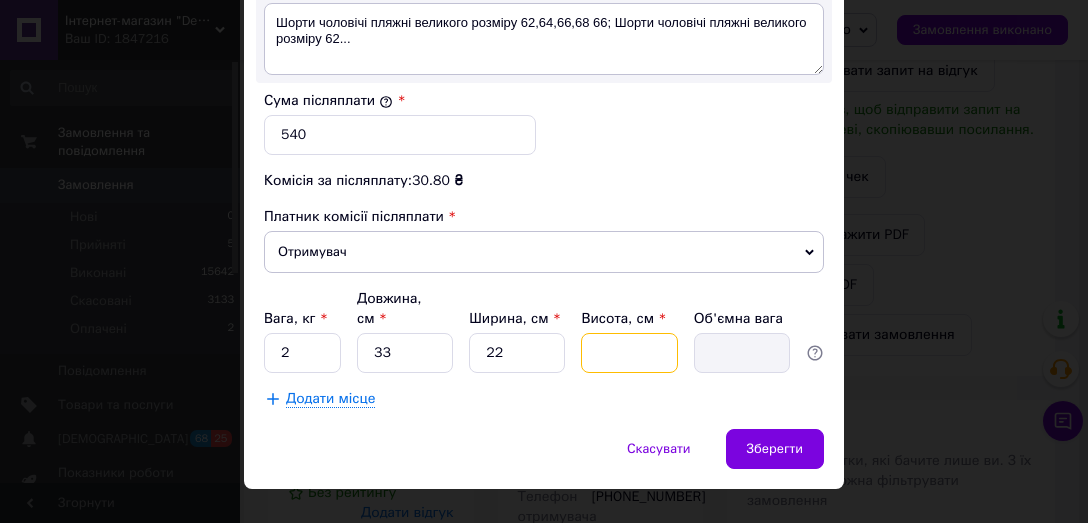 type on "1" 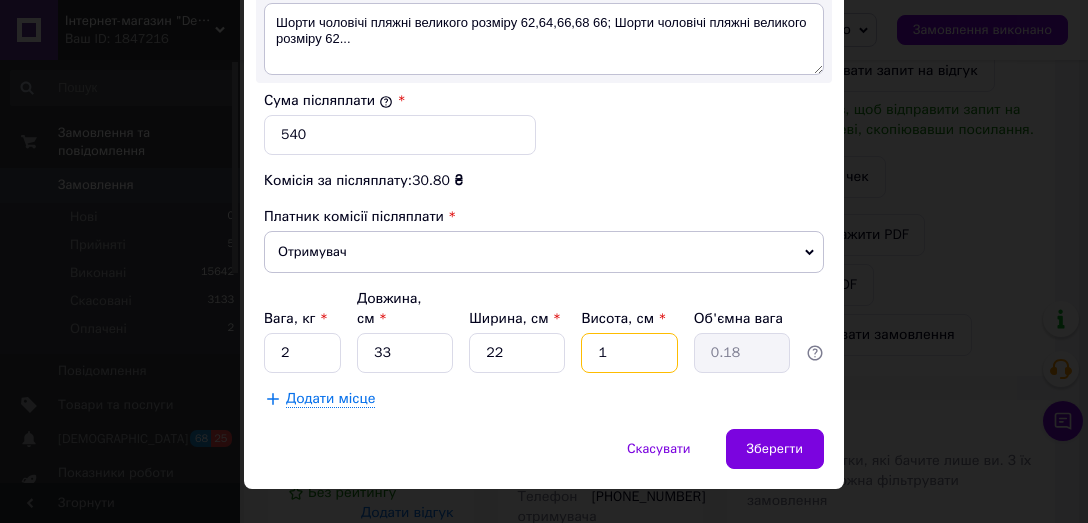 click on "1" at bounding box center (629, 353) 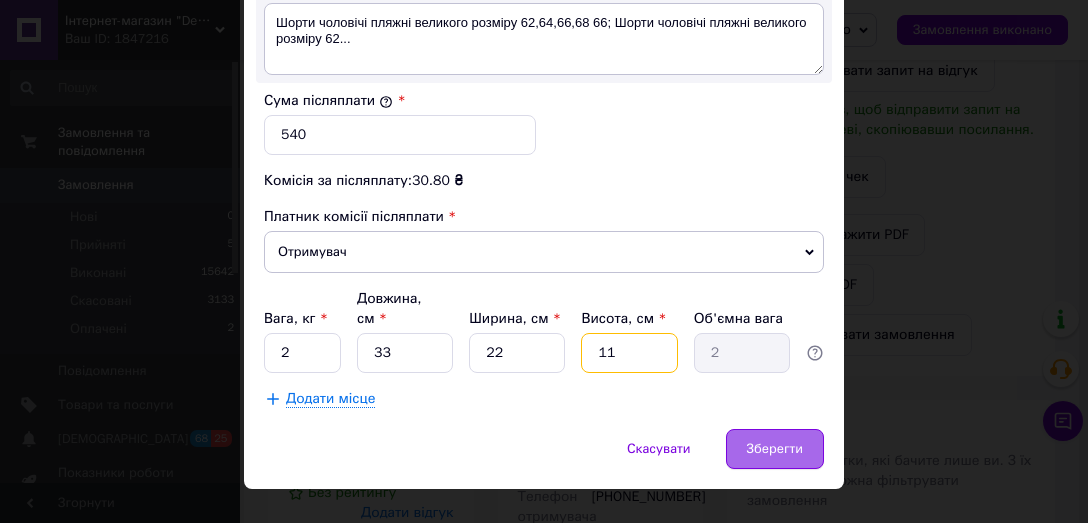 type on "11" 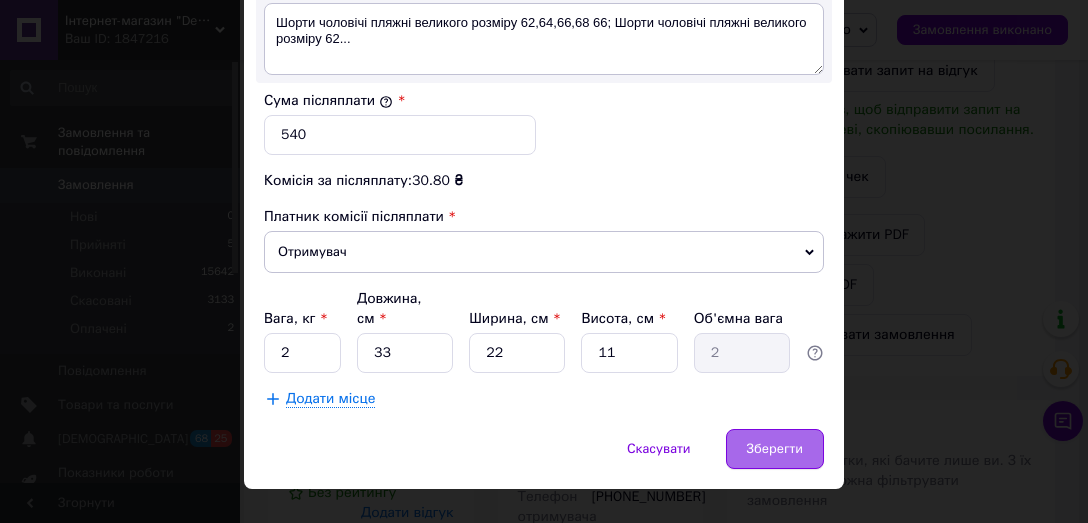 click on "Зберегти" at bounding box center [775, 449] 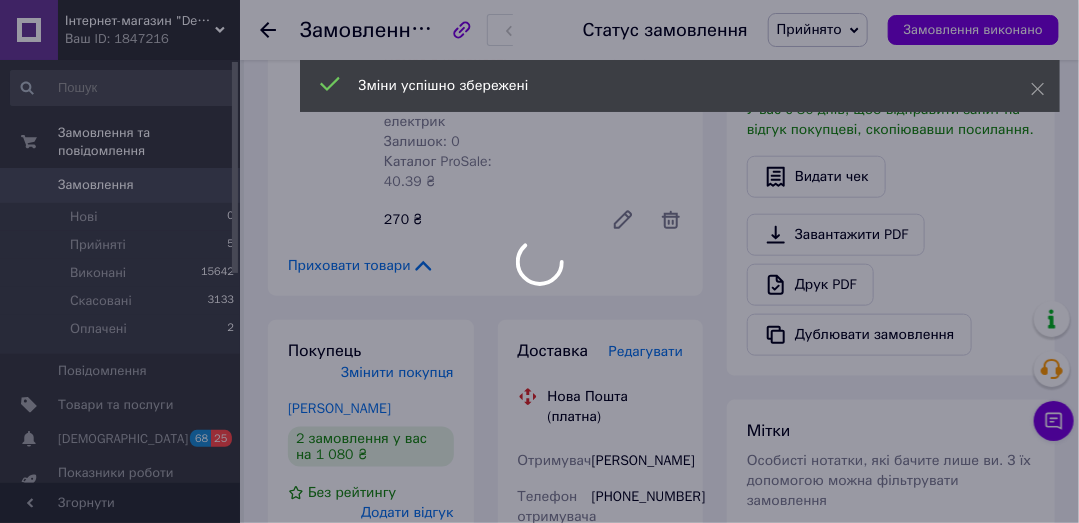 scroll, scrollTop: 48, scrollLeft: 0, axis: vertical 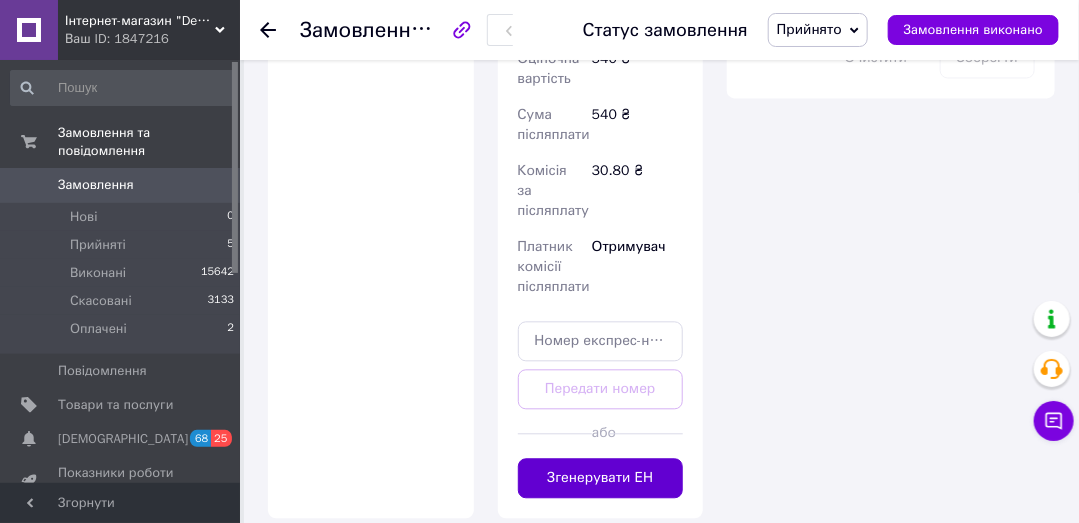click on "Згенерувати ЕН" at bounding box center [601, 478] 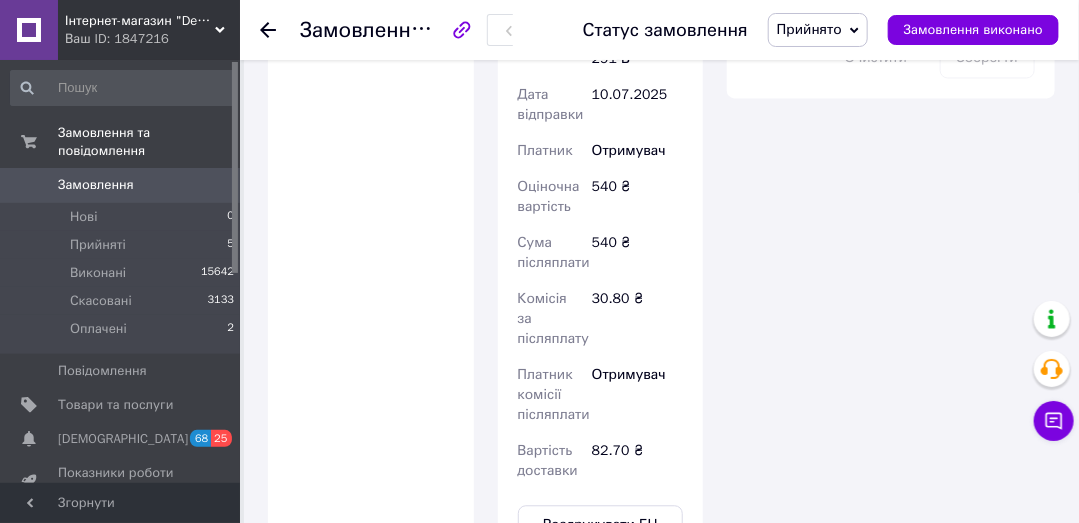 scroll, scrollTop: 96, scrollLeft: 0, axis: vertical 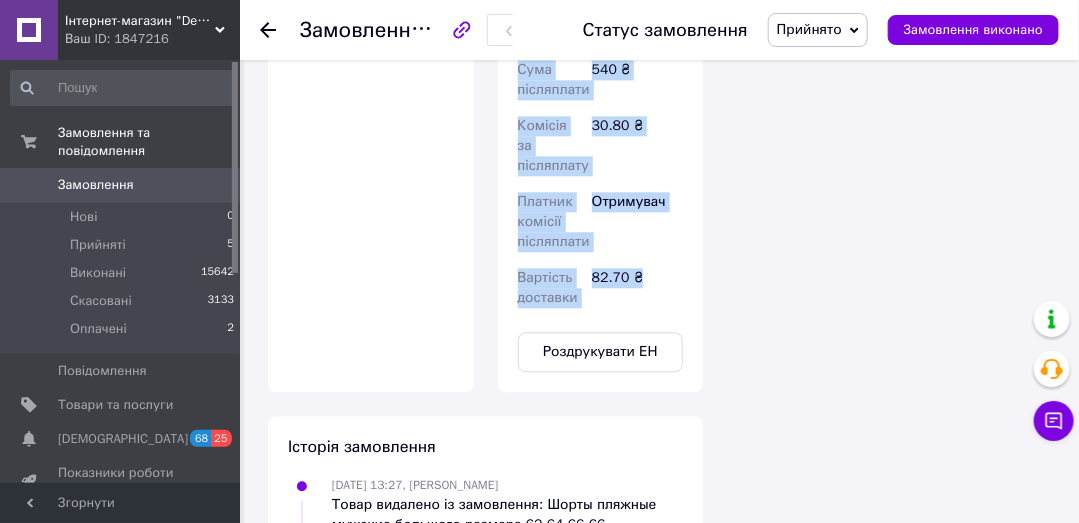 copy on "Нова Пошта (платна) Номер накладної 20451203032543 Статус відправлення Заплановано Отримувач Демченко Лілія Телефон отримувача +380998320127 Адреса м. Прилуки (Чернігівська обл.), №3 (до 30 кг на одне місце): вул. Київська, 291-В Дата відправки 10.07.2025 Платник Отримувач Оціночна вартість 540 ₴ Сума післяплати 540 ₴ Комісія за післяплату 30.80 ₴ Платник комісії післяплати Отримувач Вартість доставки 82.70 ₴" 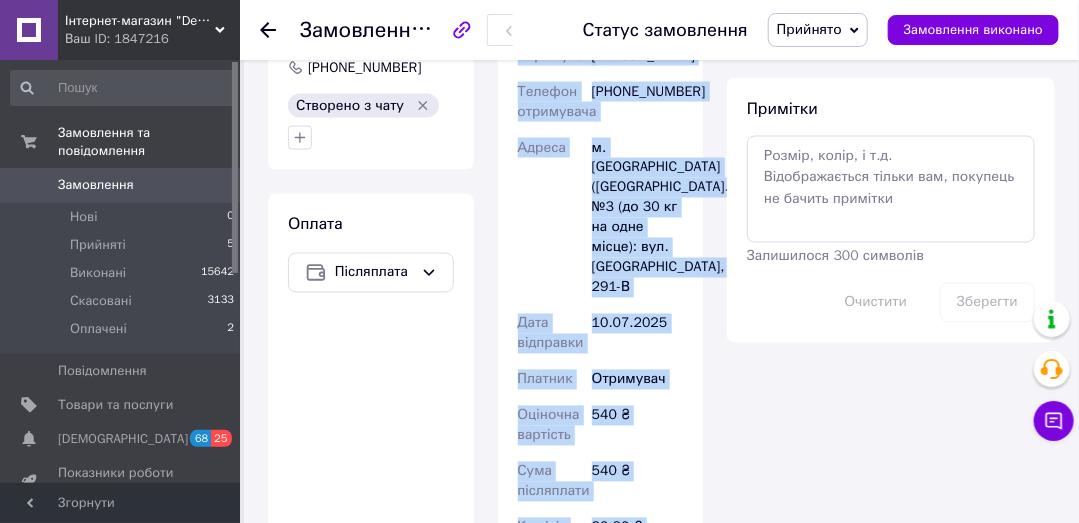 scroll, scrollTop: 919, scrollLeft: 0, axis: vertical 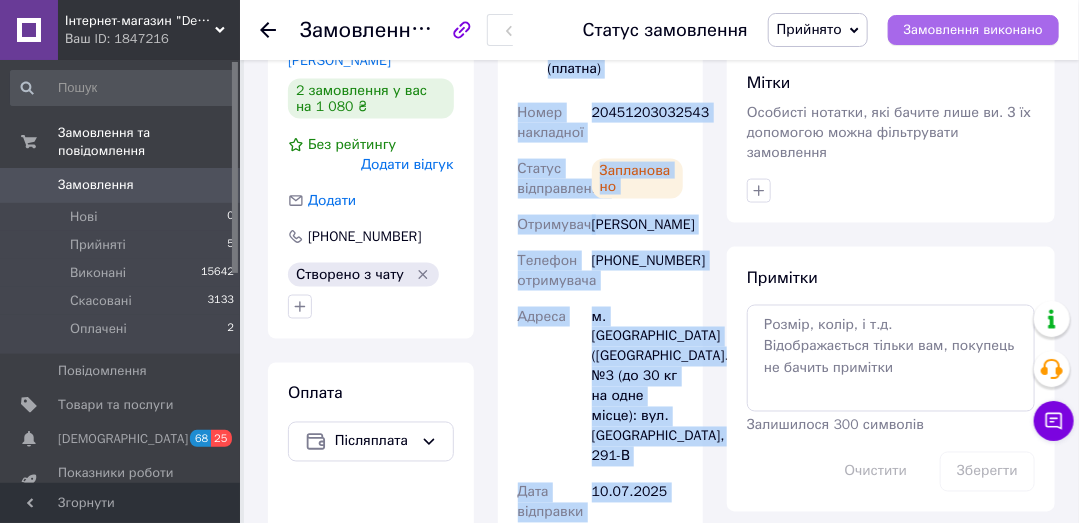 click on "Замовлення виконано" at bounding box center [973, 30] 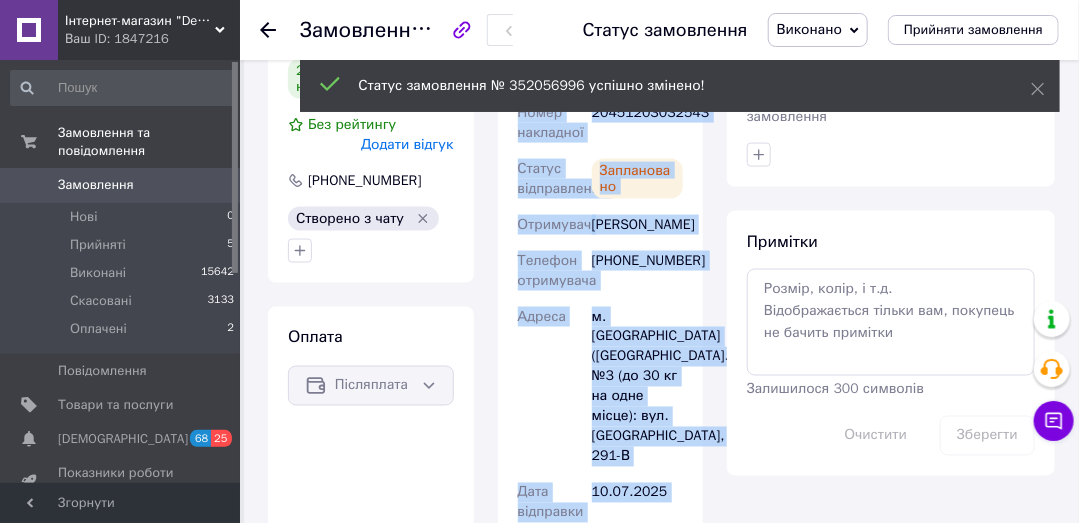 scroll, scrollTop: 899, scrollLeft: 0, axis: vertical 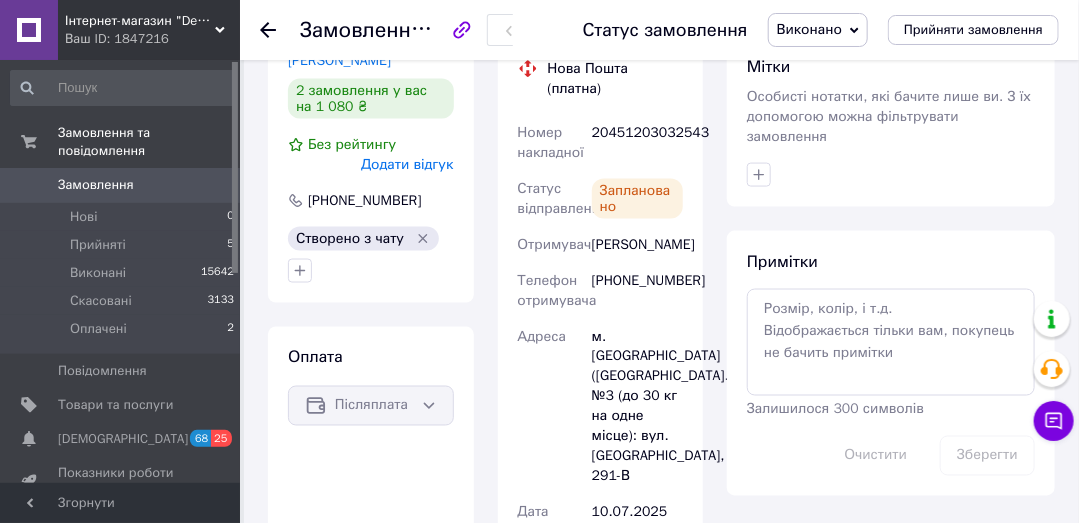 click on "Всього 2 товари 540 ₴ Доставка 82.7 ₴ Всього до сплати 540 ₴ Комісія за замовлення 81.16 ₴ Дії Написати покупцеві Рахунок   Чат Viber Telegram WhatsApp SMS Запит на відгук про компанію   Скопіювати запит на відгук У вас є 30 днів, щоб відправити запит на відгук покупцеві, скопіювавши посилання.   Видати чек   Завантажити PDF   Друк PDF   Дублювати замовлення Мітки Особисті нотатки, які бачите лише ви. З їх допомогою можна фільтрувати замовлення Примітки Залишилося 300 символів Очистити Зберегти" at bounding box center [891, -160] 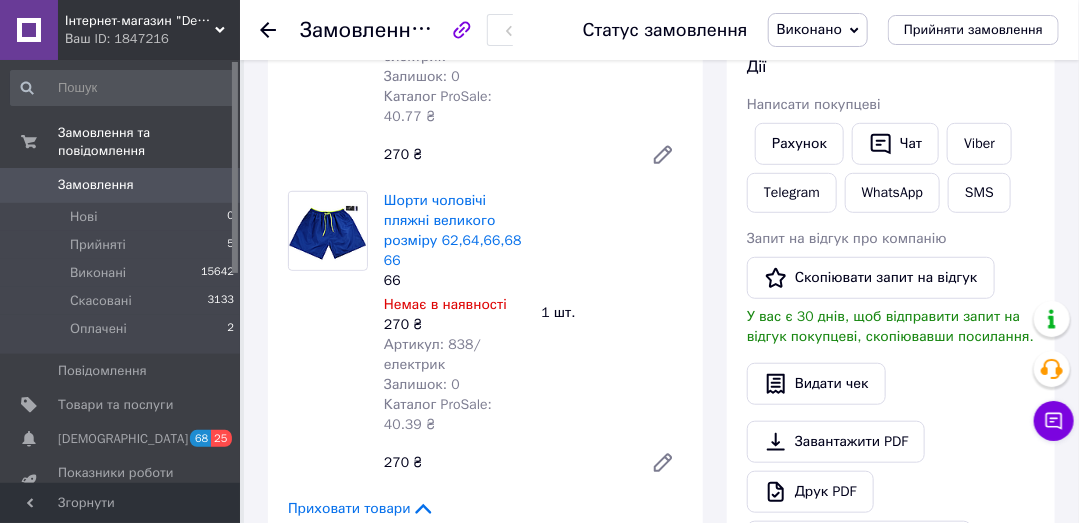 scroll, scrollTop: 42, scrollLeft: 0, axis: vertical 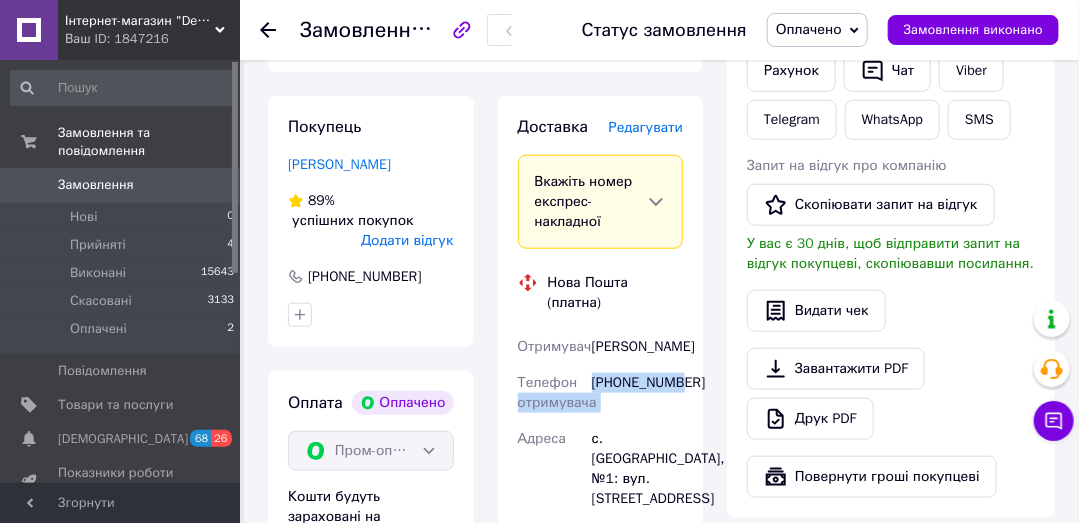 drag, startPoint x: 585, startPoint y: 414, endPoint x: 678, endPoint y: 422, distance: 93.34345 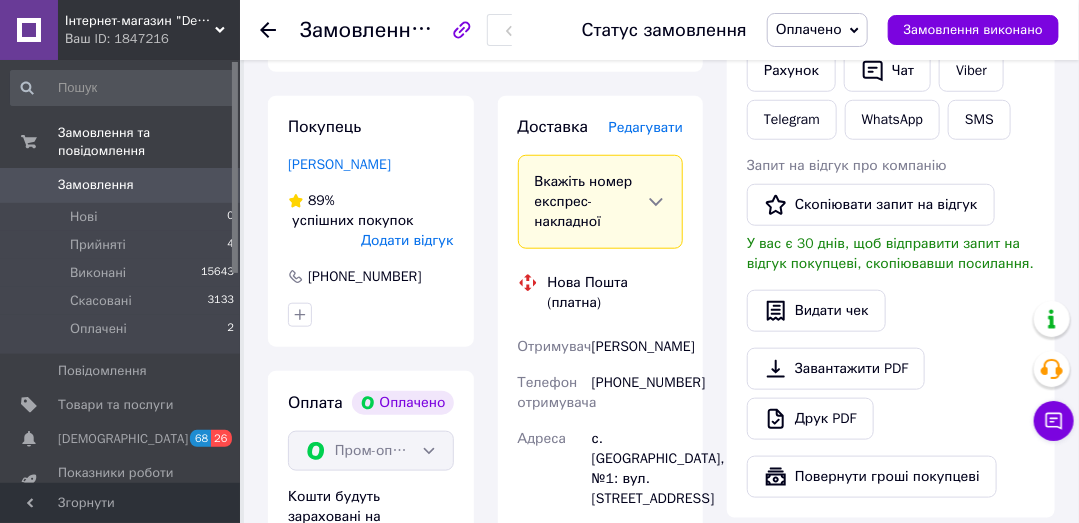 click on "[PHONE_NUMBER]" at bounding box center (637, 393) 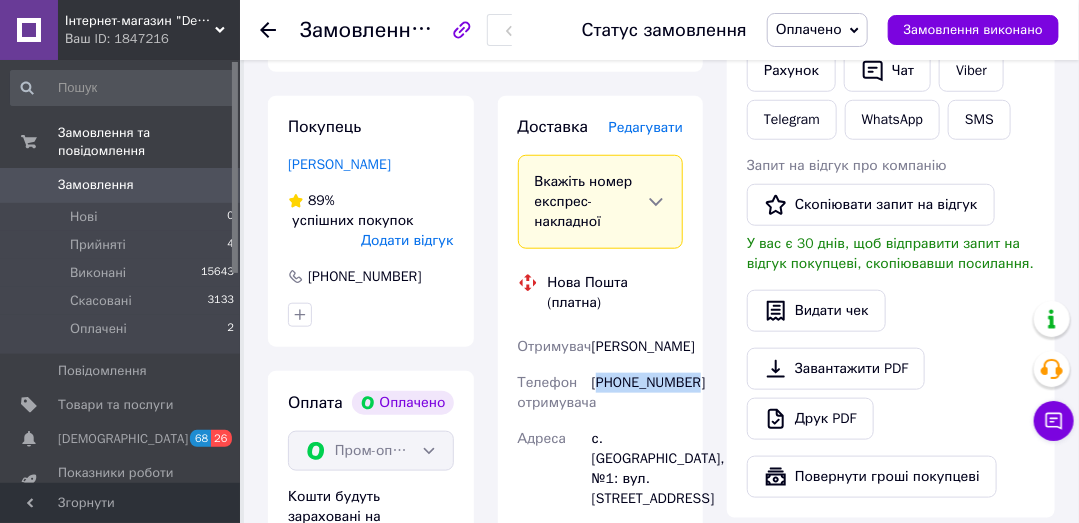 click on "[PHONE_NUMBER]" at bounding box center [637, 393] 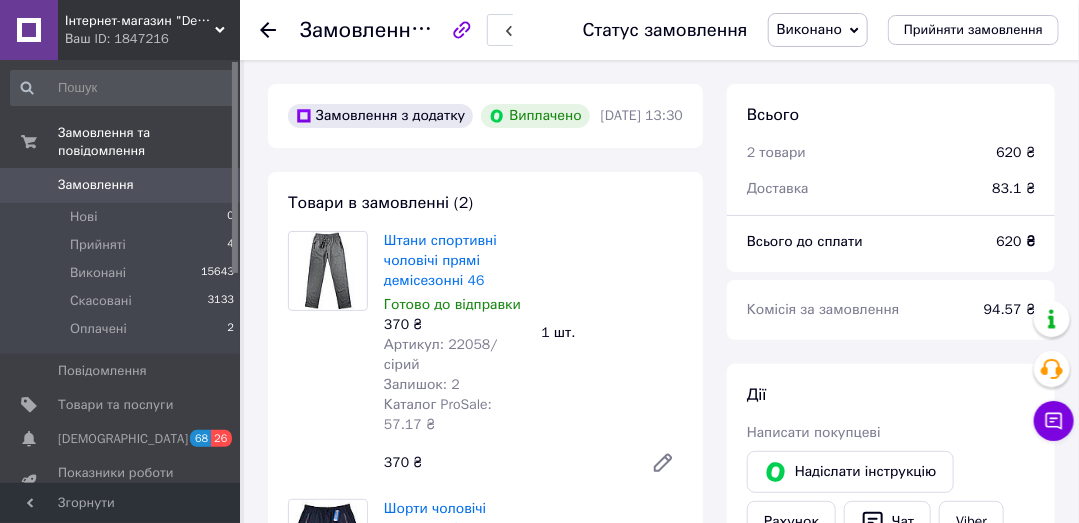 scroll, scrollTop: 37, scrollLeft: 0, axis: vertical 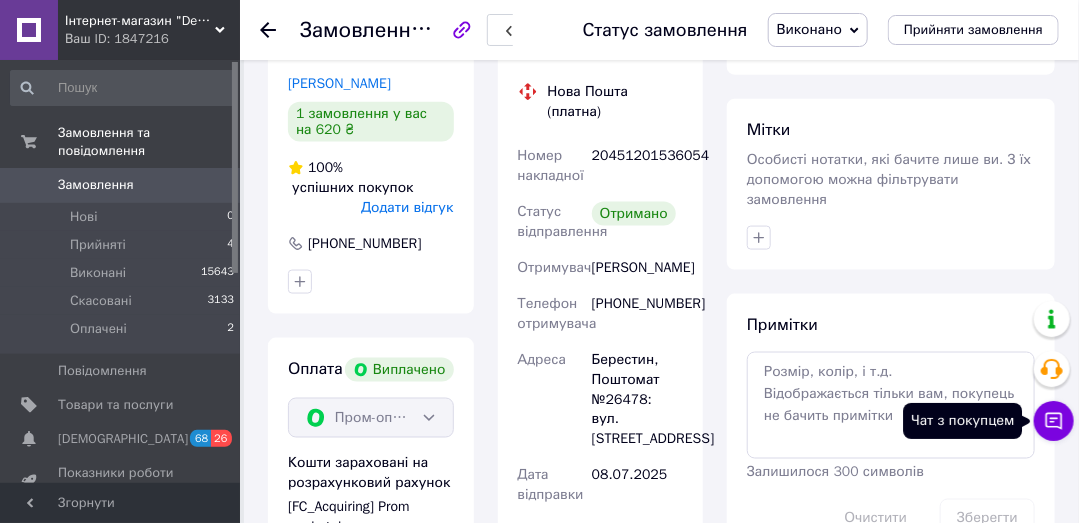 click 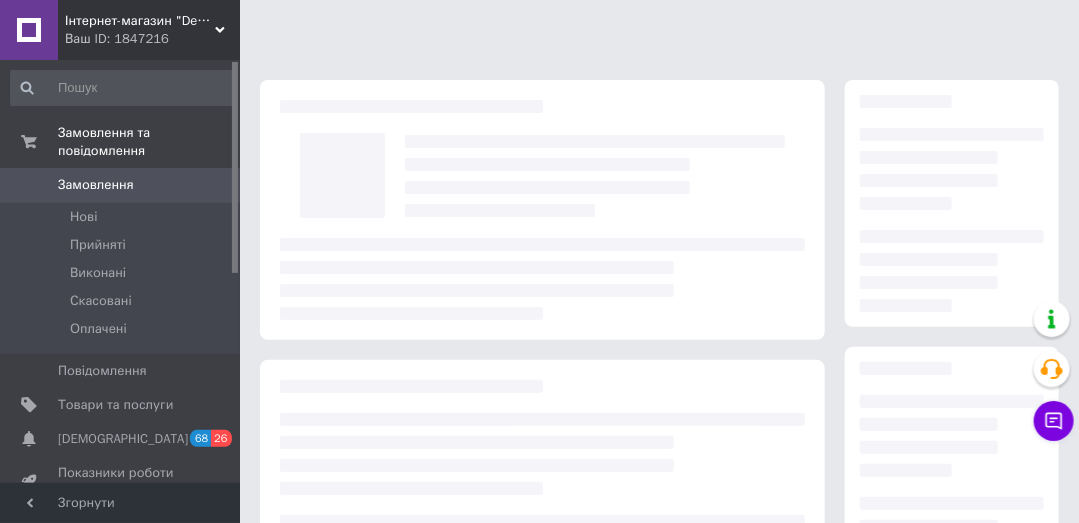 scroll, scrollTop: 390, scrollLeft: 0, axis: vertical 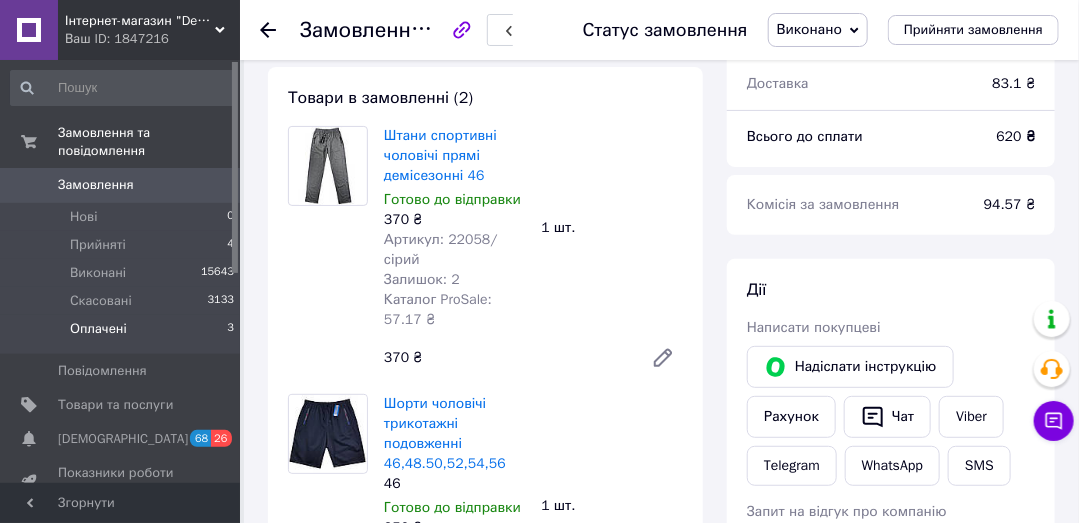 click on "Оплачені 3" at bounding box center (123, 334) 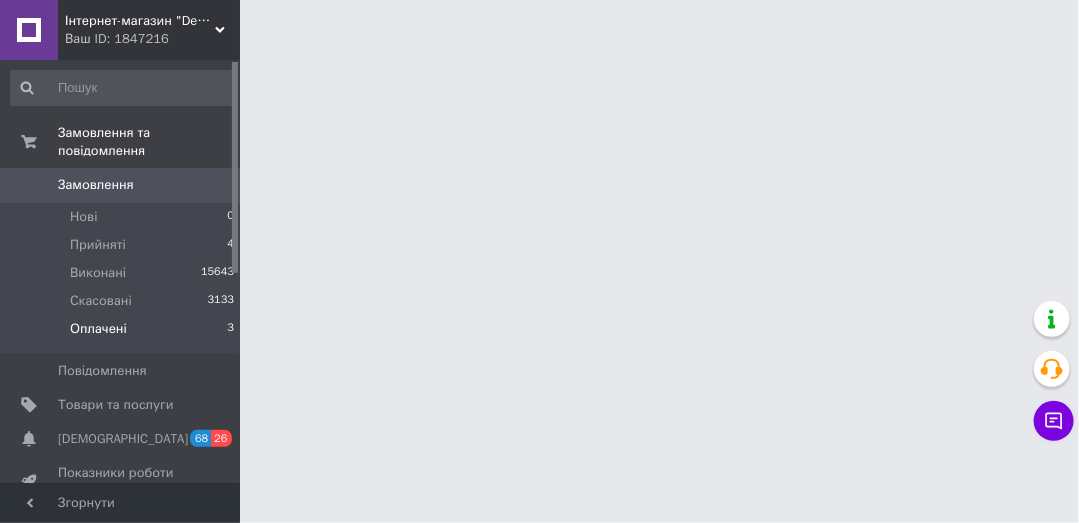 scroll, scrollTop: 0, scrollLeft: 0, axis: both 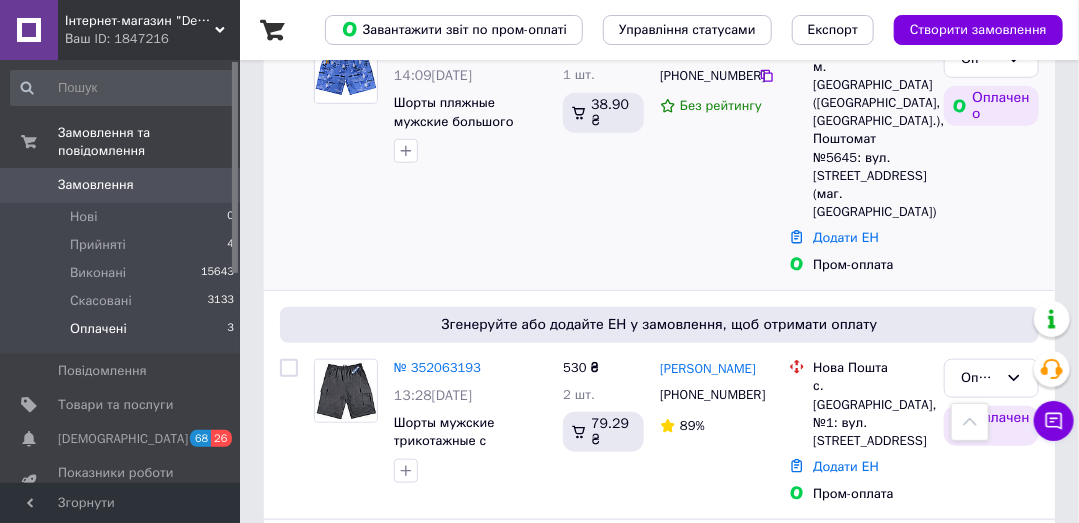click on "Оплачено Оплачено" at bounding box center (991, 157) 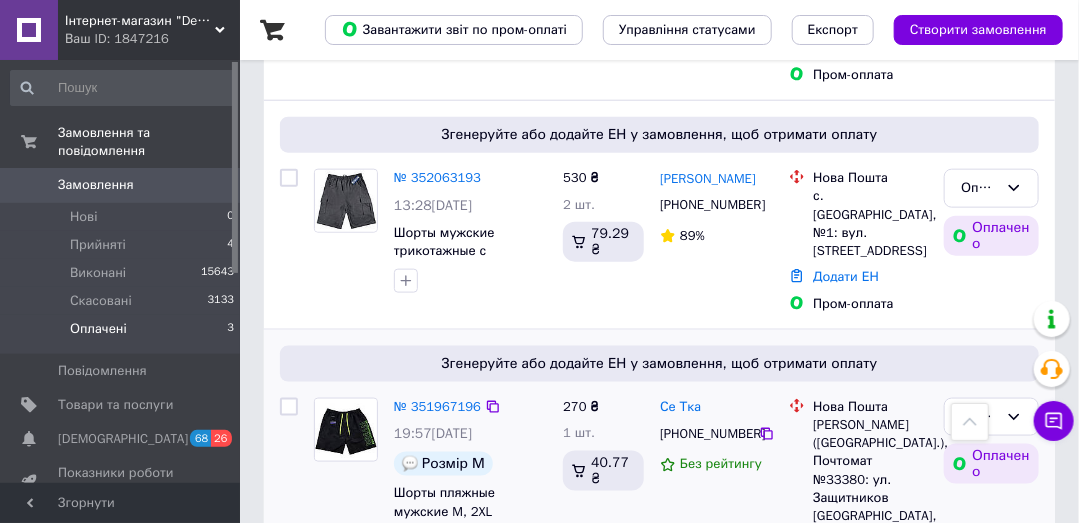 scroll, scrollTop: 702, scrollLeft: 0, axis: vertical 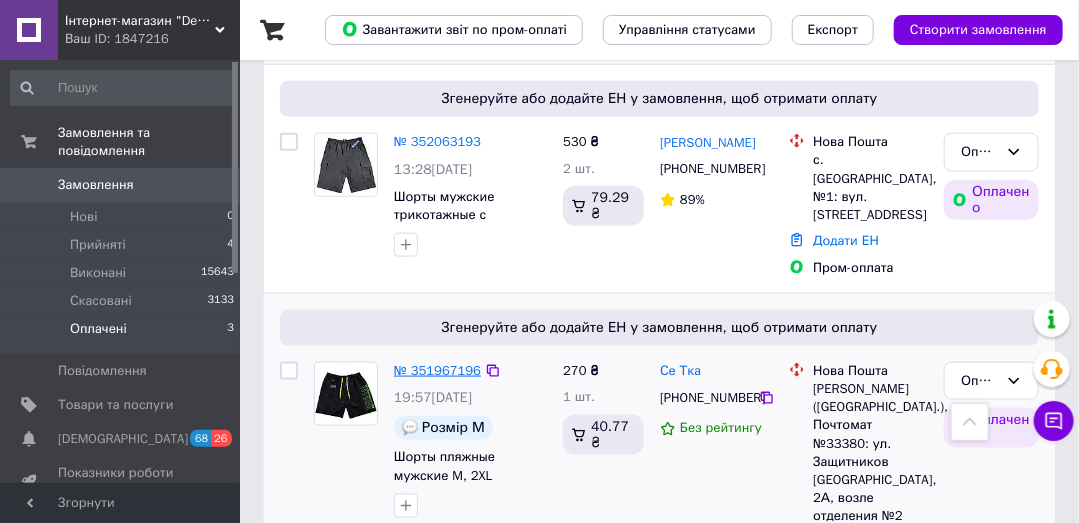 click on "№ 351967196" at bounding box center [437, 370] 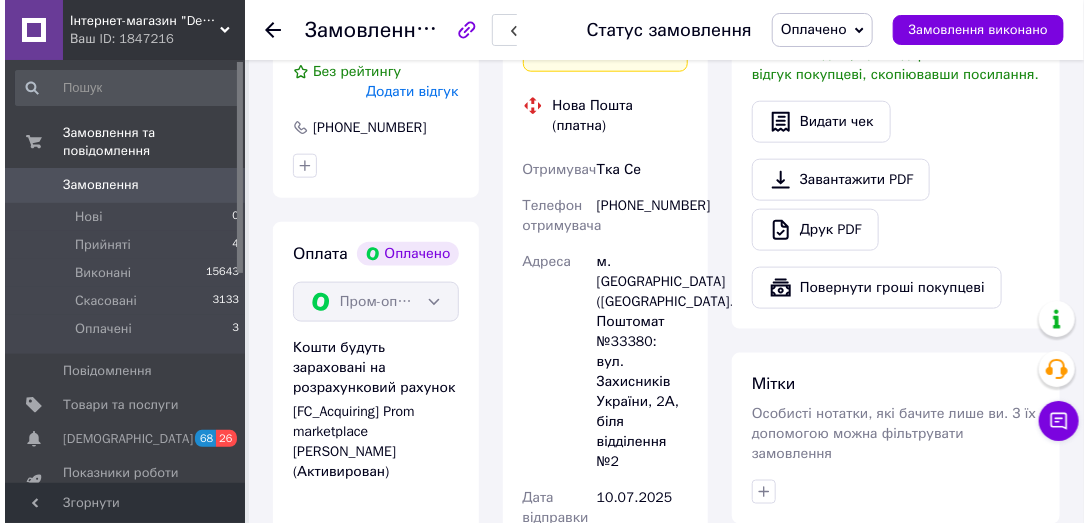 scroll, scrollTop: 512, scrollLeft: 0, axis: vertical 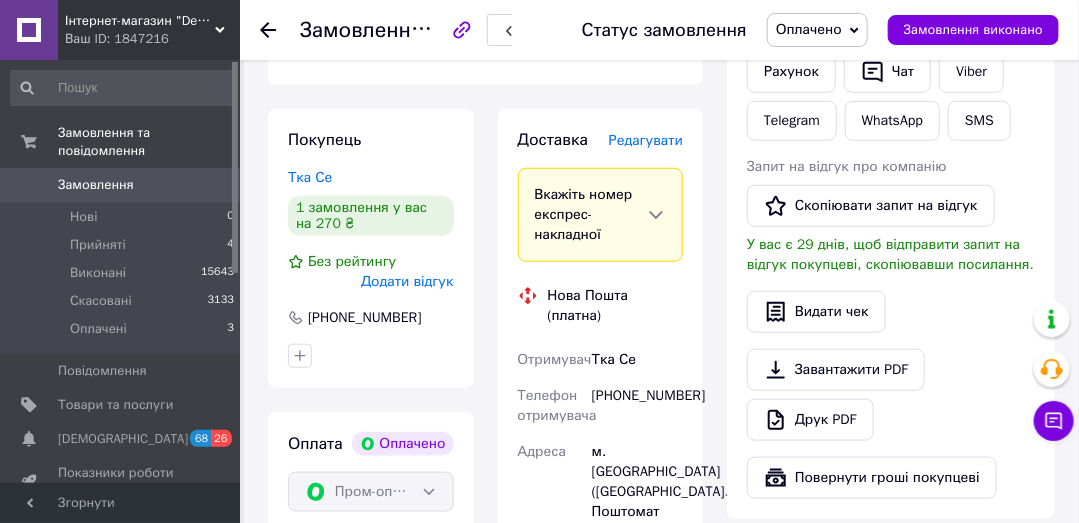 click on "Редагувати" at bounding box center [646, 140] 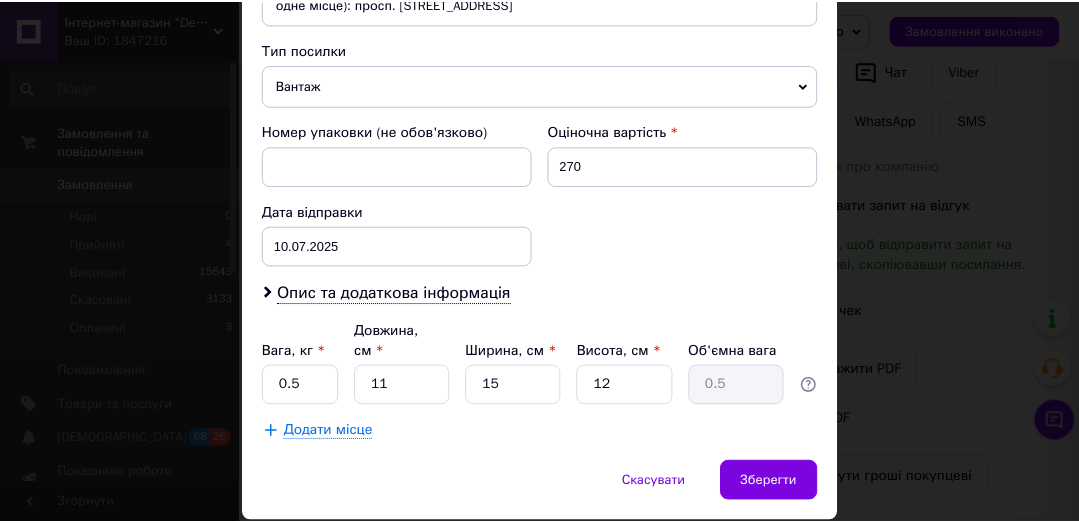 scroll, scrollTop: 813, scrollLeft: 0, axis: vertical 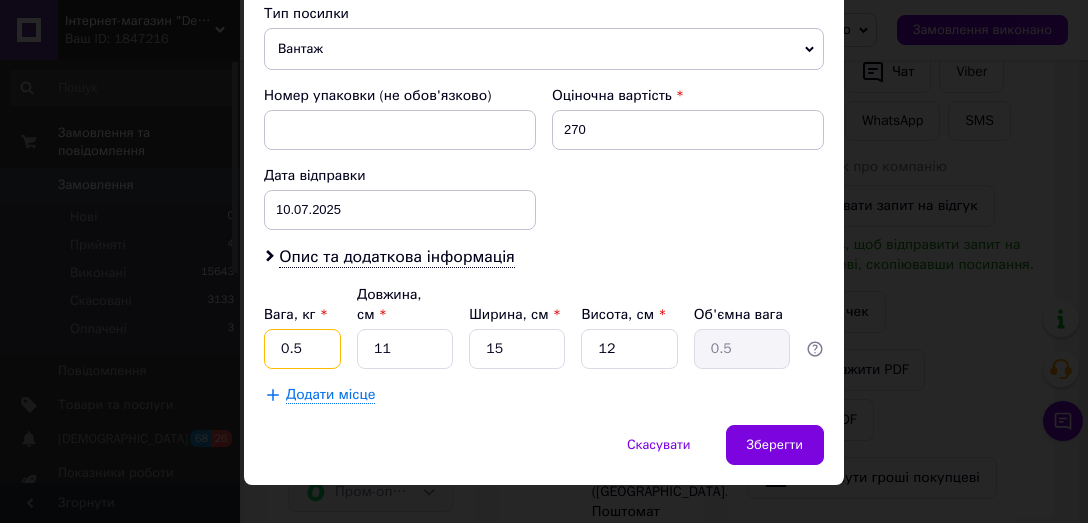 click on "0.5" at bounding box center (302, 349) 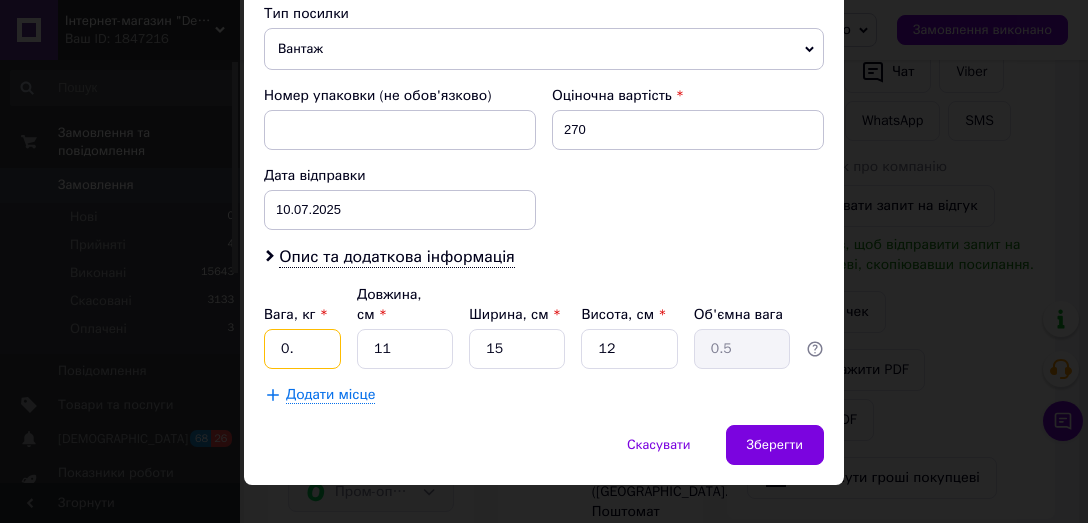 type on "0" 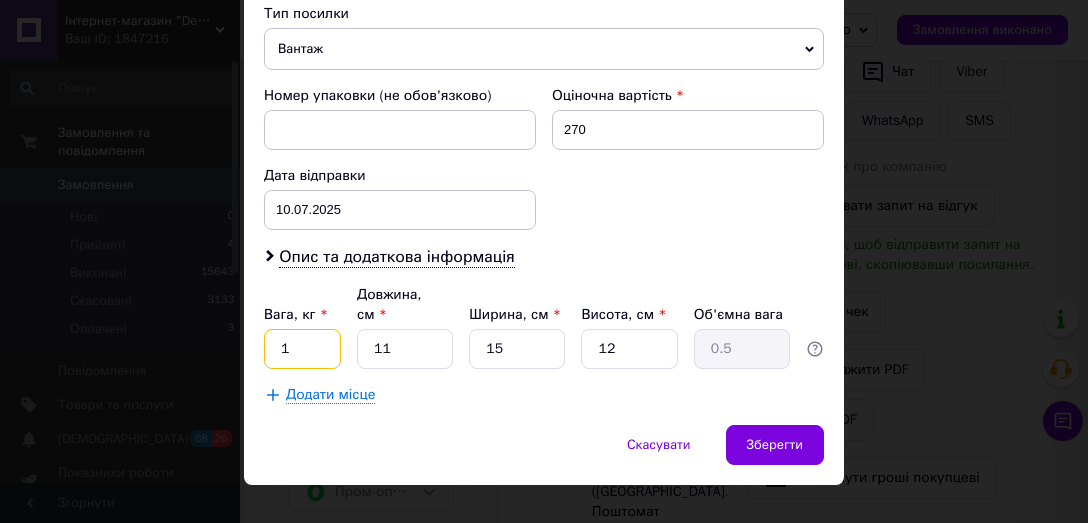 type on "1" 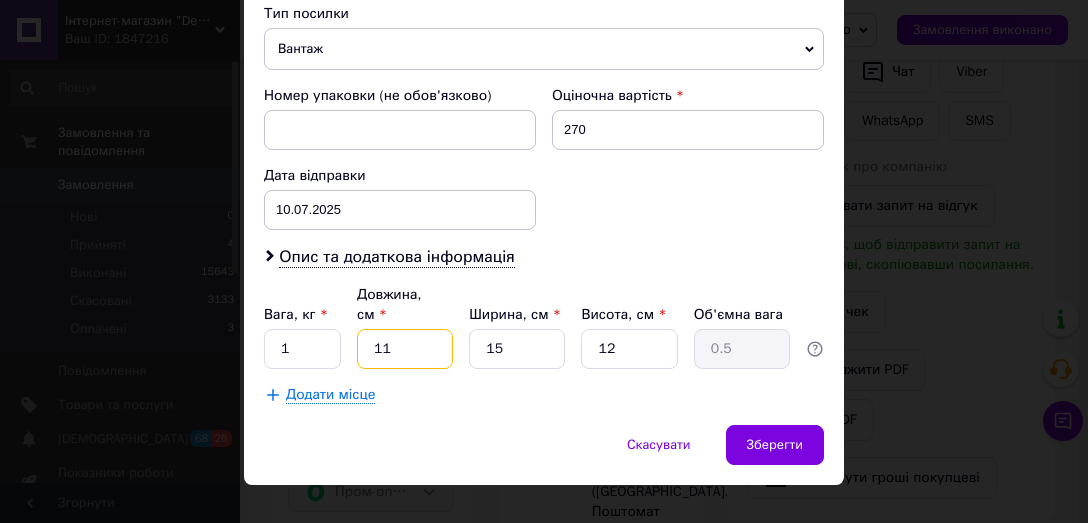 click on "11" at bounding box center (405, 349) 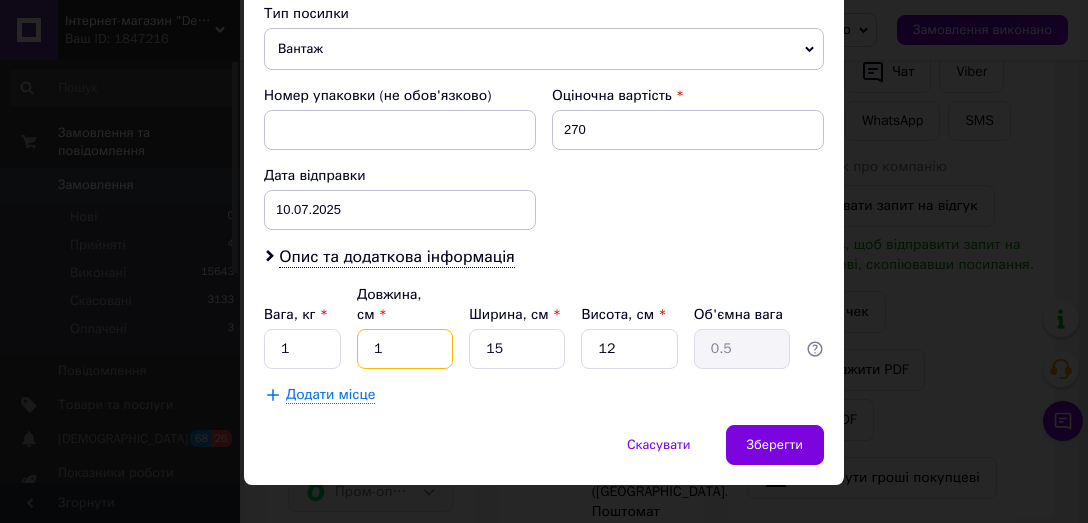 type on "0.1" 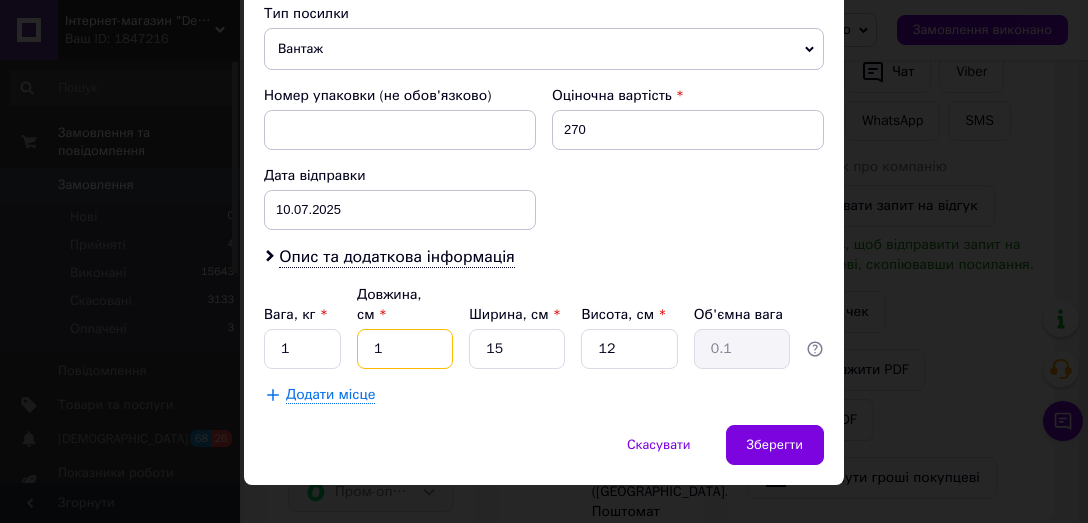 type 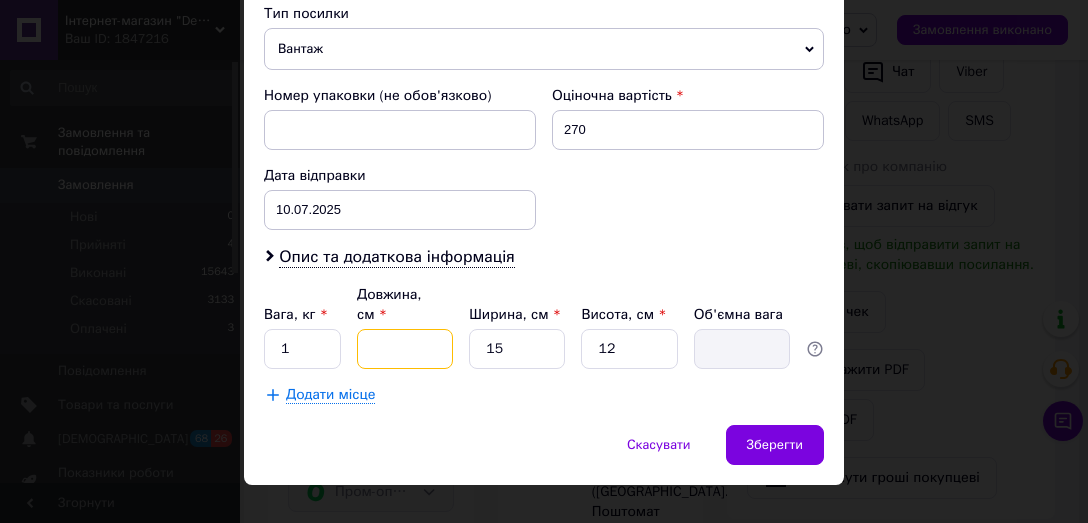 type on "2" 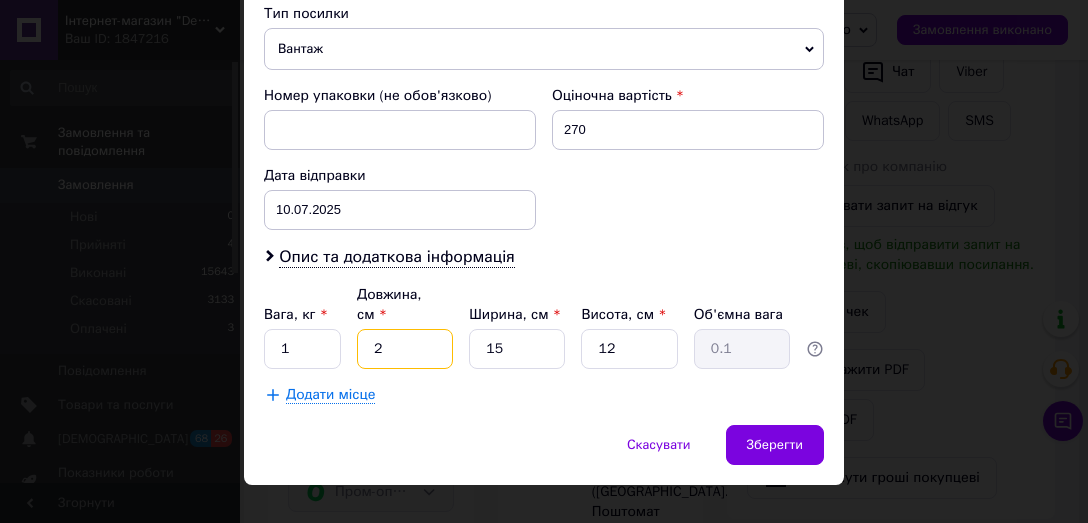 type on "27" 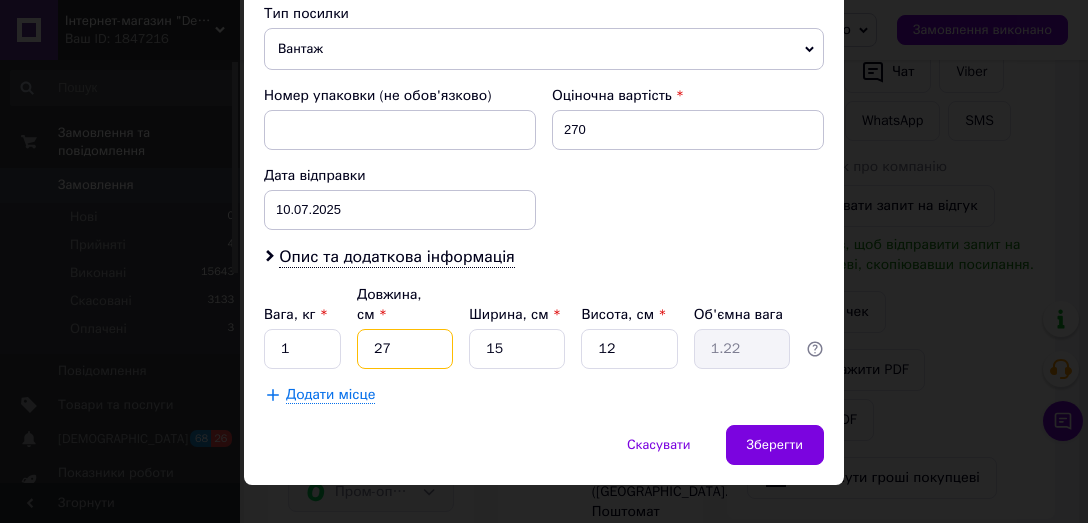 type on "27" 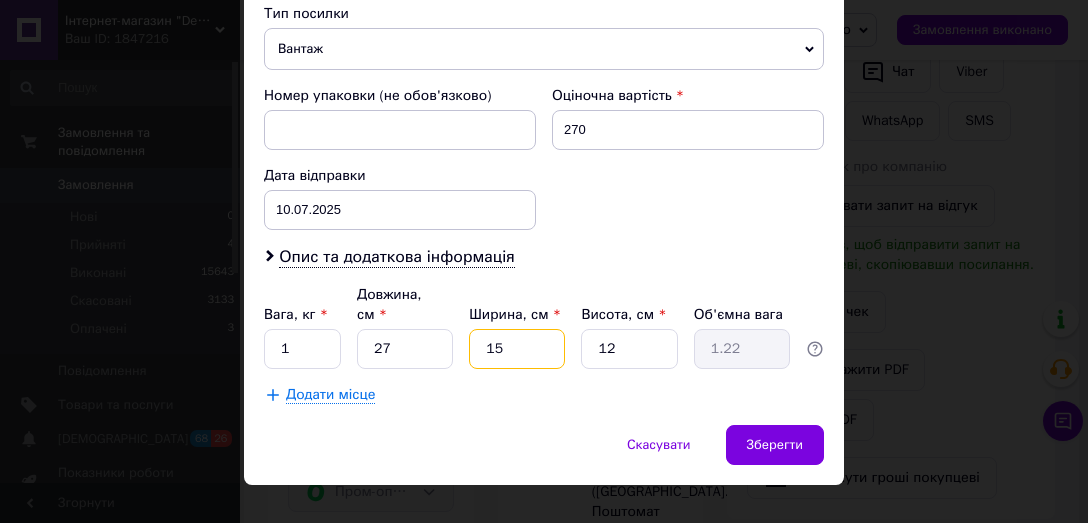 click on "15" at bounding box center [517, 349] 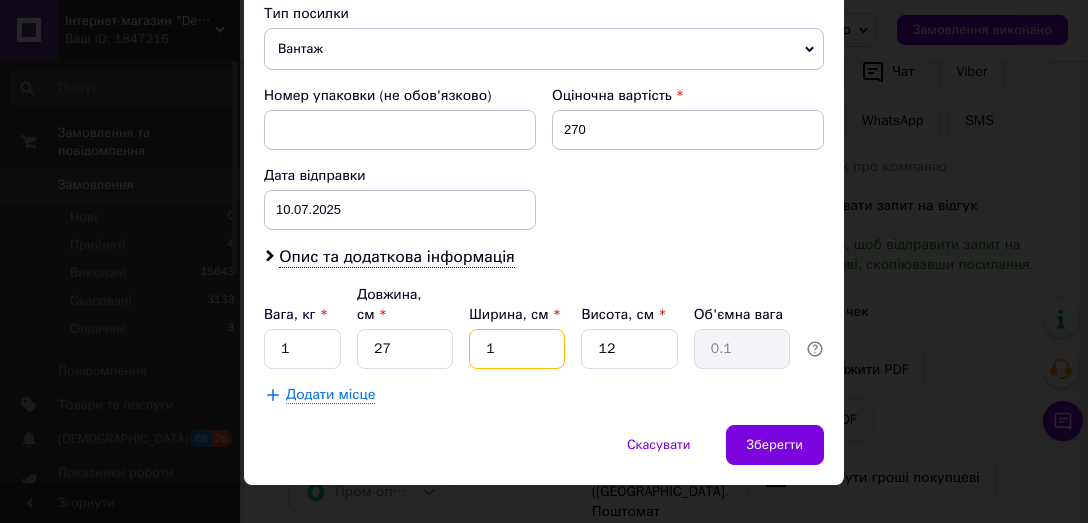 type 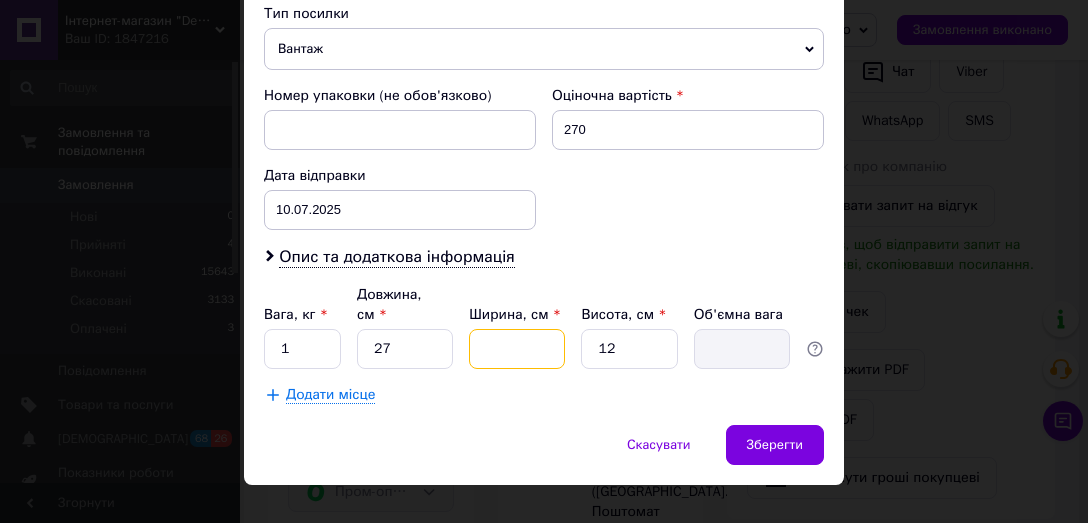 type on "2" 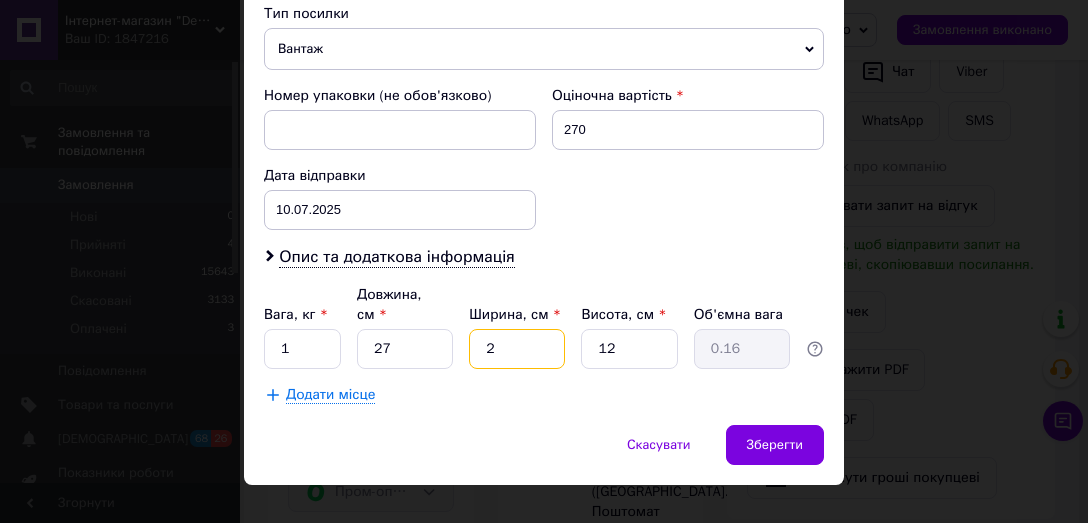 type on "21" 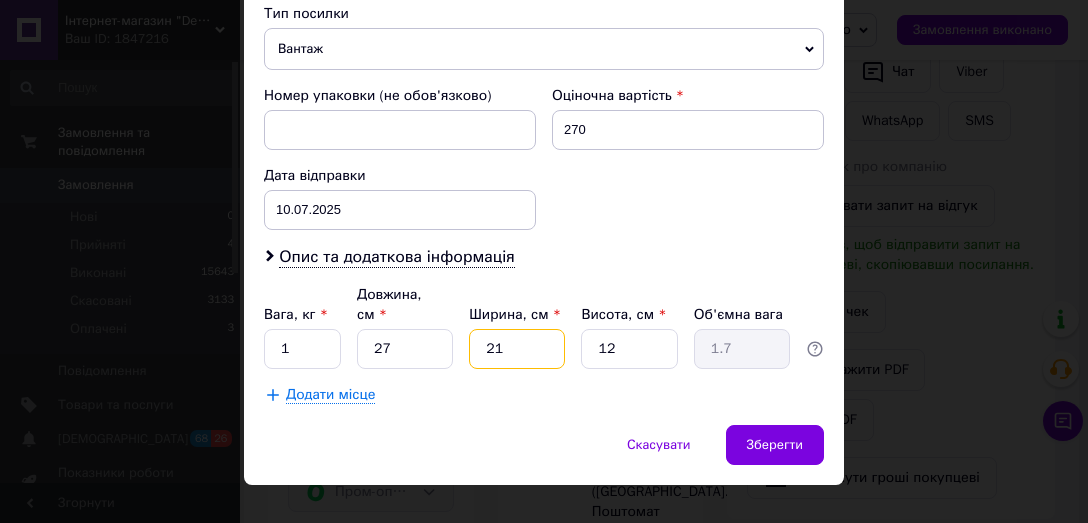 type on "21" 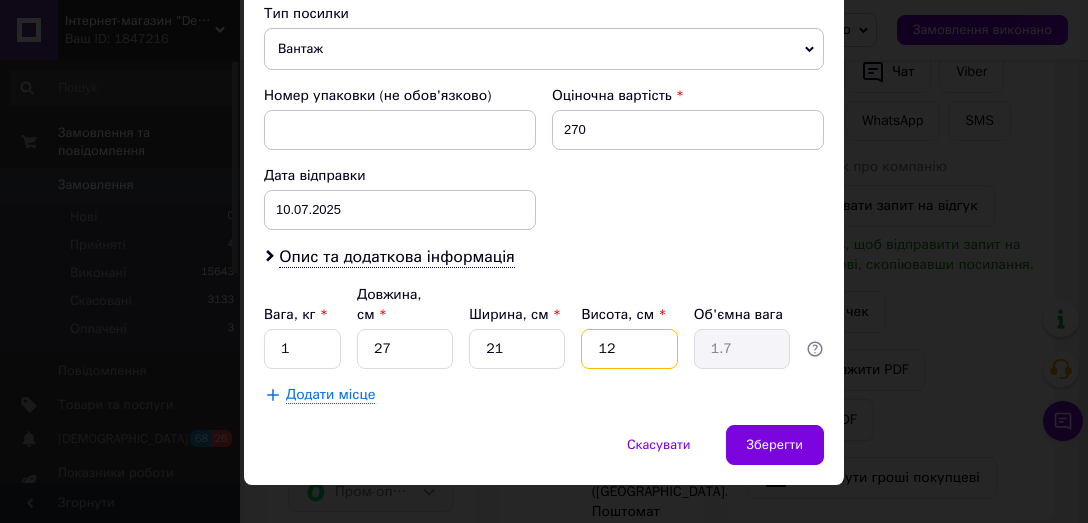 click on "12" at bounding box center [629, 349] 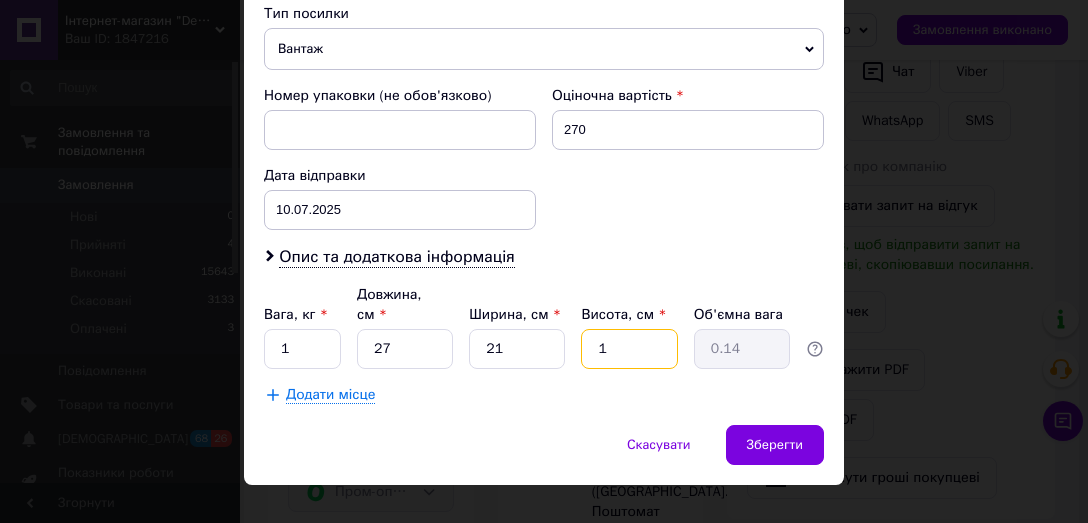 type 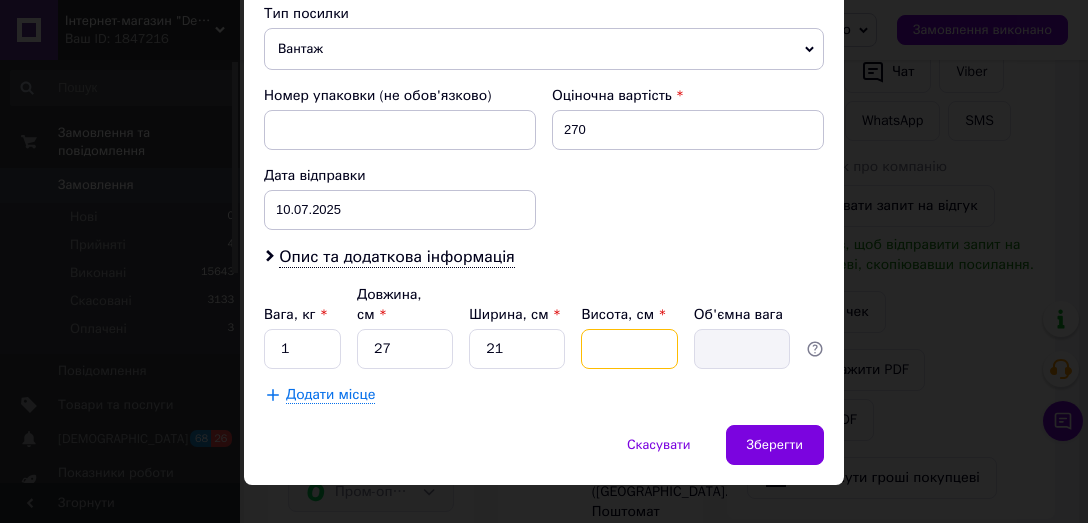 type on "7" 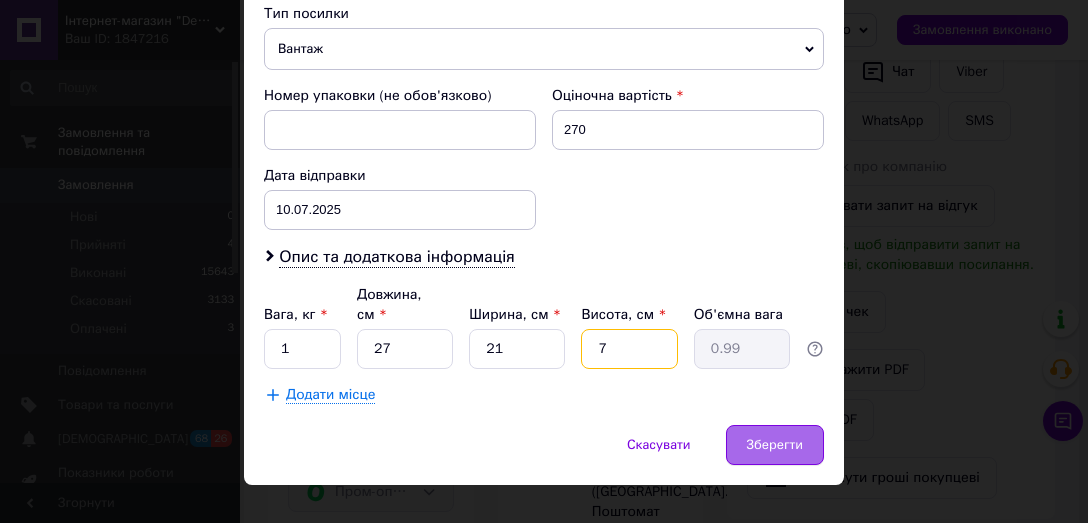 type on "7" 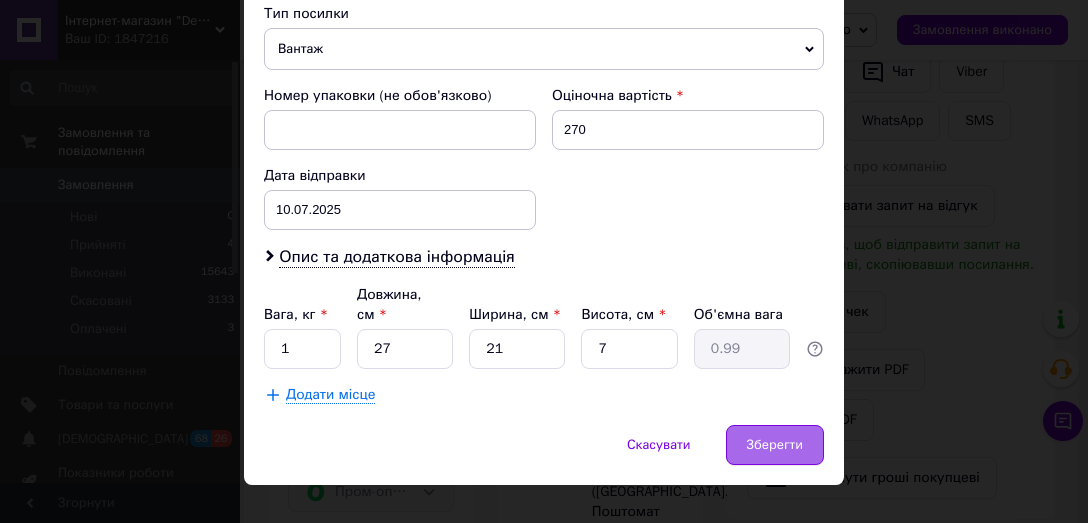 click on "Зберегти" at bounding box center (775, 445) 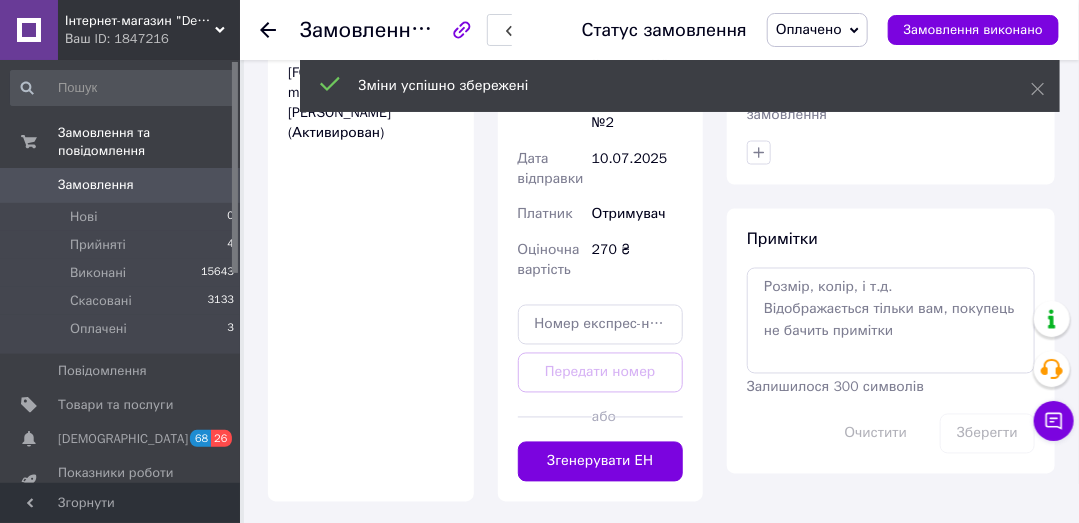 scroll, scrollTop: 1084, scrollLeft: 0, axis: vertical 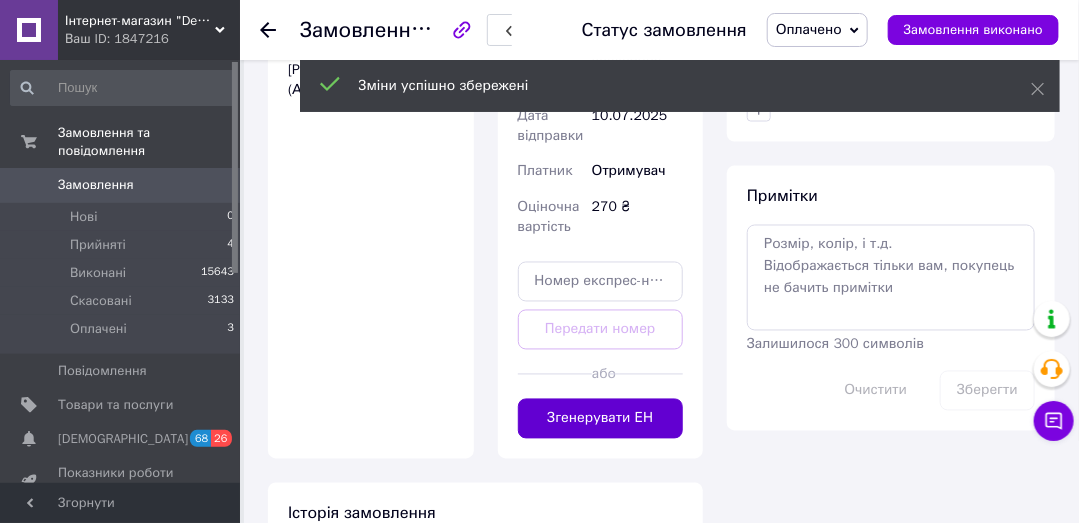 click on "Згенерувати ЕН" at bounding box center (601, 419) 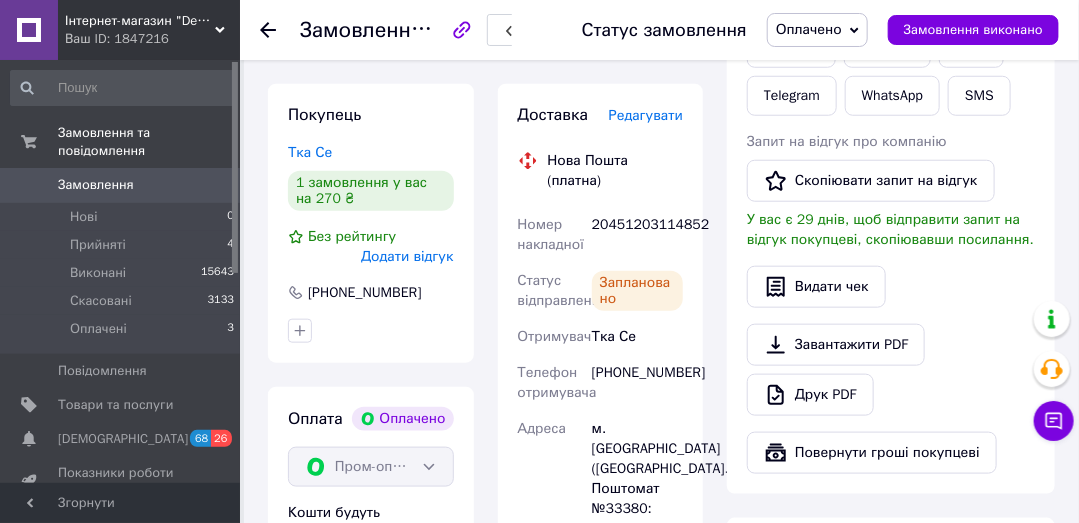scroll, scrollTop: 512, scrollLeft: 0, axis: vertical 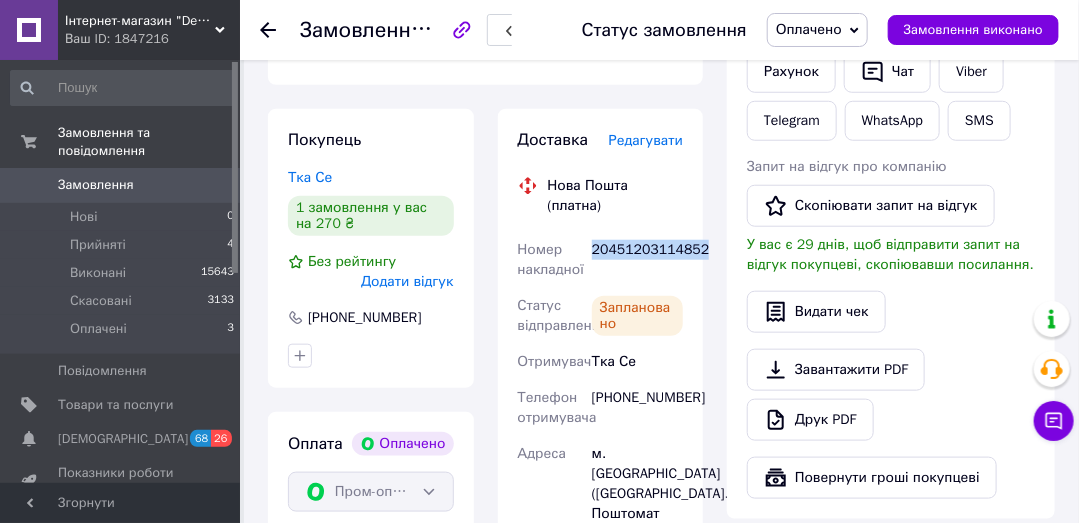 copy on "20451203114852" 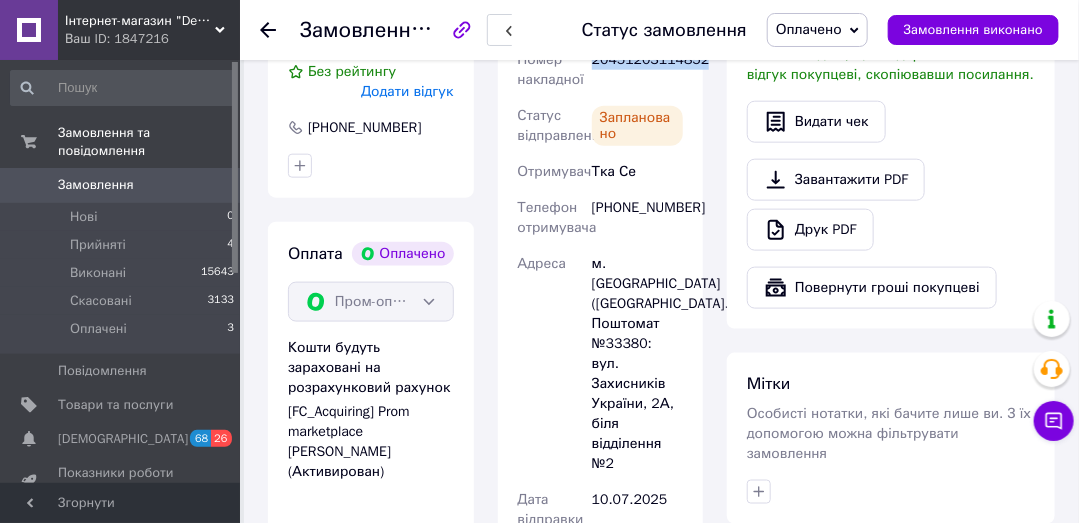 scroll, scrollTop: 226, scrollLeft: 0, axis: vertical 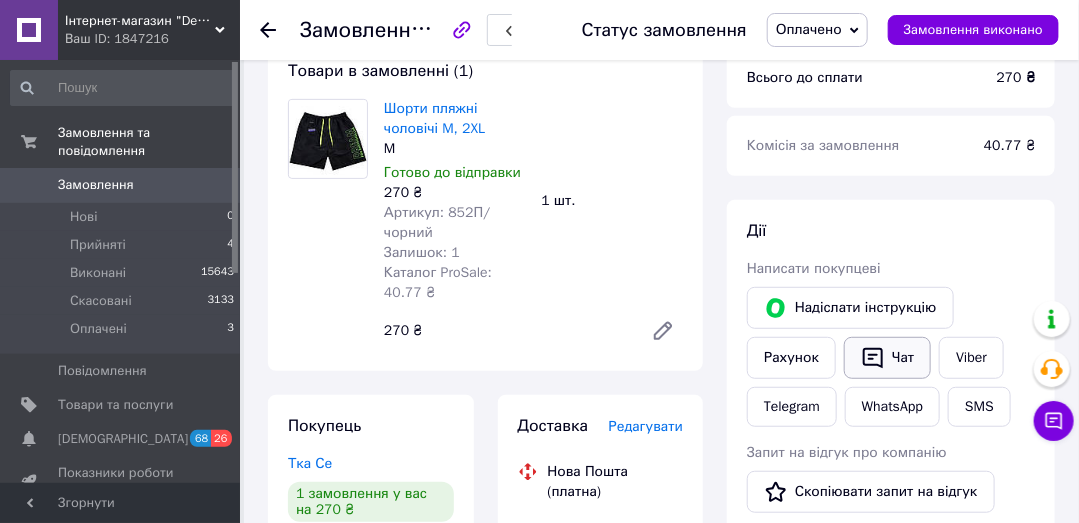 click on "Чат" at bounding box center (887, 358) 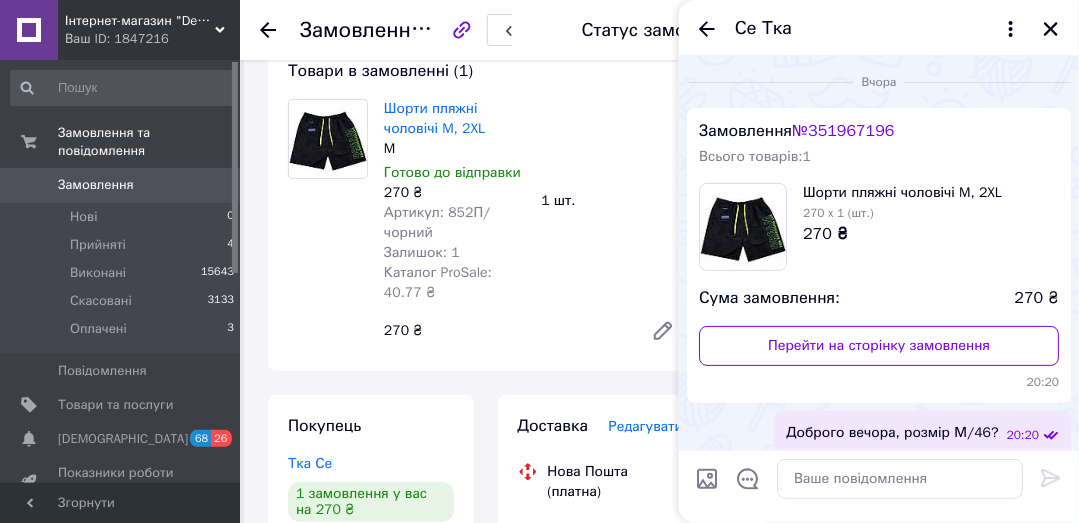 scroll, scrollTop: 1348, scrollLeft: 0, axis: vertical 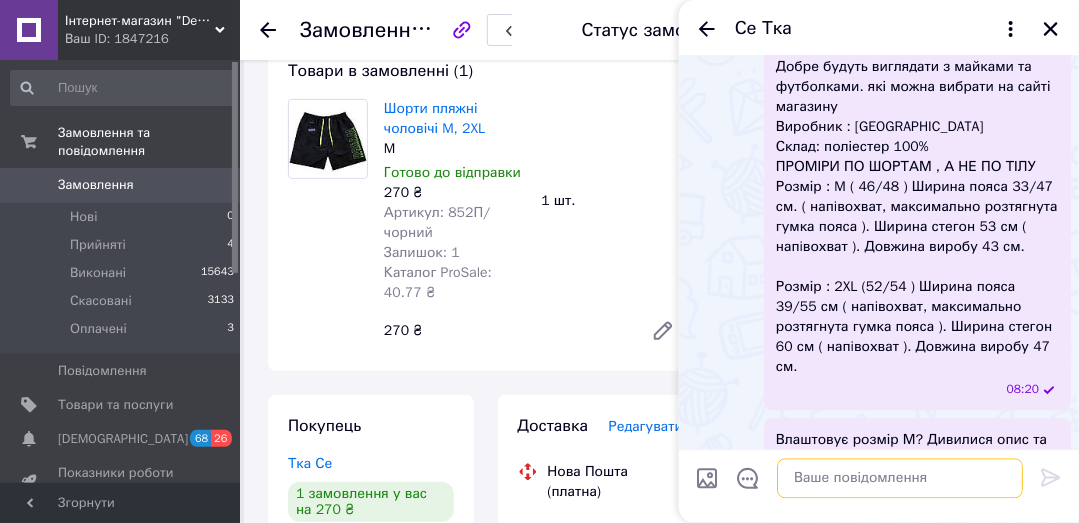 click at bounding box center (900, 479) 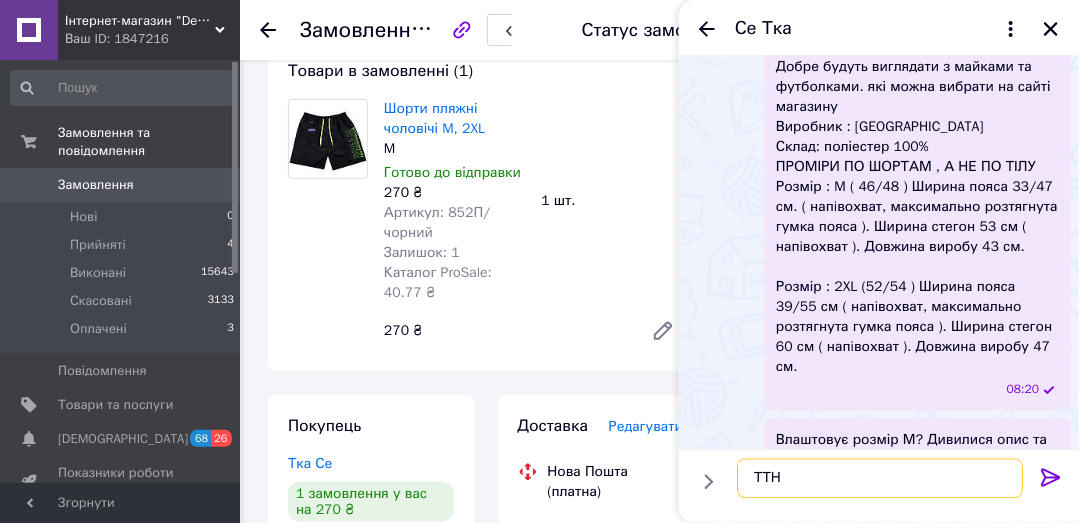 paste on "20451203114852" 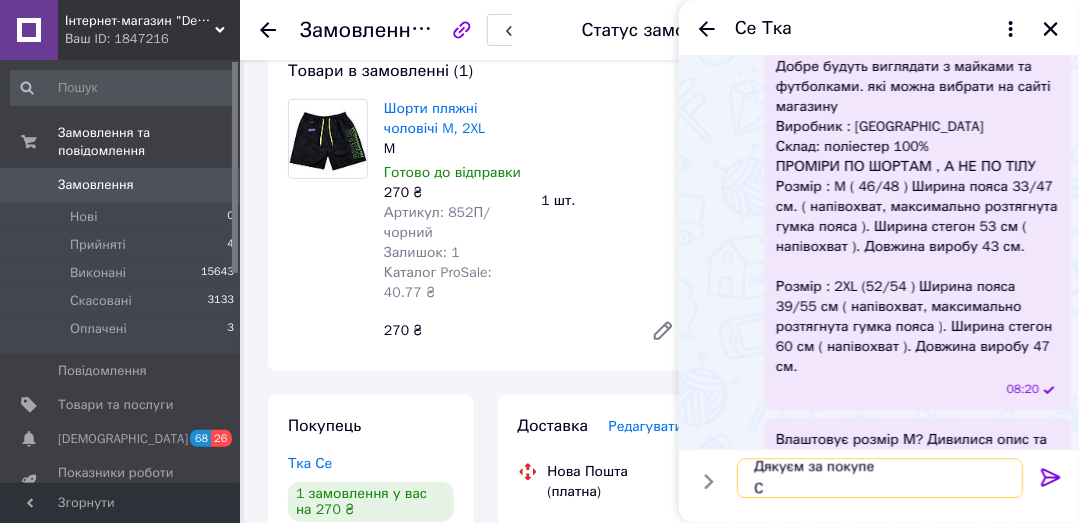 scroll, scrollTop: 23, scrollLeft: 0, axis: vertical 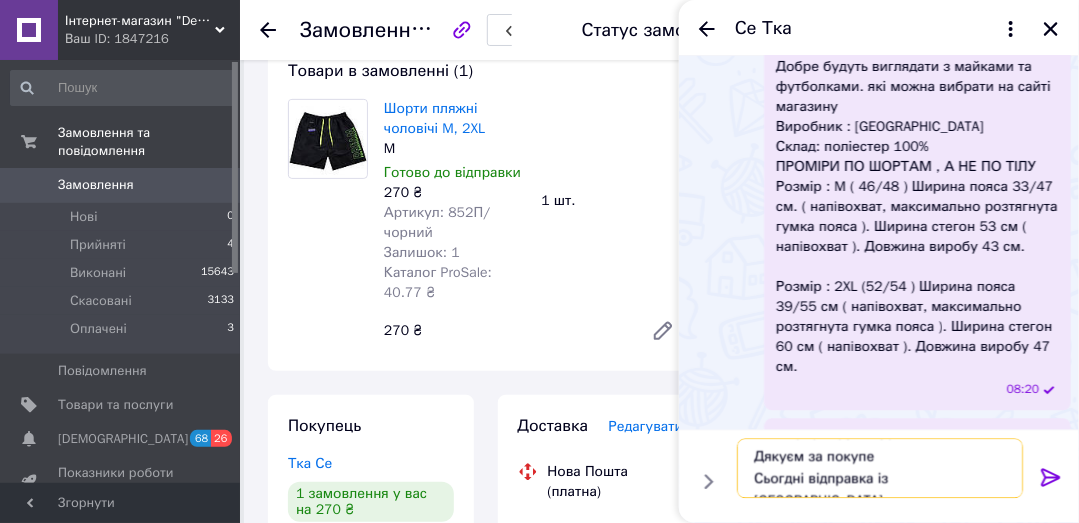 type on "ТТН 20451203114852
Дякуєм за покупе
Сьогдні відправка із Запоріжжя" 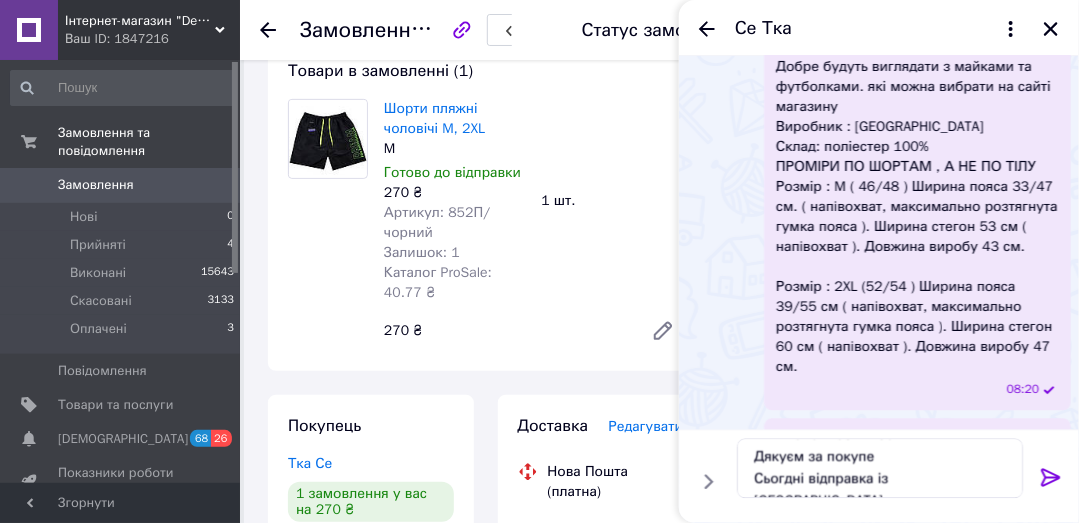 click 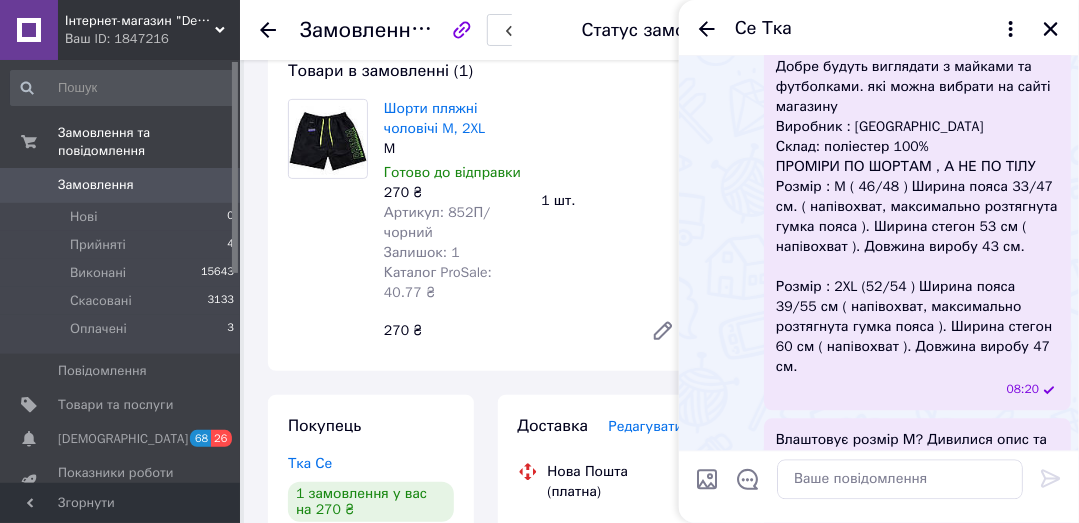 scroll, scrollTop: 0, scrollLeft: 0, axis: both 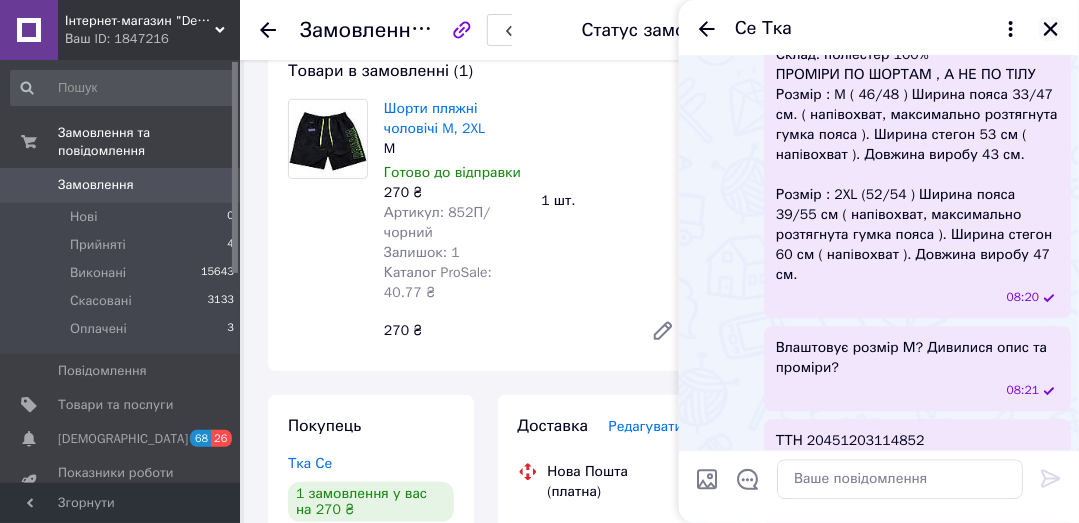 click 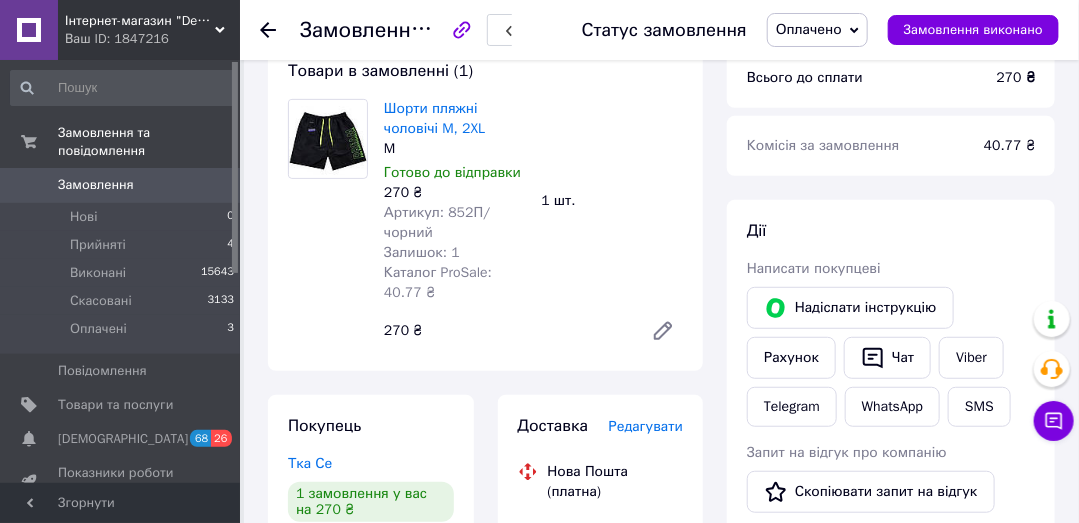 scroll, scrollTop: 417, scrollLeft: 0, axis: vertical 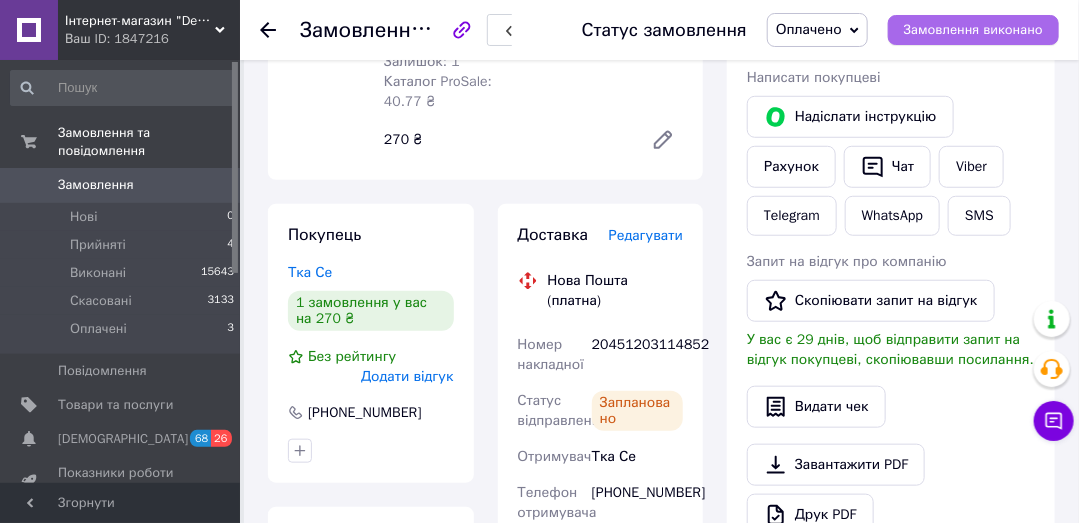 click on "Замовлення виконано" at bounding box center (973, 30) 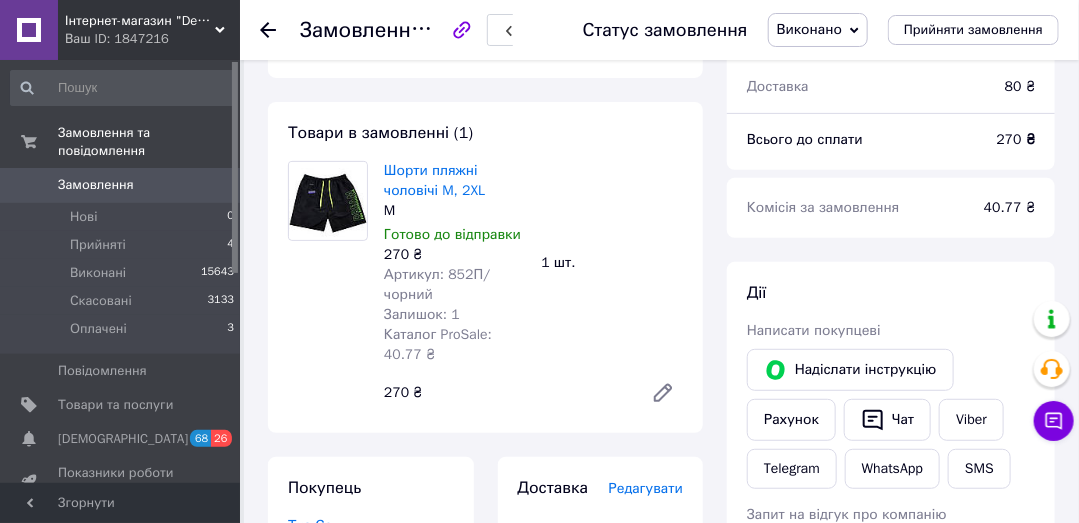 scroll, scrollTop: 36, scrollLeft: 0, axis: vertical 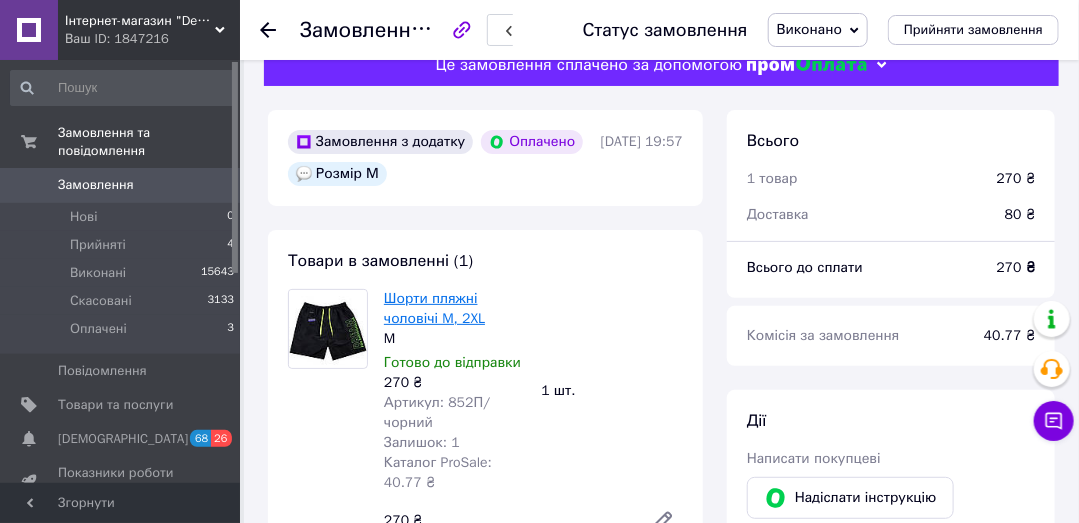 click on "Шорти пляжні чоловічі M, 2XL" at bounding box center [434, 308] 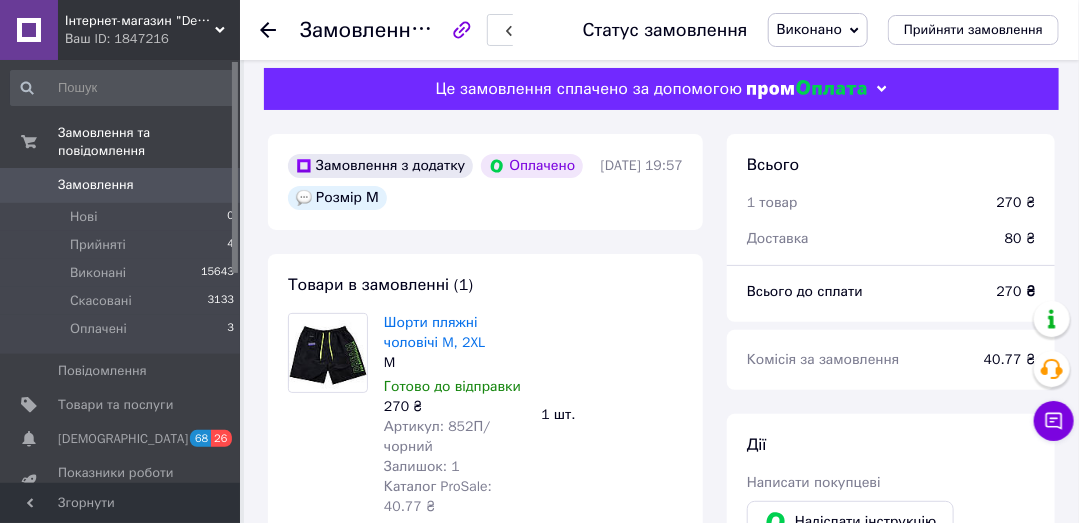 scroll, scrollTop: 0, scrollLeft: 0, axis: both 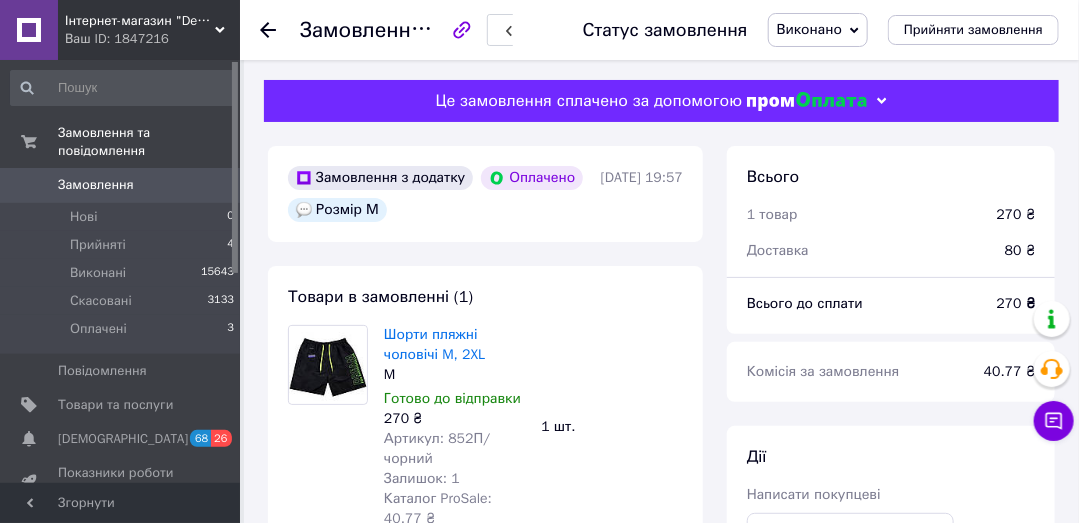 click on "Замовлення" at bounding box center (96, 185) 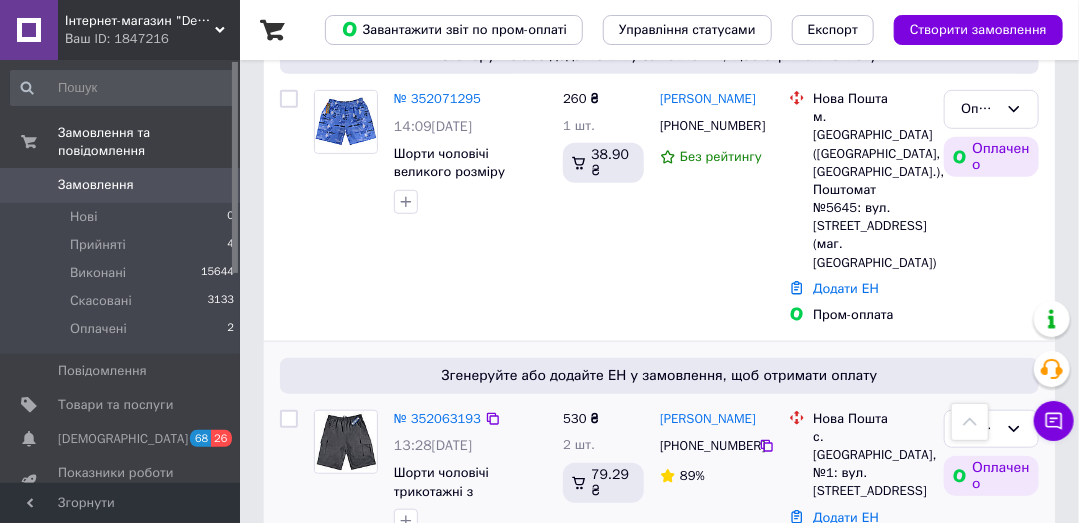 scroll, scrollTop: 476, scrollLeft: 0, axis: vertical 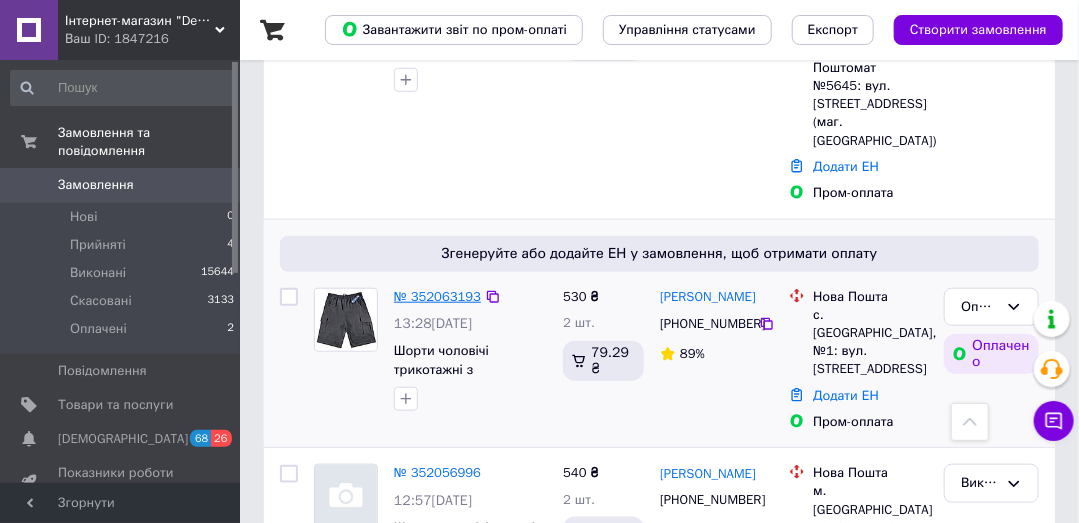 click on "№ 352063193" at bounding box center [437, 296] 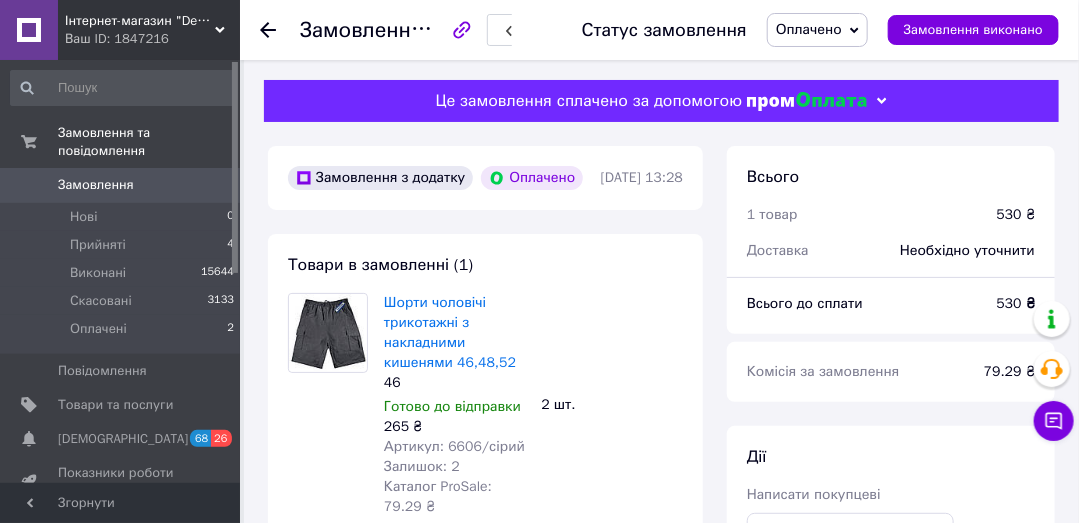 scroll, scrollTop: 285, scrollLeft: 0, axis: vertical 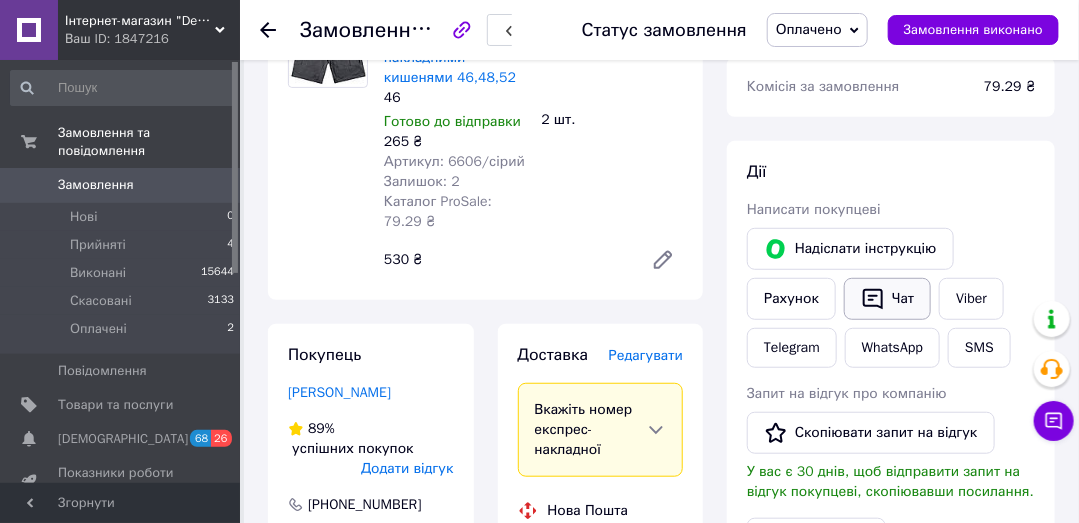 click on "Чат" at bounding box center (887, 299) 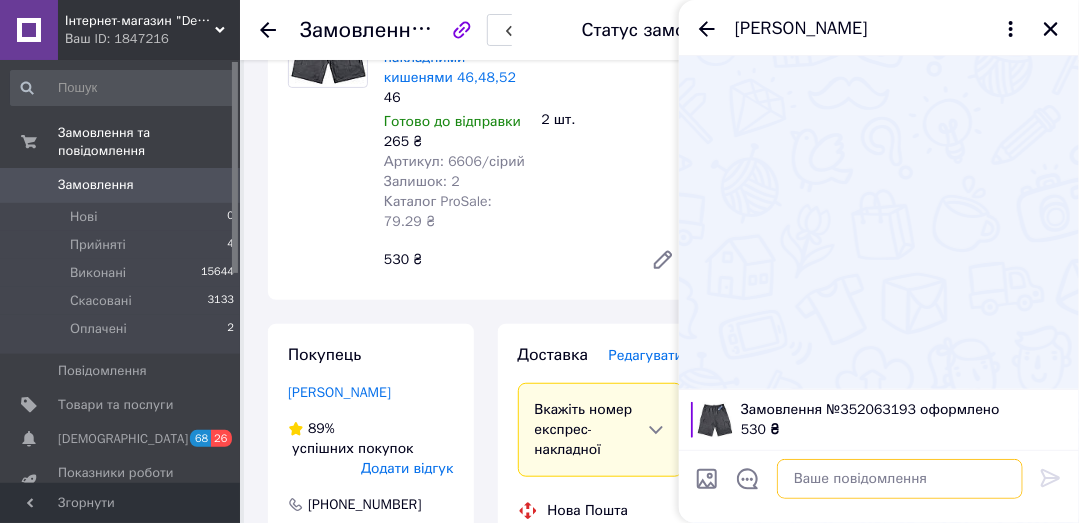 click at bounding box center [900, 479] 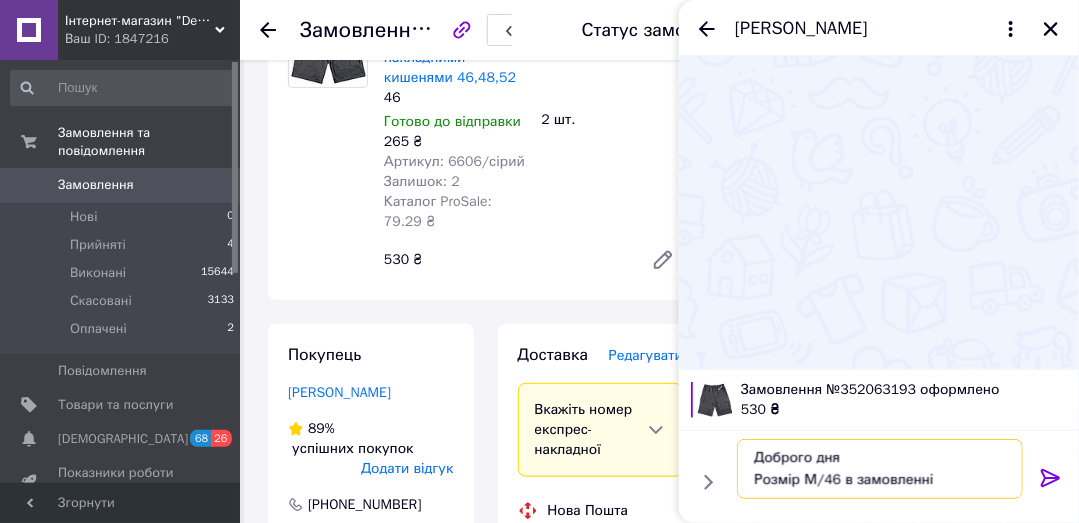 scroll, scrollTop: 13, scrollLeft: 0, axis: vertical 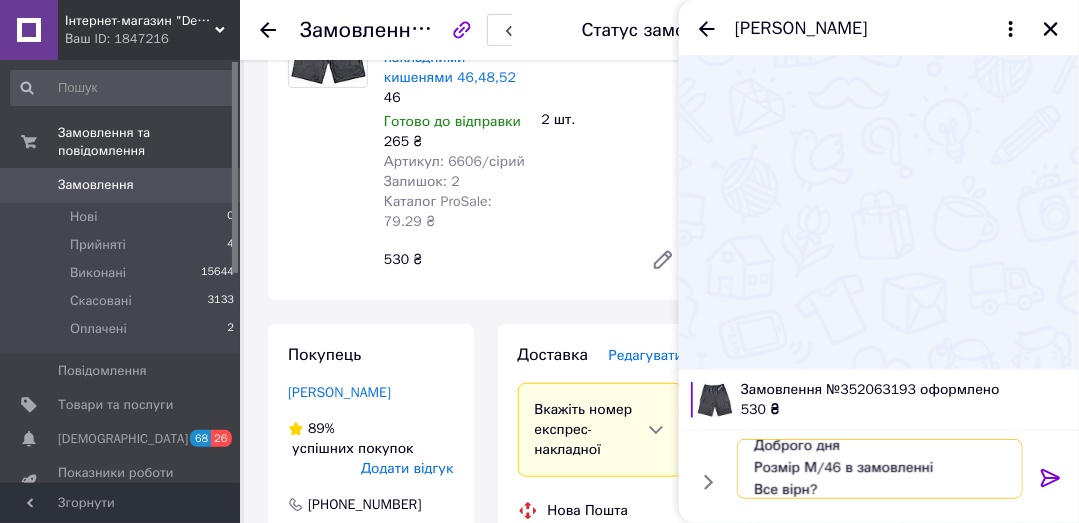 click on "Доброго дня
Розмір М/46 в замовленні
Все вірн?" at bounding box center [880, 469] 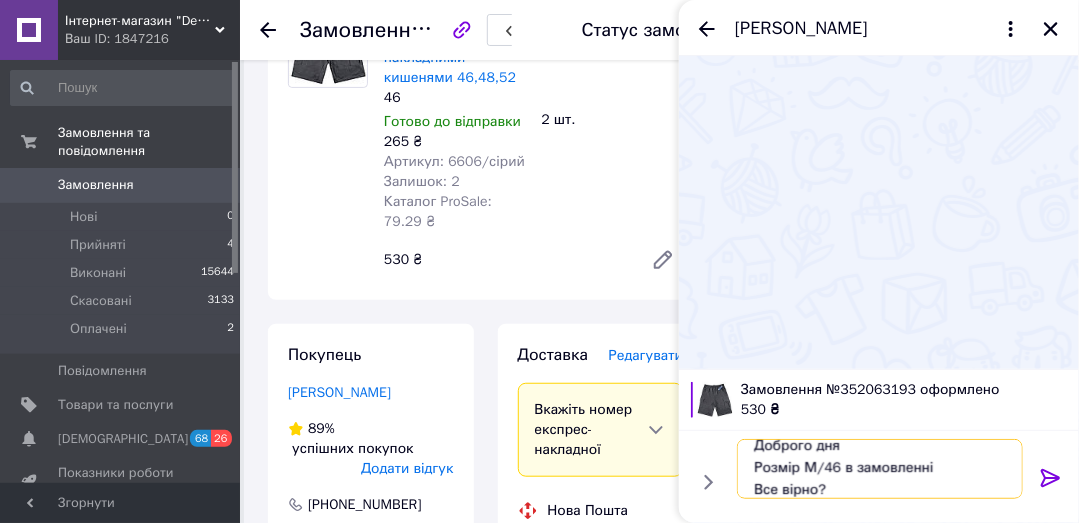 type on "Доброго дня
Розмір М/46 в замовленні
Все вірно?" 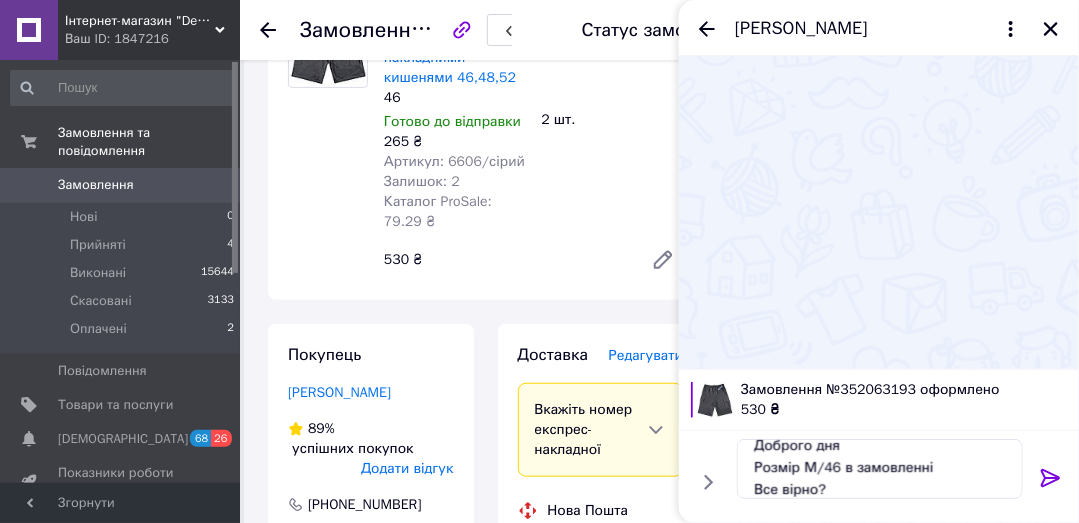 click 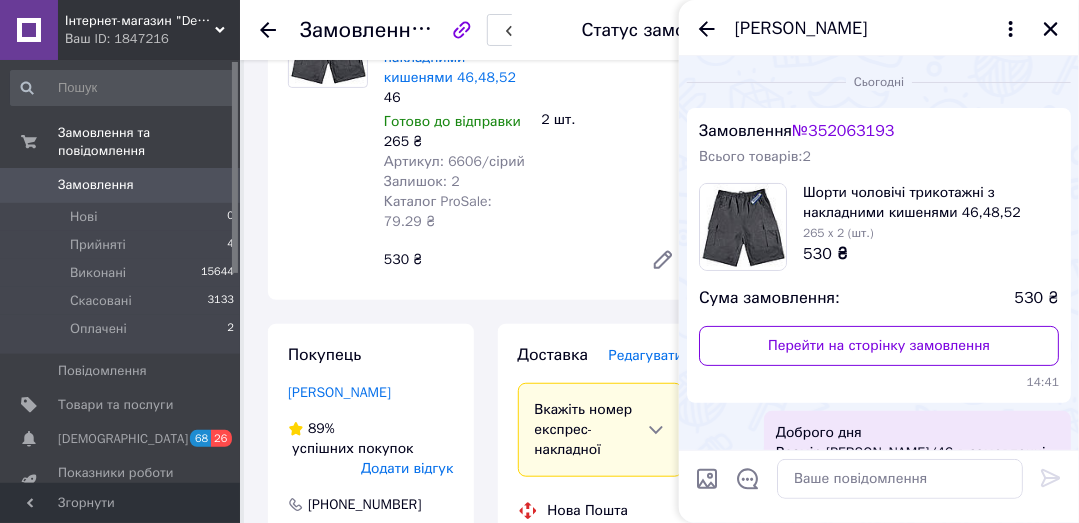 scroll, scrollTop: 0, scrollLeft: 0, axis: both 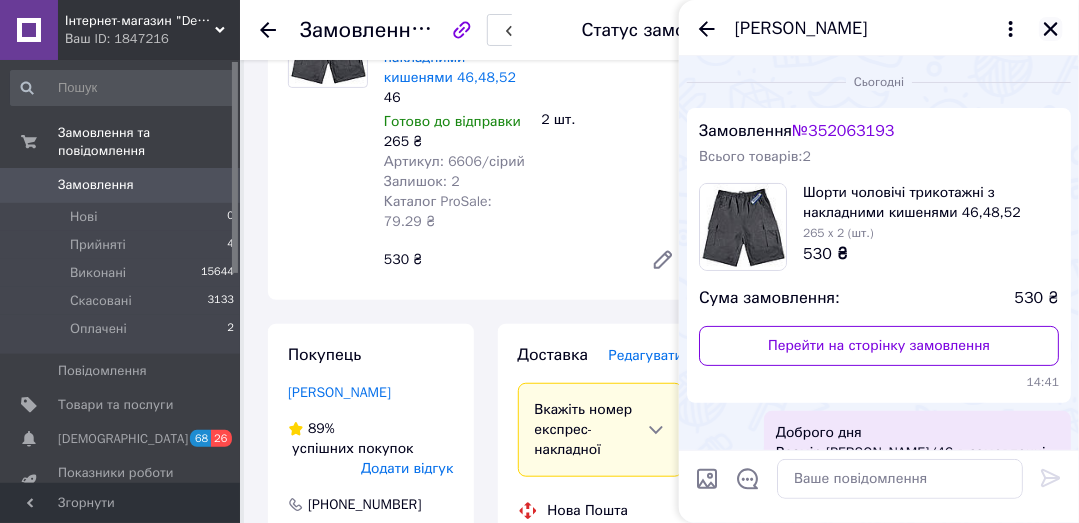 click 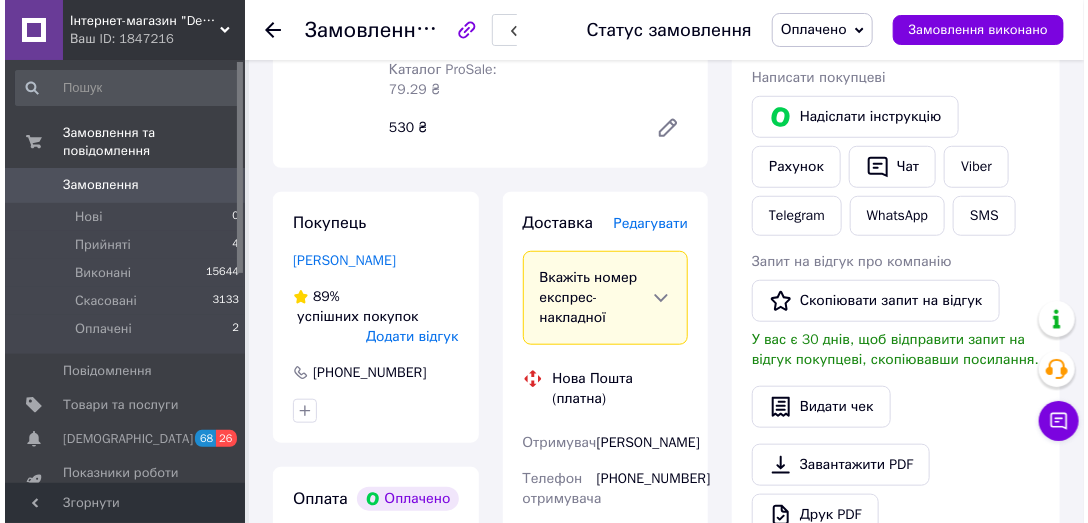 scroll, scrollTop: 476, scrollLeft: 0, axis: vertical 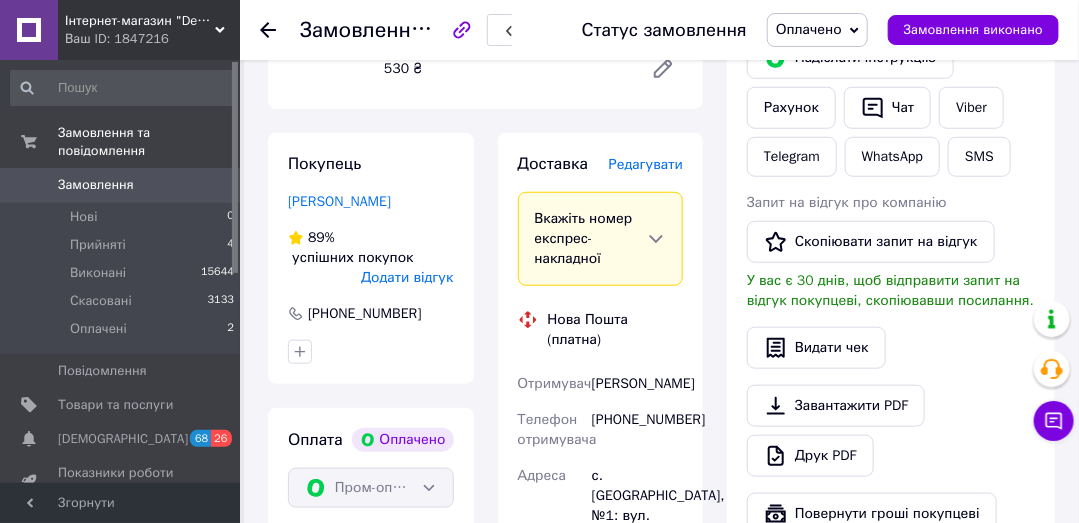 click on "Редагувати" at bounding box center (646, 164) 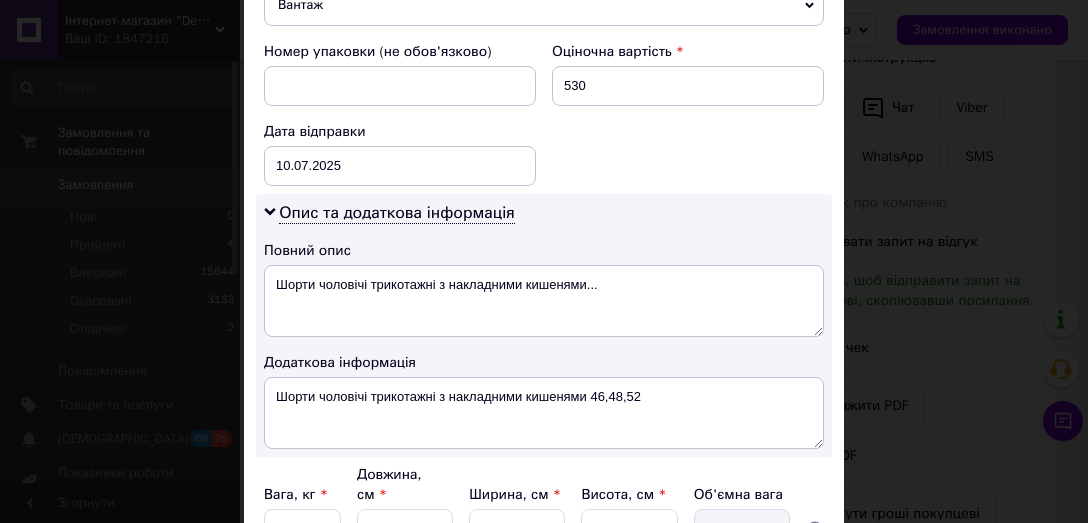 scroll, scrollTop: 1035, scrollLeft: 0, axis: vertical 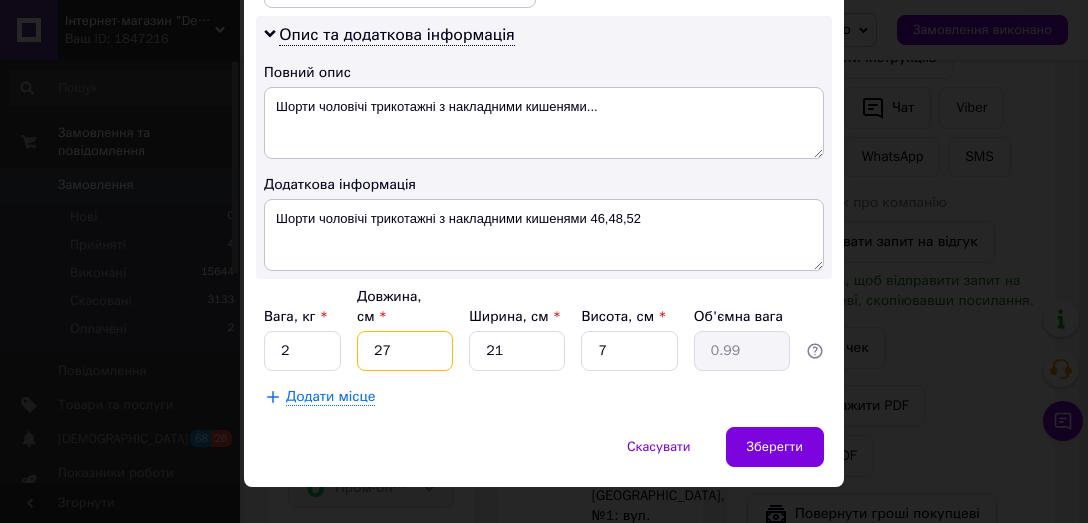 click on "27" at bounding box center [405, 351] 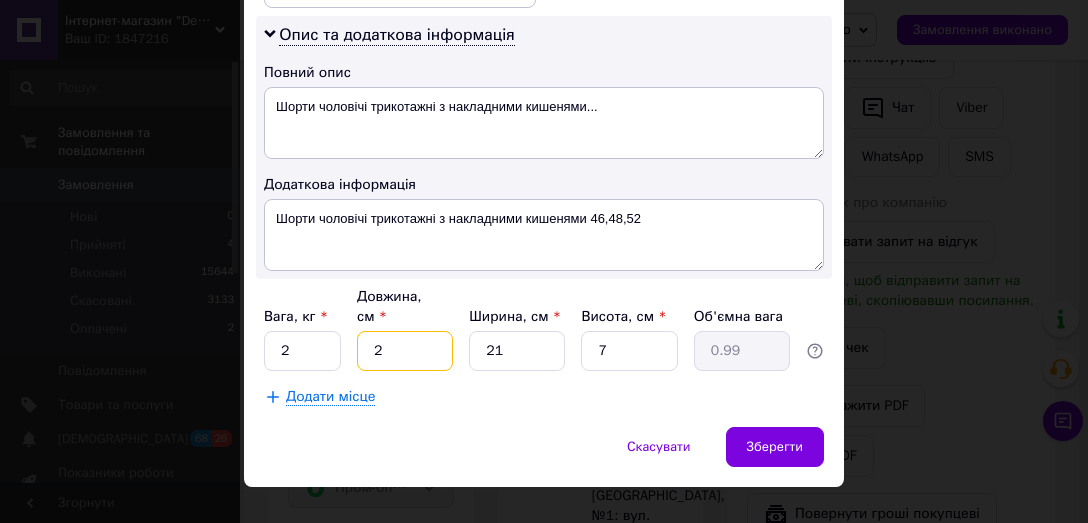 type on "0.1" 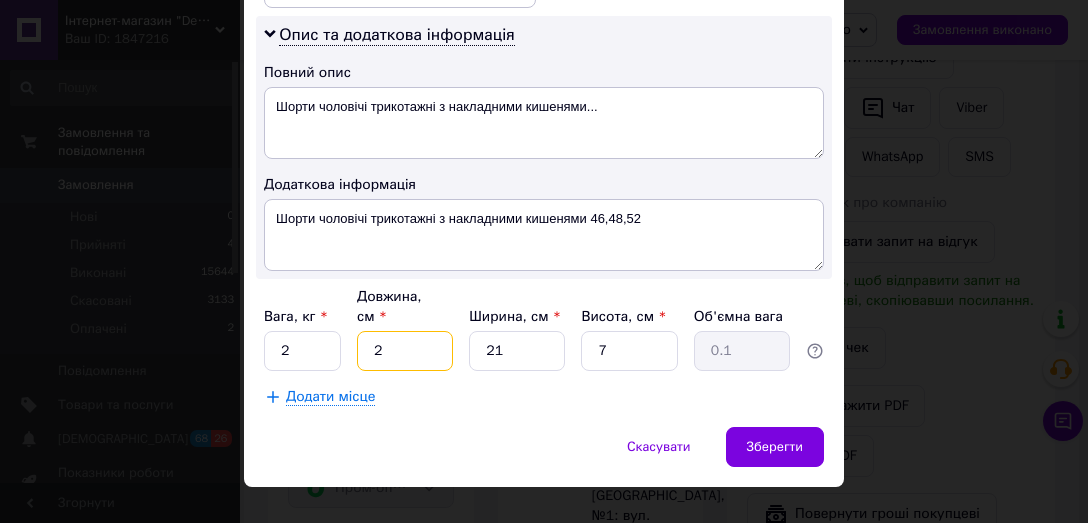 type 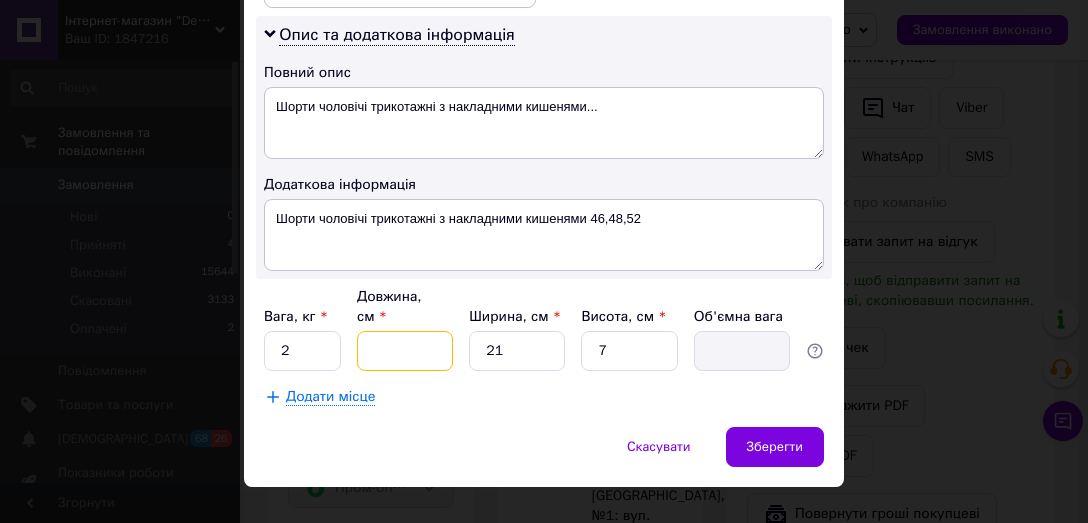 type on "3" 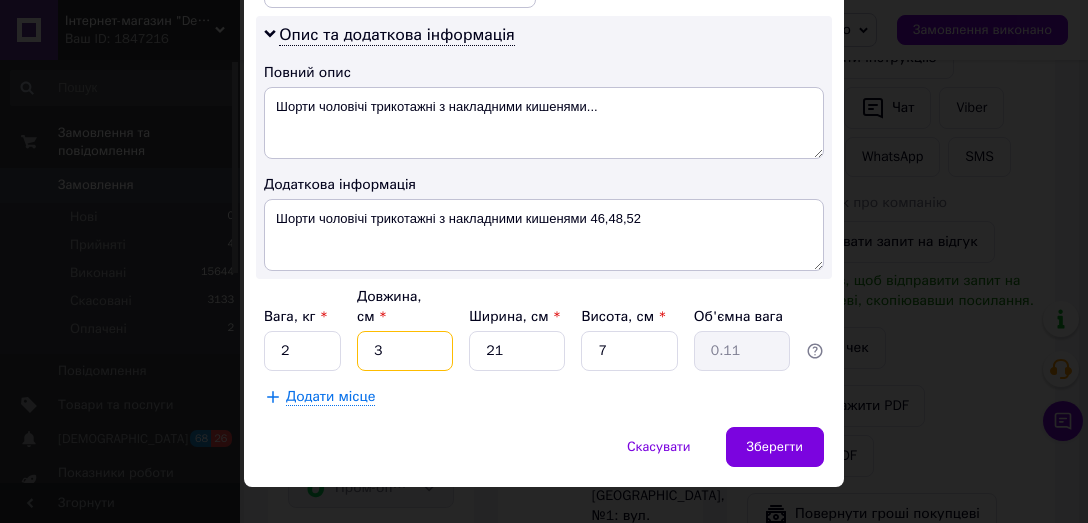 type on "33" 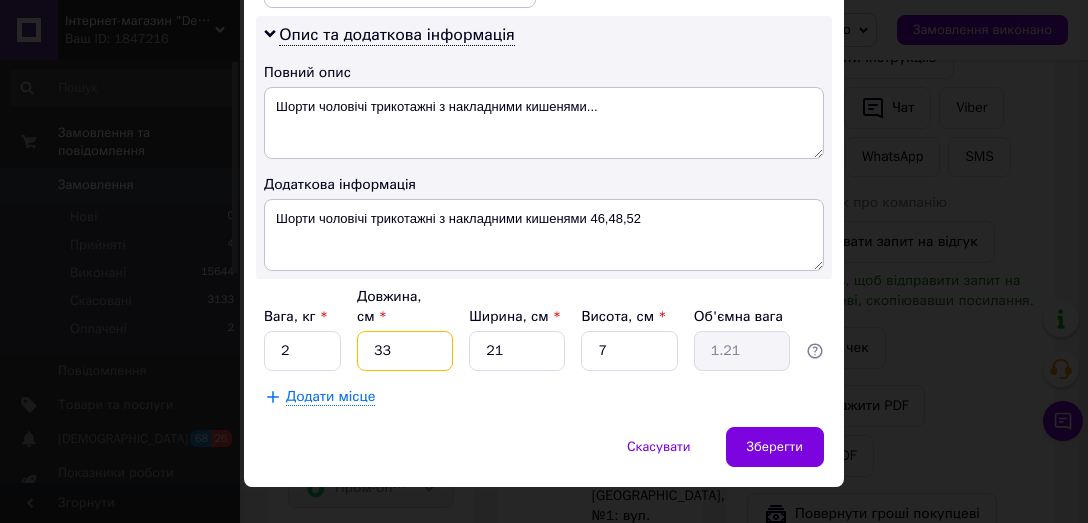 type on "33" 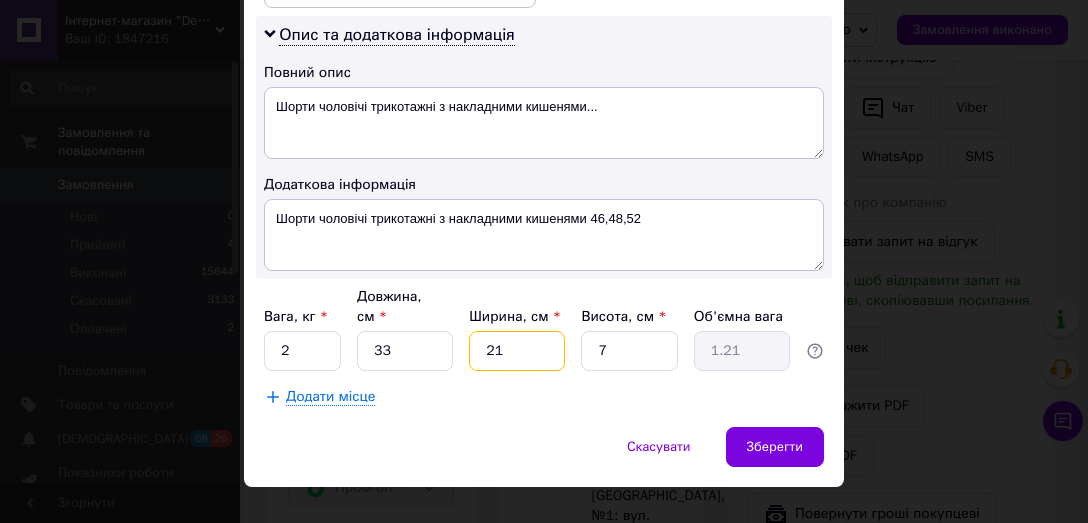 click on "21" at bounding box center (517, 351) 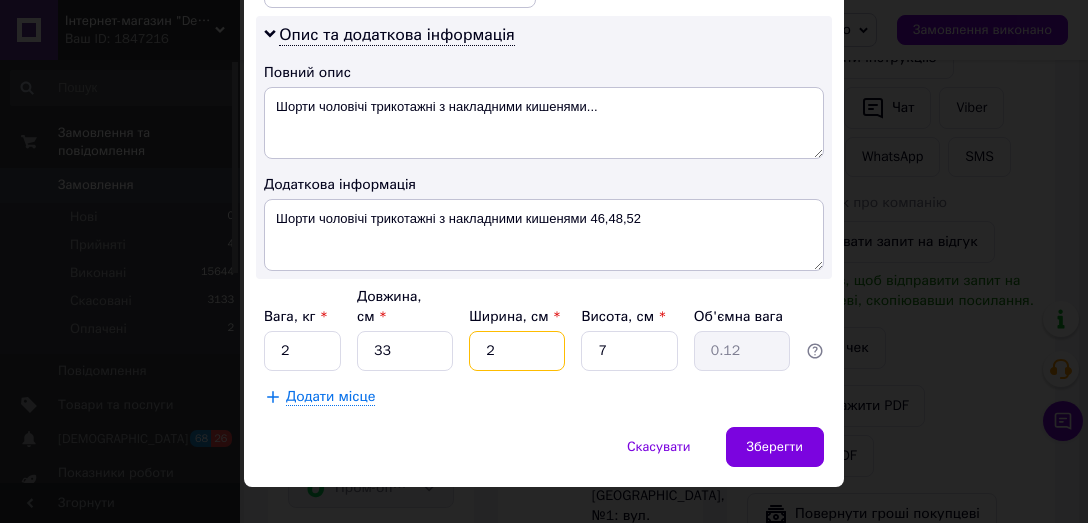 type on "22" 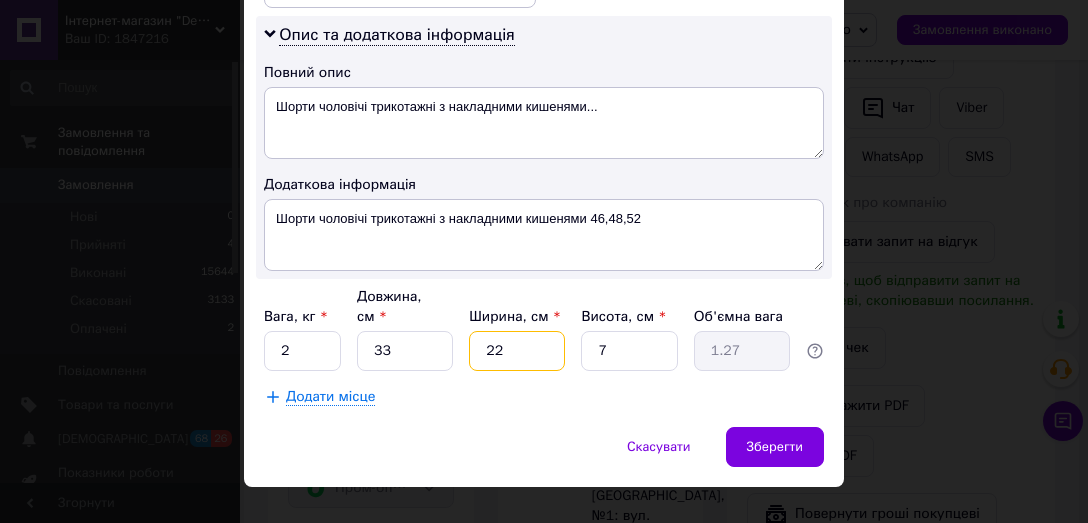 type on "22" 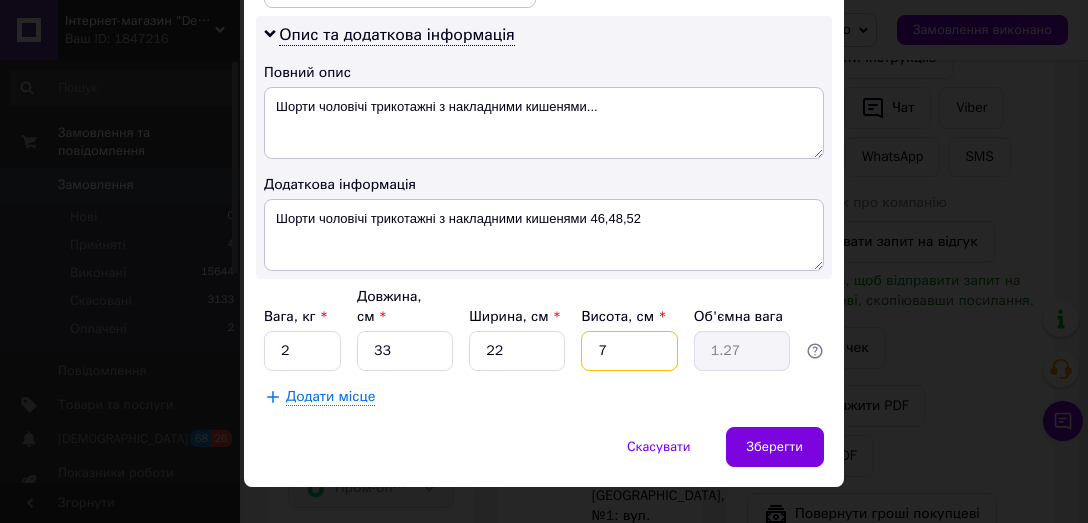click on "7" at bounding box center (629, 351) 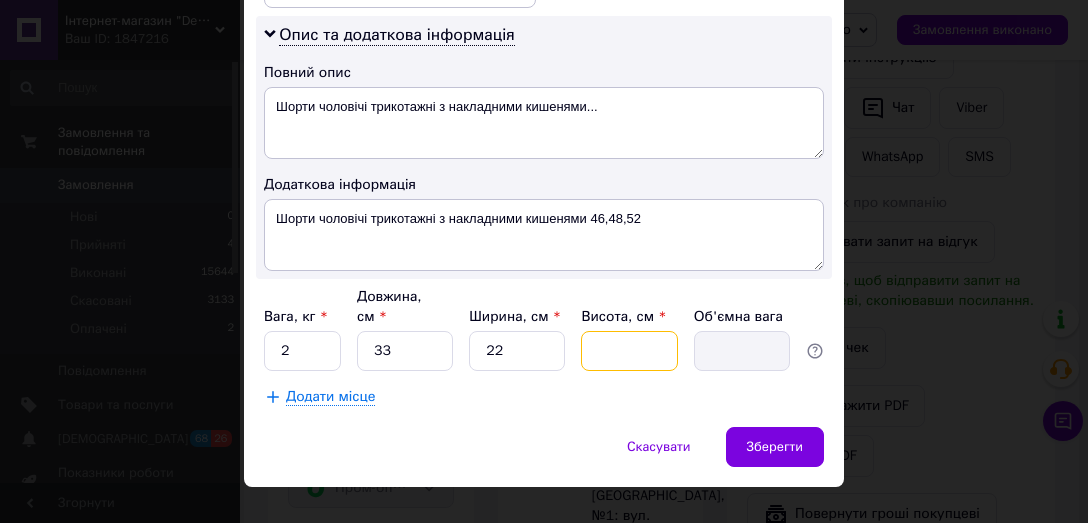 type on "1" 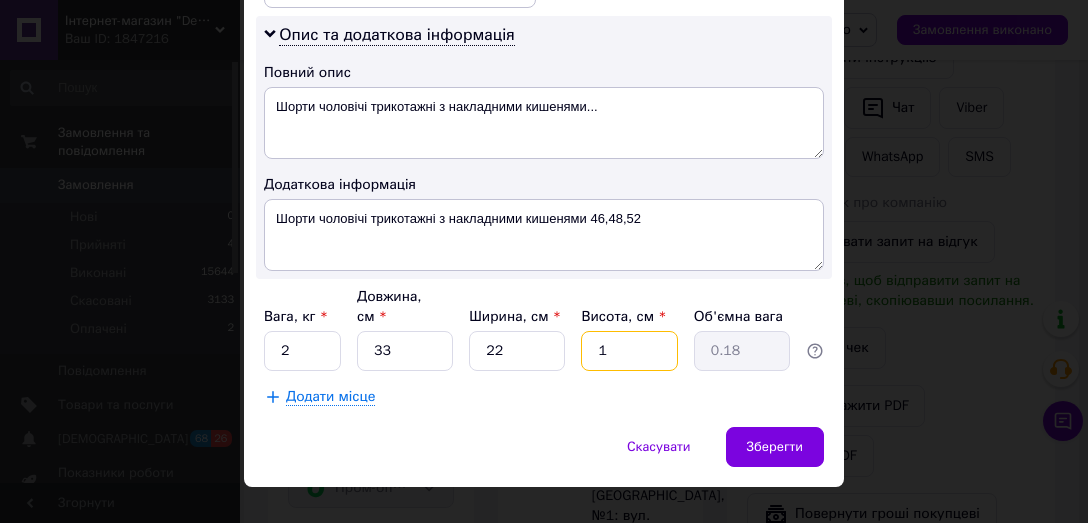 type on "11" 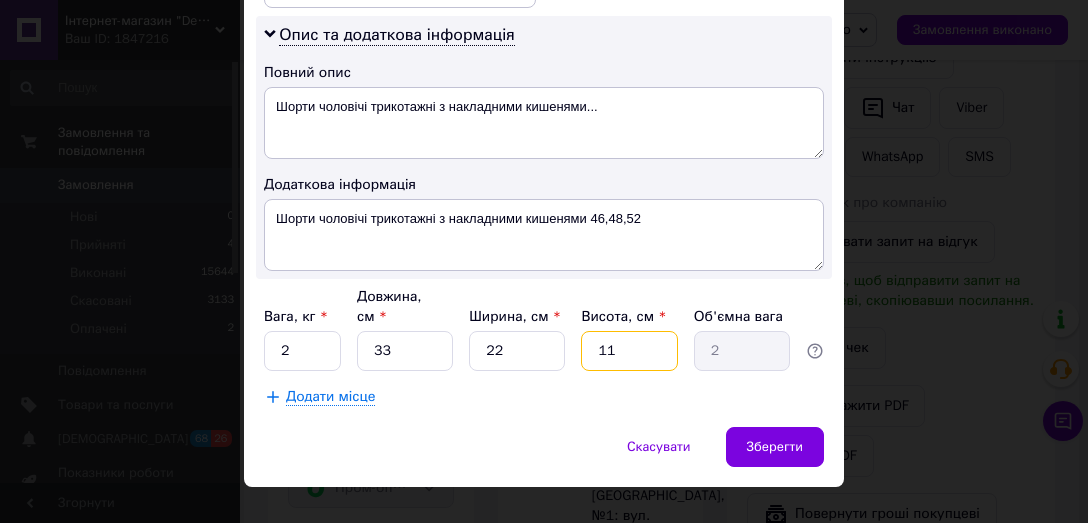 type on "11" 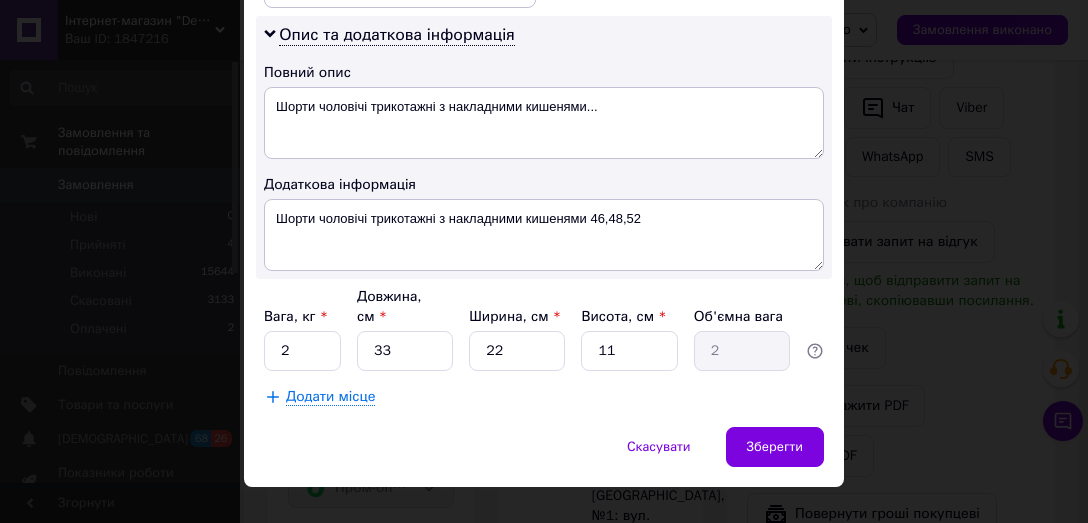 click on "Скасувати   Зберегти" at bounding box center (544, 457) 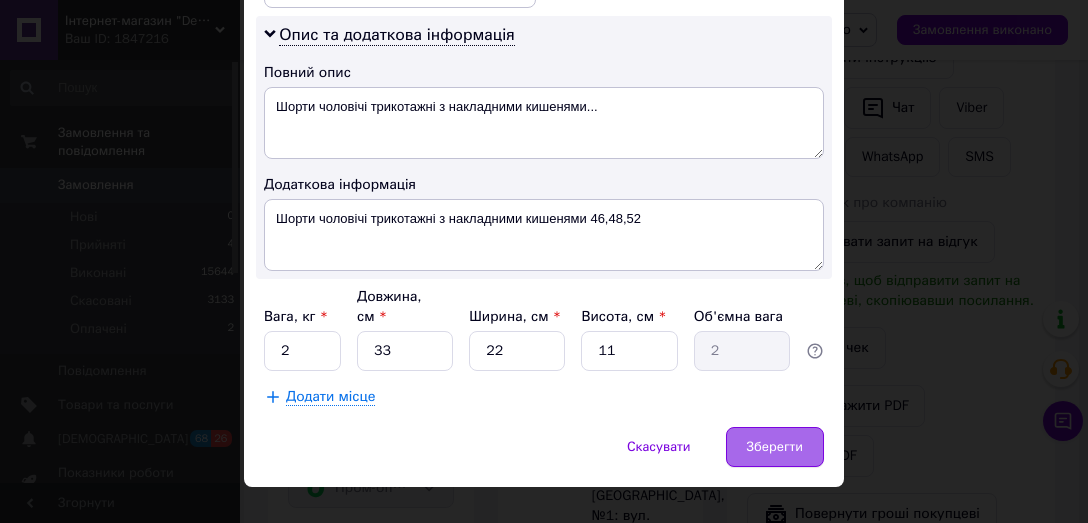 click on "Зберегти" at bounding box center [775, 447] 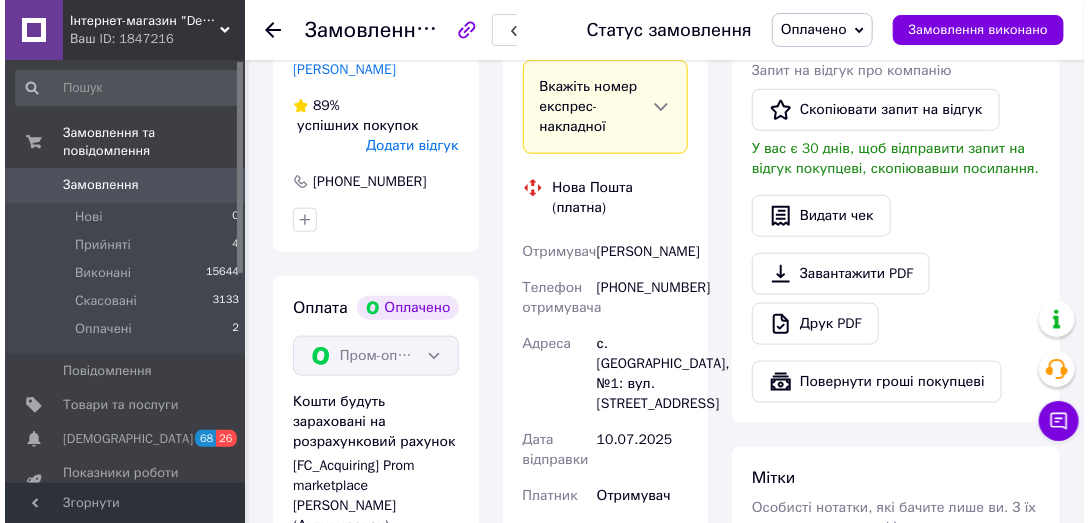 scroll, scrollTop: 513, scrollLeft: 0, axis: vertical 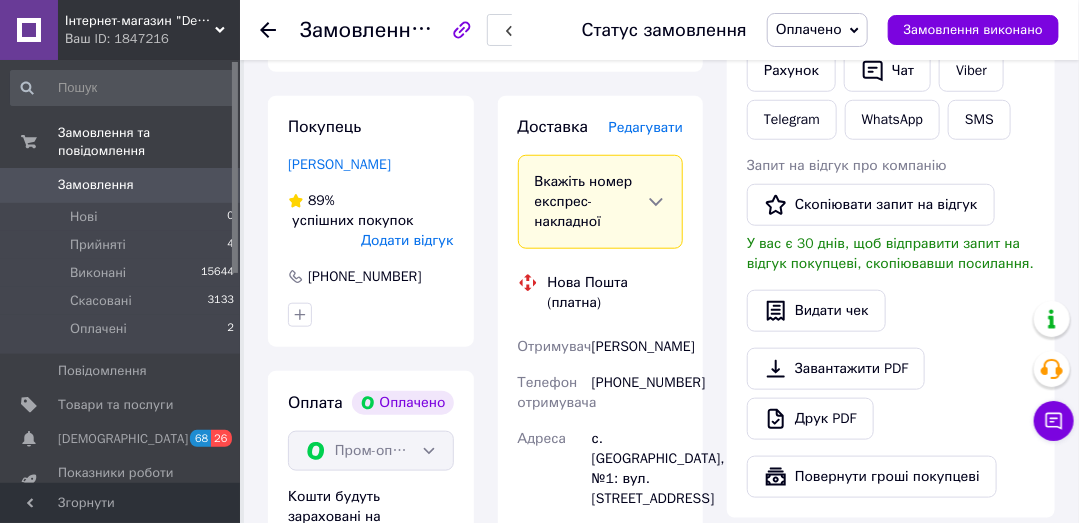 click on "Редагувати" at bounding box center [646, 127] 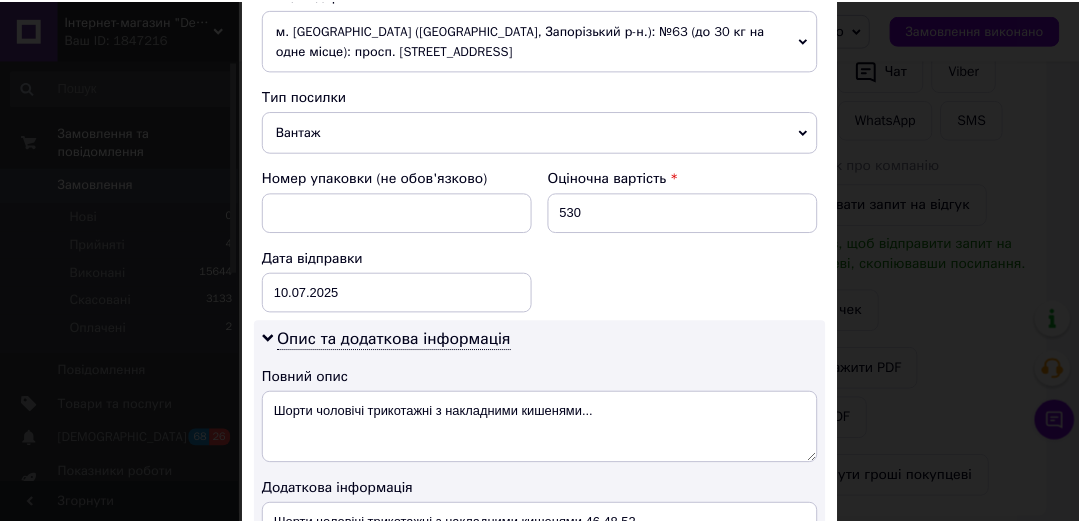 scroll, scrollTop: 1035, scrollLeft: 0, axis: vertical 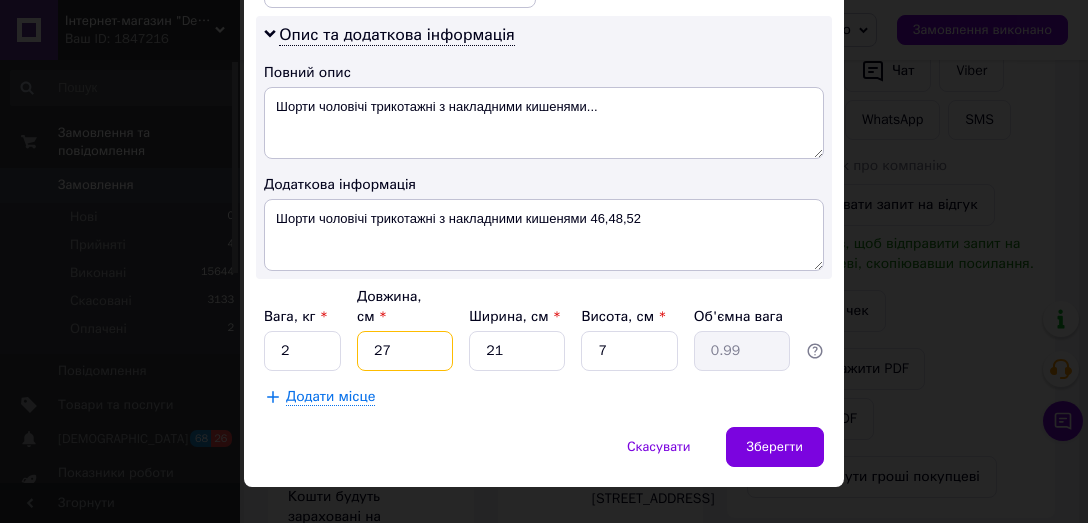 click on "27" at bounding box center (405, 351) 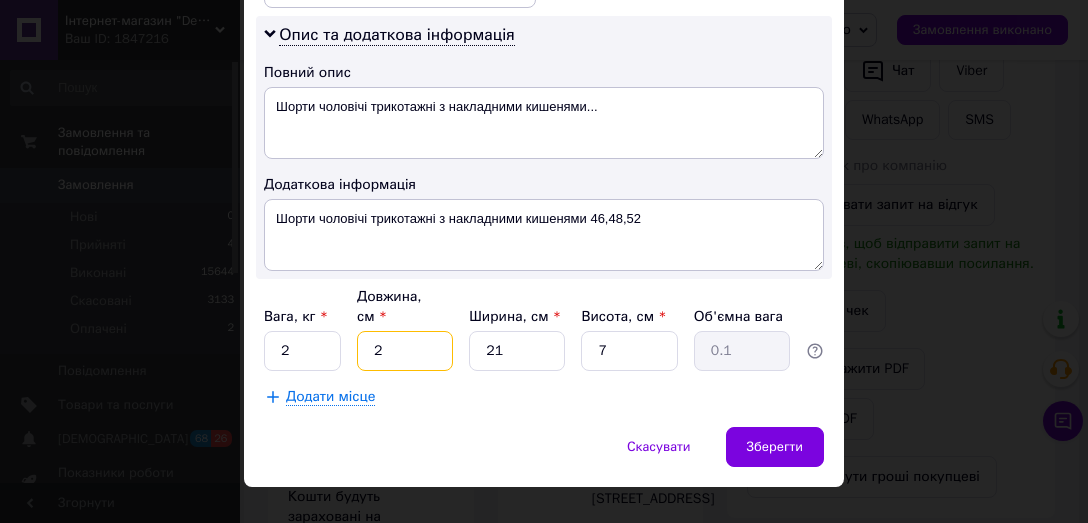 type 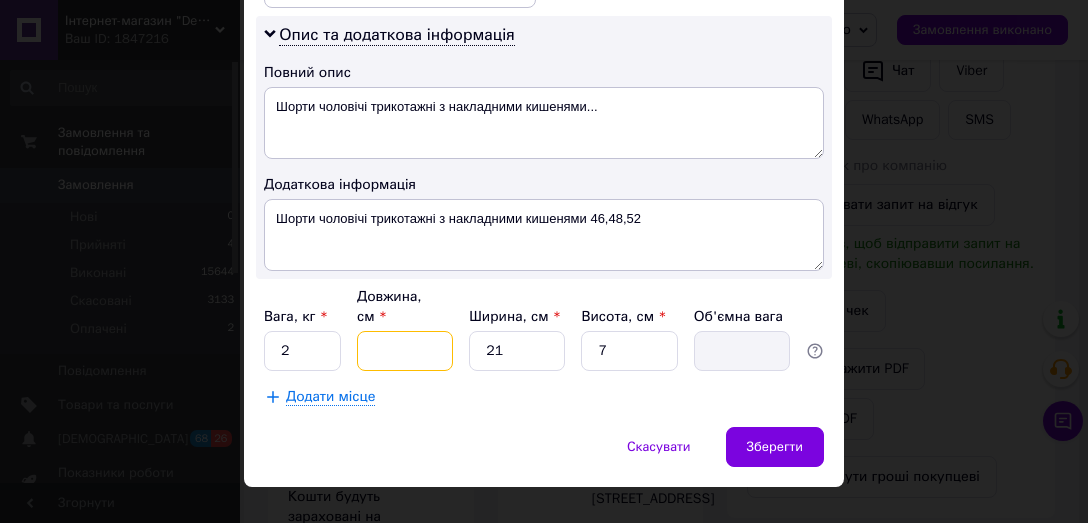 type on "3" 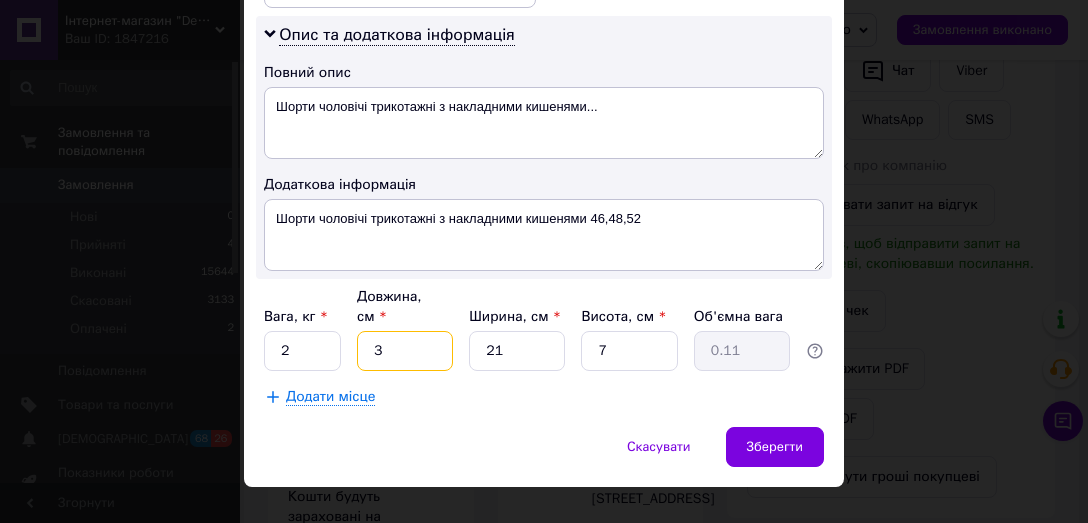 type on "33" 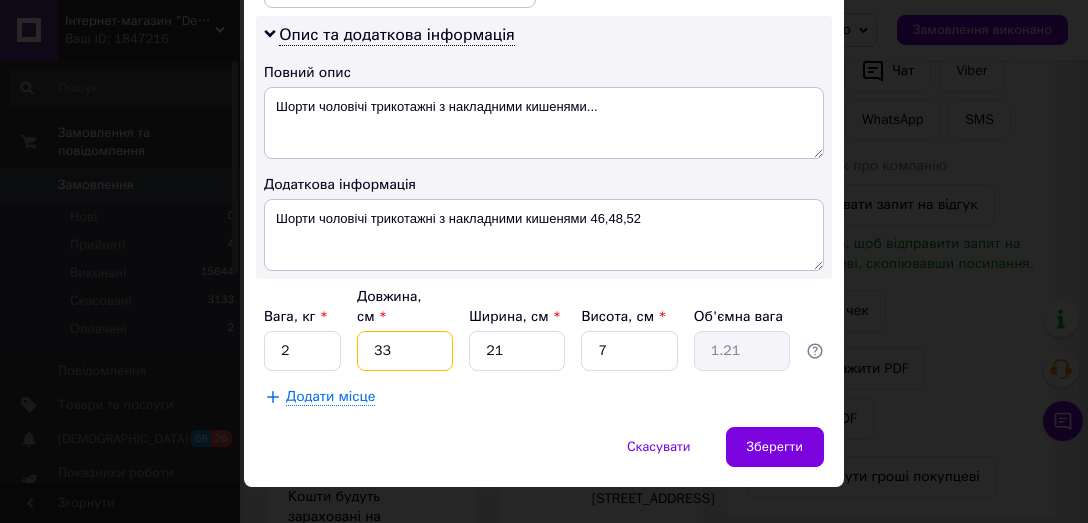 type on "33" 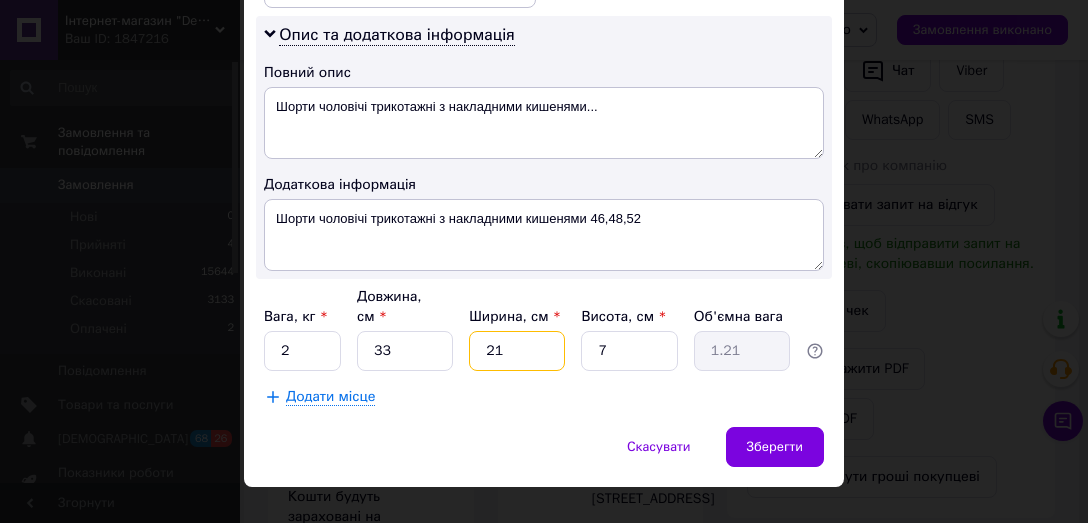 click on "21" at bounding box center (517, 351) 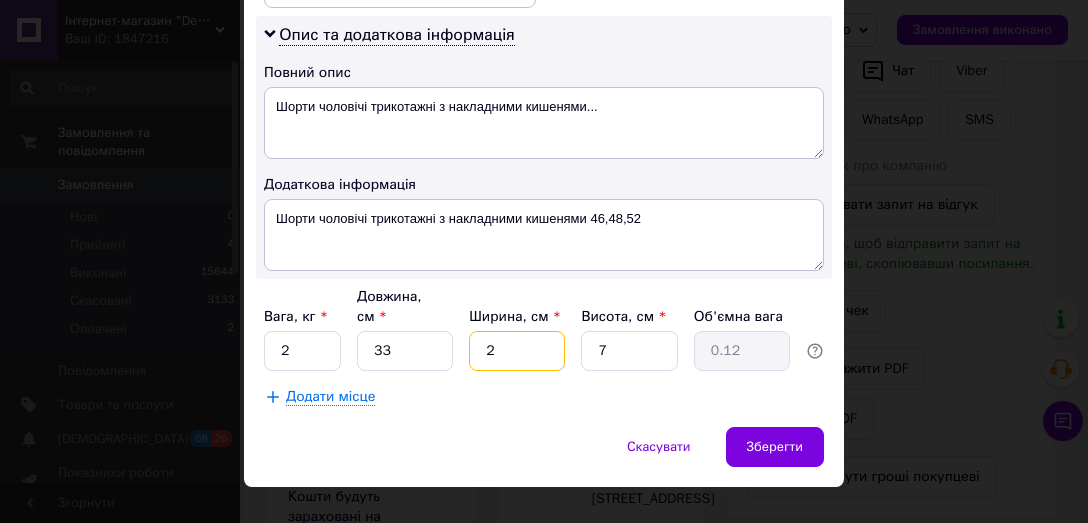 type on "22" 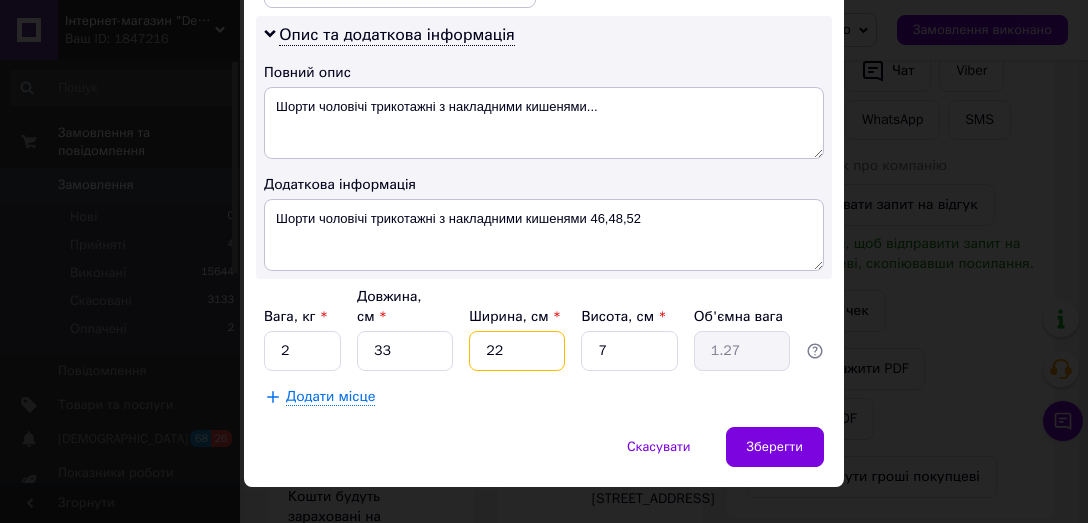 type on "22" 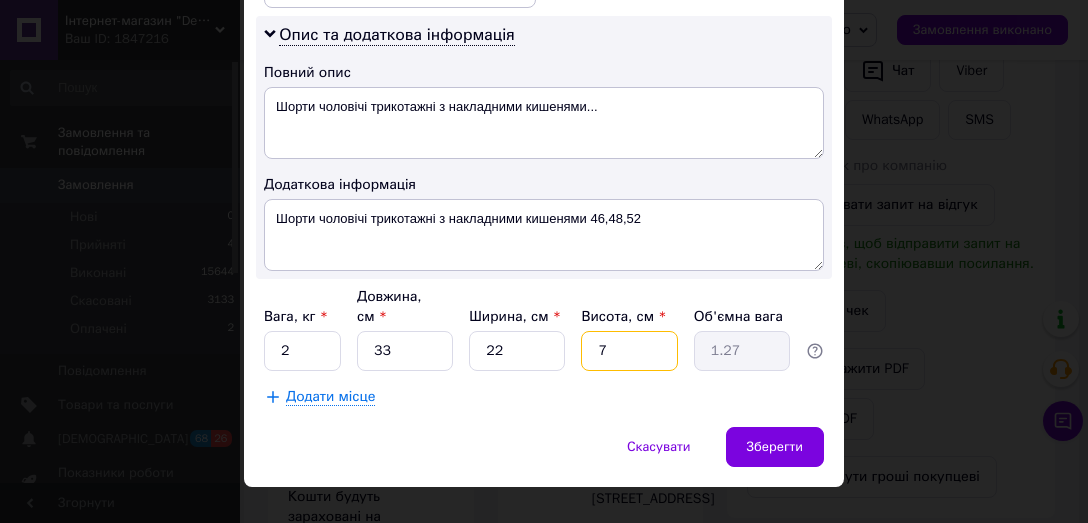 click on "7" at bounding box center (629, 351) 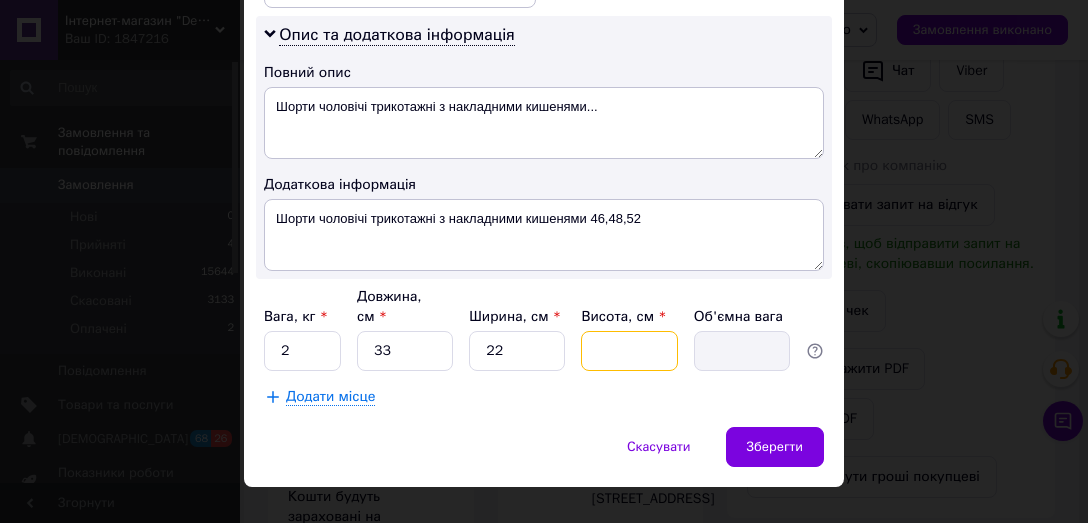 type on "1" 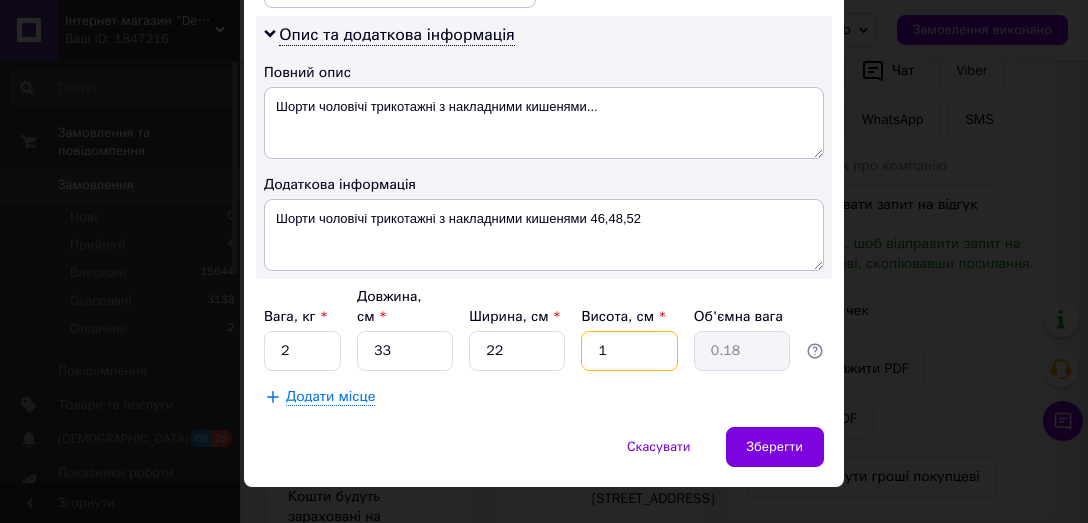 type on "11" 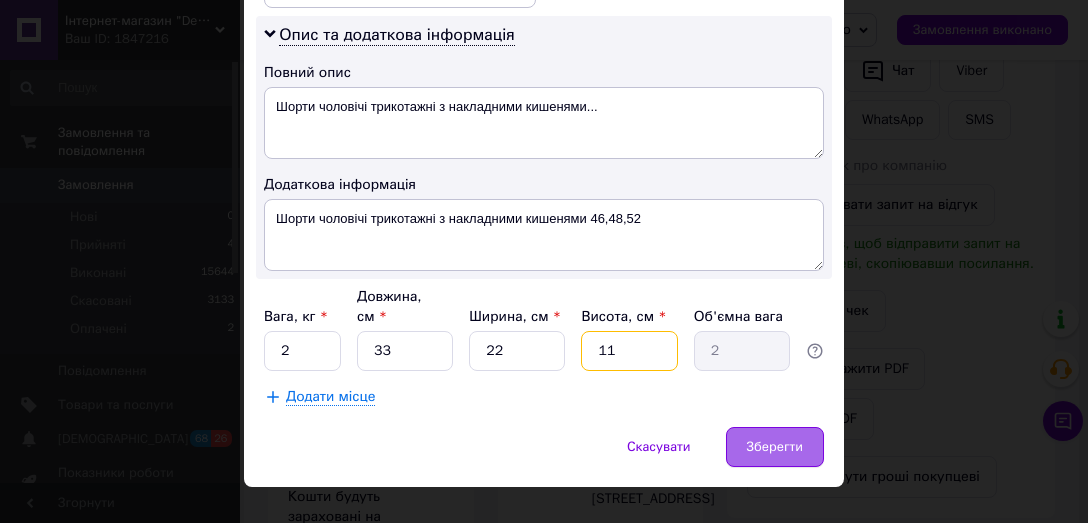 type on "11" 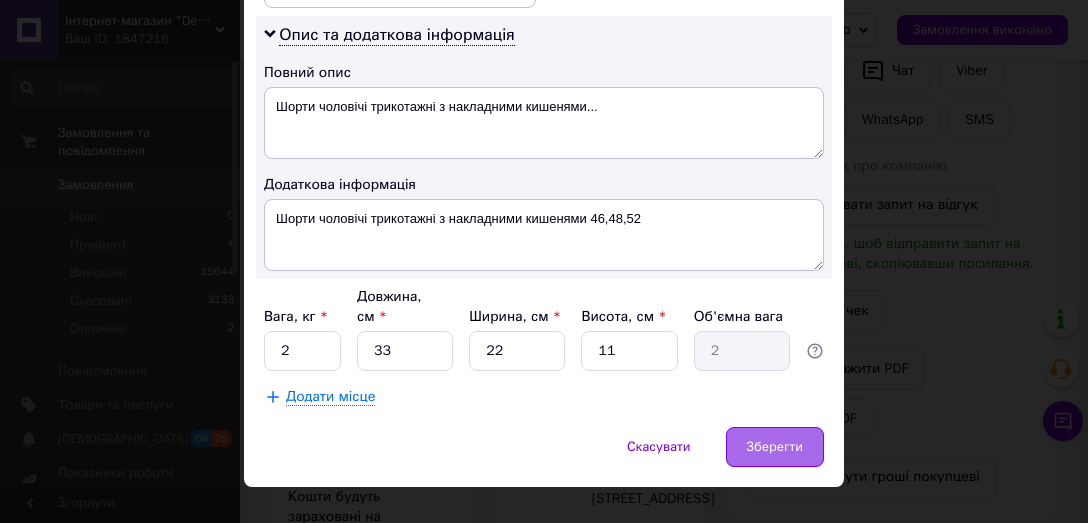 click on "Зберегти" at bounding box center [775, 447] 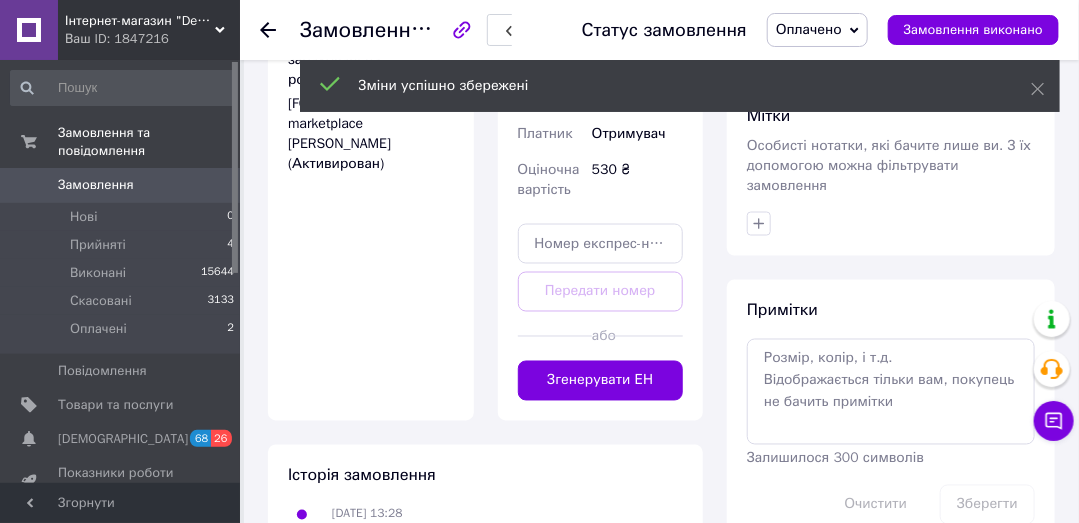 scroll, scrollTop: 1180, scrollLeft: 0, axis: vertical 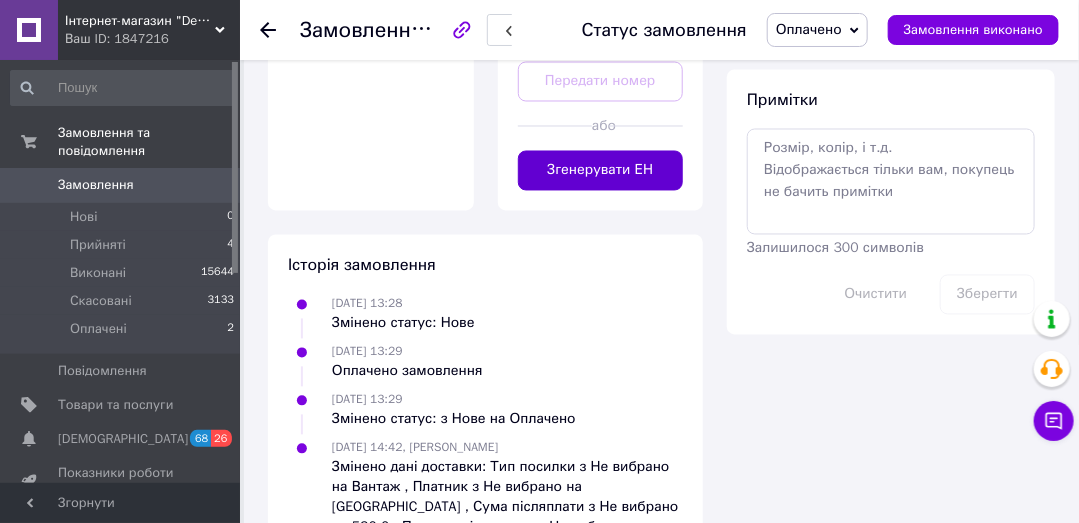 click on "Згенерувати ЕН" at bounding box center (601, 171) 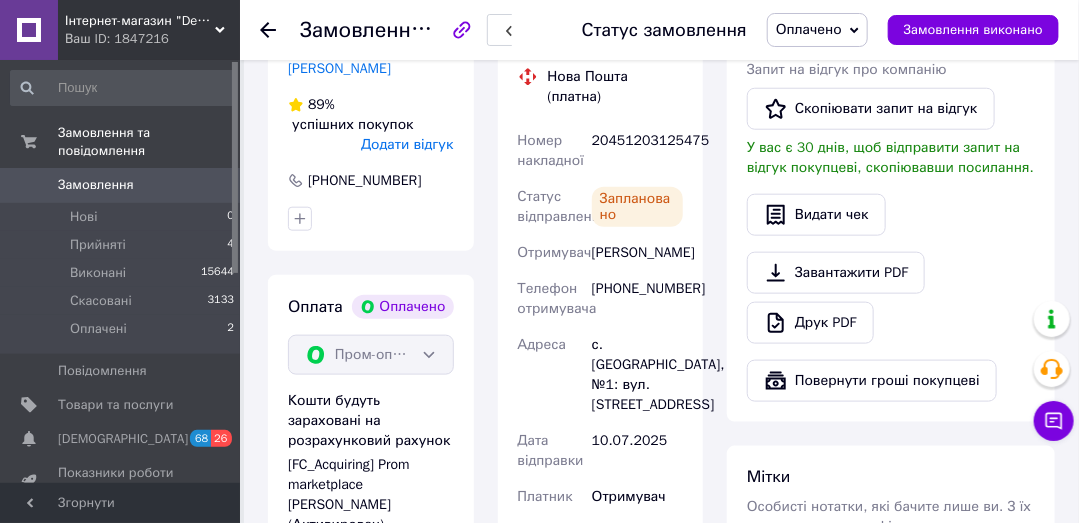 scroll, scrollTop: 513, scrollLeft: 0, axis: vertical 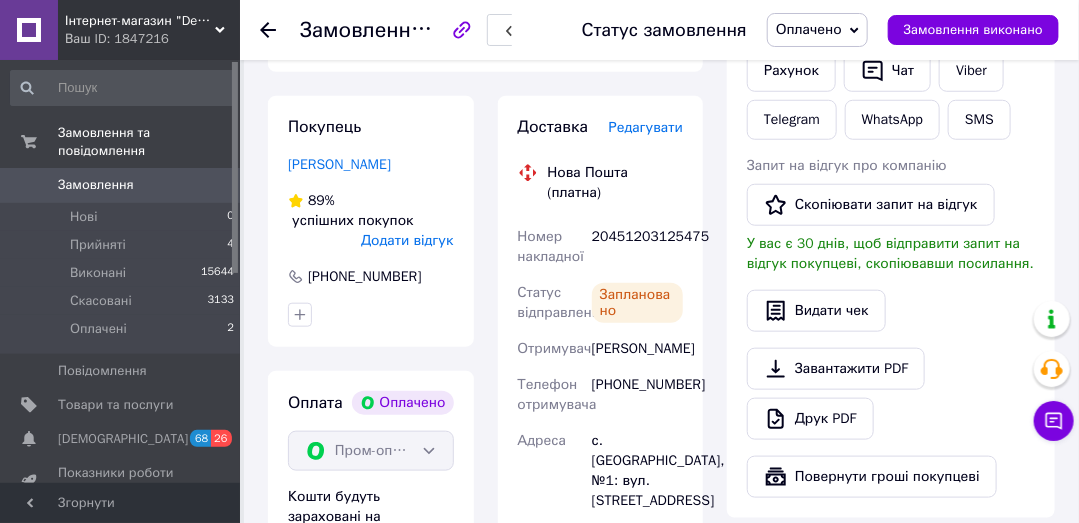 click on "Замовлення" at bounding box center [96, 185] 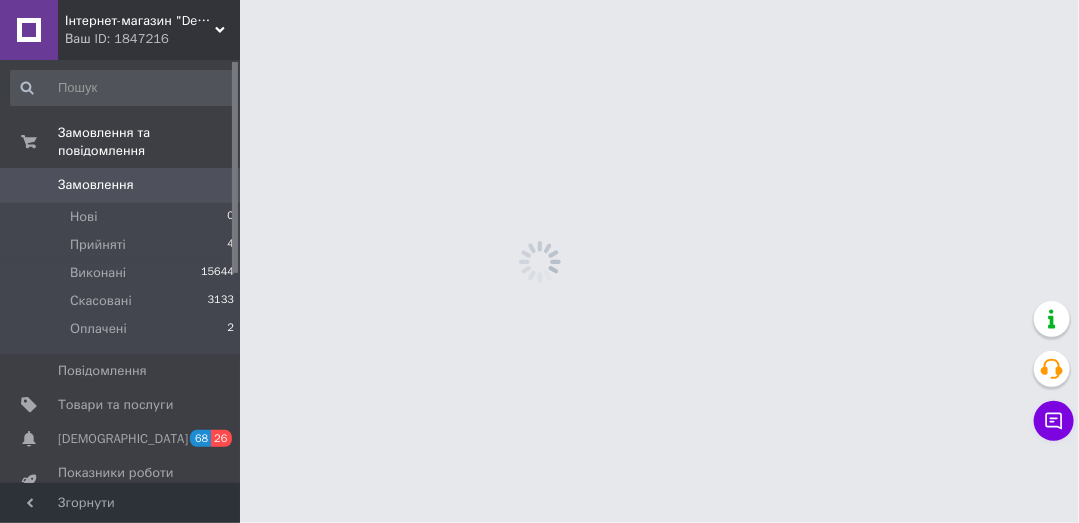 scroll, scrollTop: 0, scrollLeft: 0, axis: both 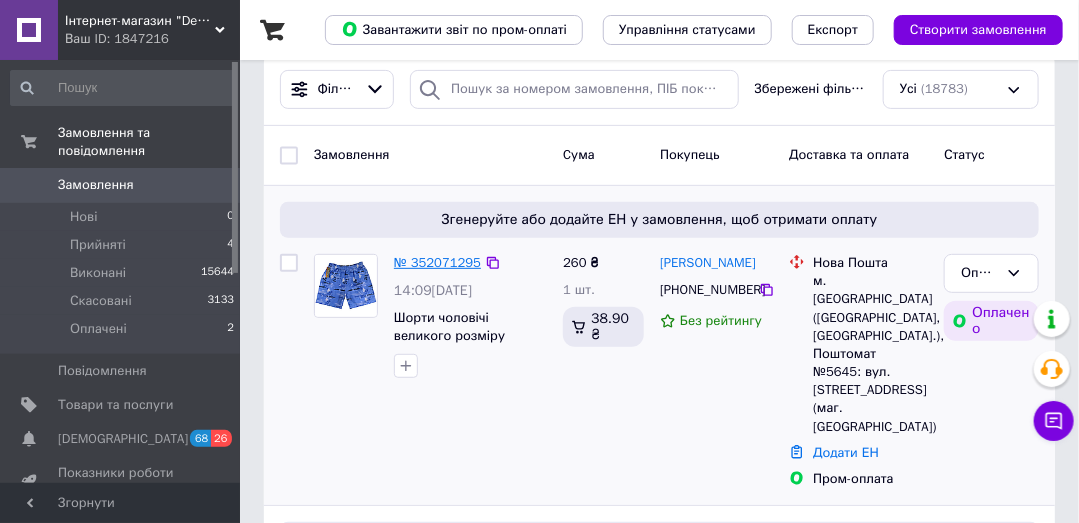 click on "№ 352071295" at bounding box center (437, 262) 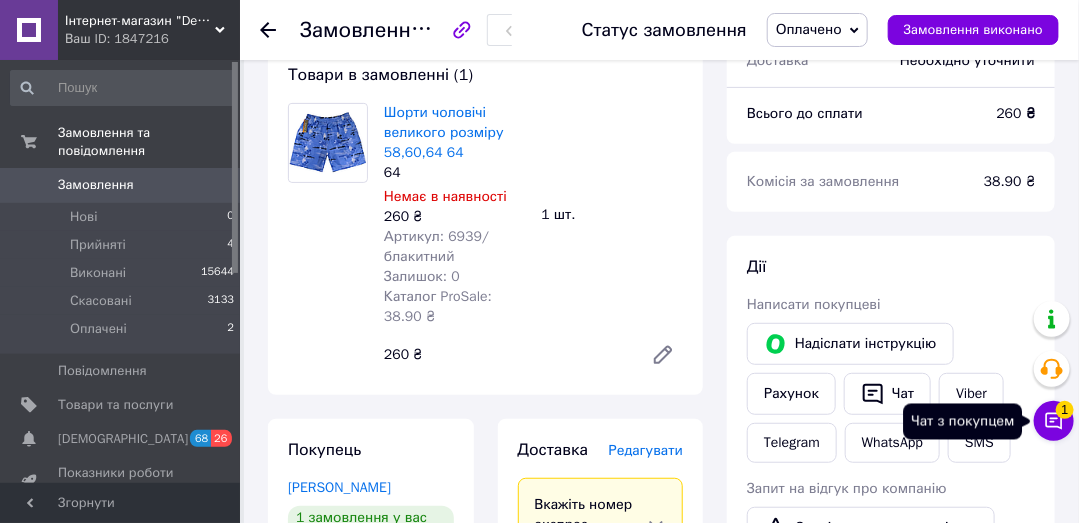 click 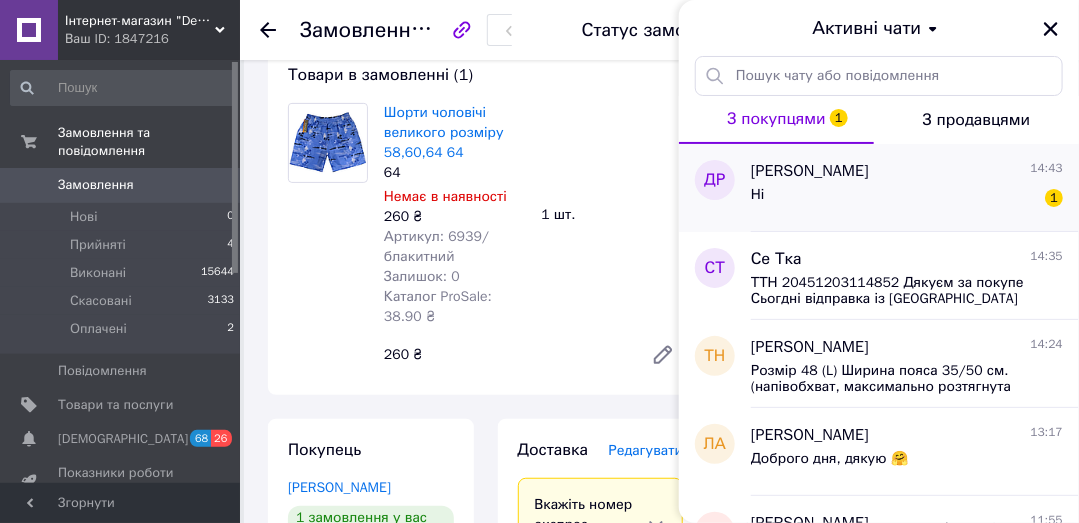 click on "[PERSON_NAME]" at bounding box center [810, 171] 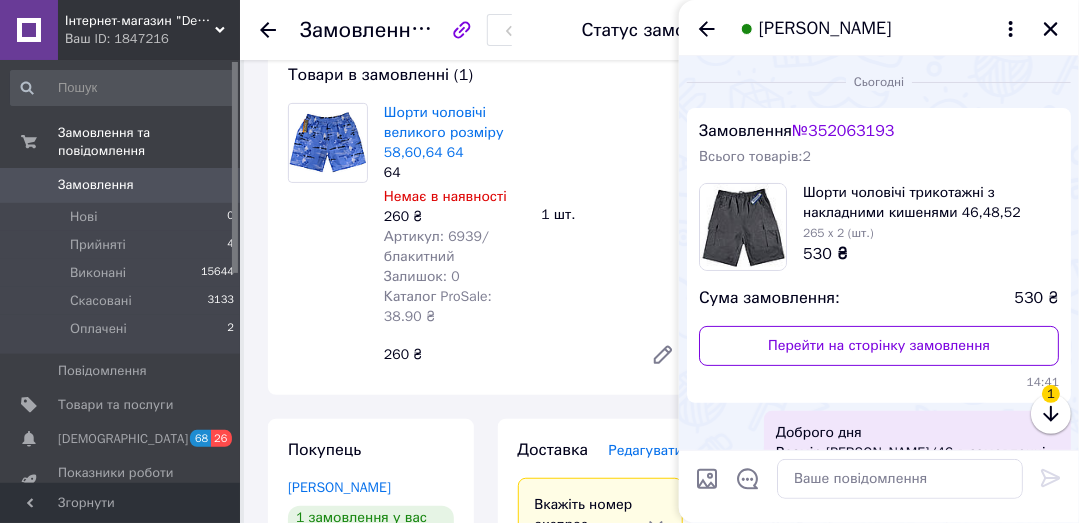 scroll, scrollTop: 140, scrollLeft: 0, axis: vertical 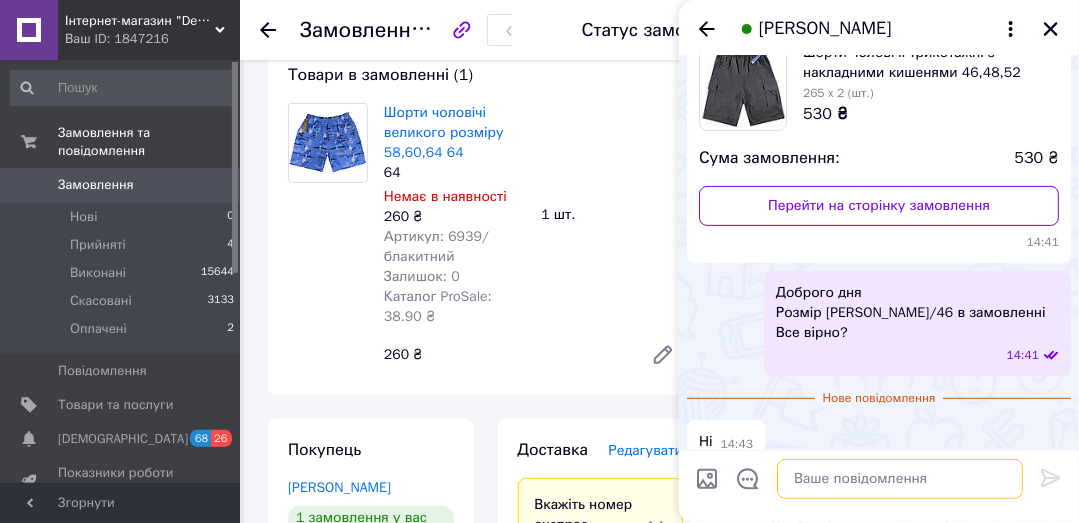 click at bounding box center (900, 479) 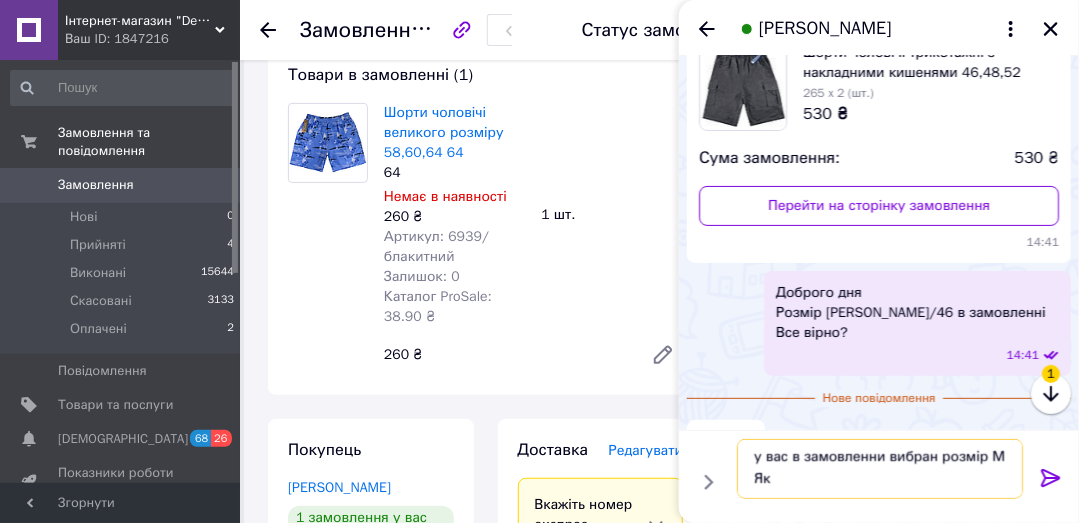 scroll, scrollTop: 1, scrollLeft: 0, axis: vertical 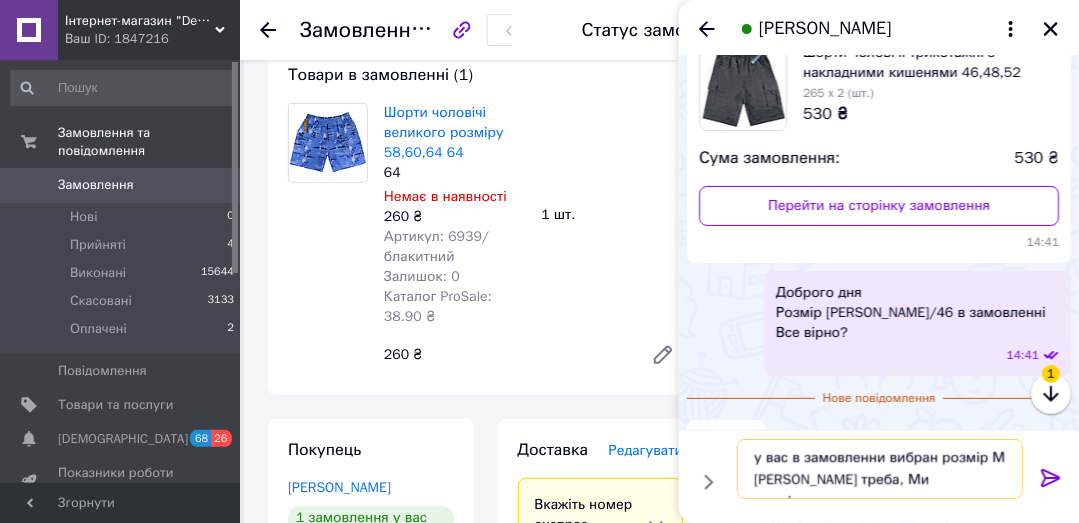 type on "у вас в замовленни вибран розмір М
Який треба, Ми телефанували вам" 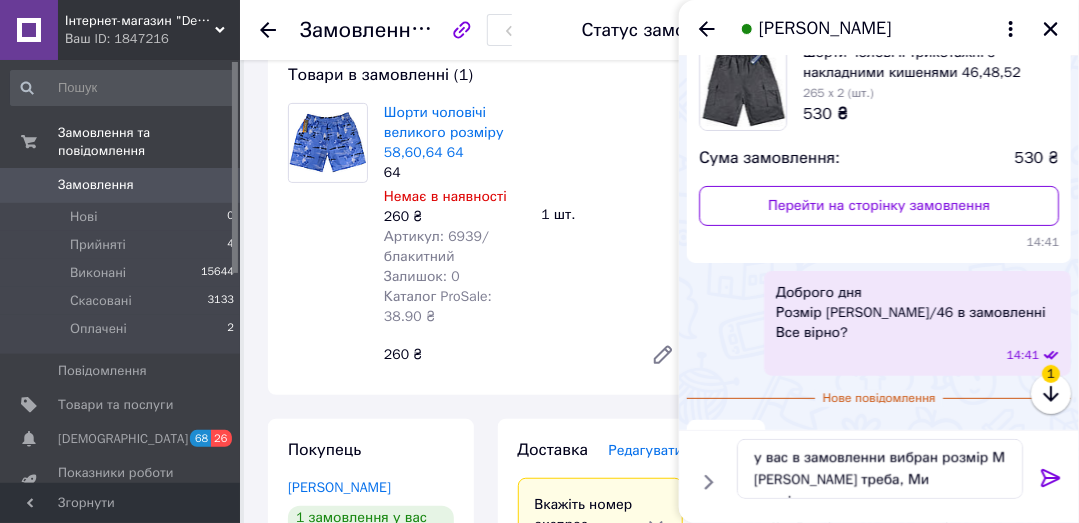 click 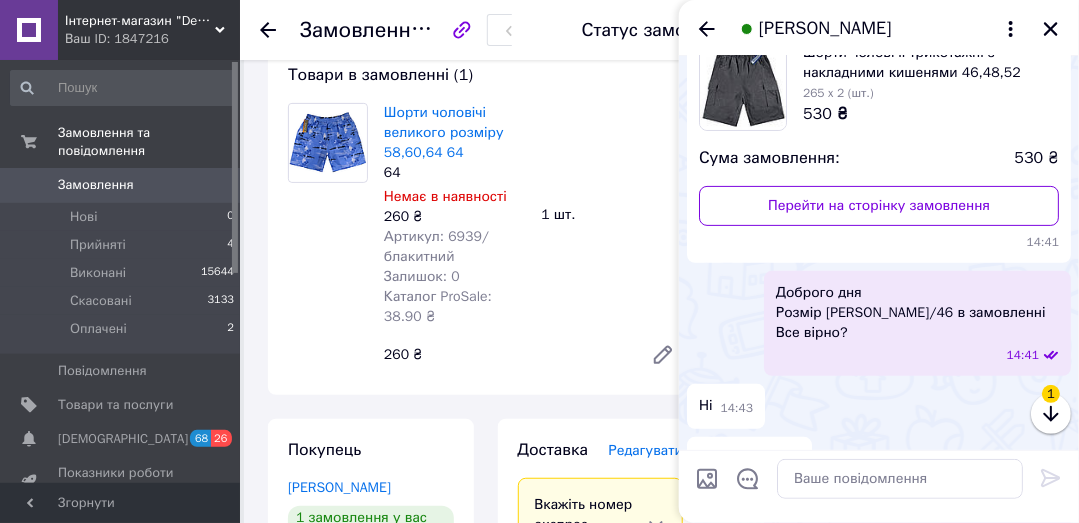 scroll, scrollTop: 0, scrollLeft: 0, axis: both 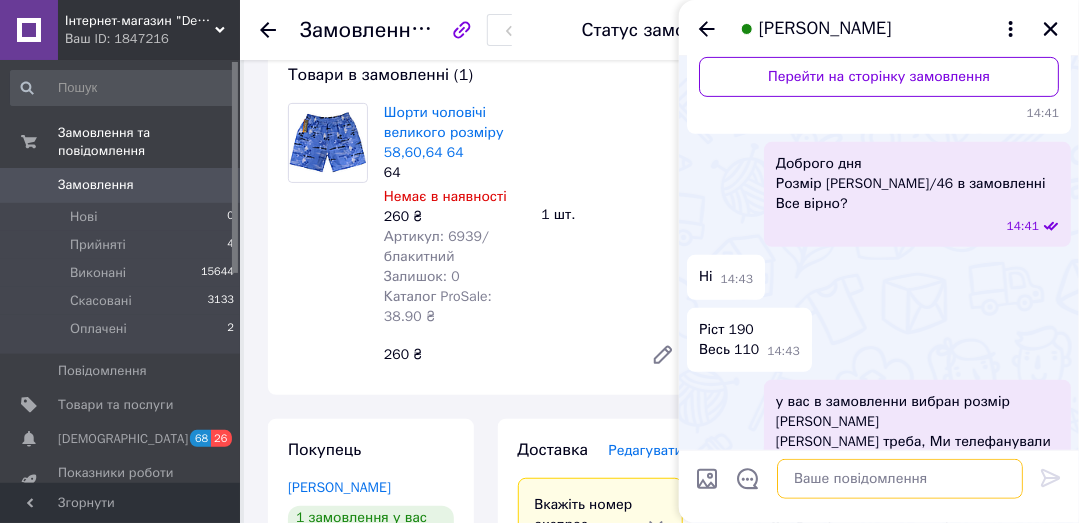 click at bounding box center [900, 479] 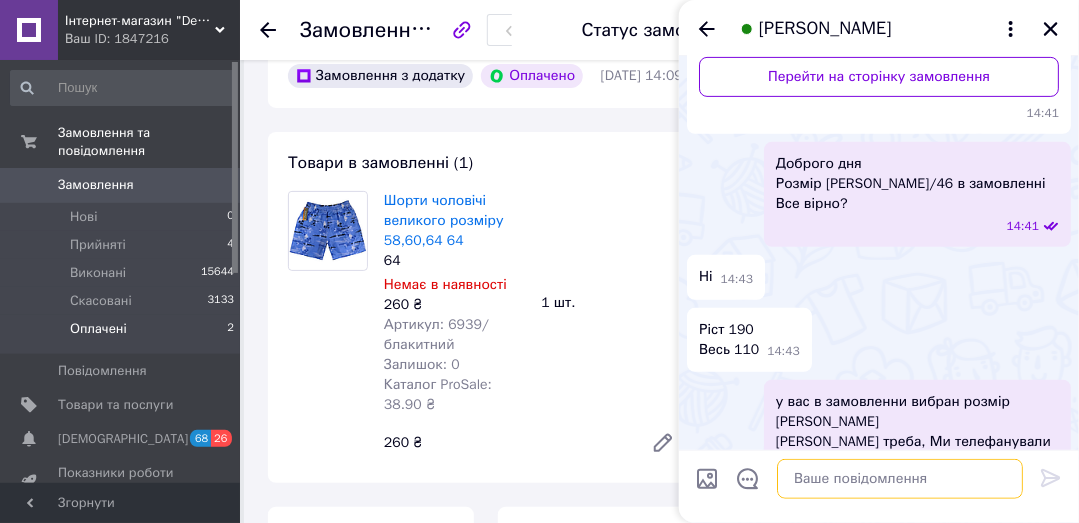 scroll, scrollTop: 95, scrollLeft: 0, axis: vertical 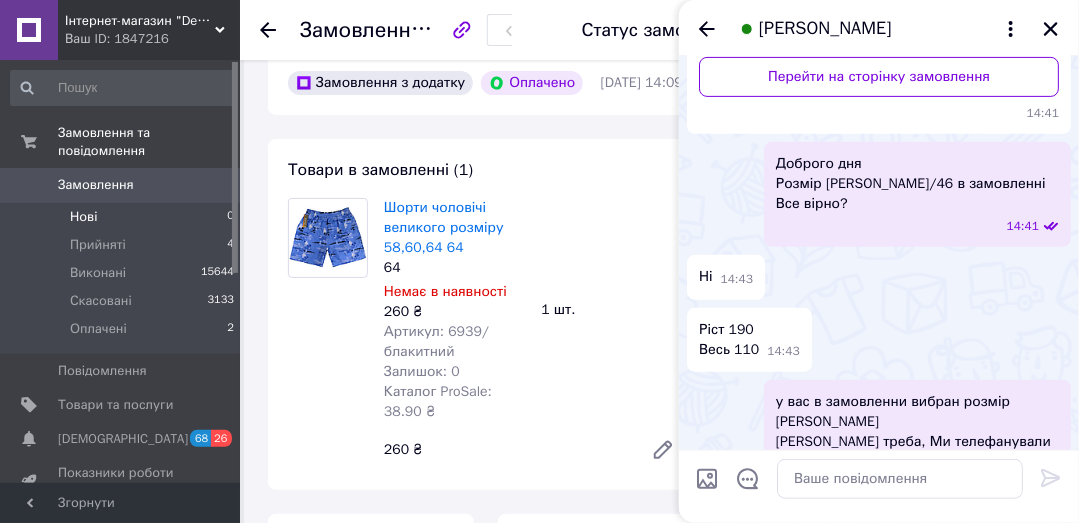 click on "Нові" at bounding box center [83, 217] 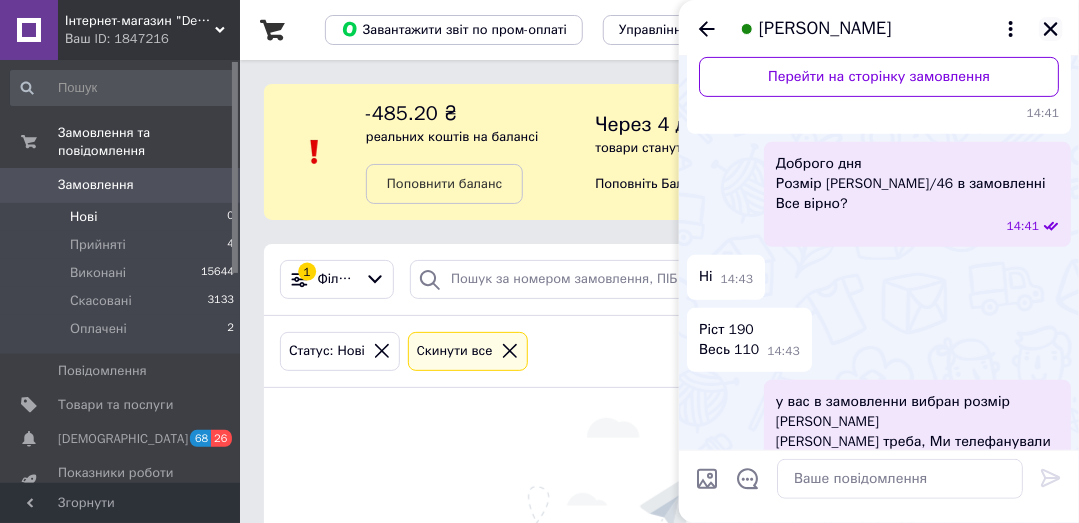 click 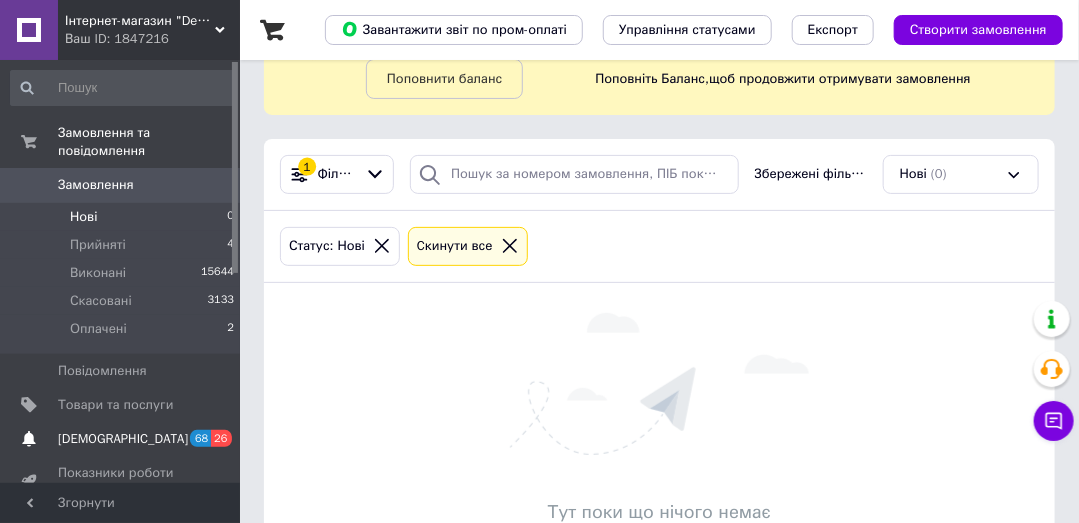 scroll, scrollTop: 164, scrollLeft: 0, axis: vertical 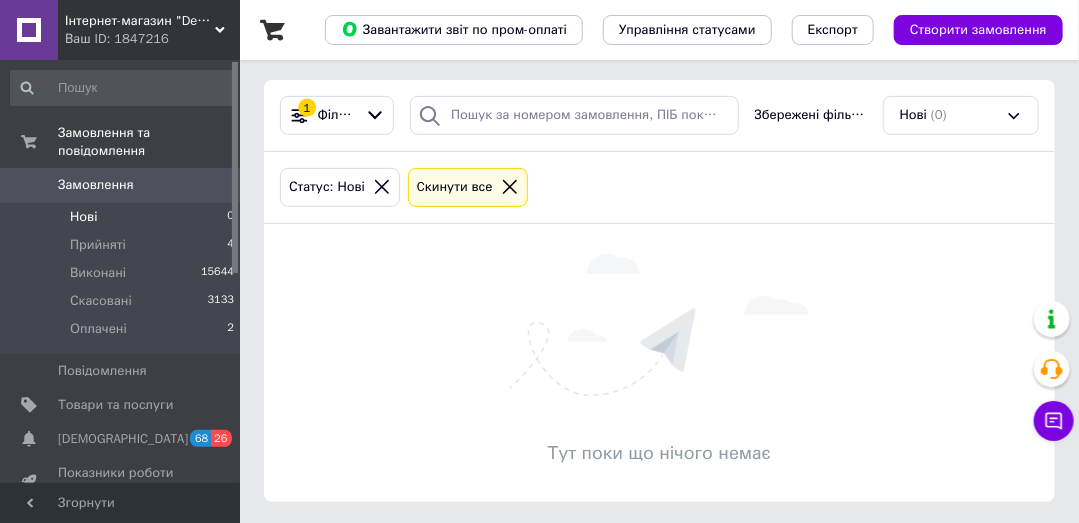 click on "Замовлення" at bounding box center (96, 185) 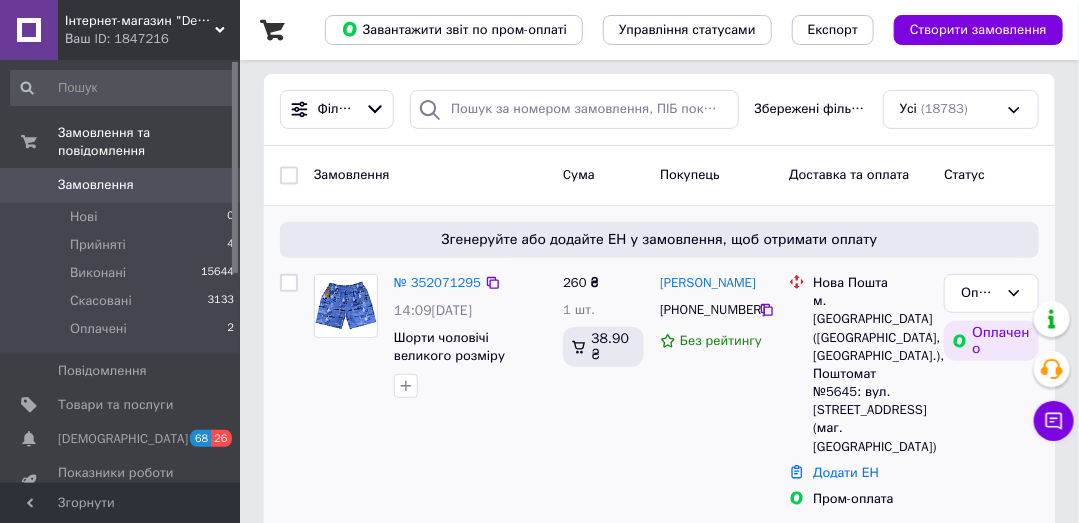 scroll, scrollTop: 285, scrollLeft: 0, axis: vertical 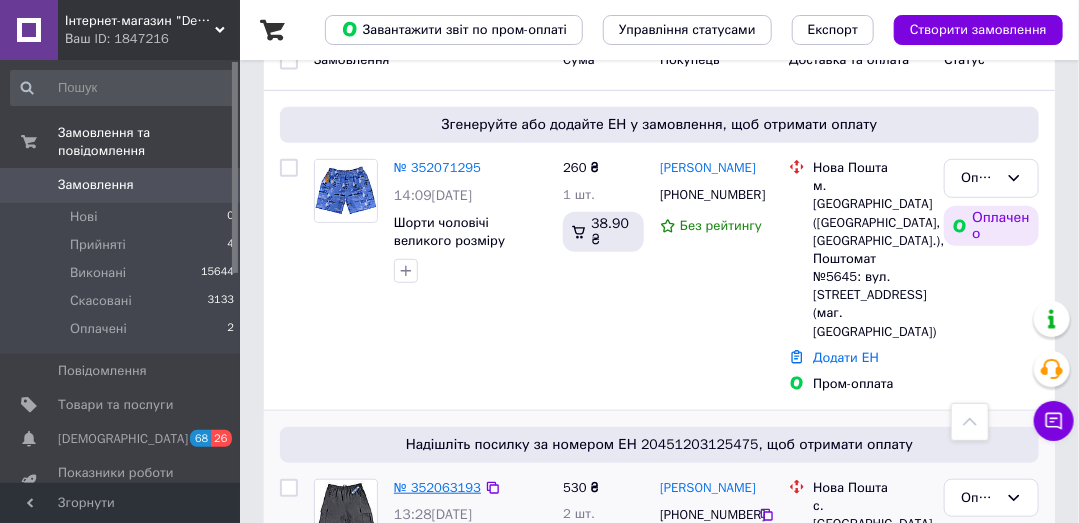 click on "№ 352063193" at bounding box center [437, 487] 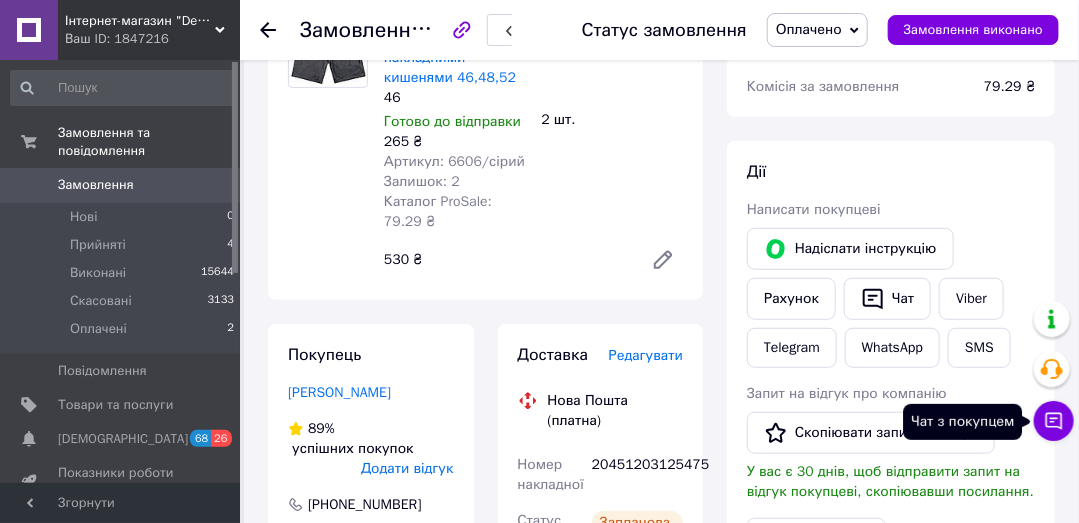 click 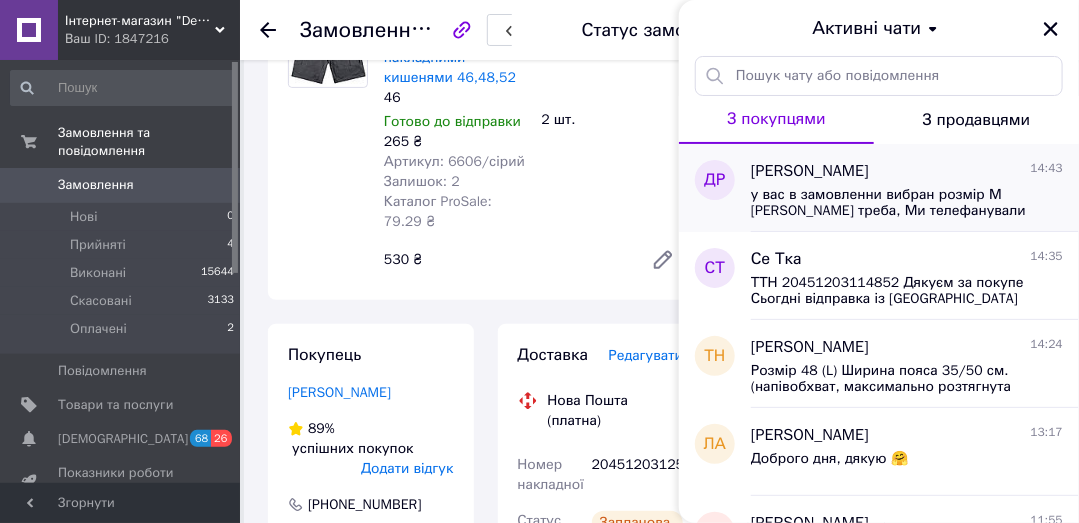 click on "у вас в замовленни вибран розмір М
Який треба, Ми телефанували вам" at bounding box center [893, 203] 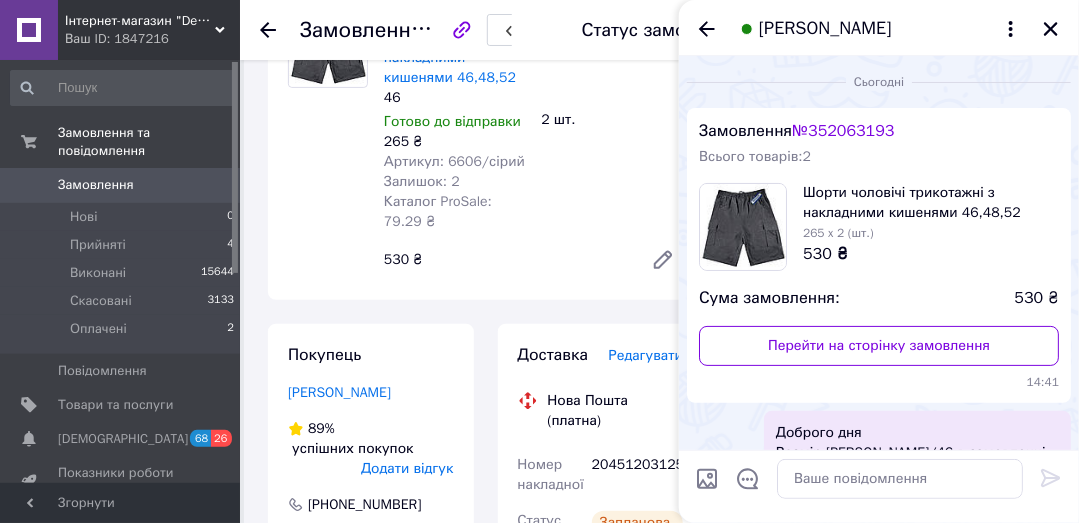 scroll, scrollTop: 269, scrollLeft: 0, axis: vertical 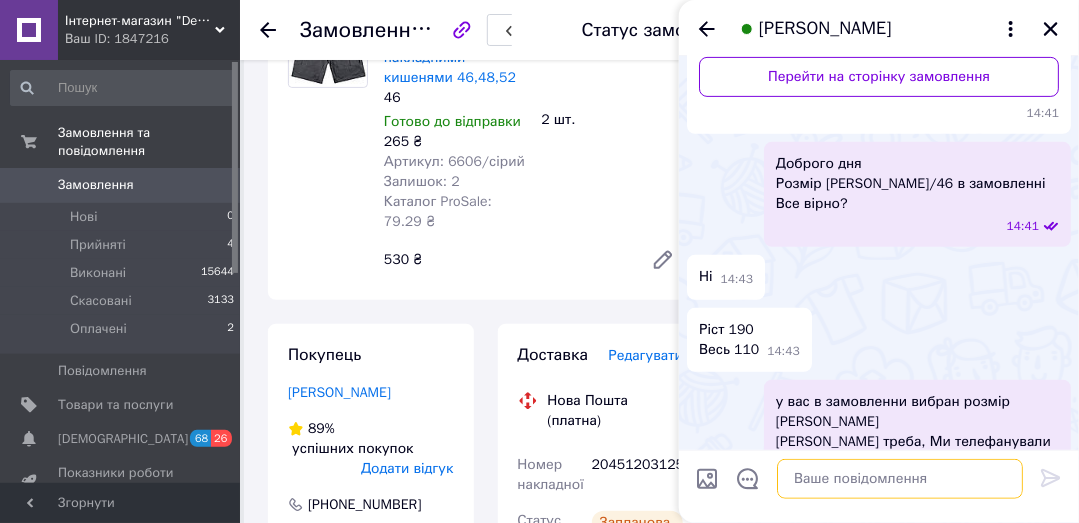 click at bounding box center [900, 479] 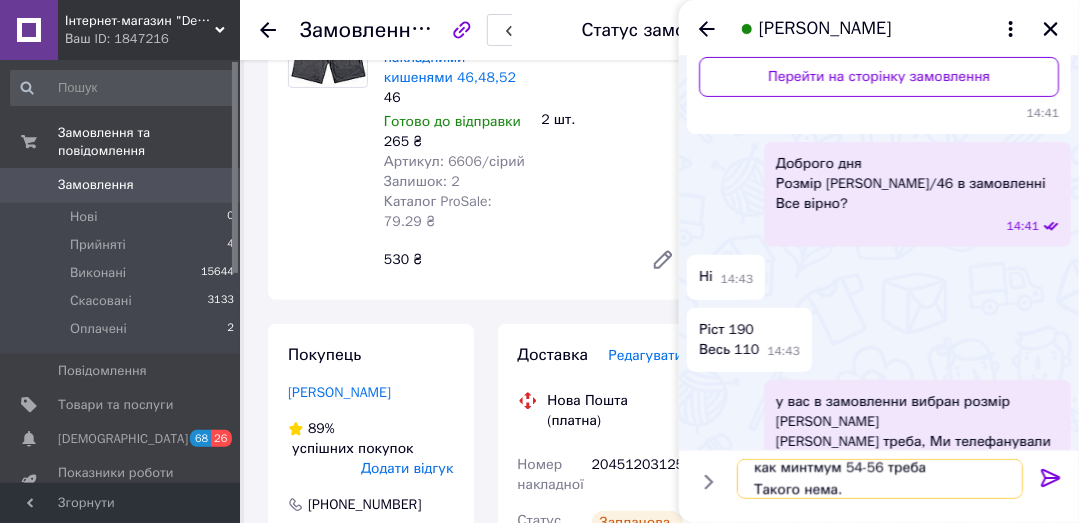 scroll, scrollTop: 33, scrollLeft: 0, axis: vertical 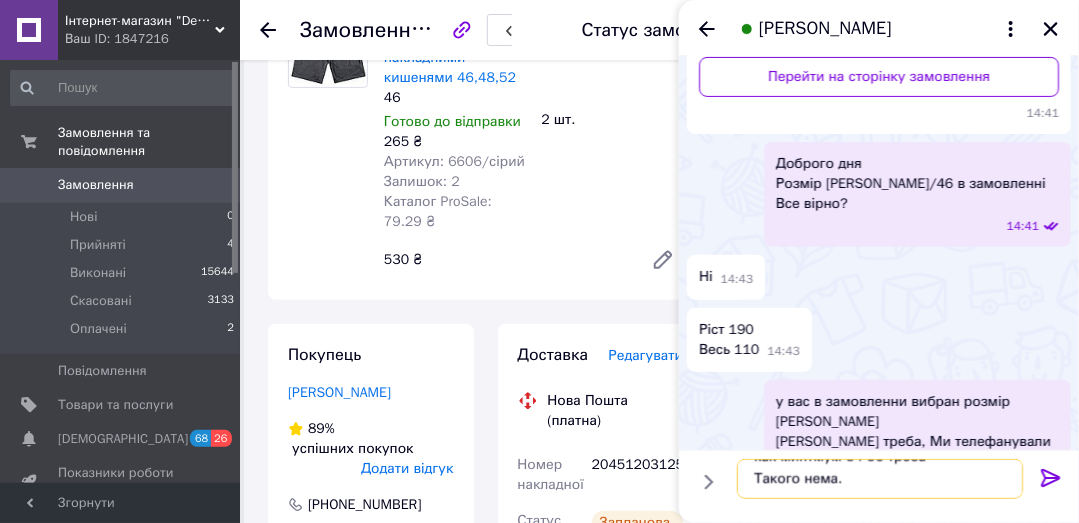 type on "как минтмум 54-56 треба
Такого нема." 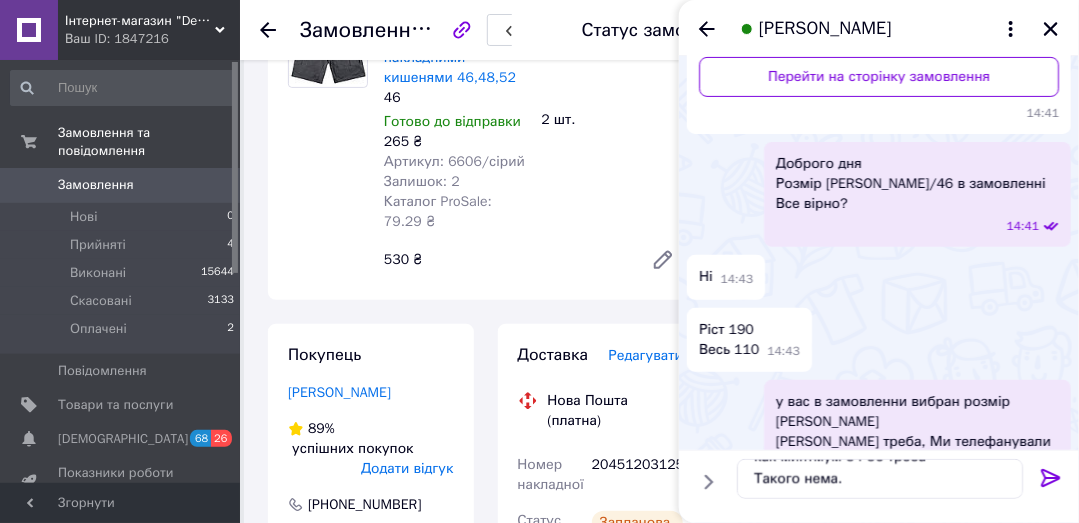 click 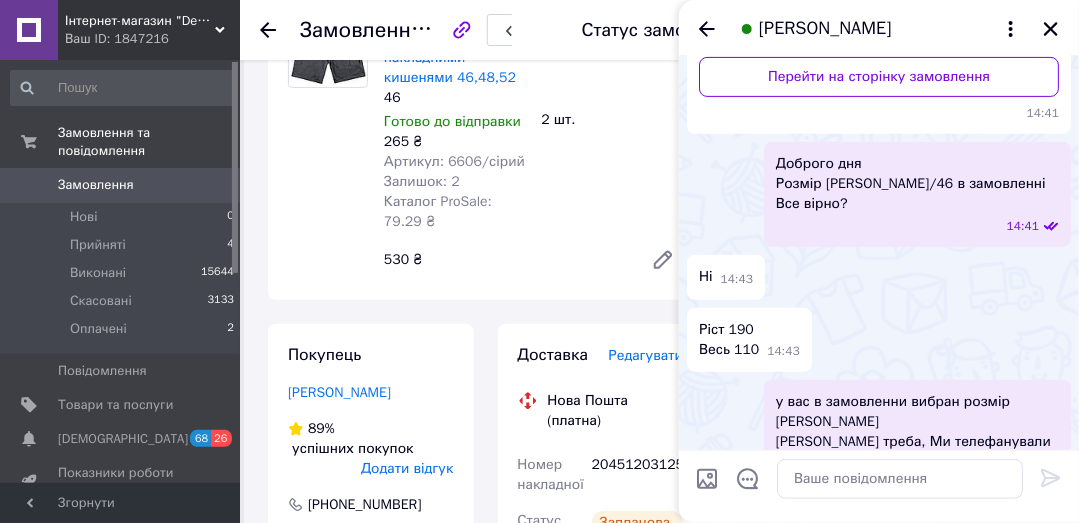 scroll, scrollTop: 0, scrollLeft: 0, axis: both 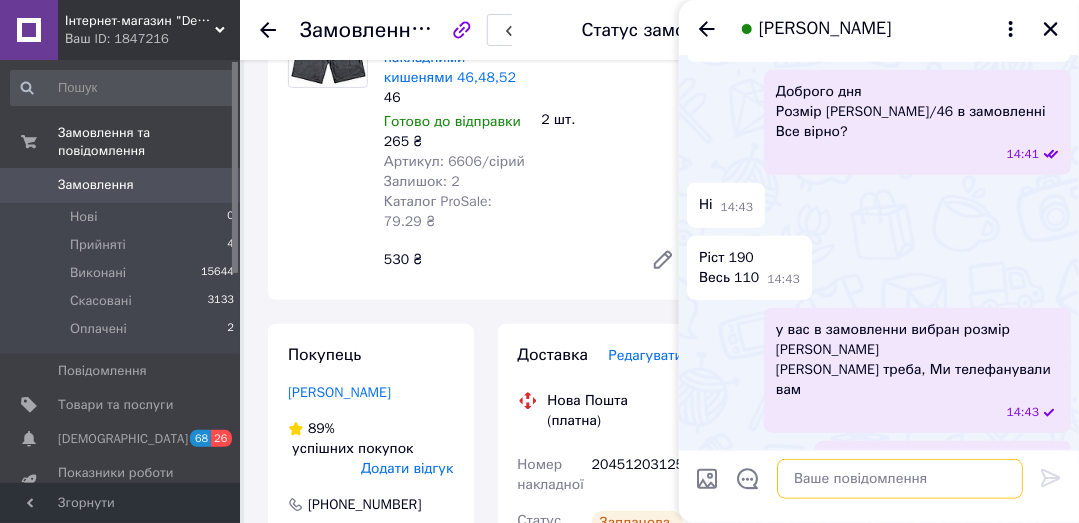 click at bounding box center [900, 479] 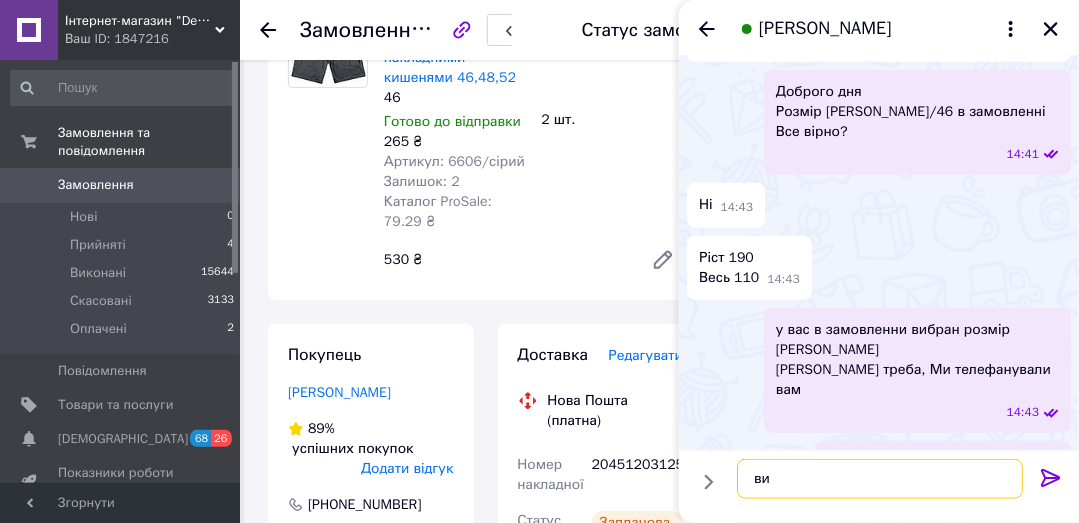type on "в" 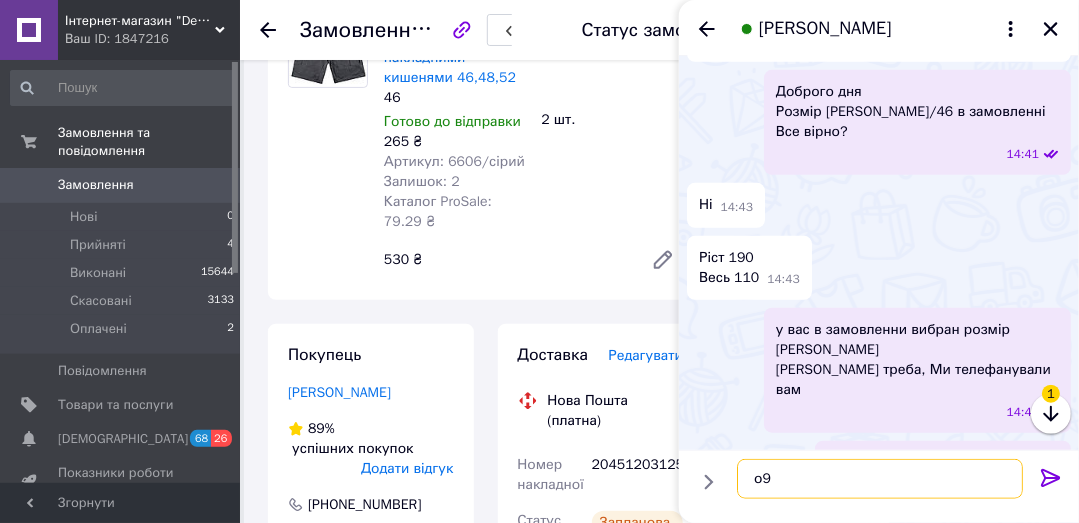 type on "о" 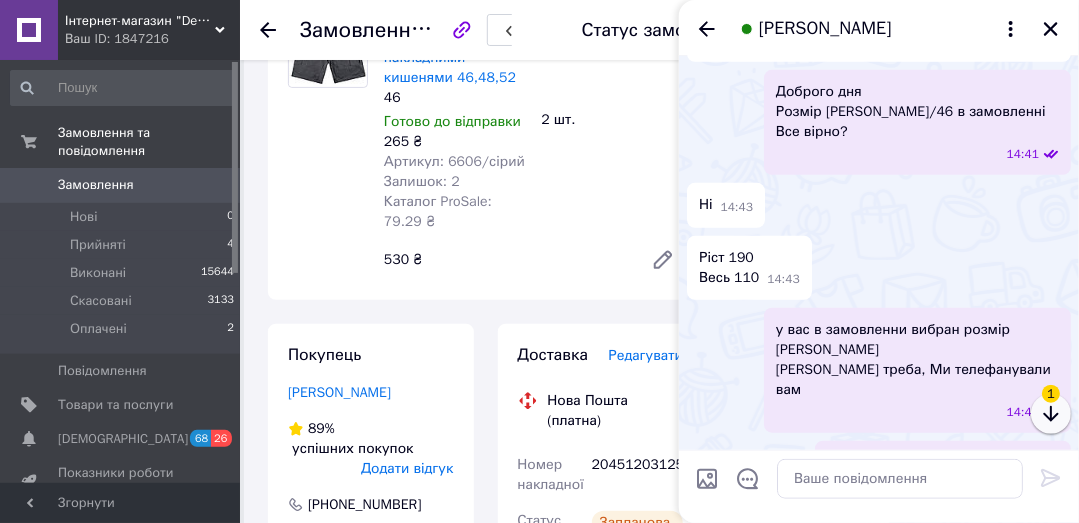 click 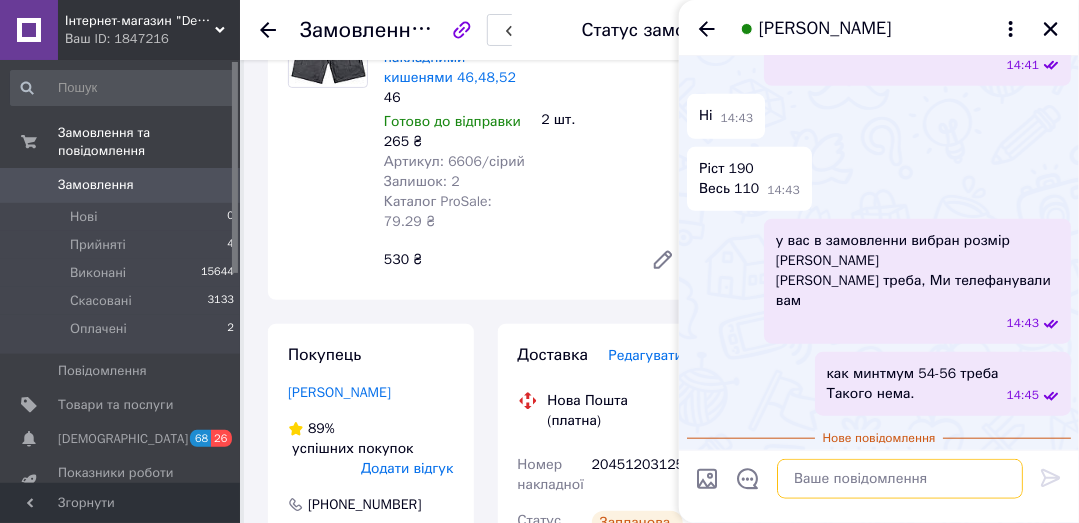 click at bounding box center [900, 479] 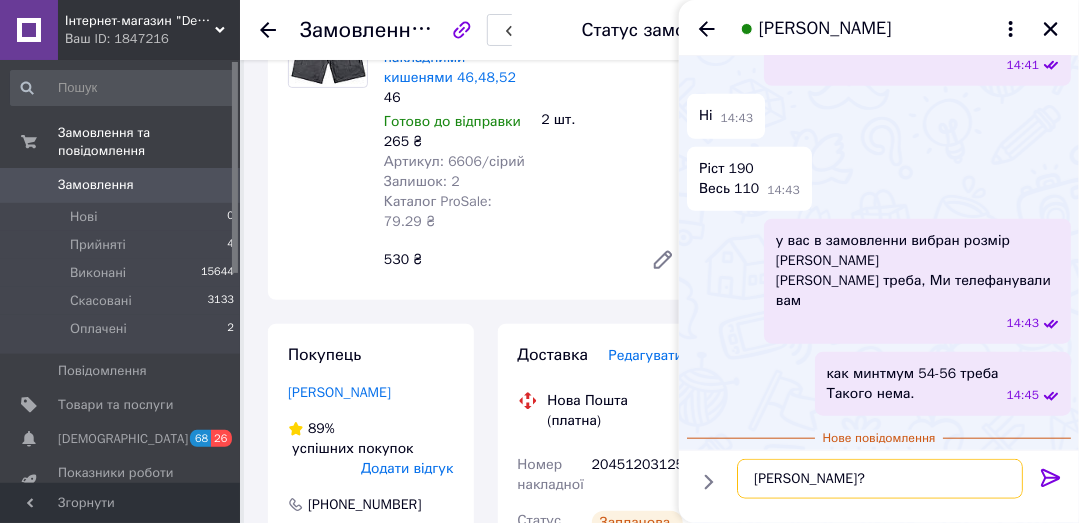 type on "вайбер актуален?" 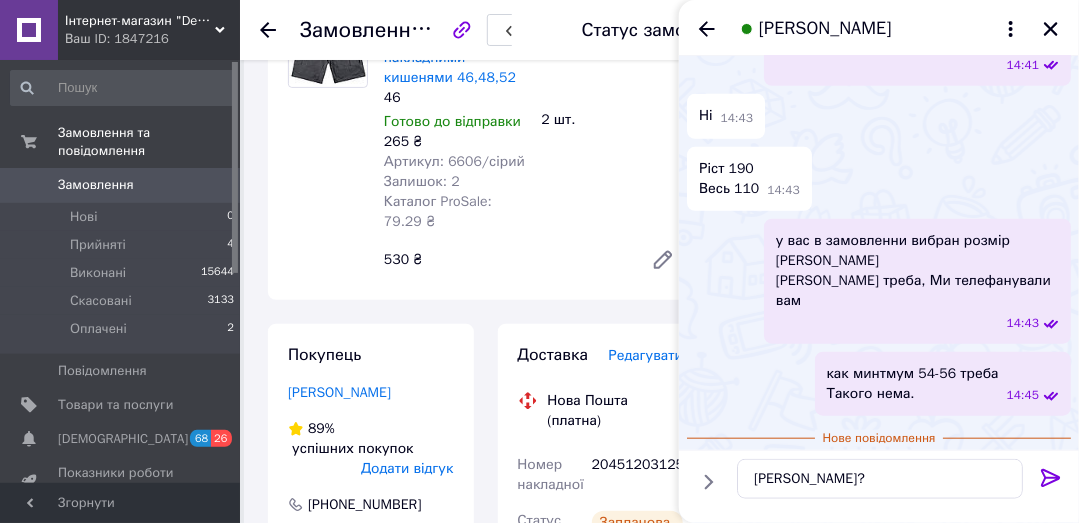 click 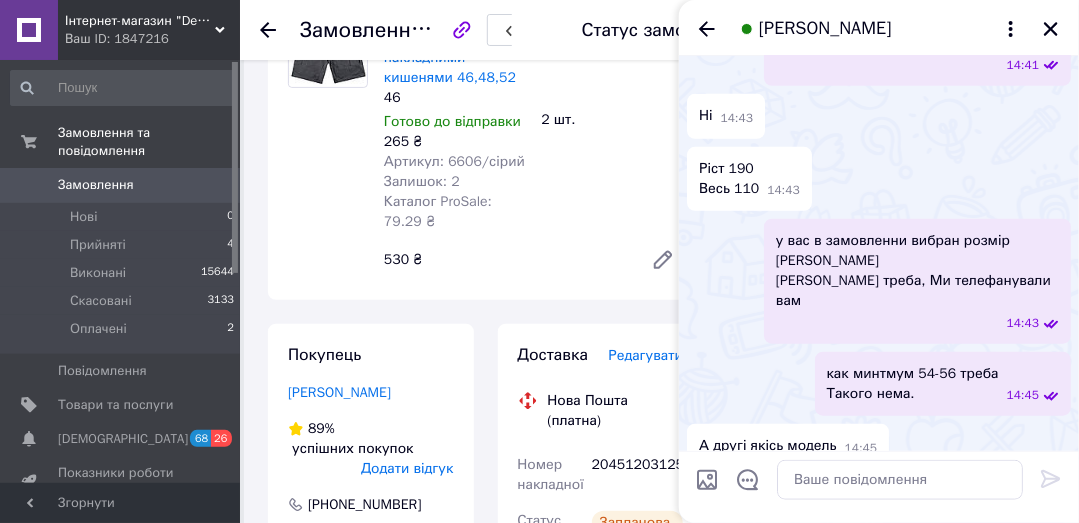 scroll, scrollTop: 448, scrollLeft: 0, axis: vertical 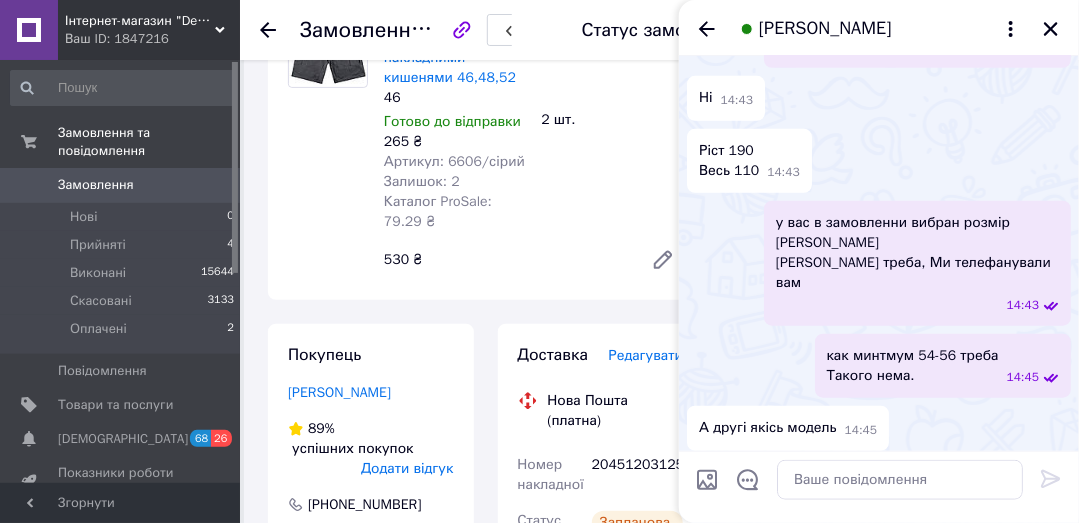 click at bounding box center [900, 479] 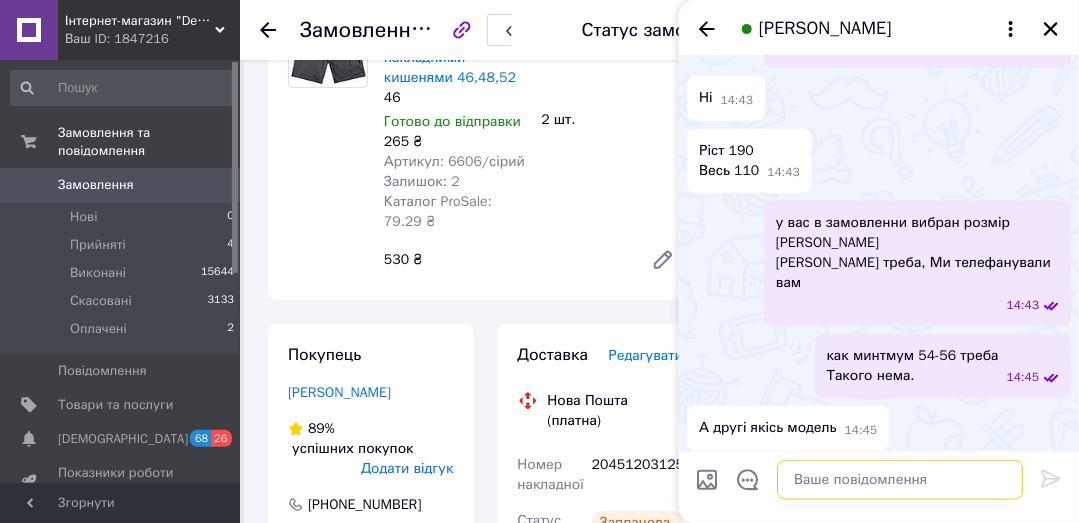 click at bounding box center (900, 479) 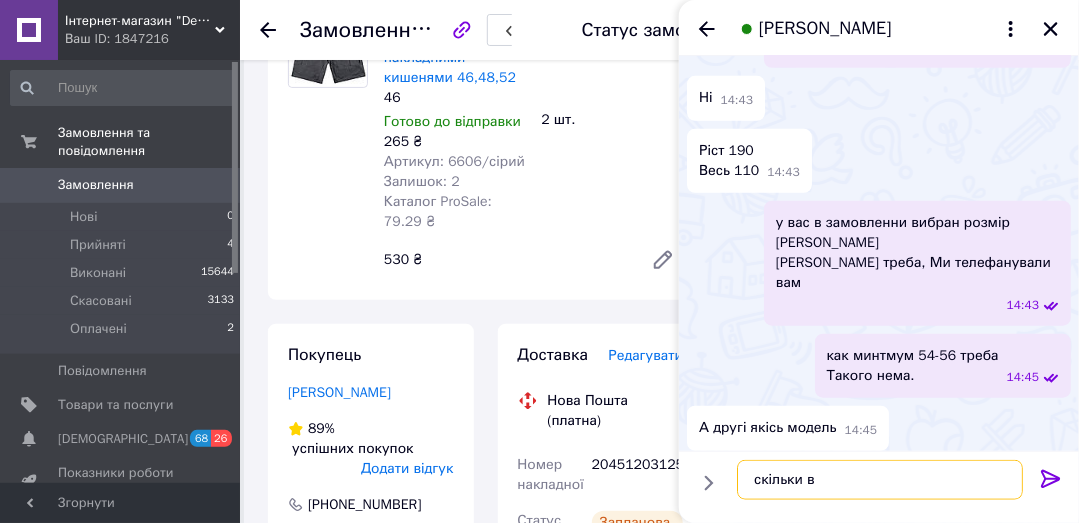 scroll, scrollTop: 501, scrollLeft: 0, axis: vertical 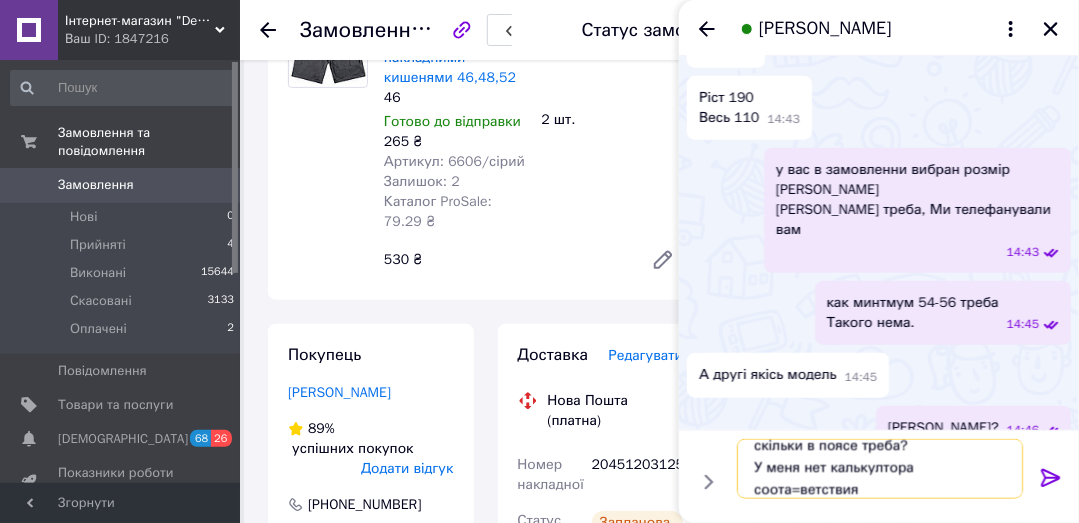 click on "скільки в поясе треба?
У меня нет калькултора соота=ветствия" at bounding box center [880, 469] 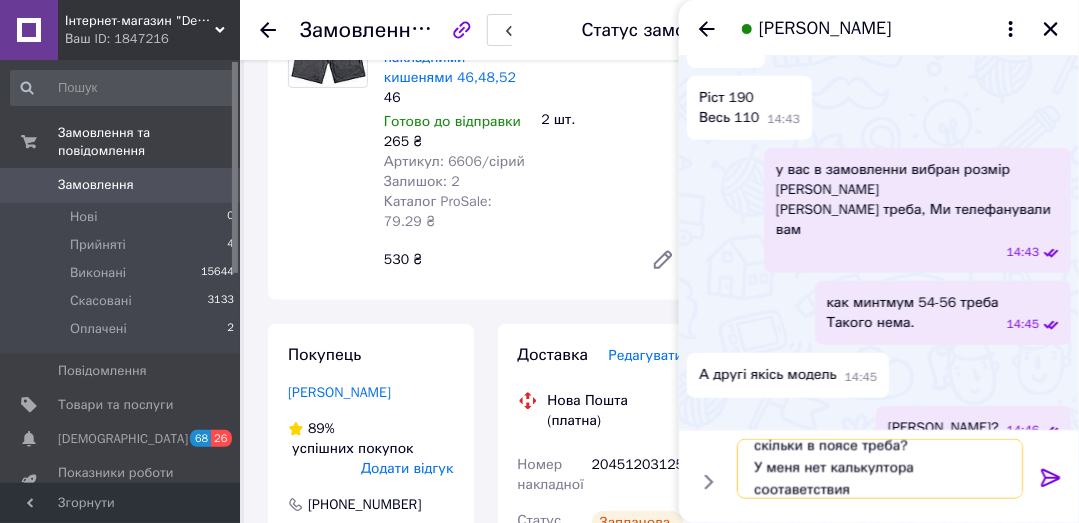 scroll, scrollTop: 1, scrollLeft: 0, axis: vertical 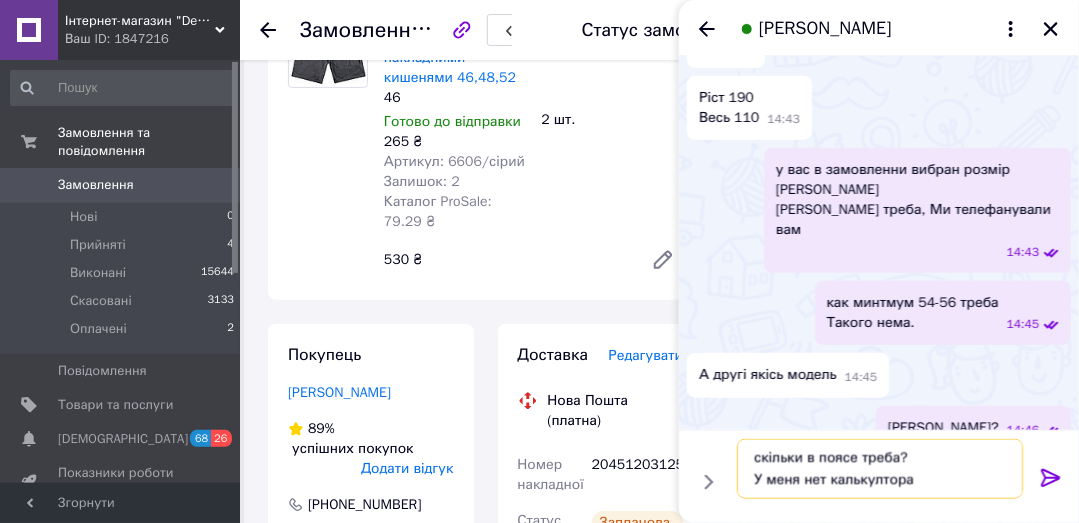 click on "скільки в поясе треба?
У меня нет калькултора соответствия" at bounding box center (880, 469) 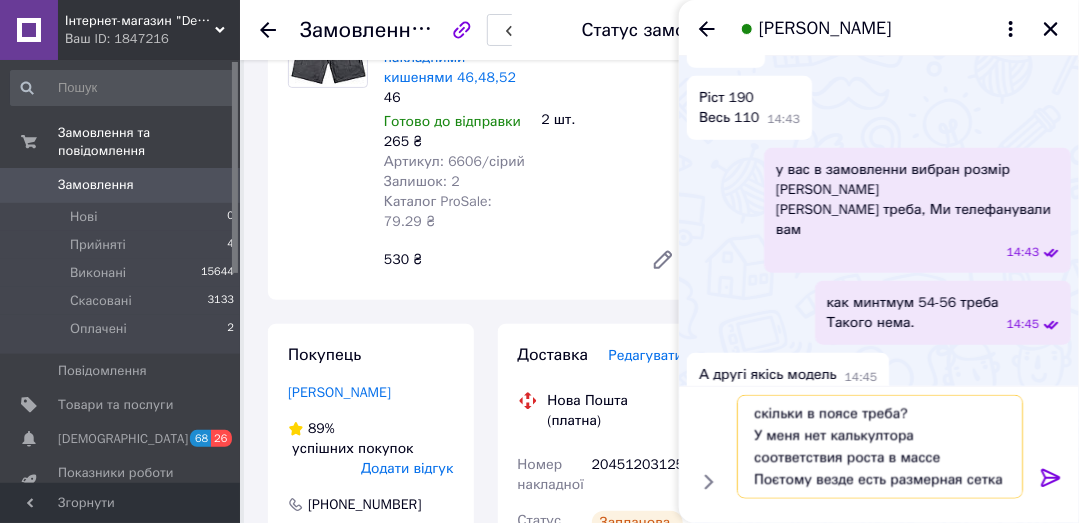 scroll, scrollTop: 13, scrollLeft: 0, axis: vertical 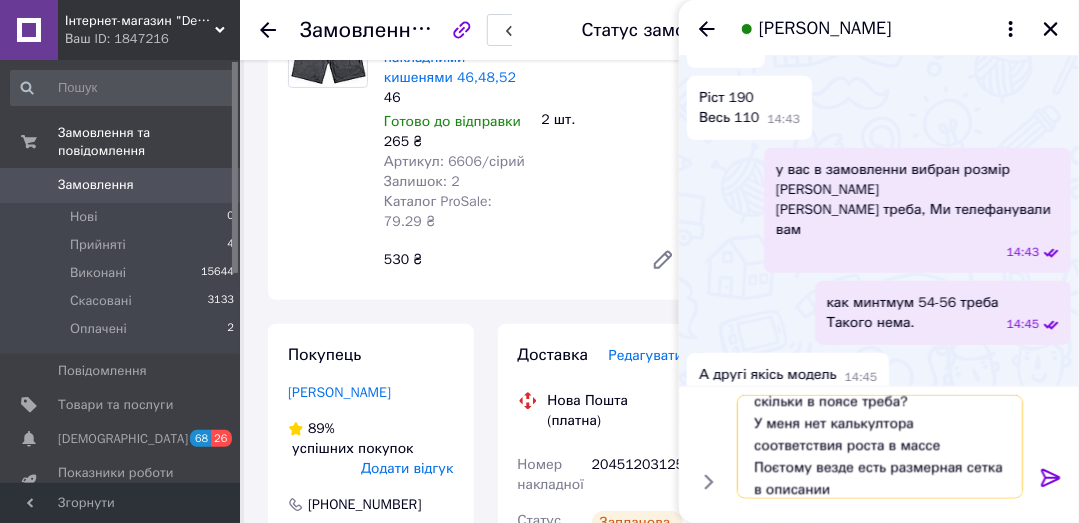 type on "скільки в поясе треба?
У меня нет калькултора соответствия роста в массе
Поєтому везде есть размерная сетка в описании" 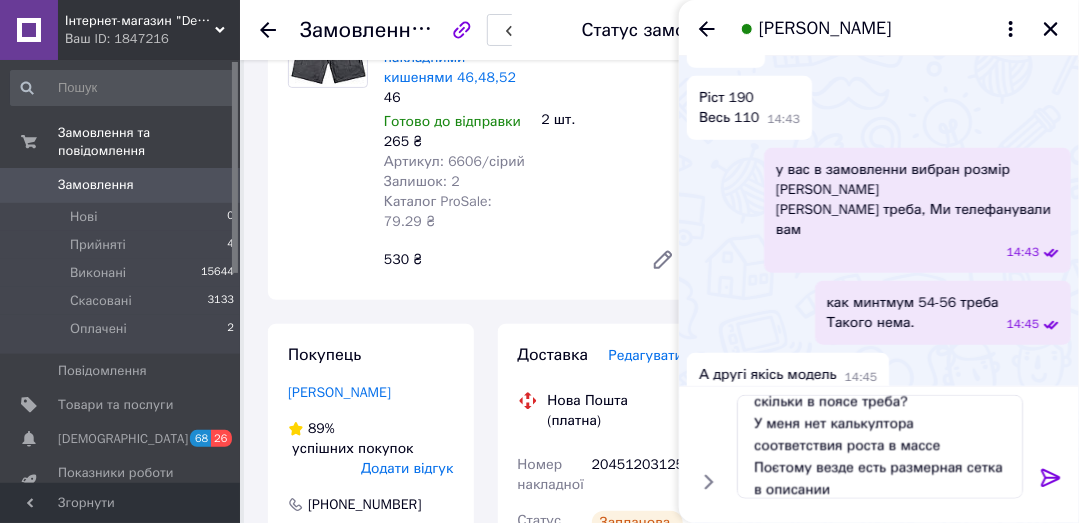 click 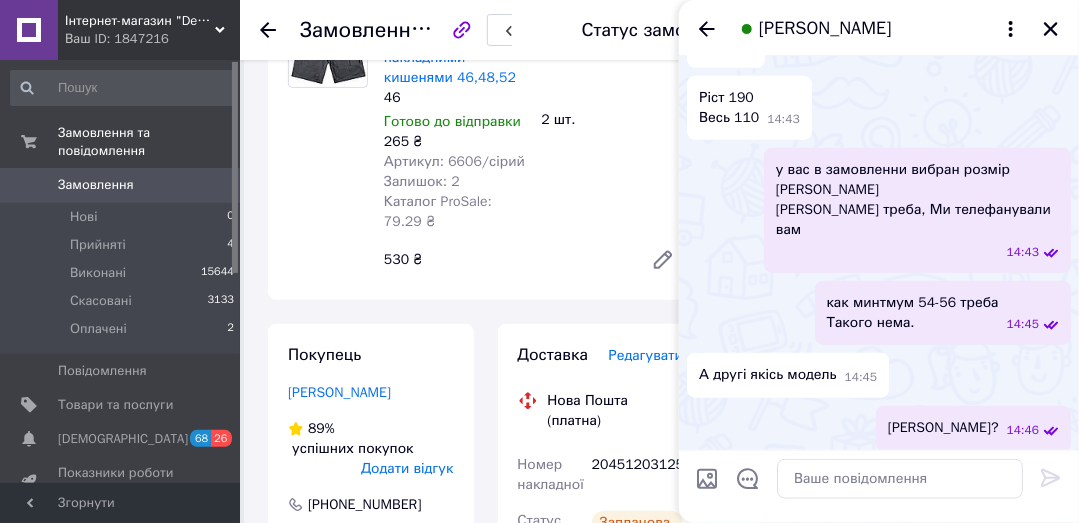 scroll, scrollTop: 0, scrollLeft: 0, axis: both 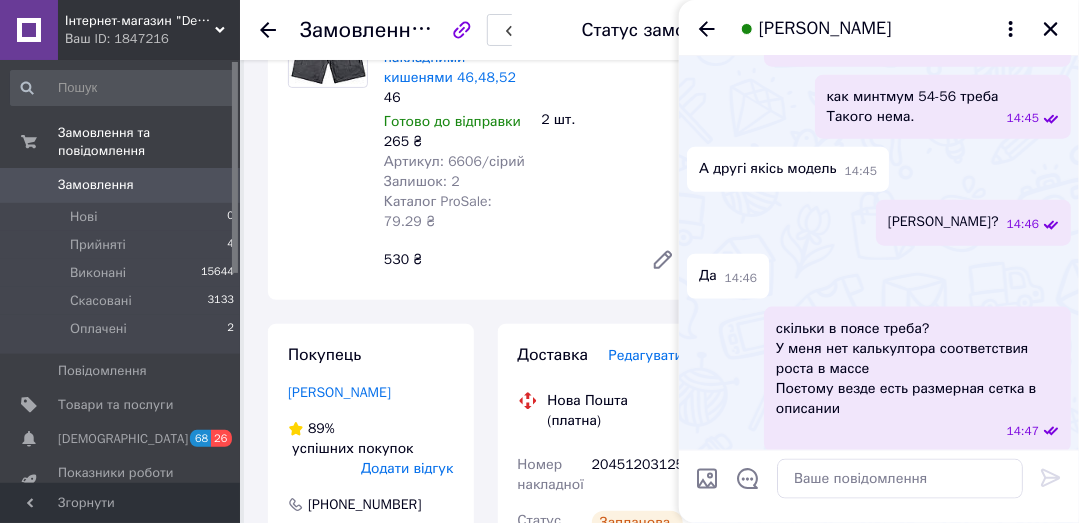 drag, startPoint x: 701, startPoint y: 420, endPoint x: 773, endPoint y: 416, distance: 72.11102 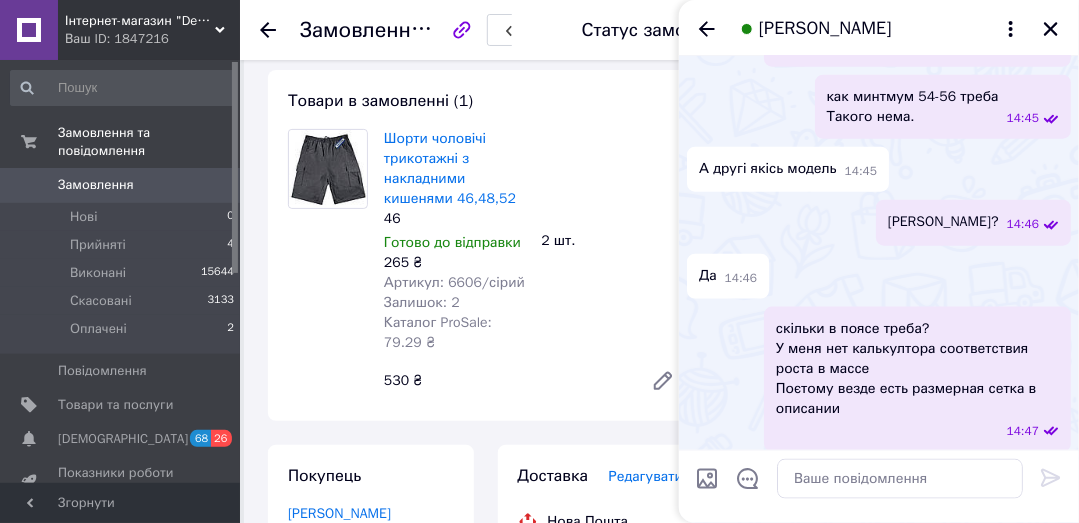 scroll, scrollTop: 95, scrollLeft: 0, axis: vertical 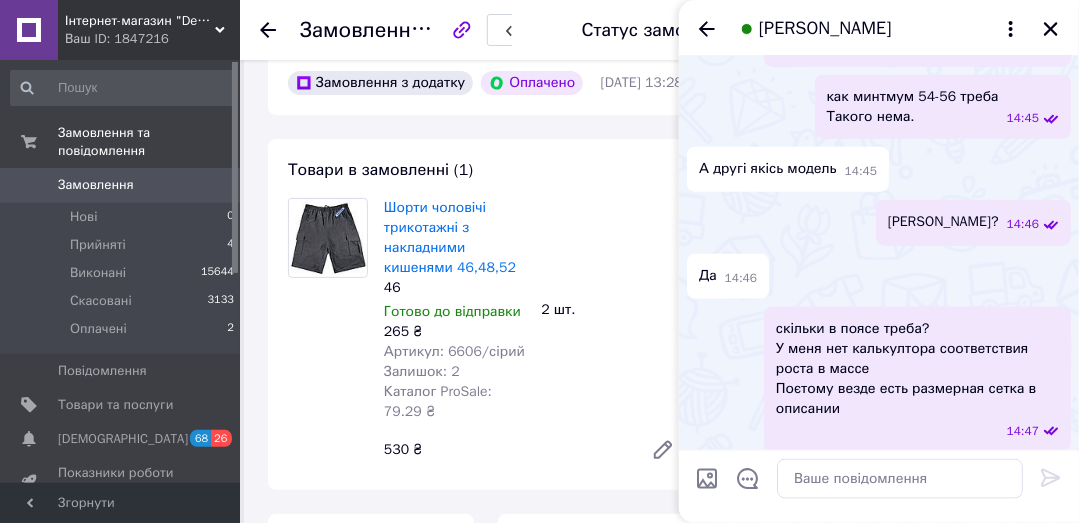 click on "Товари в замовленні (1) Шорти чоловічі трикотажні з накладними кишенями 46,48,52 46 Готово до відправки 265 ₴ Артикул: 6606/сірий Залишок: 2 Каталог ProSale: 79.29 ₴  2 шт. 530 ₴" at bounding box center [485, 314] 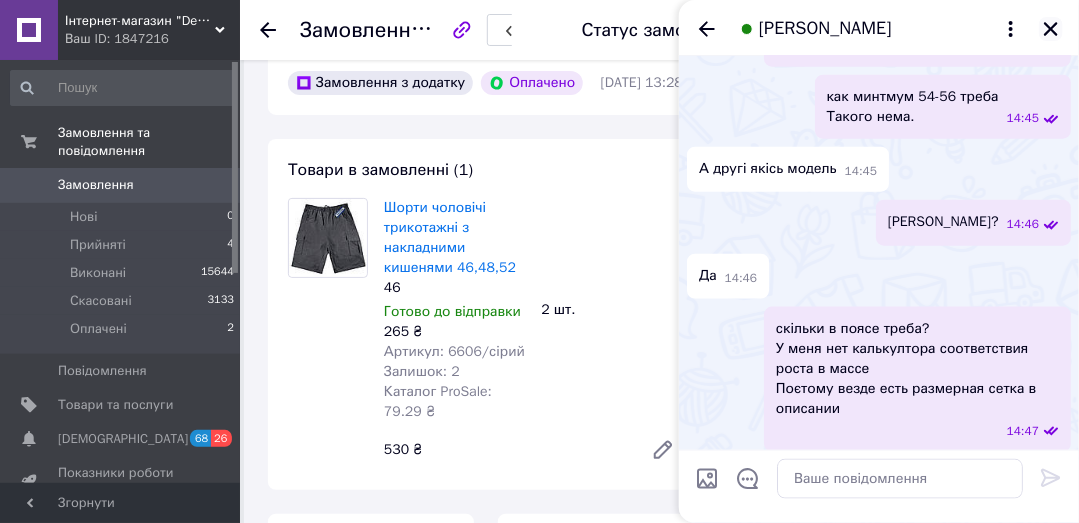 click 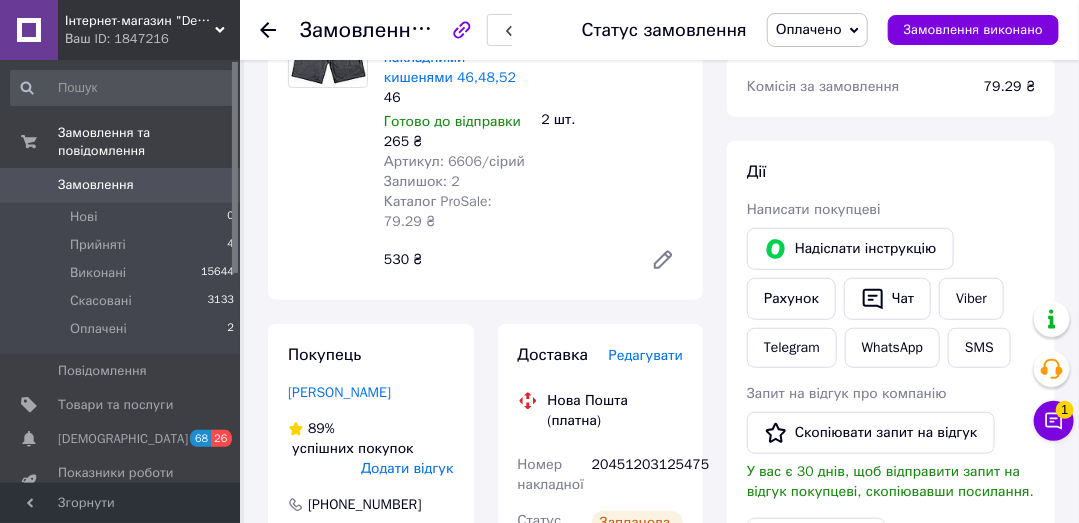 scroll, scrollTop: 476, scrollLeft: 0, axis: vertical 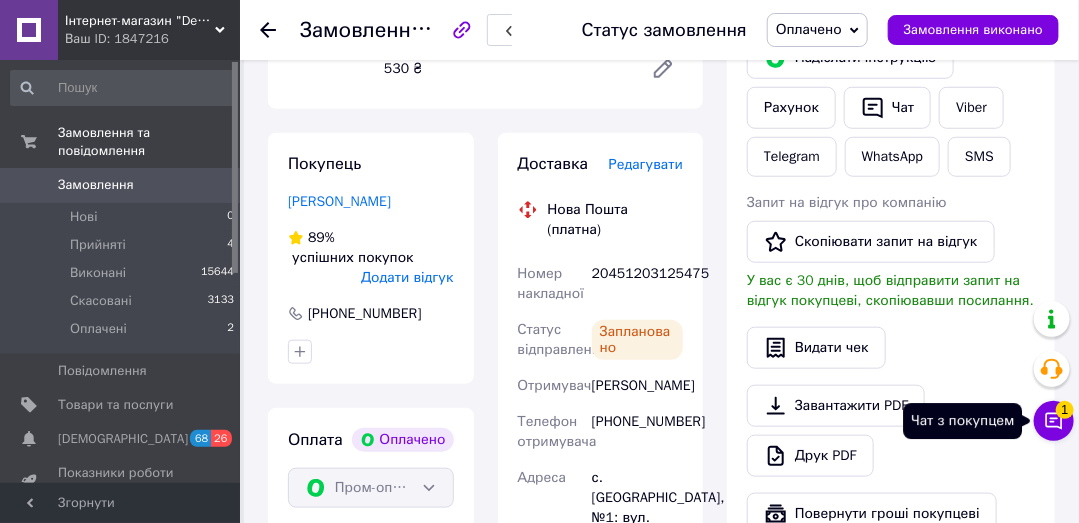 click on "Чат з покупцем 1" at bounding box center [1054, 421] 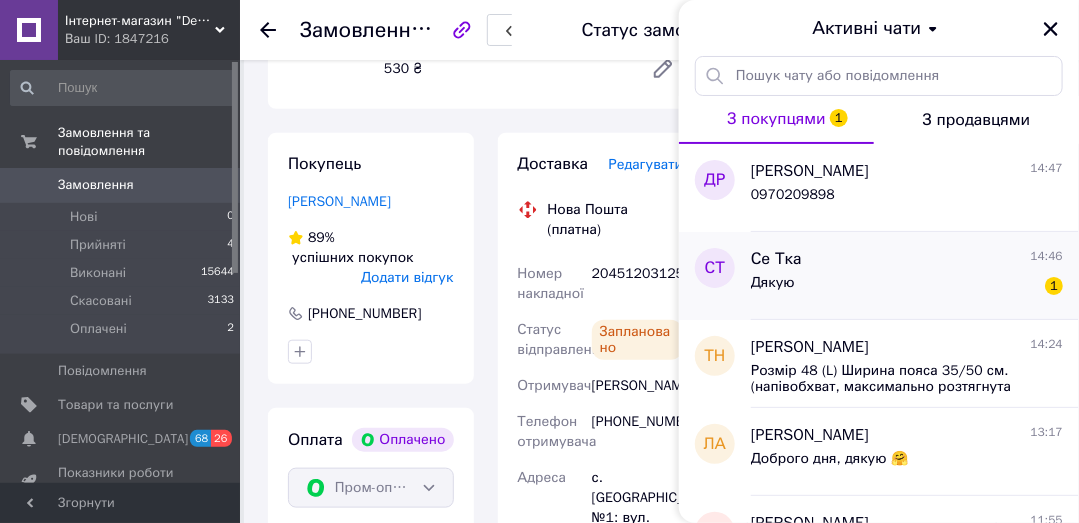 click on "Дякую 1" at bounding box center (907, 287) 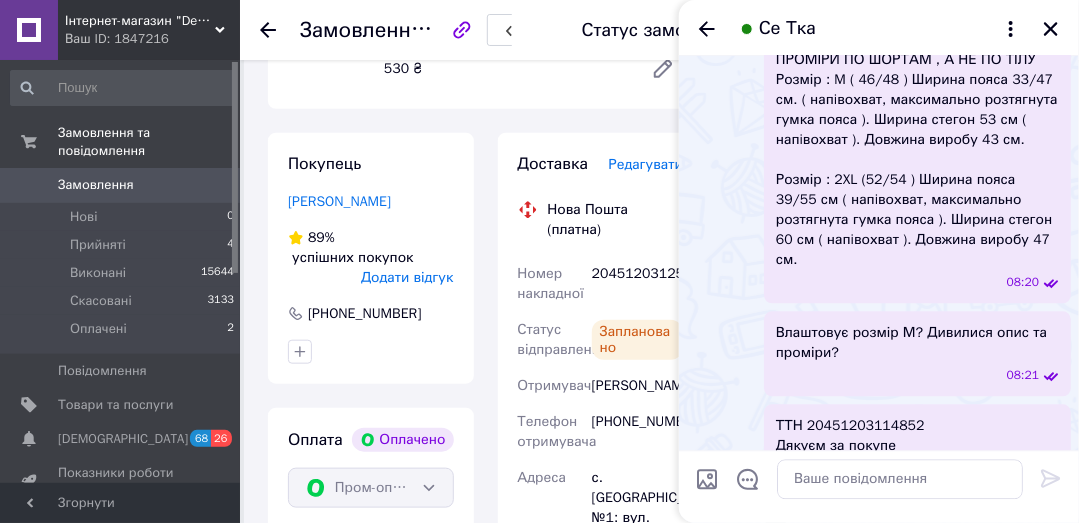 scroll, scrollTop: 1338, scrollLeft: 0, axis: vertical 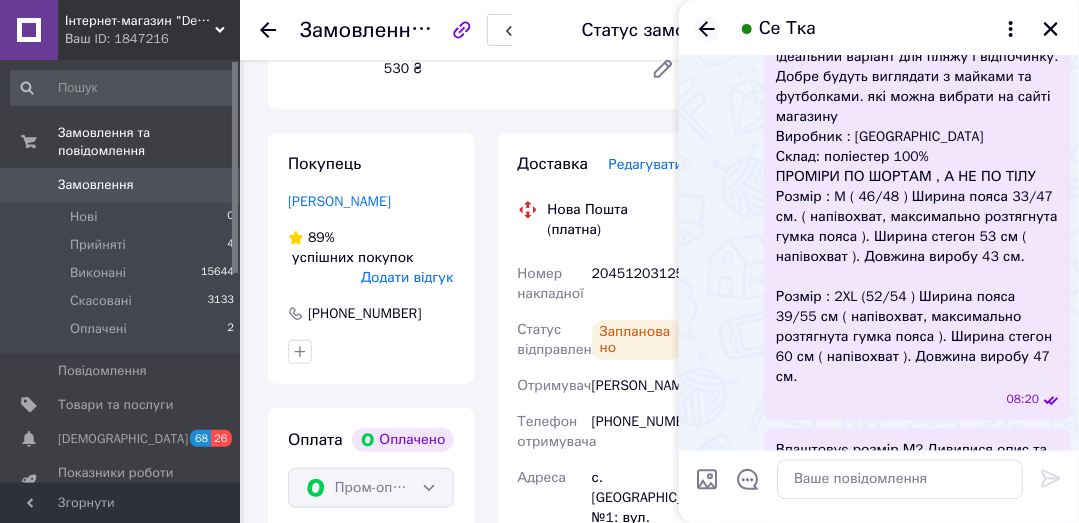 click 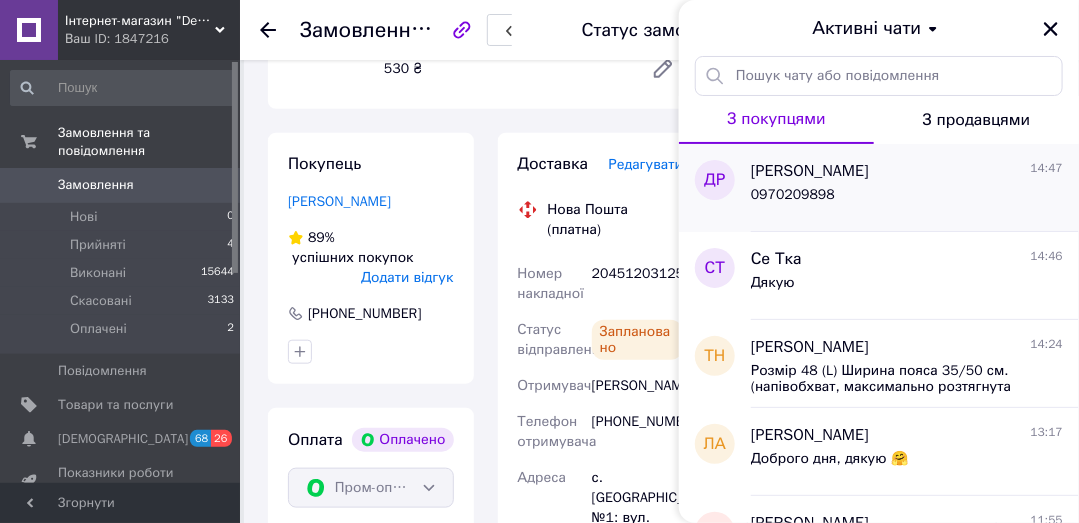 click on "0970209898" at bounding box center (793, 195) 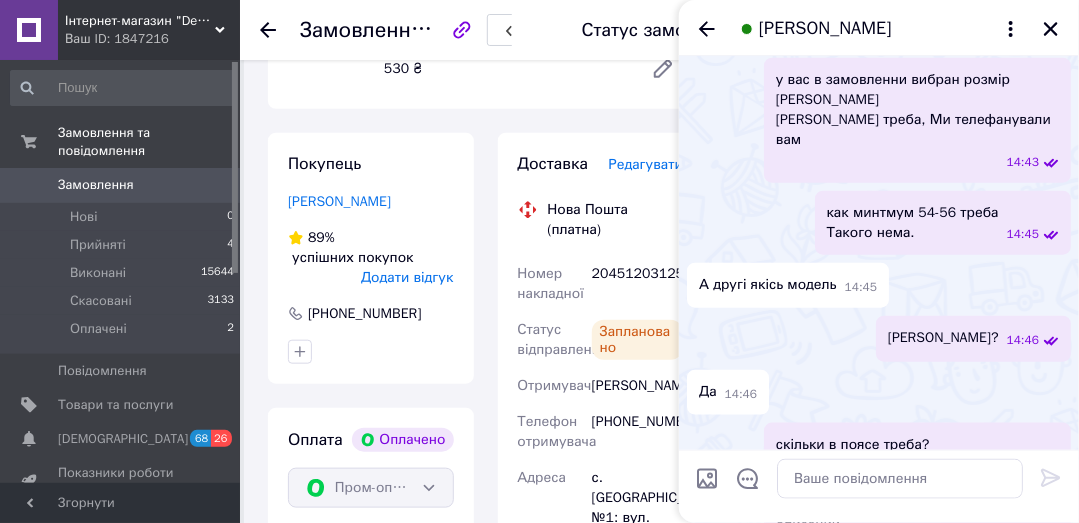 scroll, scrollTop: 707, scrollLeft: 0, axis: vertical 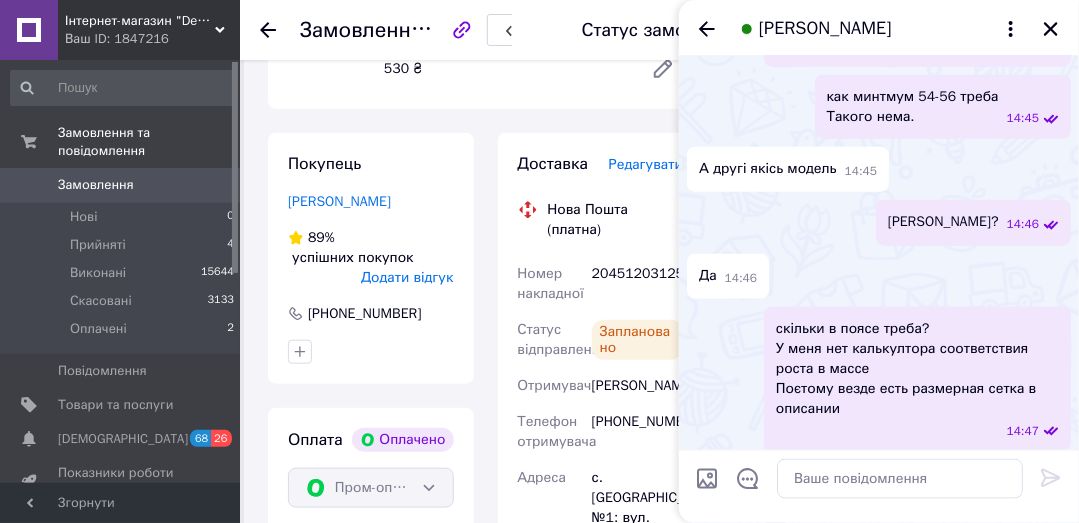 drag, startPoint x: 698, startPoint y: 415, endPoint x: 776, endPoint y: 419, distance: 78.10249 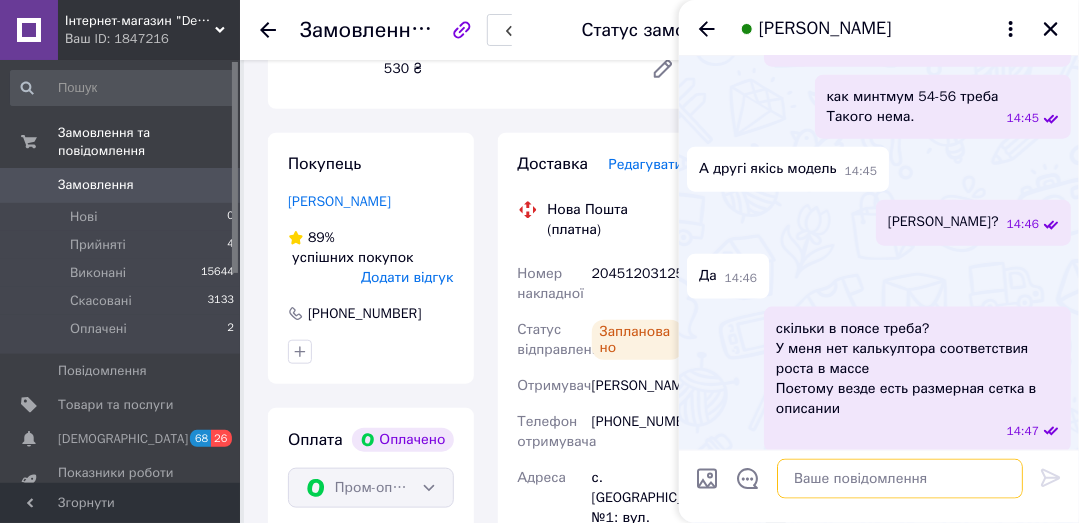 click at bounding box center [900, 479] 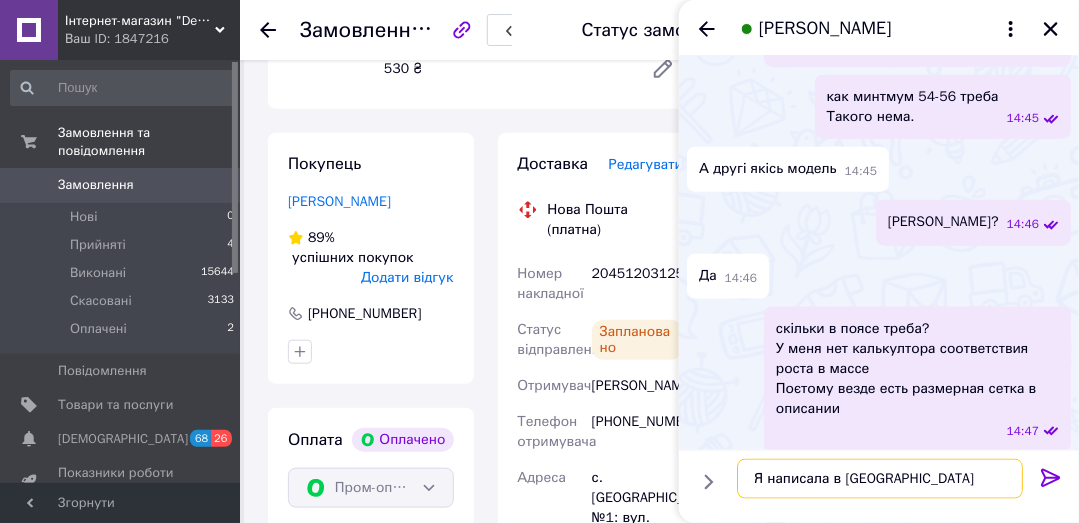 type on "Я написала в Вайбер" 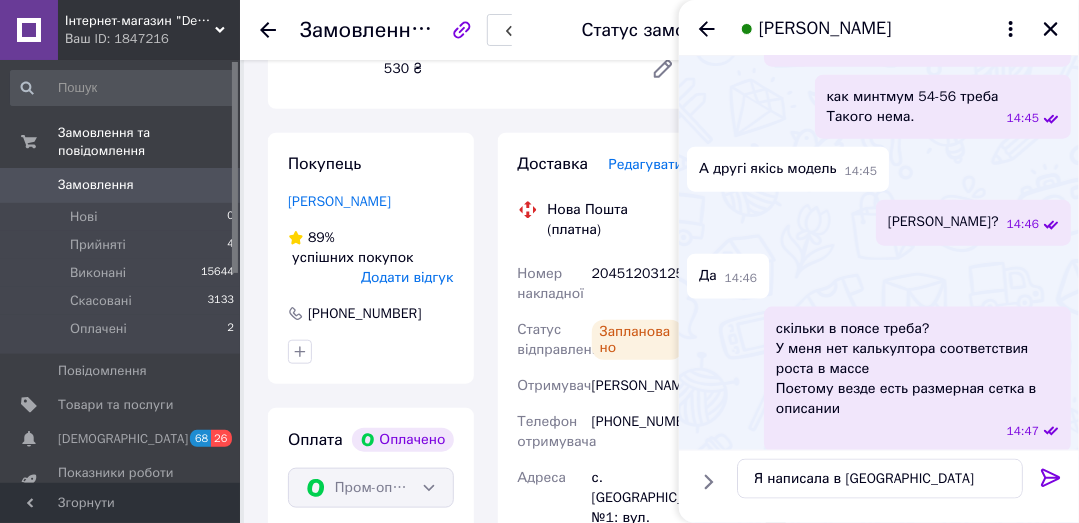 click 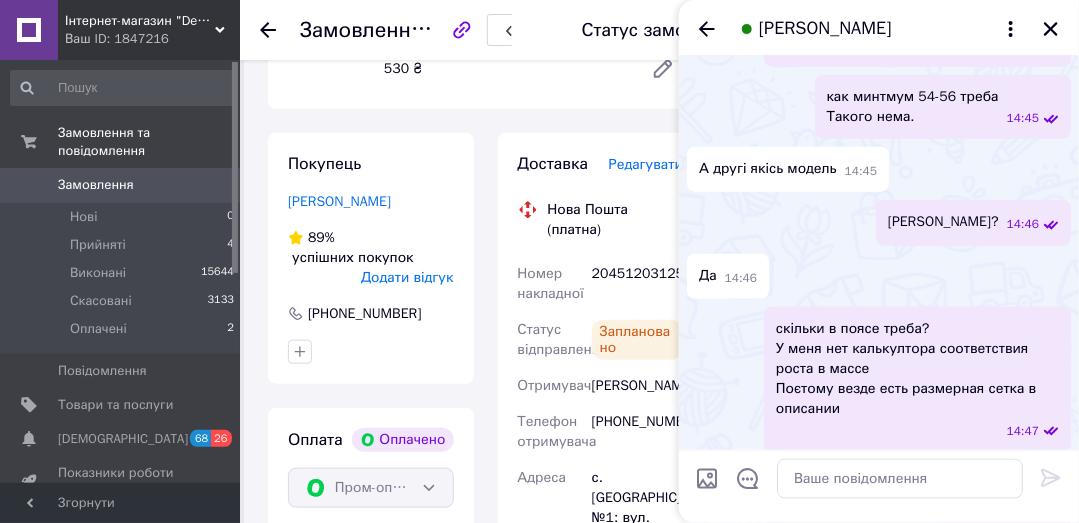 scroll, scrollTop: 760, scrollLeft: 0, axis: vertical 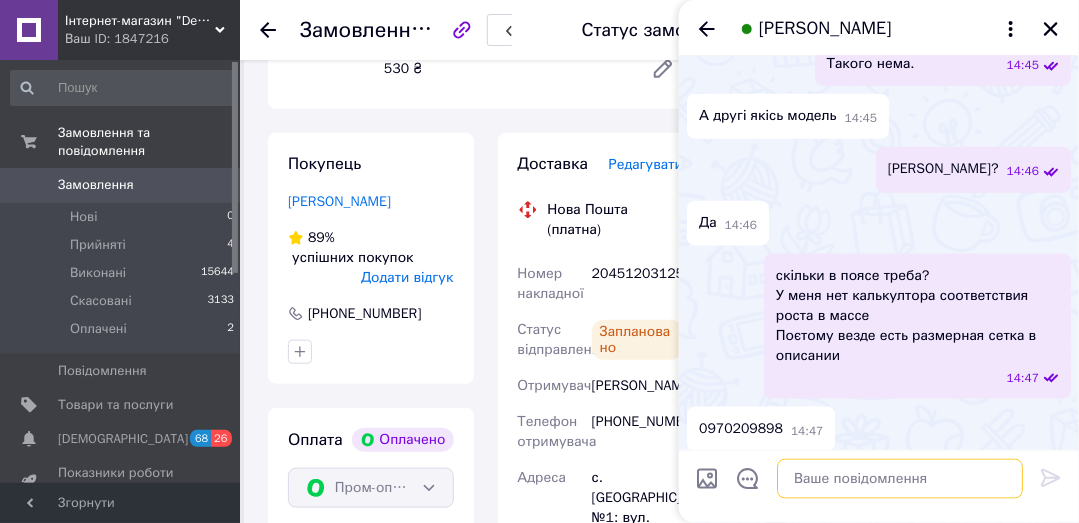 click at bounding box center (900, 479) 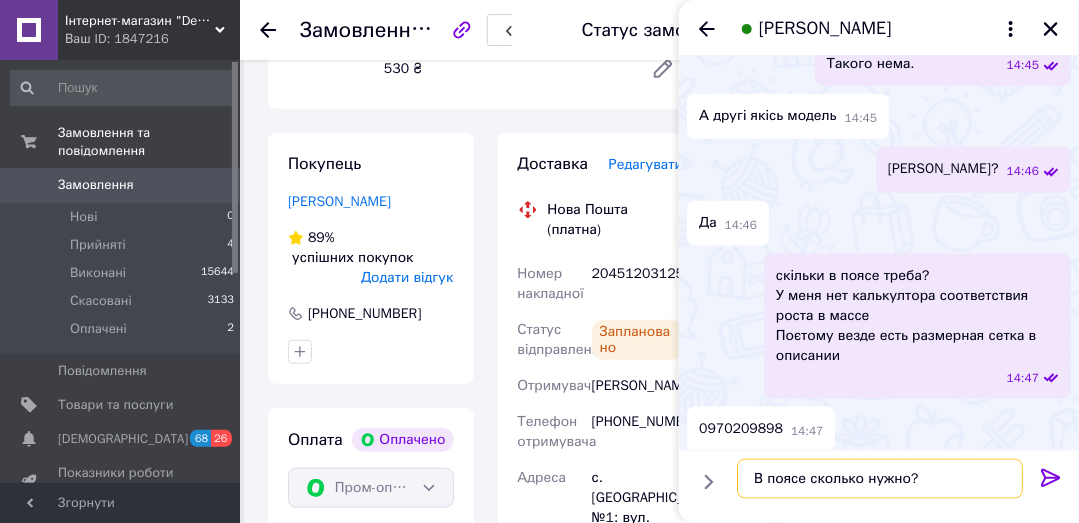 type on "В поясе сколько нужно?" 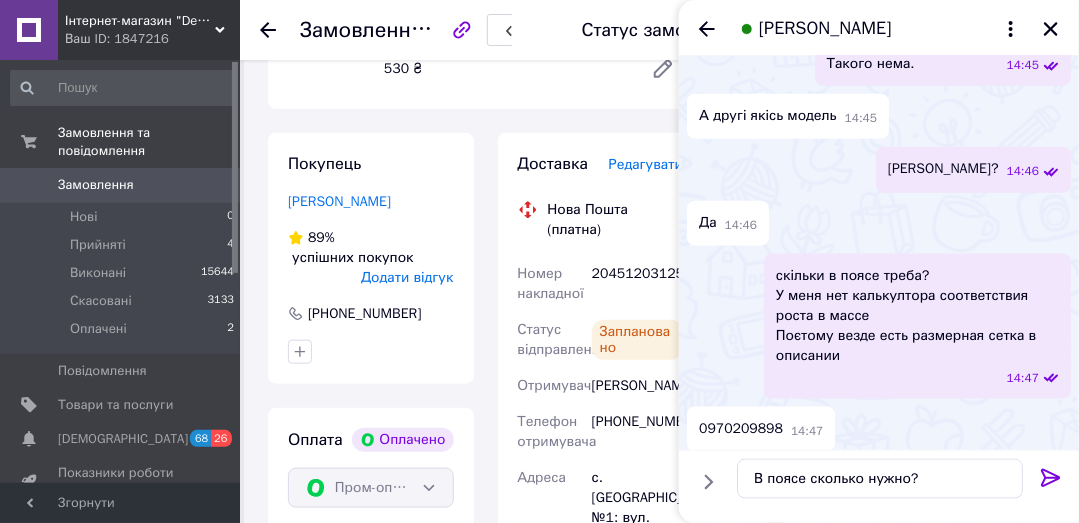click 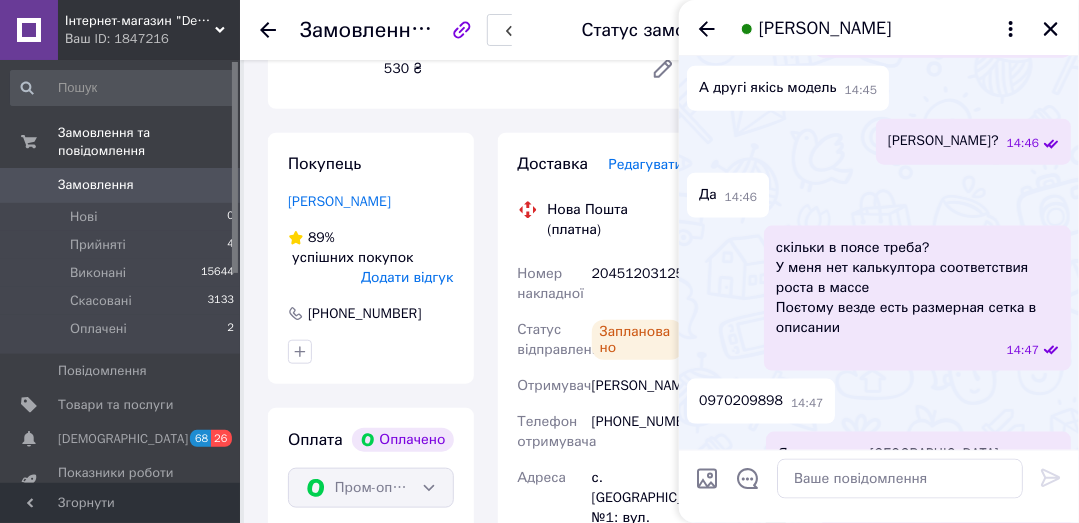 scroll, scrollTop: 813, scrollLeft: 0, axis: vertical 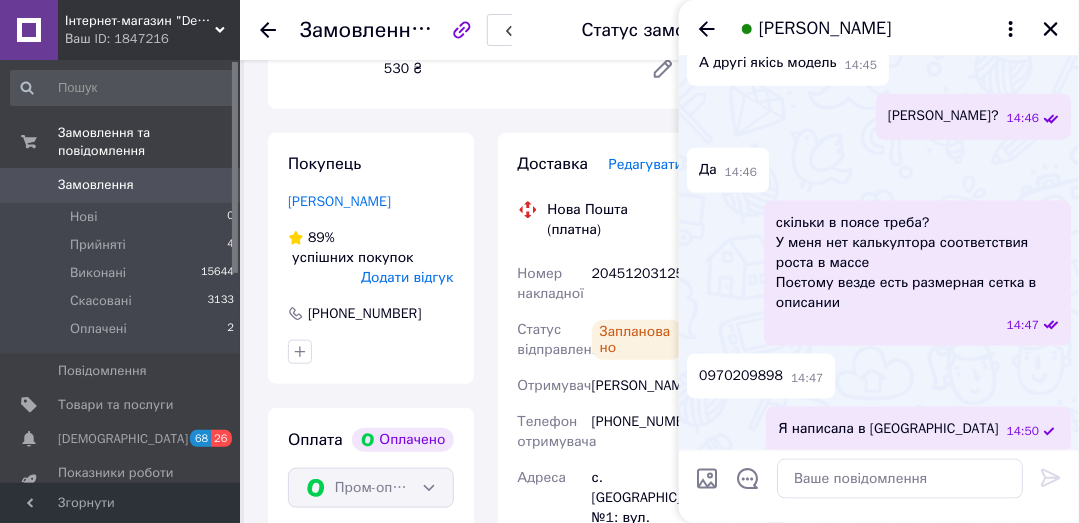 click on "Замовлення з додатку Оплачено 10.07.2025 | 13:28 Товари в замовленні (1) Шорти чоловічі трикотажні з накладними кишенями 46,48,52 46 Готово до відправки 265 ₴ Артикул: 6606/сірий Залишок: 2 Каталог ProSale: 79.29 ₴  2 шт. 530 ₴ Покупець Рибачок Денис 89%   успішних покупок Додати відгук +380958910248 Оплата Оплачено Пром-оплата Кошти будуть зараховані на розрахунковий рахунок [FC_Acquiring] Prom marketplace Воробйова Оксана Дмитрівна (Активирован) Доставка Редагувати Нова Пошта (платна) Номер накладної 20451203125475 Статус відправлення Заплановано Отримувач Рибачок Денис Телефон отримувача +380958910248 10.07.2025" at bounding box center (485, 550) 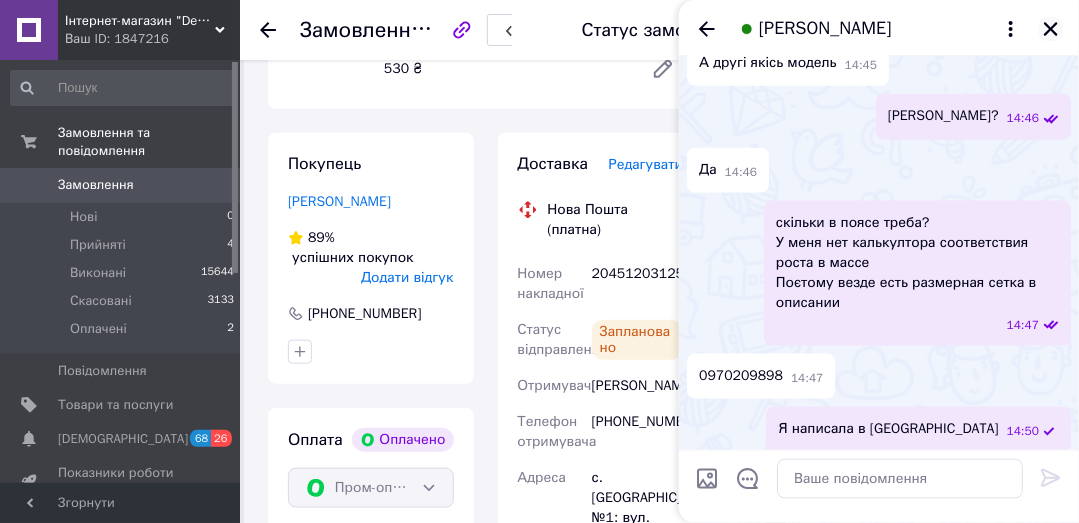 click 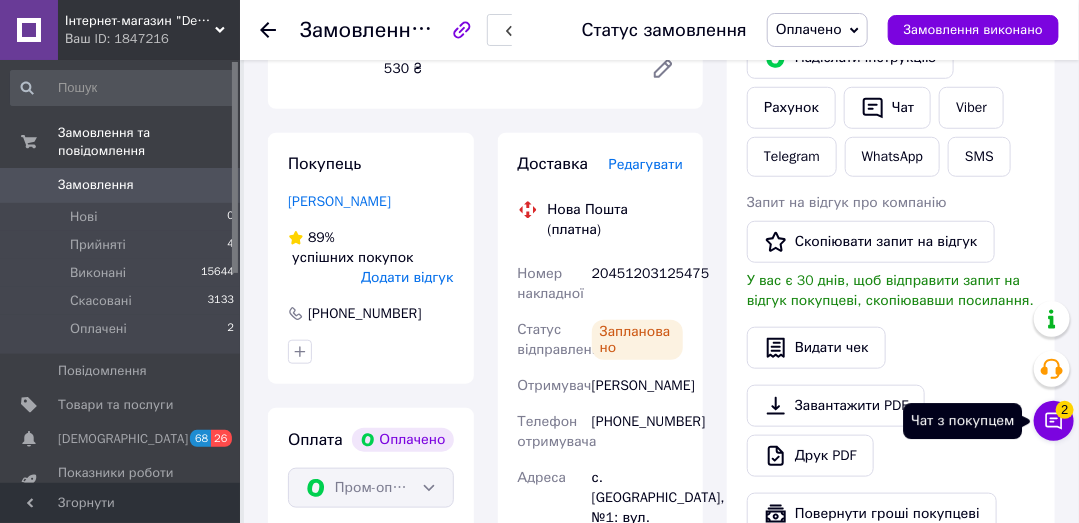 click on "Чат з покупцем 2" at bounding box center [1054, 421] 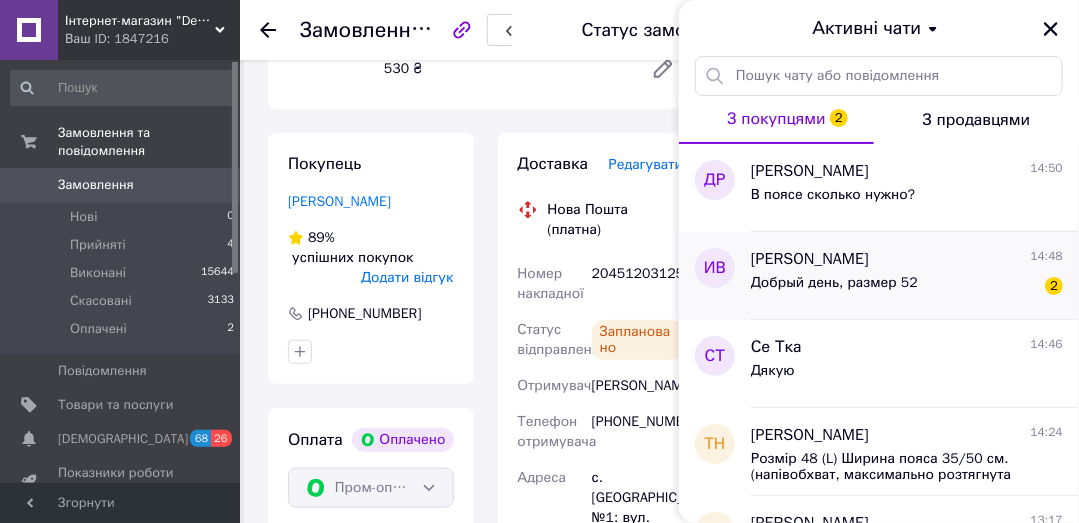 click on "Добрый день, размер 52 2" at bounding box center (907, 287) 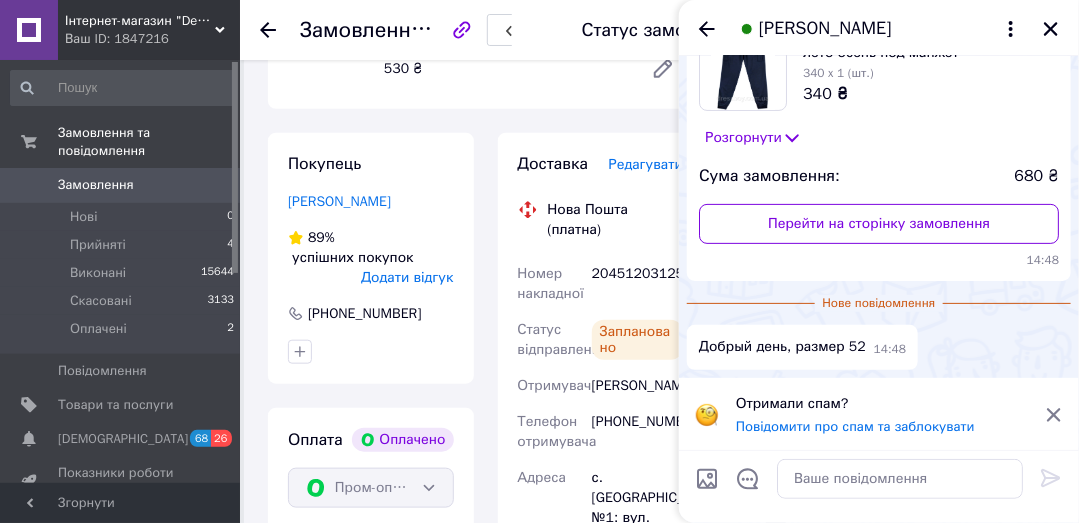 scroll, scrollTop: 64, scrollLeft: 0, axis: vertical 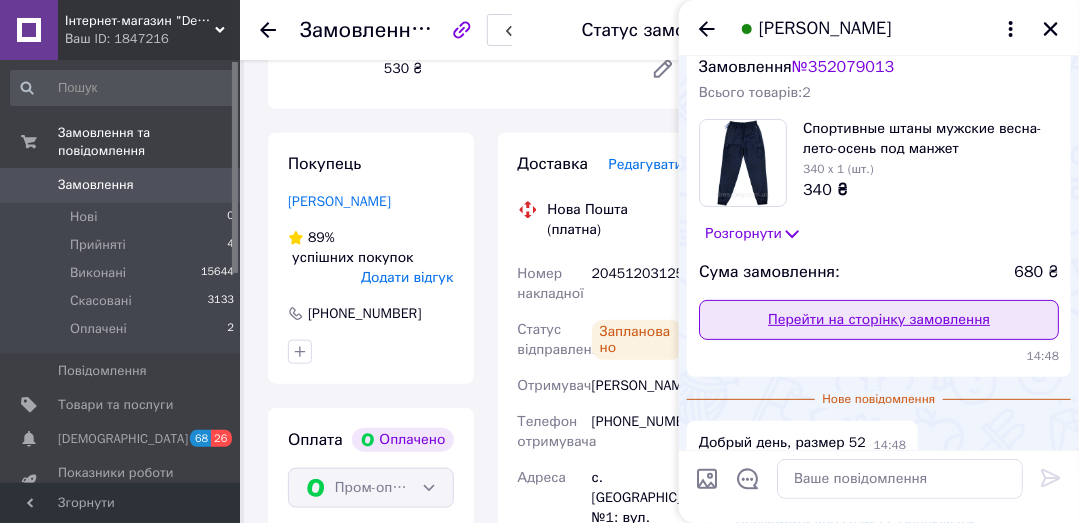 click on "Перейти на сторінку замовлення" at bounding box center (879, 320) 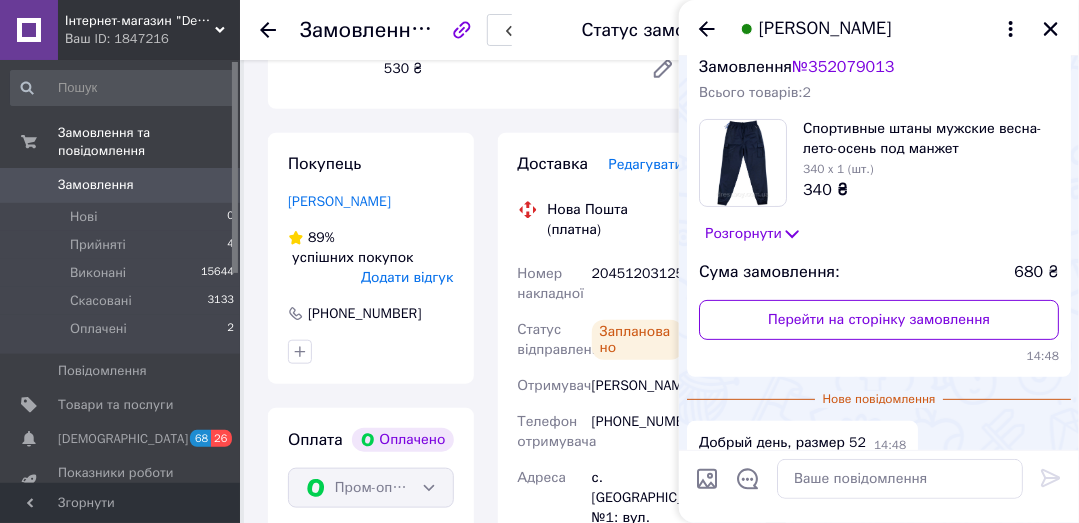 click on "Замовлення №352063193 Статус замовлення Оплачено Прийнято Виконано Скасовано Замовлення виконано Це замовлення сплачено за допомогою Замовлення з додатку Оплачено 10.07.2025 | 13:28 Товари в замовленні (1) Шорти чоловічі трикотажні з накладними кишенями 46,48,52 46 Готово до відправки 265 ₴ Артикул: 6606/сірий Залишок: 2 Каталог ProSale: 79.29 ₴  2 шт. 530 ₴ Покупець Рибачок Денис 89%   успішних покупок Додати відгук +380958910248 Оплата Оплачено Пром-оплата Кошти будуть зараховані на розрахунковий рахунок [FC_Acquiring] Prom marketplace Воробйова Оксана Дмитрівна (Активирован) Доставка Редагувати 530" at bounding box center (661, 519) 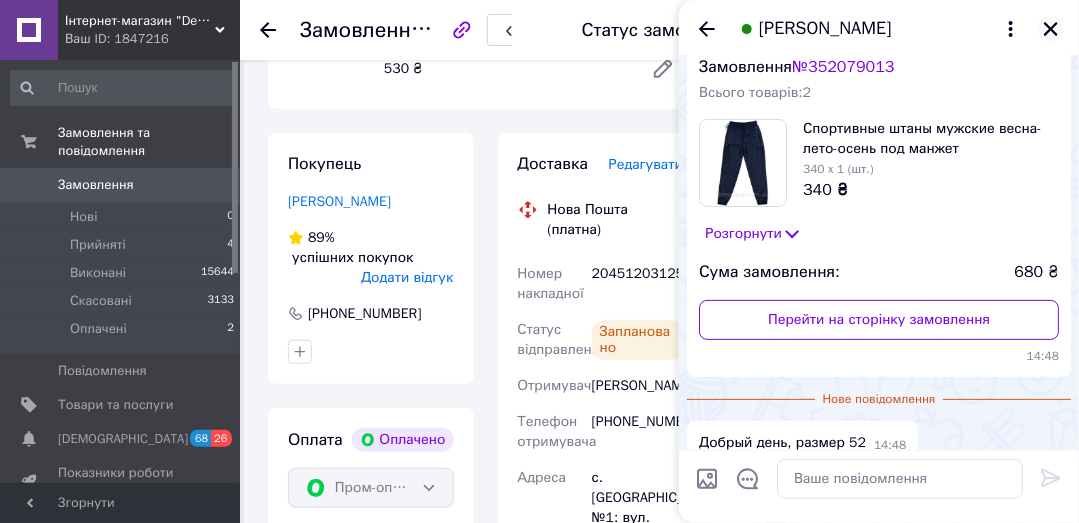 click 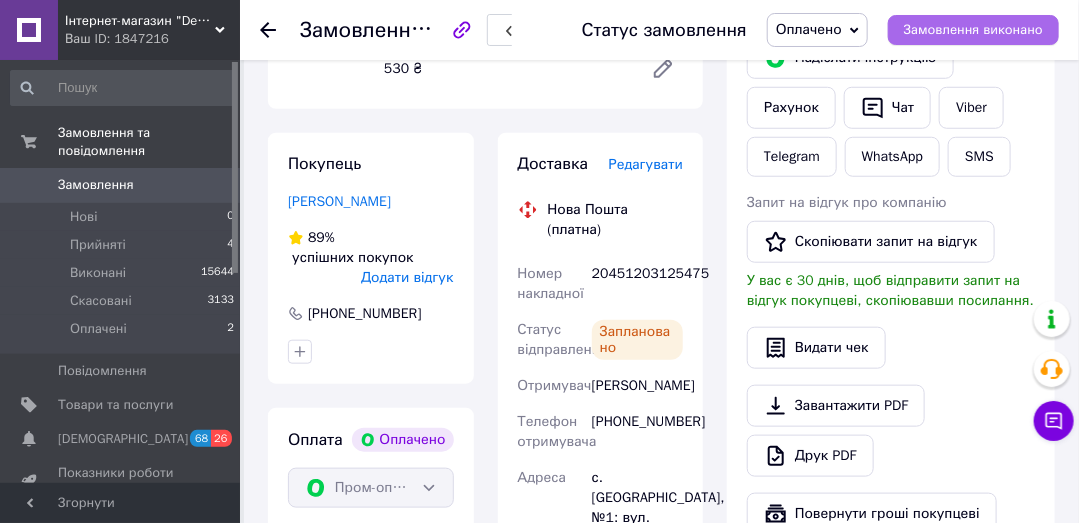 click on "Замовлення виконано" at bounding box center (973, 30) 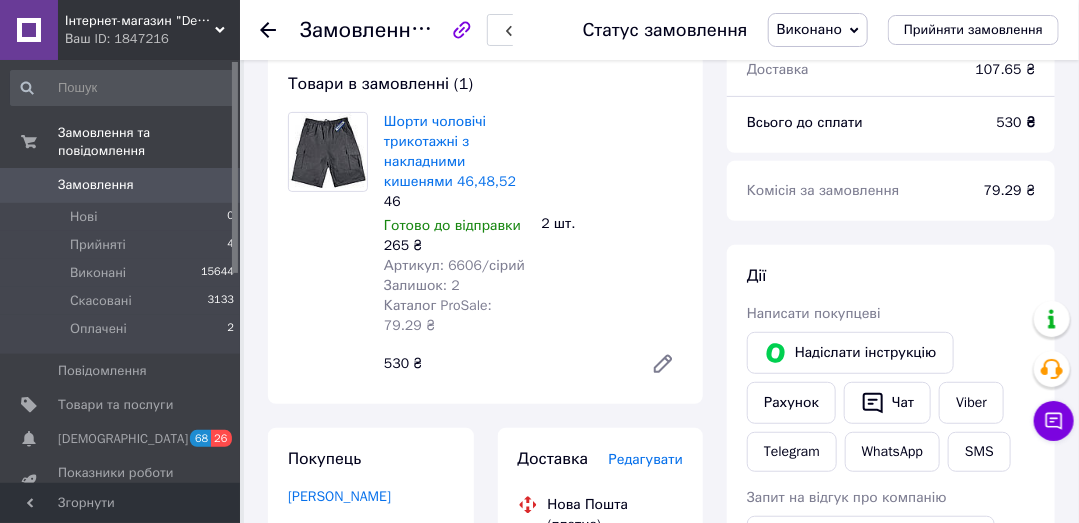 scroll, scrollTop: 0, scrollLeft: 0, axis: both 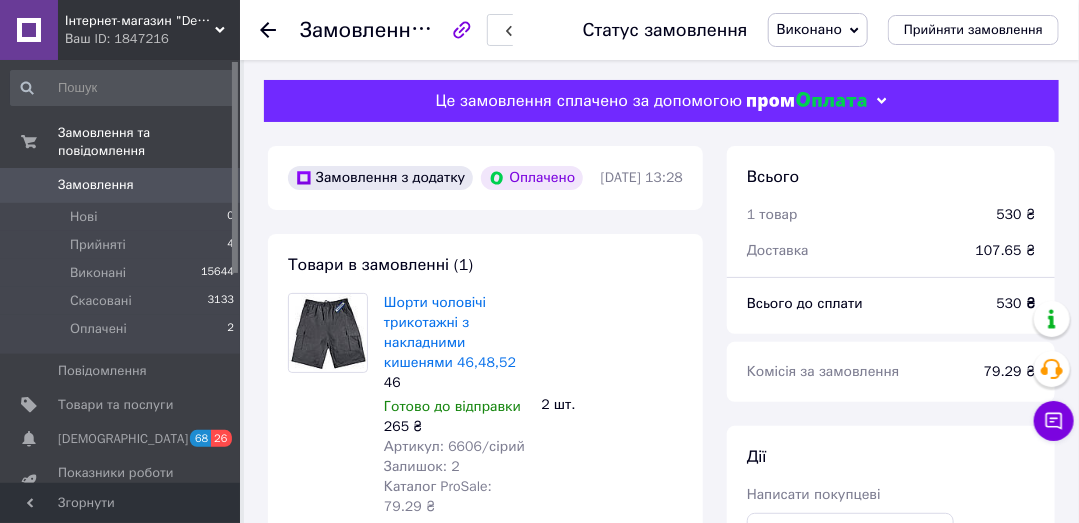 click on "Замовлення" at bounding box center [121, 185] 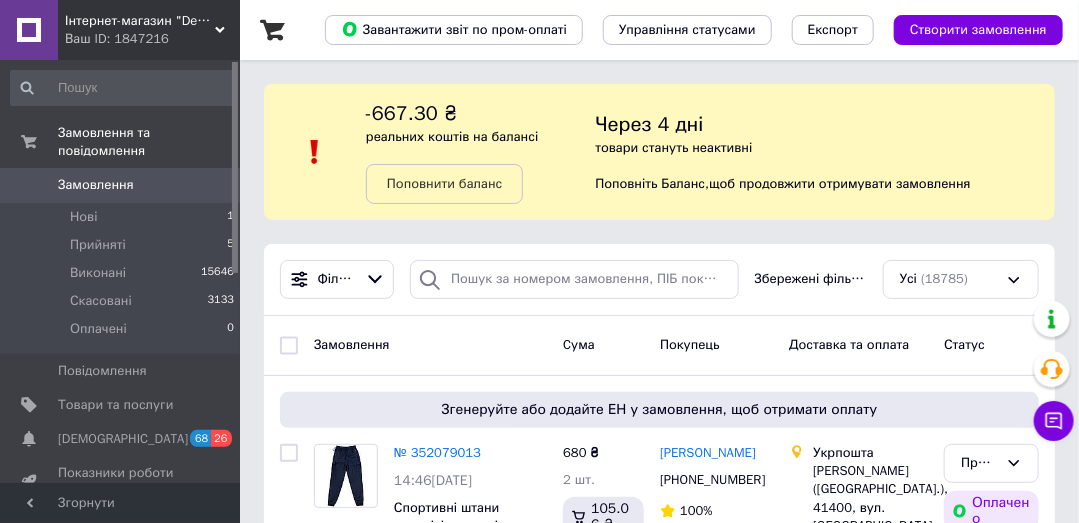 click on "Замовлення" at bounding box center (96, 185) 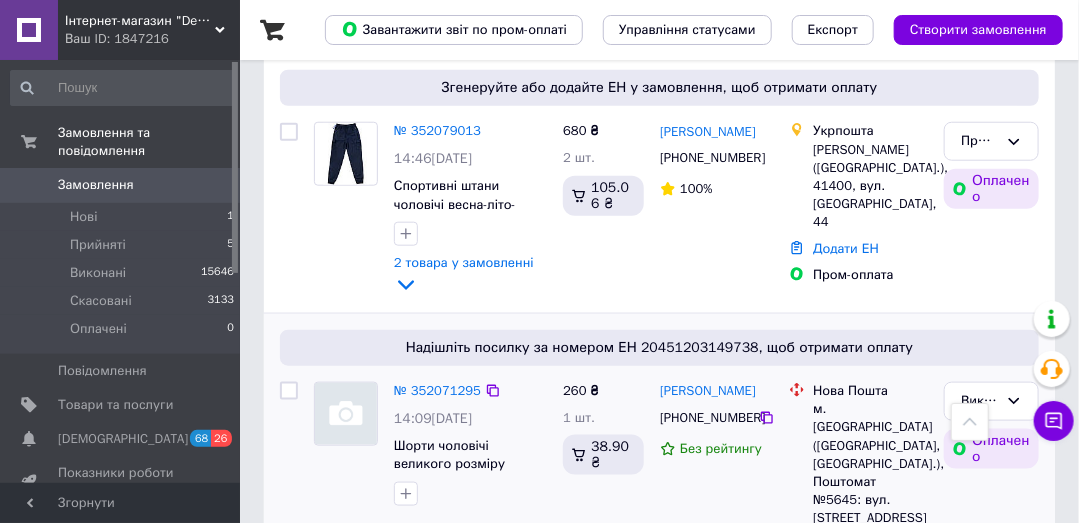 scroll, scrollTop: 666, scrollLeft: 0, axis: vertical 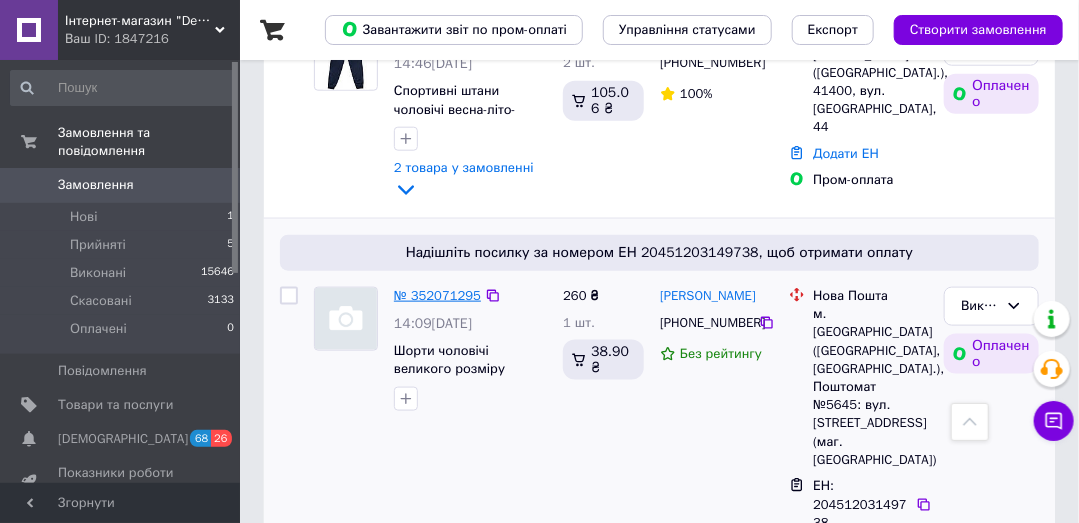 click on "№ 352071295" at bounding box center (437, 295) 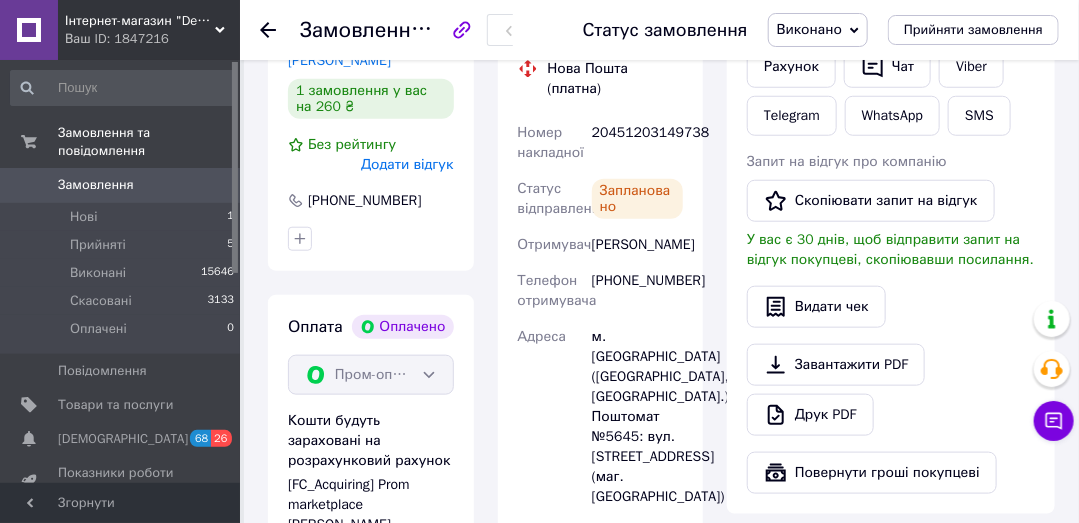 scroll, scrollTop: 476, scrollLeft: 0, axis: vertical 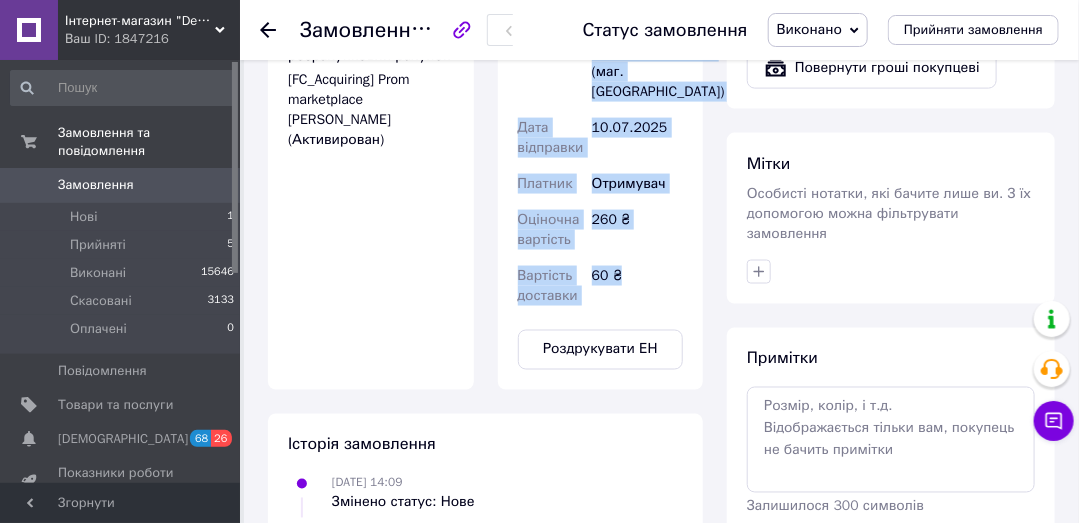 drag, startPoint x: 545, startPoint y: 144, endPoint x: 642, endPoint y: 296, distance: 180.31361 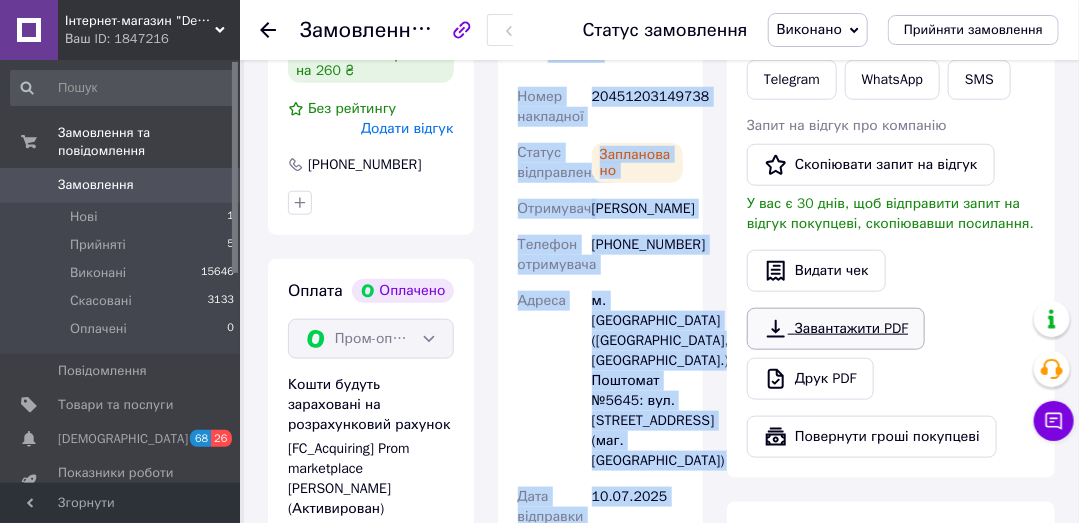 scroll, scrollTop: 446, scrollLeft: 0, axis: vertical 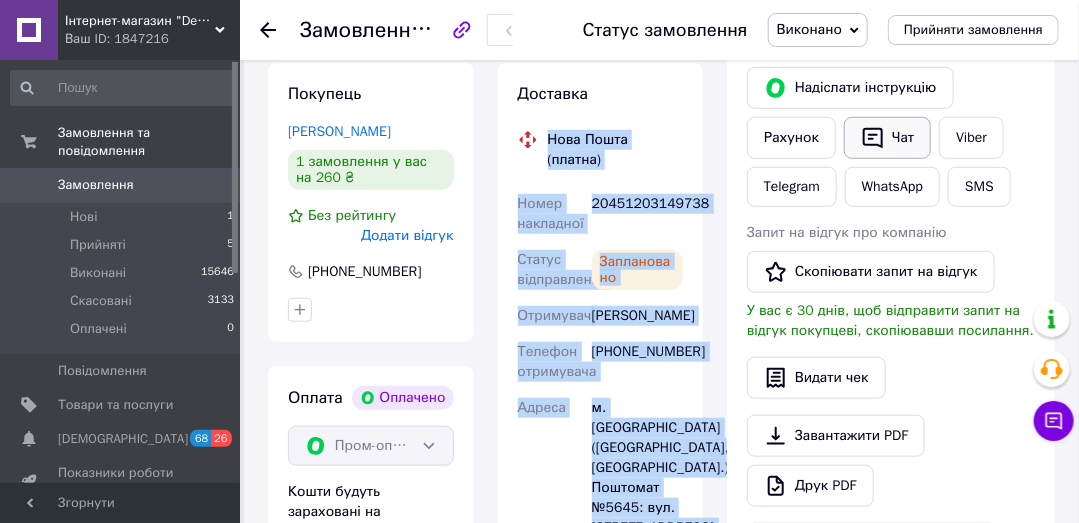 click on "Чат" at bounding box center [887, 138] 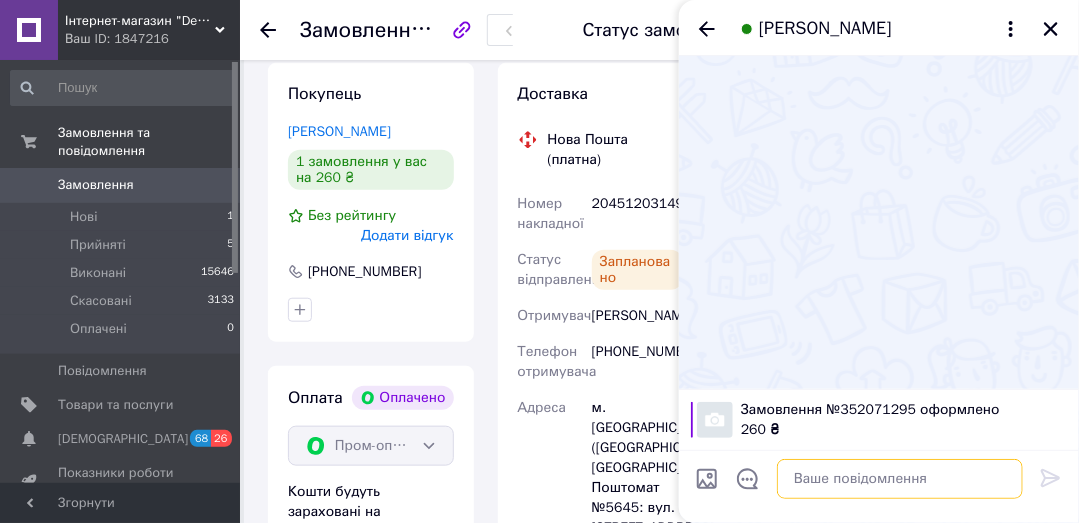 click at bounding box center [900, 479] 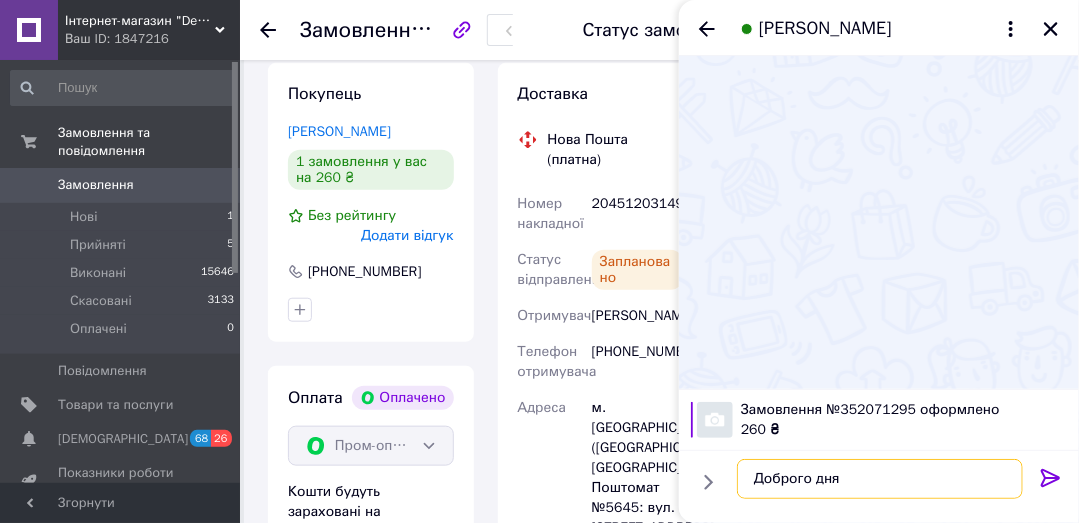 paste on "Нова Пошта (платна)
Номер накладної
20451203149738
Статус відправлення
Заплановано
Отримувач
Ключковский Денис
Телефон отримувача
+380979840514
Адреса
м. Запоріжжя (Запорізька обл., Запорізький р-н.), Поштомат №5645: вул. Чумаченка, 30 (маг. АТБ)
Дата відправки
10.07.2025
Платник
Отримувач
Оціночна вартість
260 ₴
Вартість доставки
60 ₴" 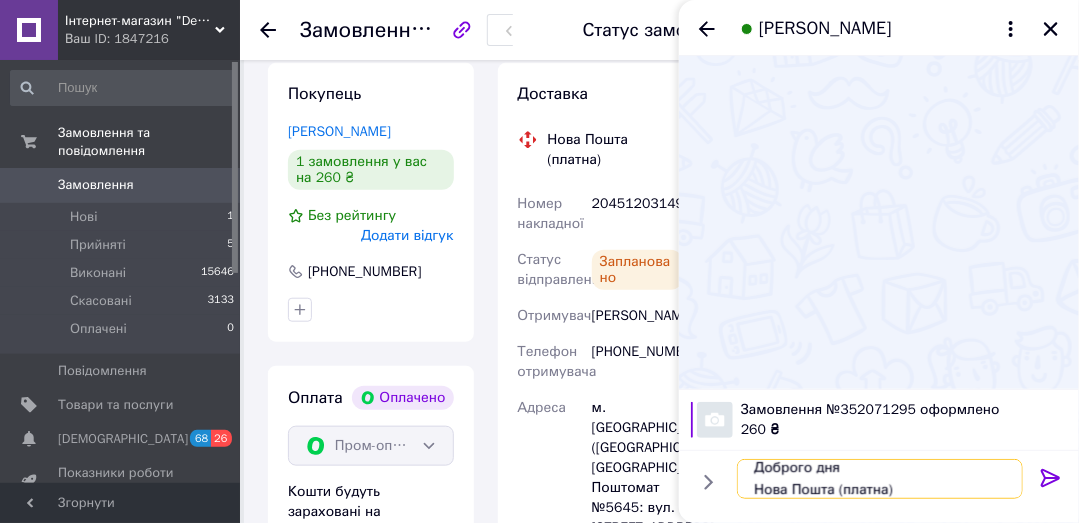 scroll, scrollTop: 251, scrollLeft: 0, axis: vertical 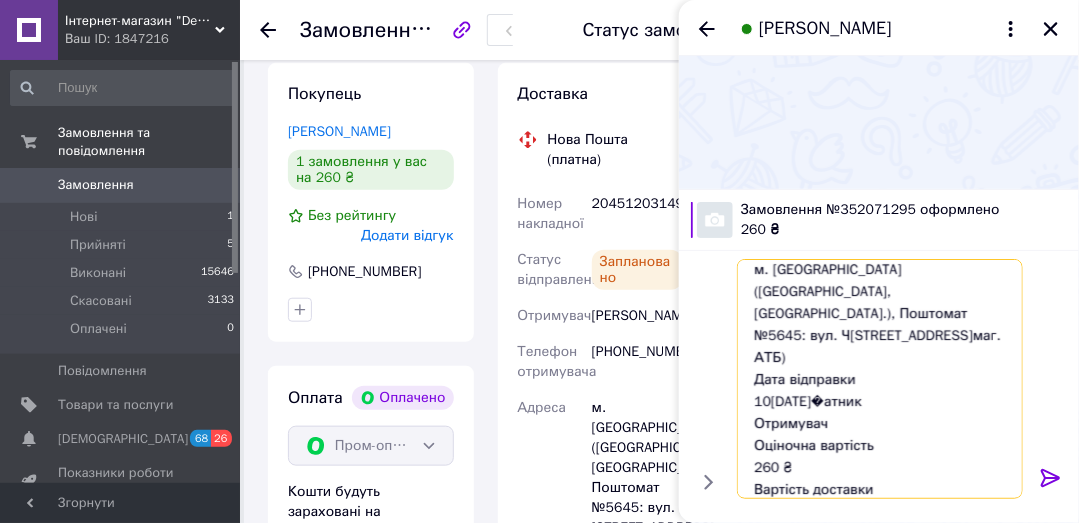 type on "Доброго дня
Нова Пошта (платна)
Номер накладної
20451203149738
Статус відправлення
Заплановано
Отримувач
Ключковский Денис
Телефон отримувача
+380979840514
Адреса
м. Запоріжжя (Запорізька обл., Запорізький р-н.), Поштомат №5645: вул. Чумаченка, 30 (маг. АТБ)
Дата відправки
10.07.2025
Платник
Отримувач
Оціночна вартість
260 ₴
Вартість доставки
60 ₴" 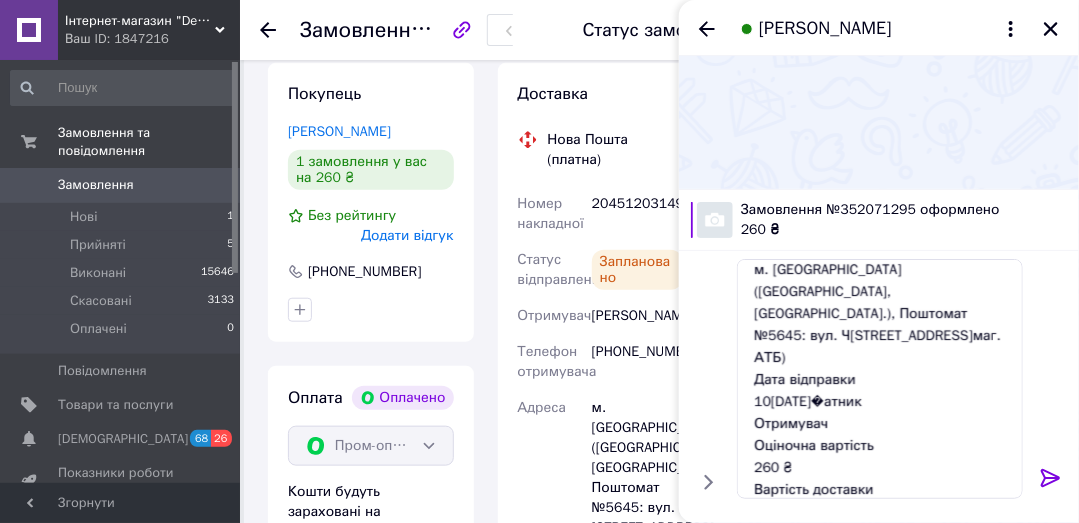 click 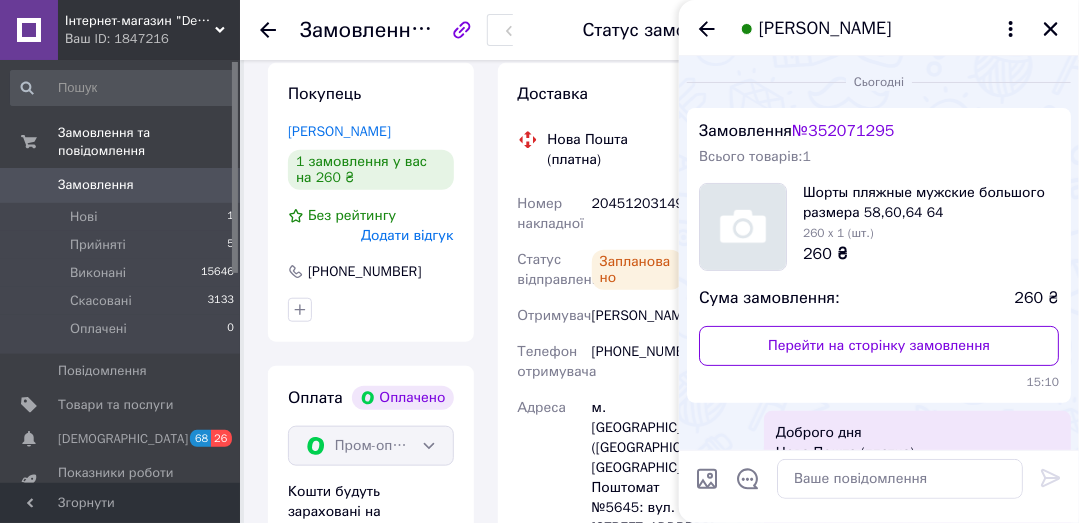 scroll, scrollTop: 0, scrollLeft: 0, axis: both 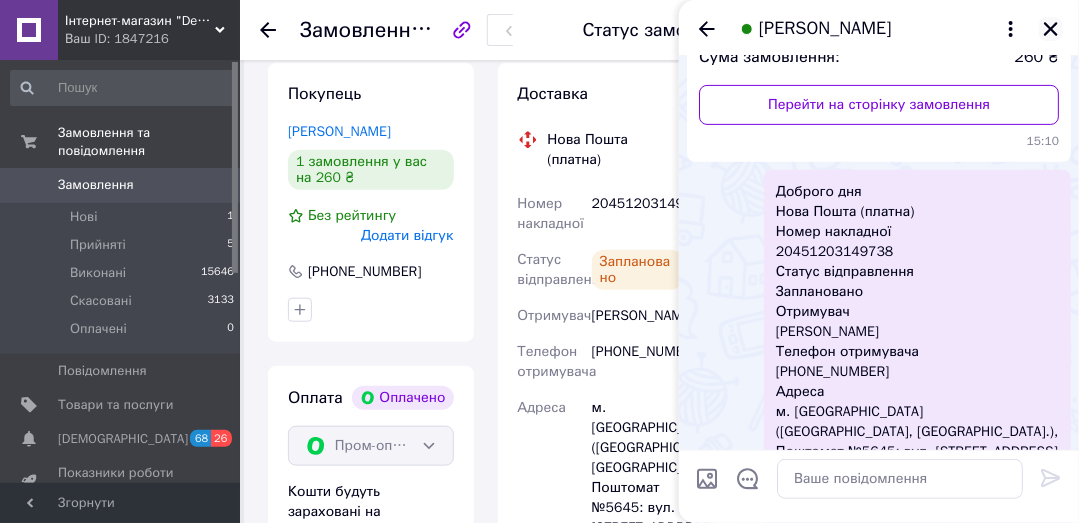 click 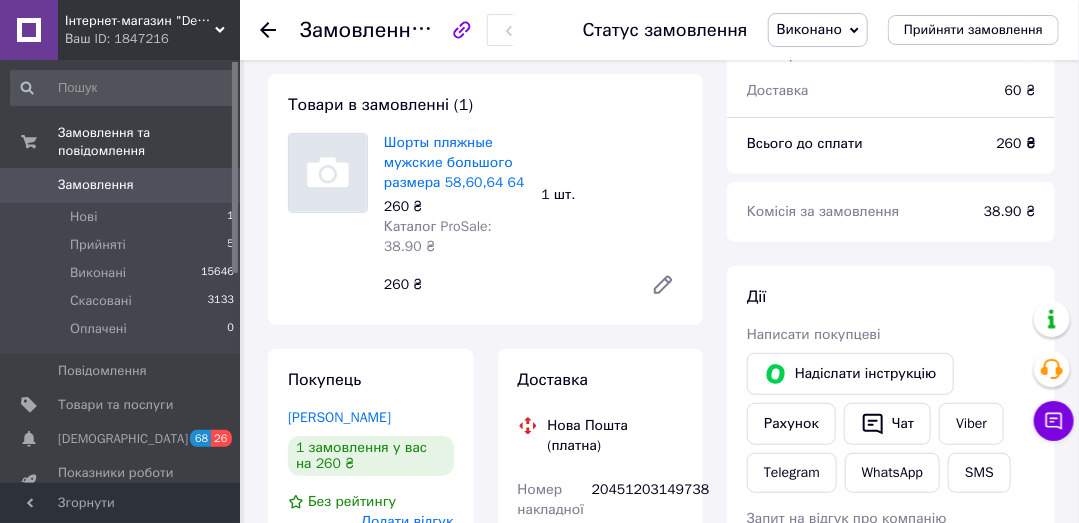scroll, scrollTop: 0, scrollLeft: 0, axis: both 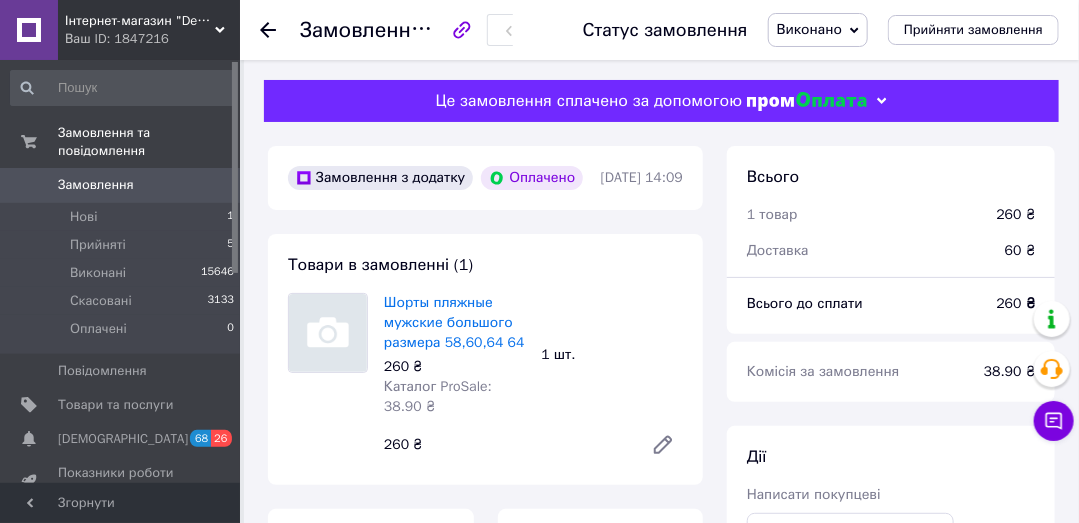 click on "Замовлення" at bounding box center [96, 185] 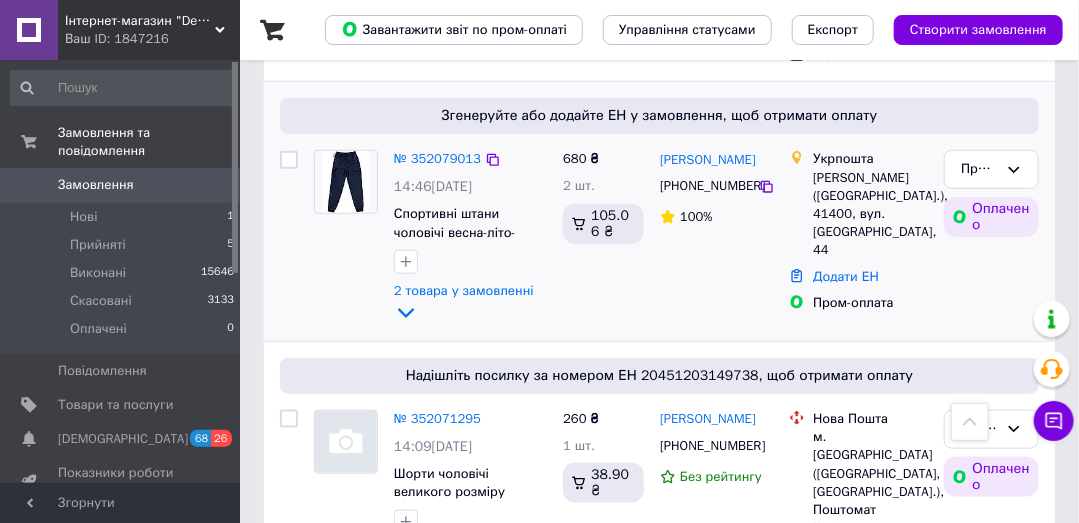 scroll, scrollTop: 571, scrollLeft: 0, axis: vertical 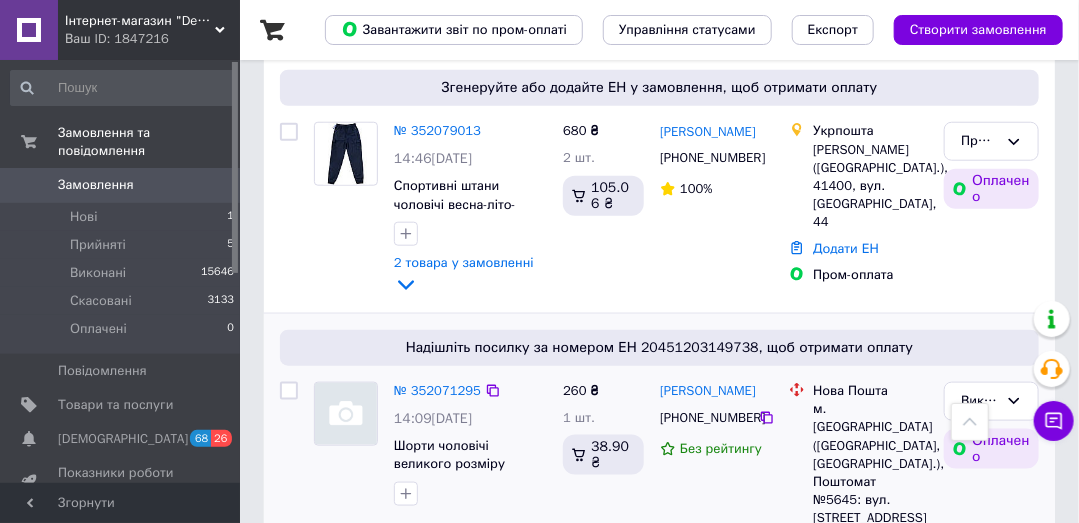click on "Надішліть посилку за номером ЕН 20451203149738, щоб отримати оплату № 352071295 14:09, 10.07.2025 Шорти чоловічі великого розміру 58,60,64 64 260 ₴ 1 шт. 38.90 ₴ Денис Ключковский +380979840514 Без рейтингу Нова Пошта м. Запоріжжя (Запорізька обл., Запорізький р-н.), Поштомат №5645: вул. Чумаченка, 30 (маг. АТБ) ЕН: 20451203149738 Заплановано Пром-оплата Виконано Оплачено" at bounding box center (659, 506) 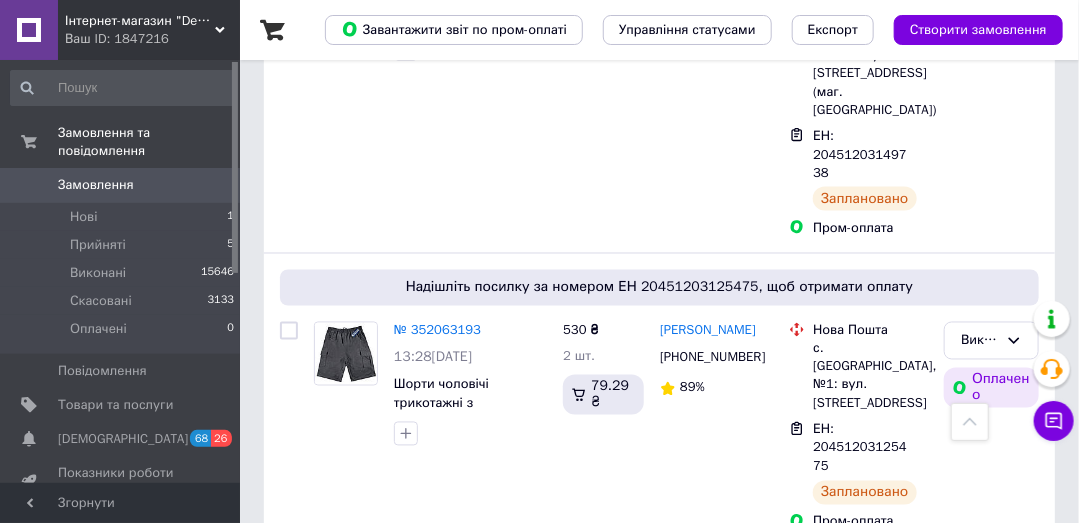 scroll, scrollTop: 1142, scrollLeft: 0, axis: vertical 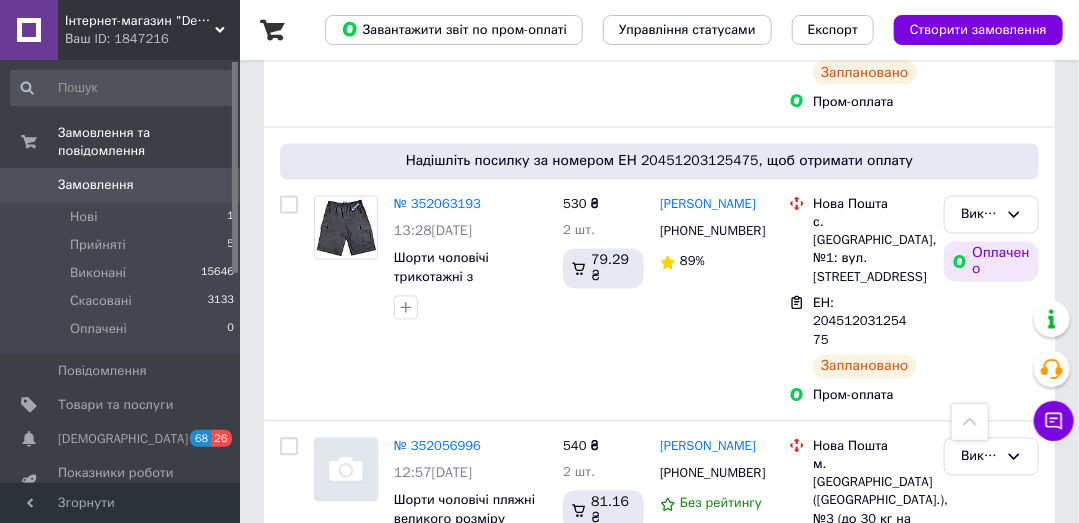 click on "Список замовлень   Завантажити звіт по пром-оплаті Управління статусами Експорт Створити замовлення -667.30 ₴ реальних коштів на балансі Поповнити баланс Через 4 дні товари стануть неактивні Поповніть Баланс ,  щоб продовжити отримувати замовлення Фільтри Збережені фільтри: Усі (18785) Замовлення Cума Покупець Доставка та оплата Статус № 352083023 15:07, 10.07.2025 Шорти чоловічі трикотажні 46,48,50,52,56 52 520 ₴ 2 шт. 77.79 ₴ сергей щедров +380939691356 100% Нова Пошта смт. Буялик (Одеська обл., Березівський р-н. Великобуялицька сільрада), №1: вул. Центральна, 40а Додати ЕН Післяплата Нове 1" at bounding box center [659, 2034] 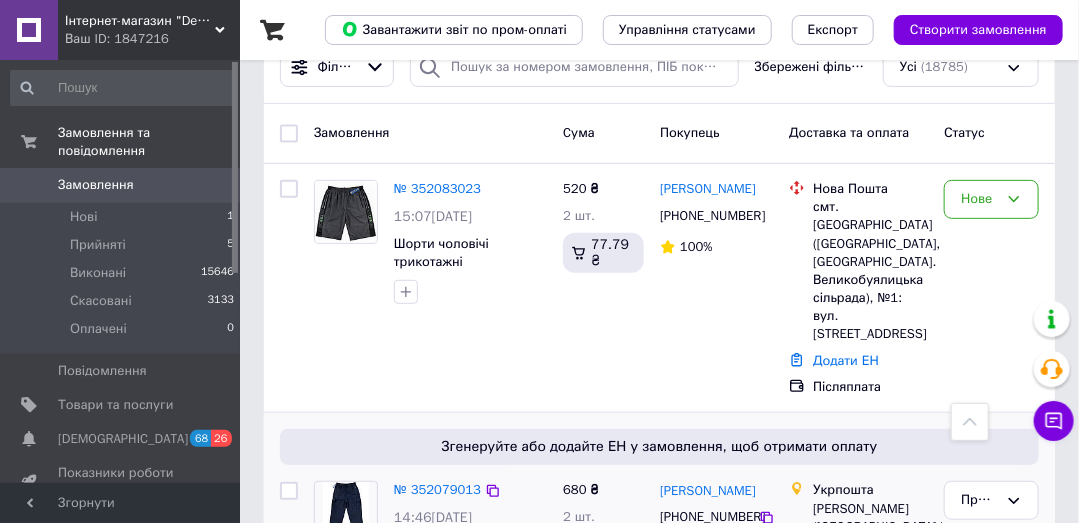 scroll, scrollTop: 190, scrollLeft: 0, axis: vertical 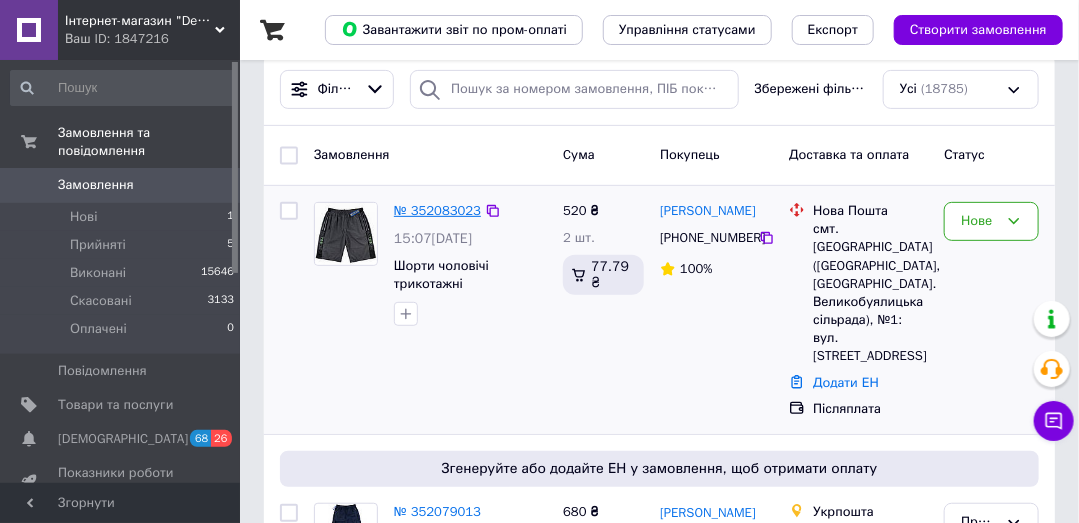 click on "№ 352083023" at bounding box center (437, 210) 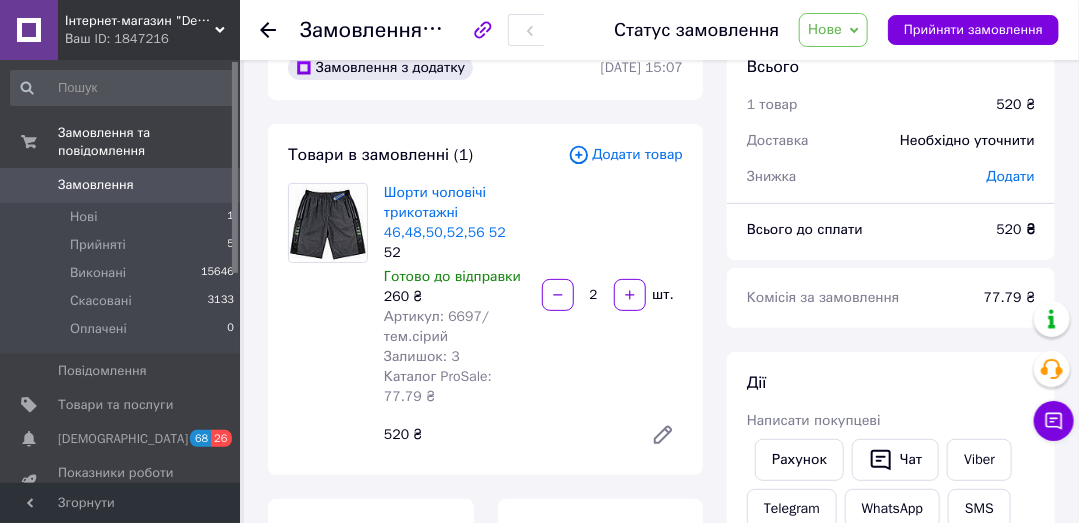 scroll, scrollTop: 0, scrollLeft: 0, axis: both 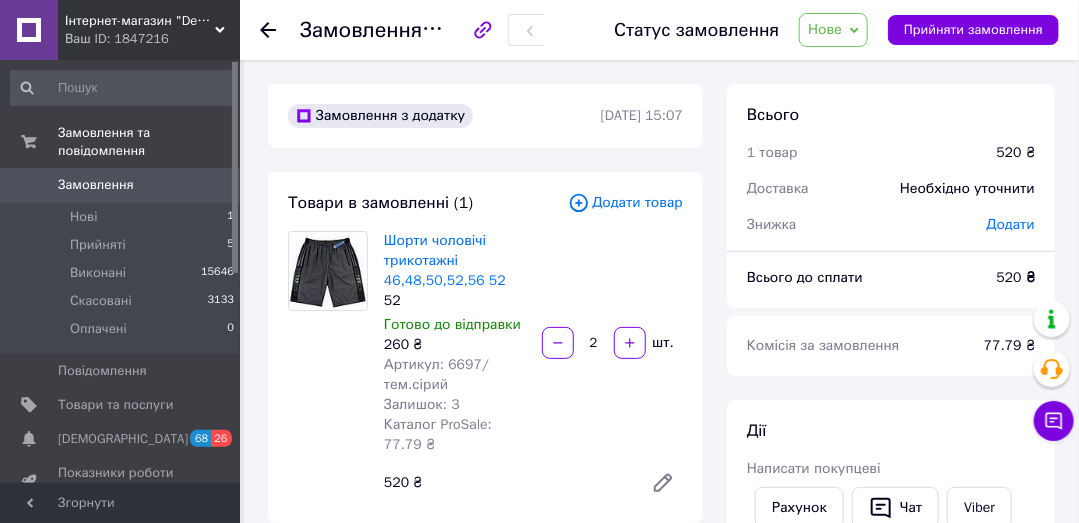 click on "Замовлення 0" at bounding box center (123, 185) 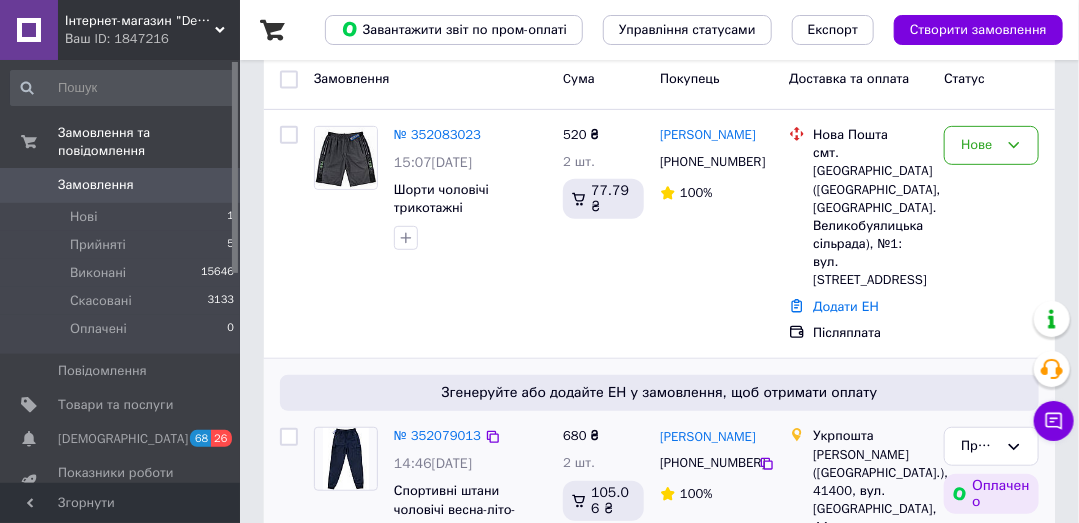 scroll, scrollTop: 285, scrollLeft: 0, axis: vertical 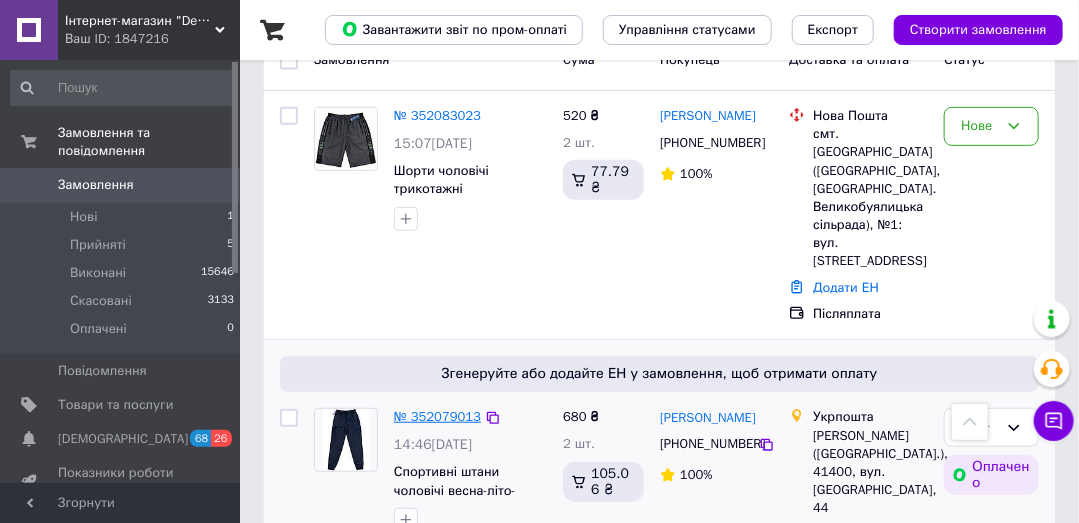 click on "№ 352079013" at bounding box center (437, 416) 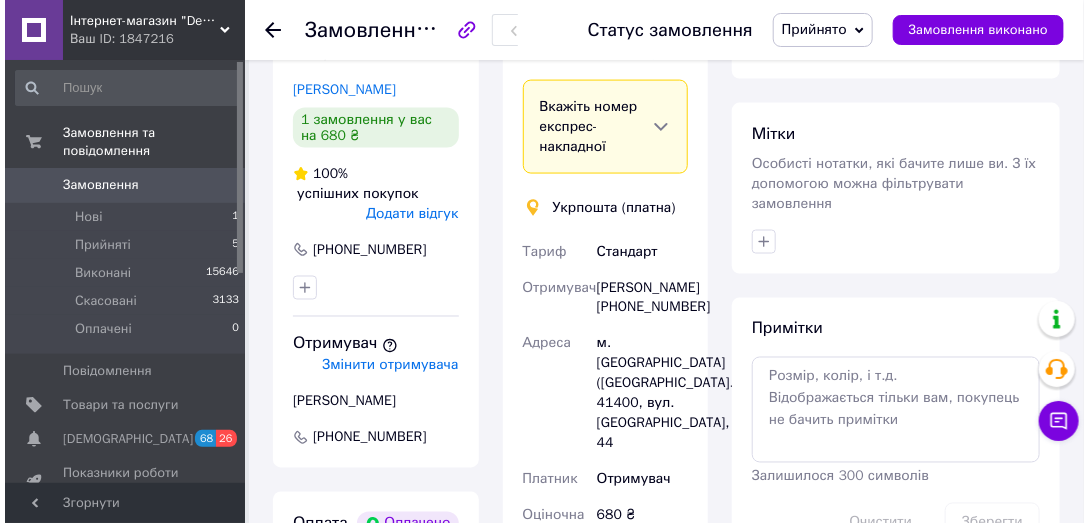 scroll, scrollTop: 857, scrollLeft: 0, axis: vertical 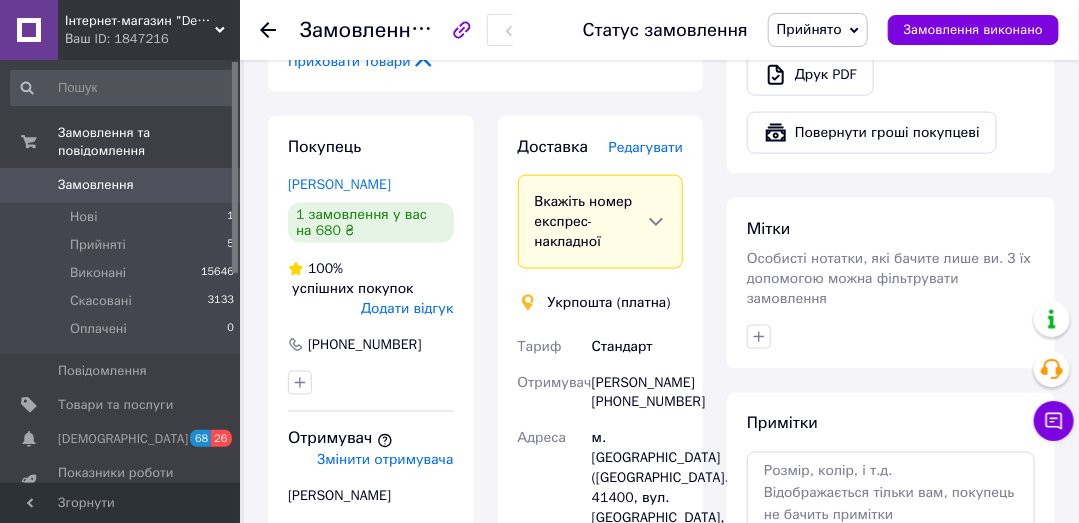 click on "Редагувати" at bounding box center [646, 147] 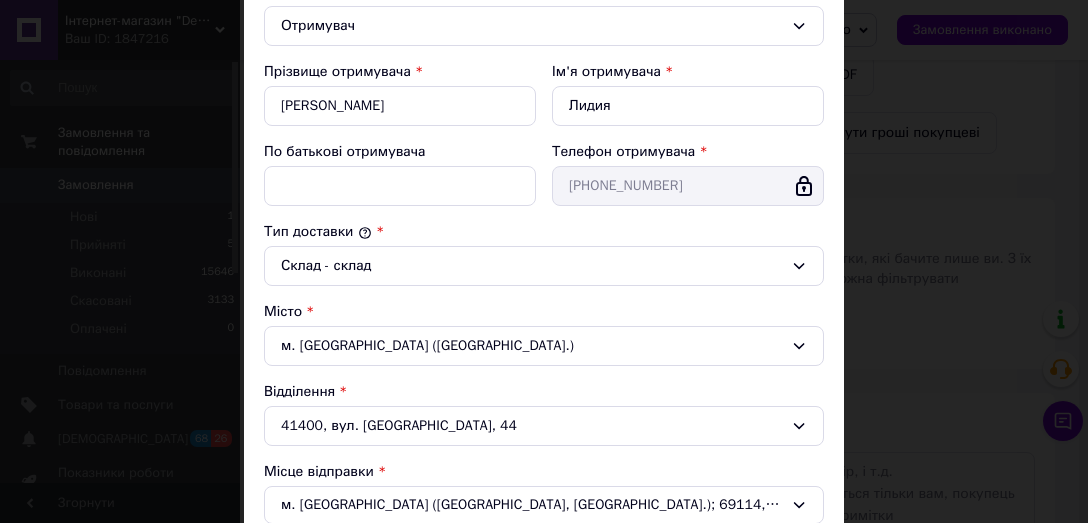scroll, scrollTop: 476, scrollLeft: 0, axis: vertical 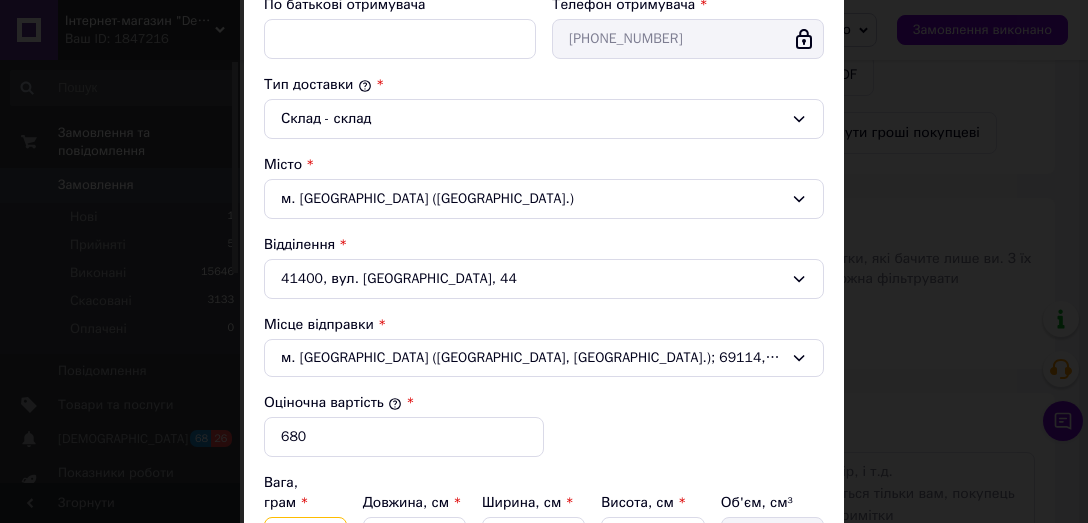 drag, startPoint x: 277, startPoint y: 506, endPoint x: 332, endPoint y: 509, distance: 55.081757 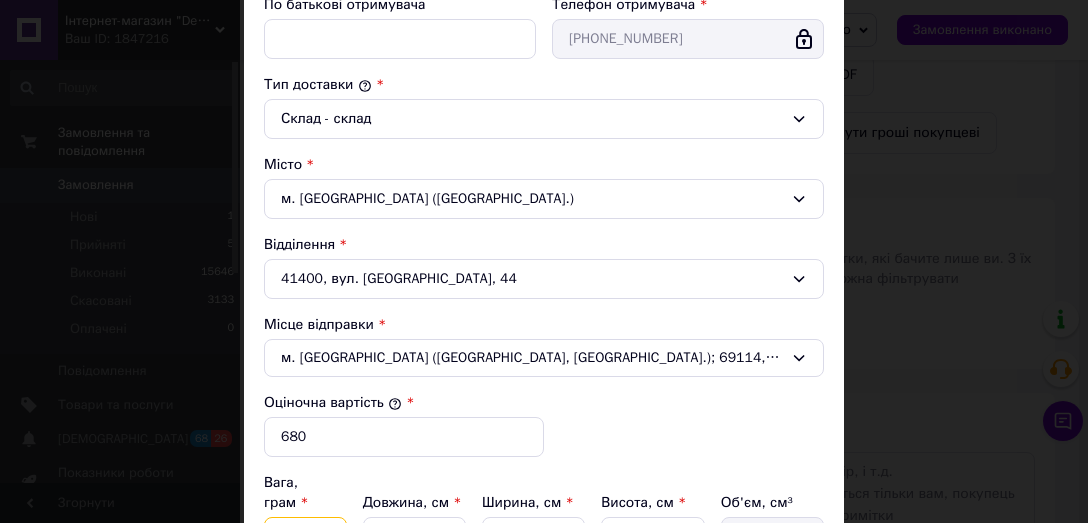 type on "702" 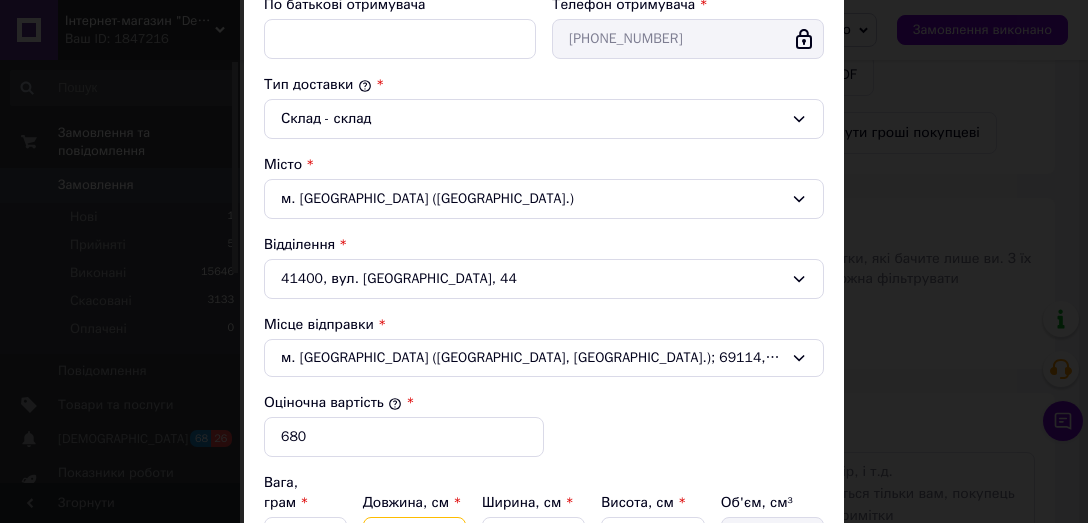 click on "11" at bounding box center (414, 537) 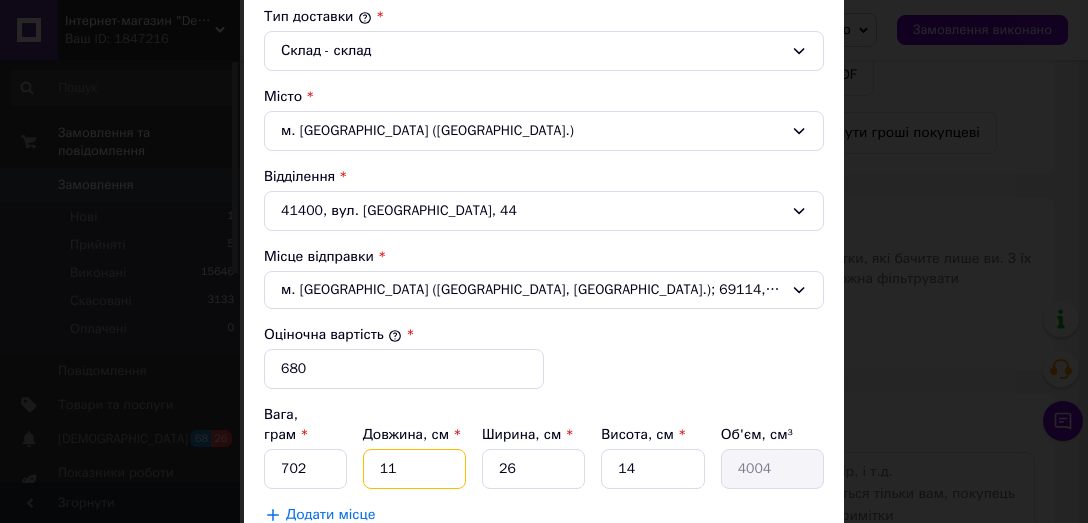 scroll, scrollTop: 571, scrollLeft: 0, axis: vertical 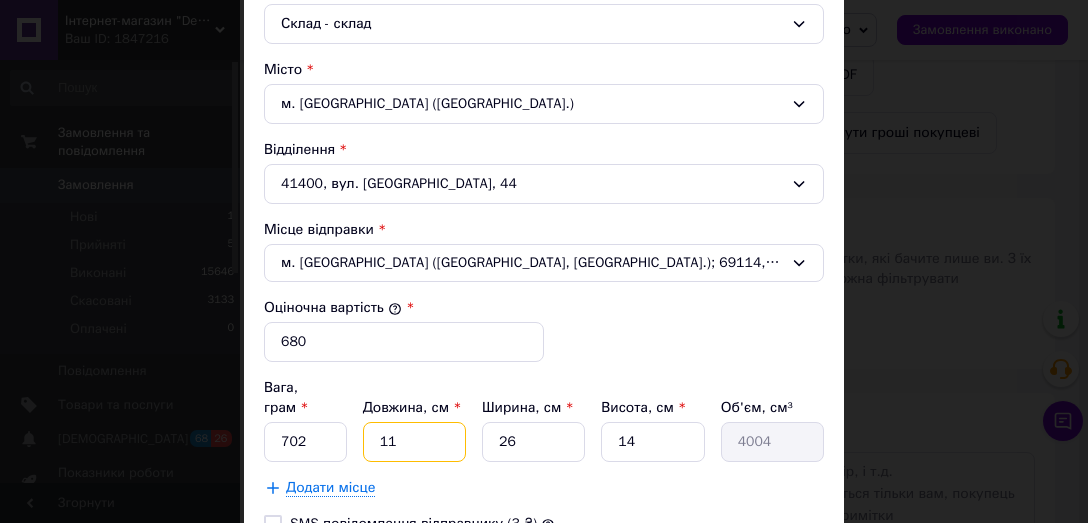 type on "1" 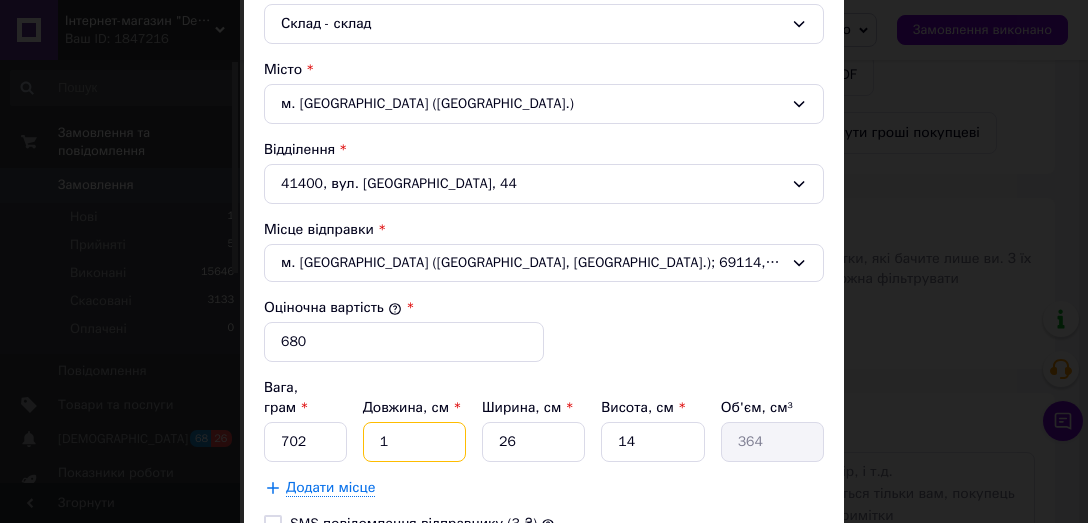 type 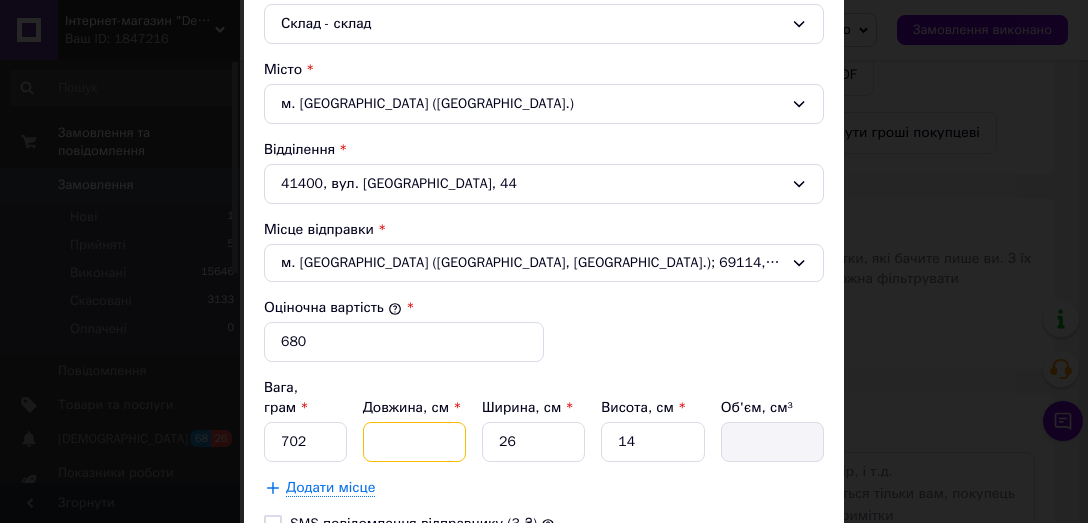 type on "3" 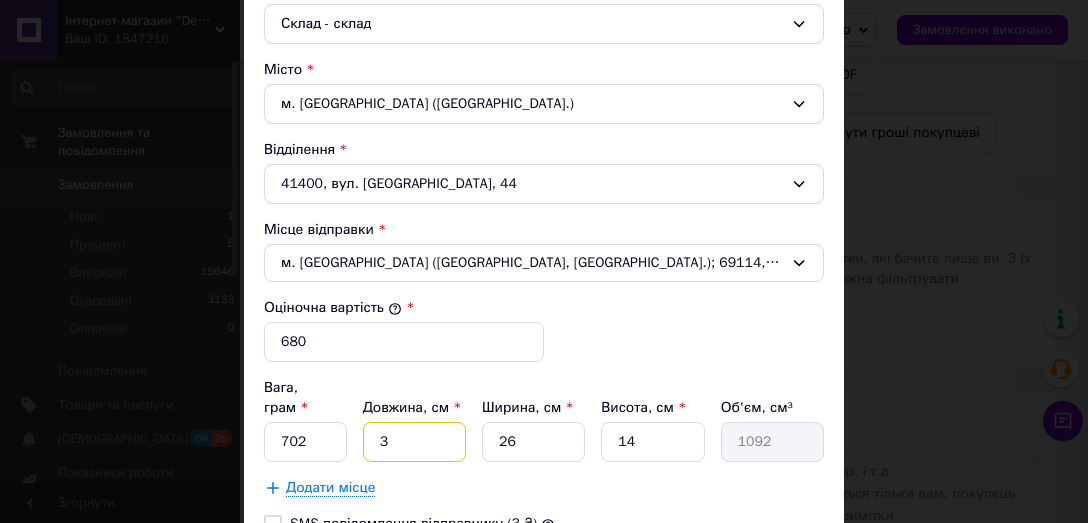 type on "36" 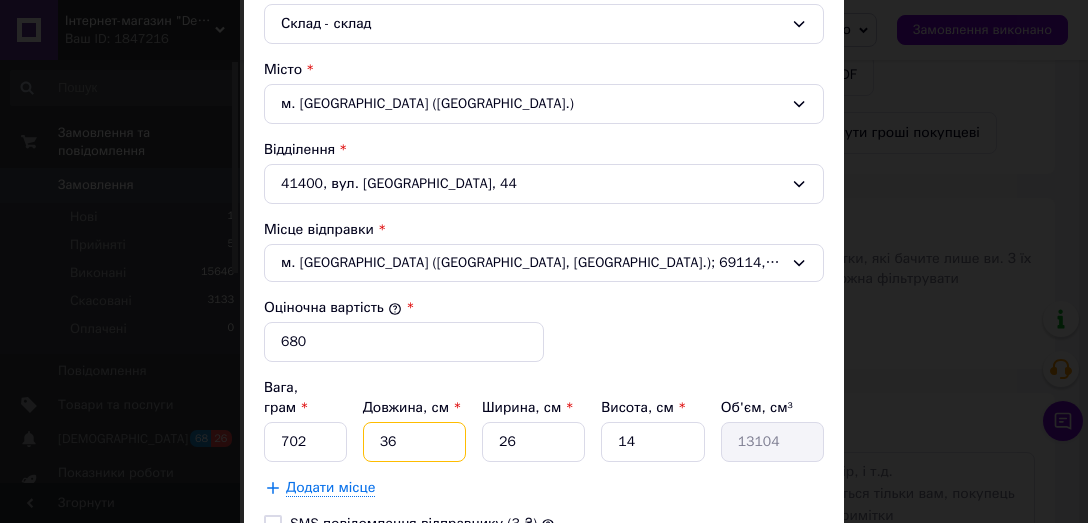 type on "36" 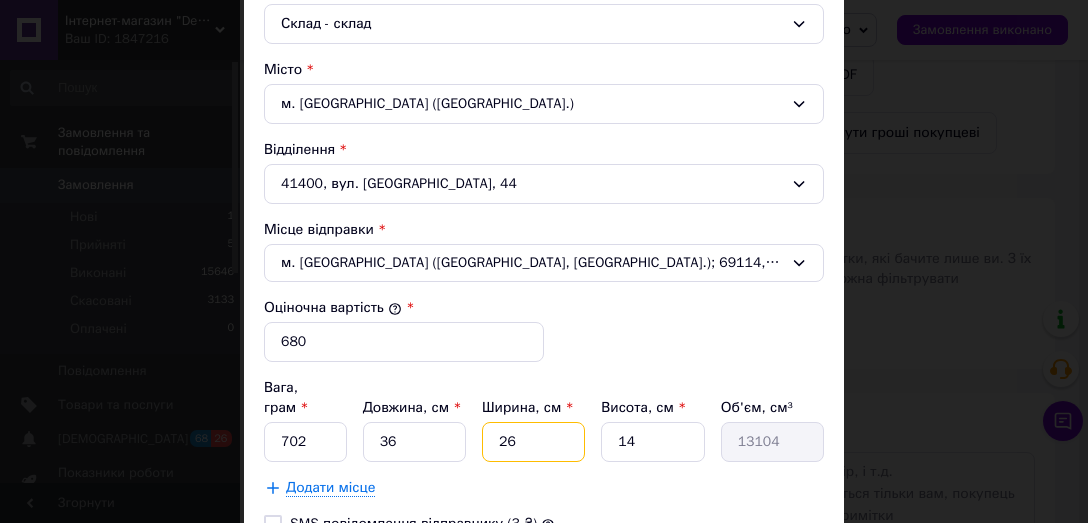 click on "26" at bounding box center (533, 442) 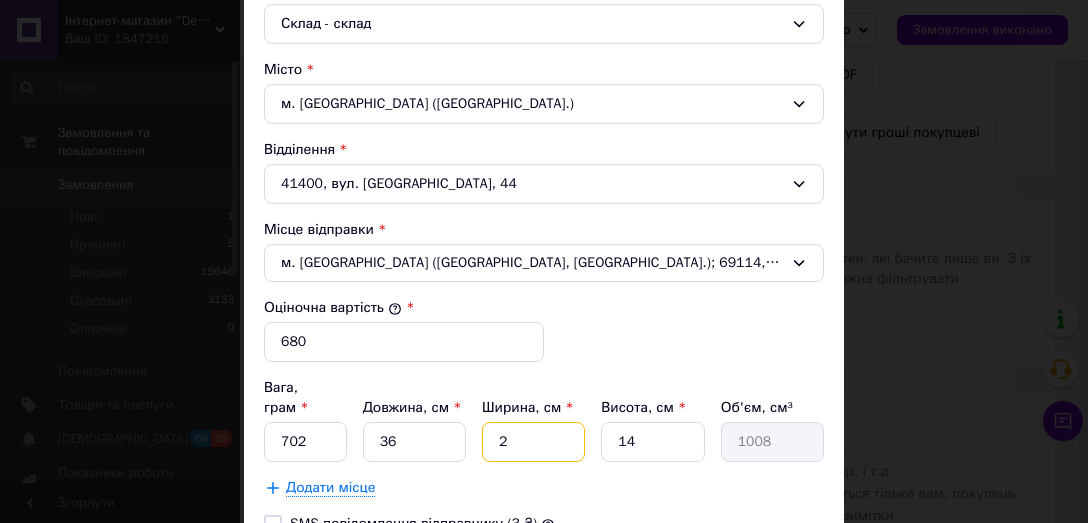 type 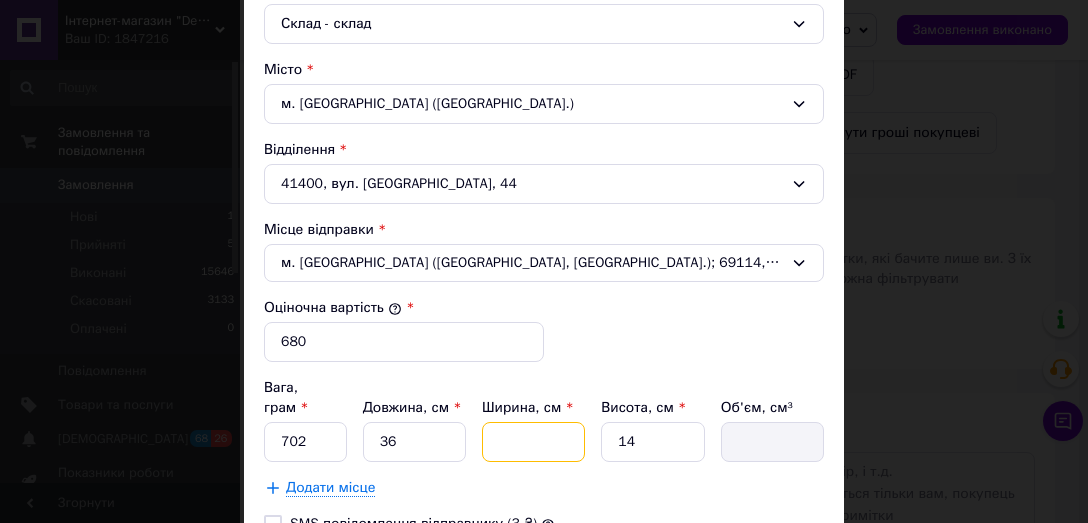 type on "3" 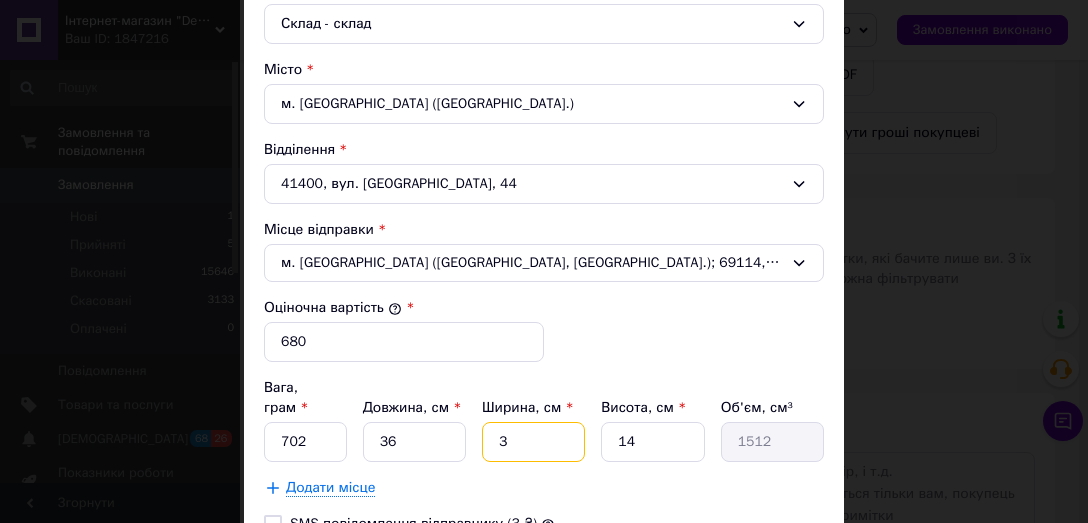 type on "36" 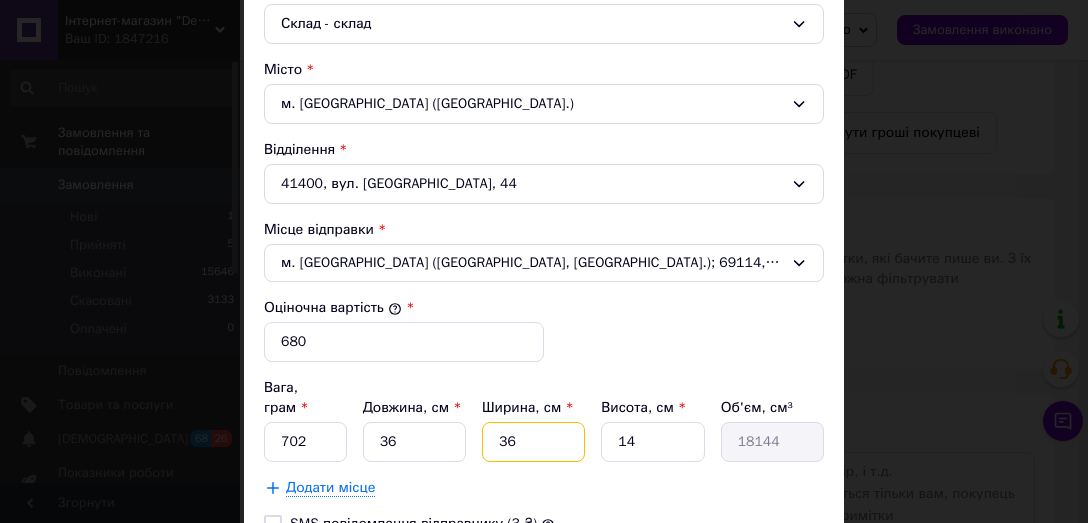 type on "36" 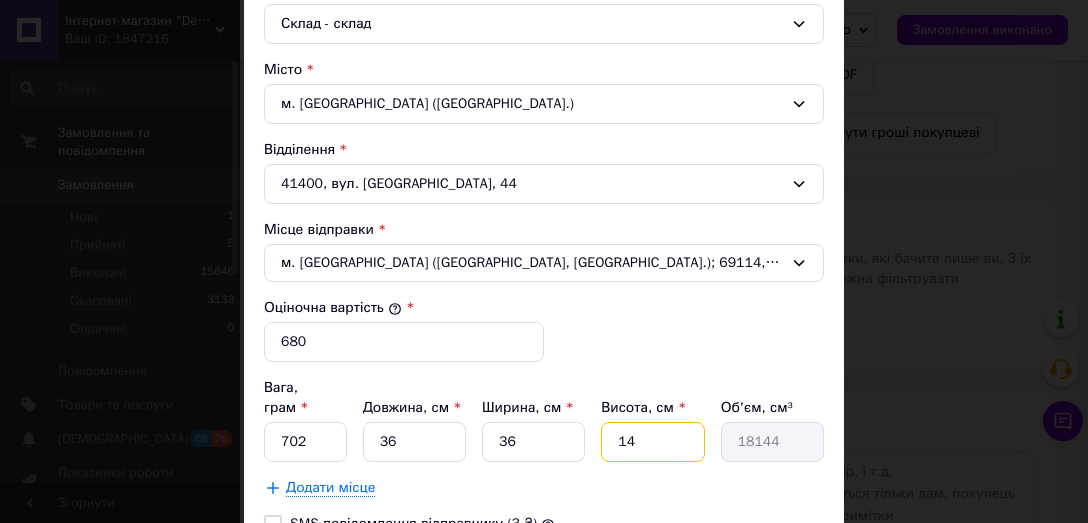 click on "14" at bounding box center [652, 442] 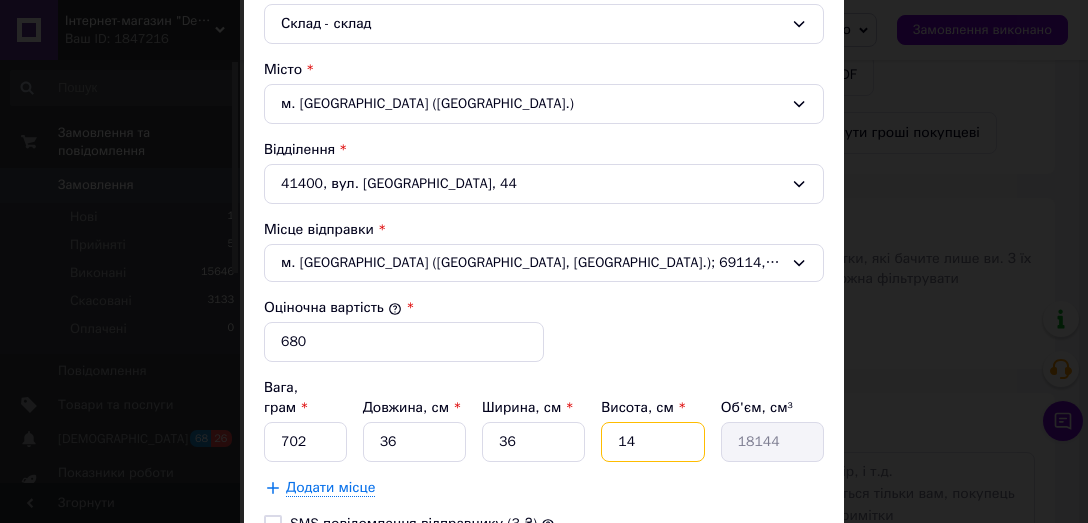 type on "1" 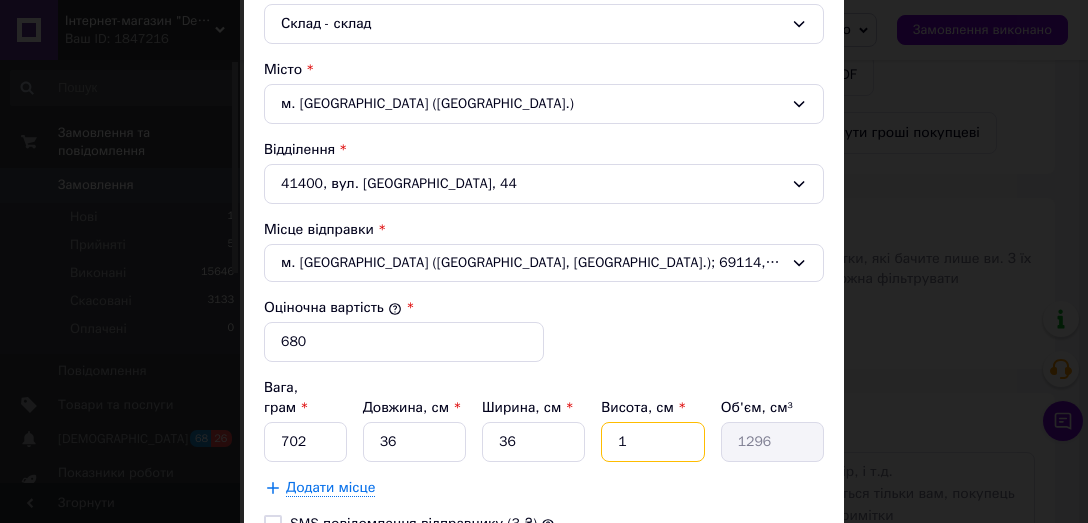 type on "17" 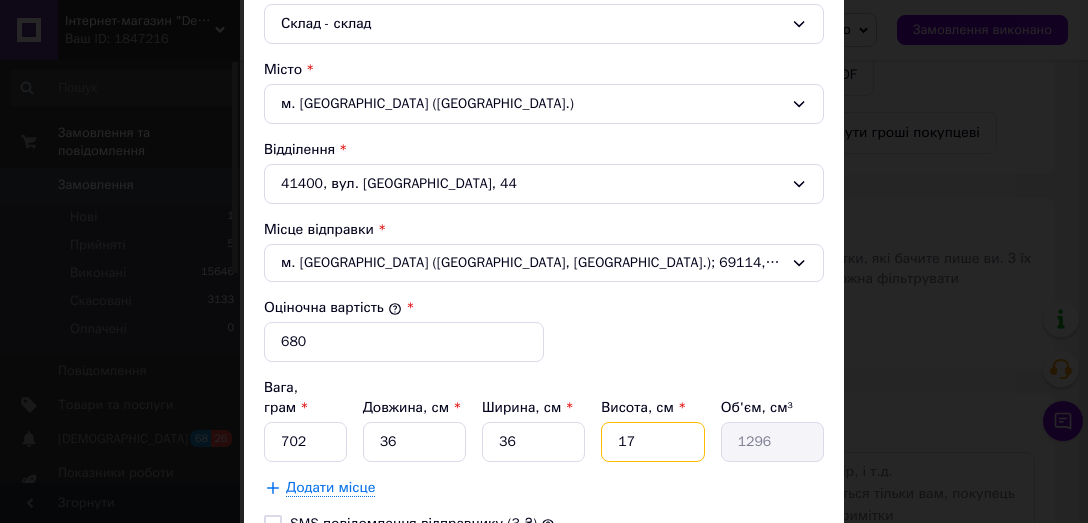 type on "22032" 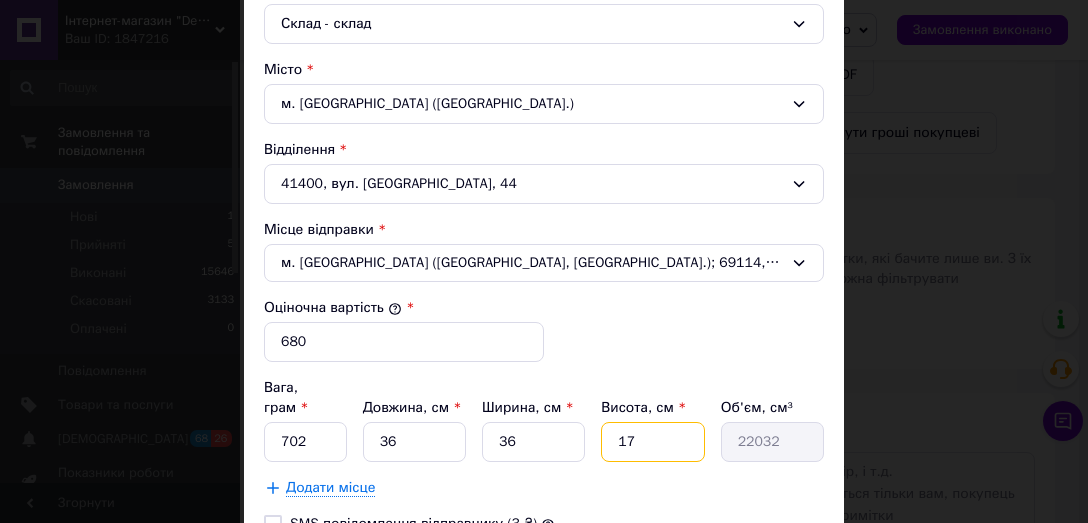 type on "1" 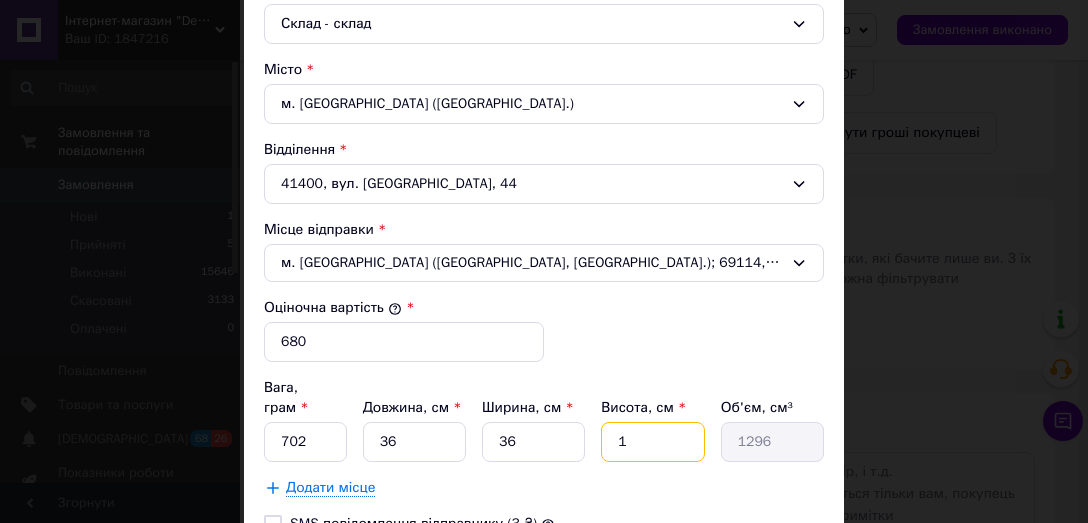 type 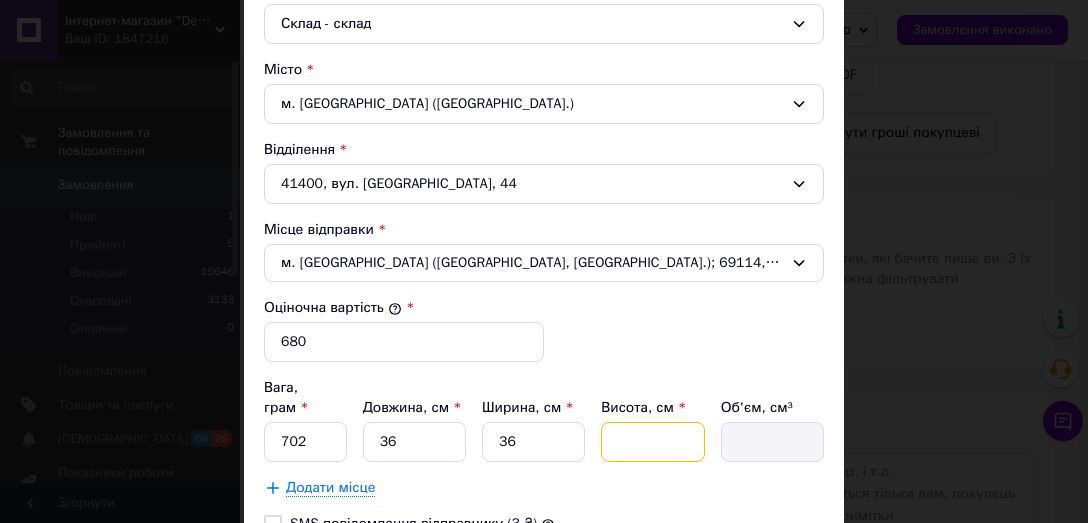 type on "7" 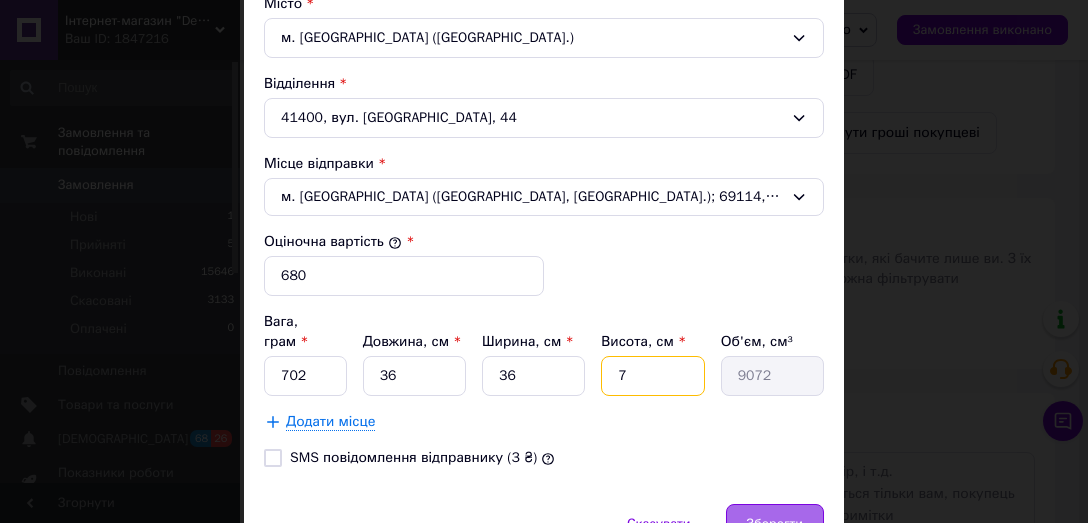 scroll, scrollTop: 717, scrollLeft: 0, axis: vertical 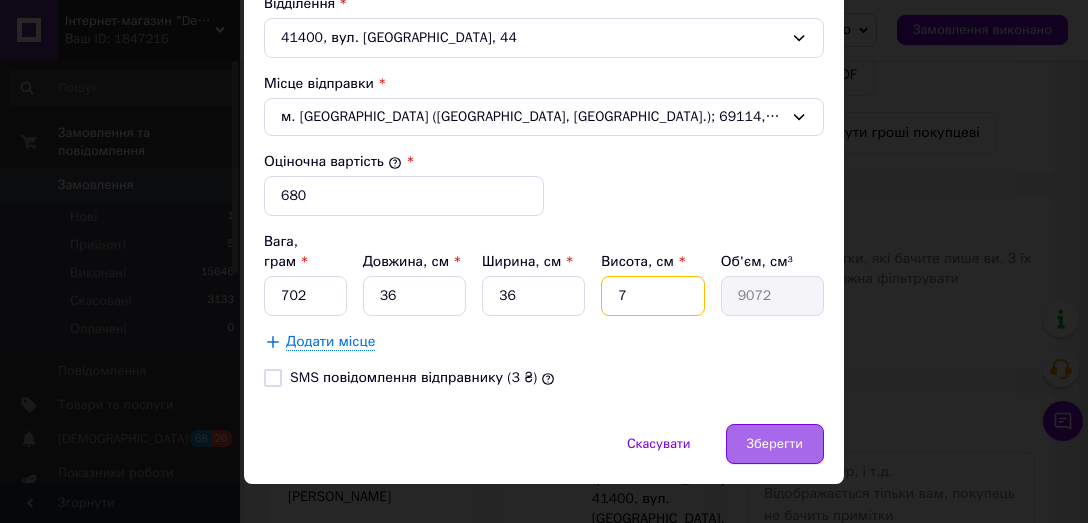type on "7" 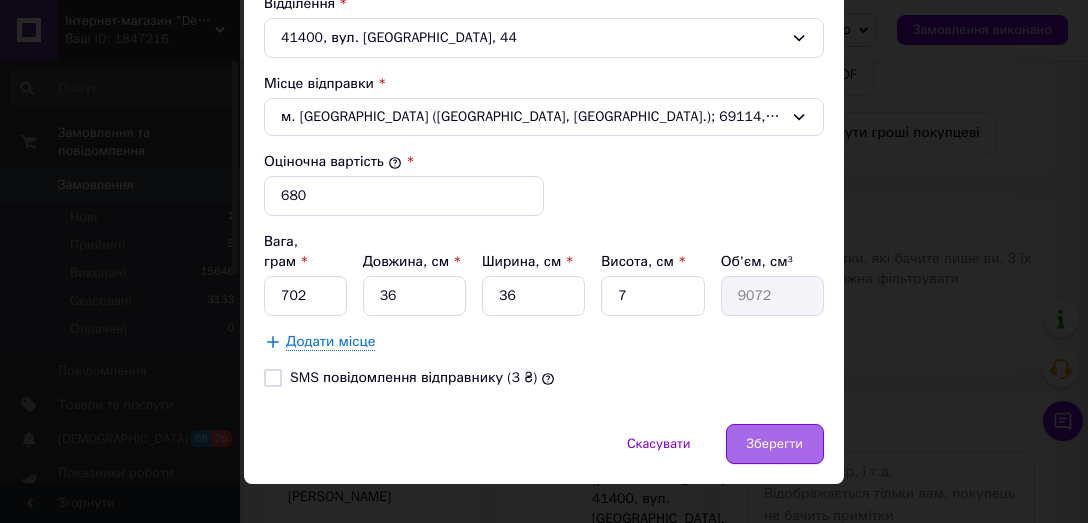 click on "Зберегти" at bounding box center (775, 444) 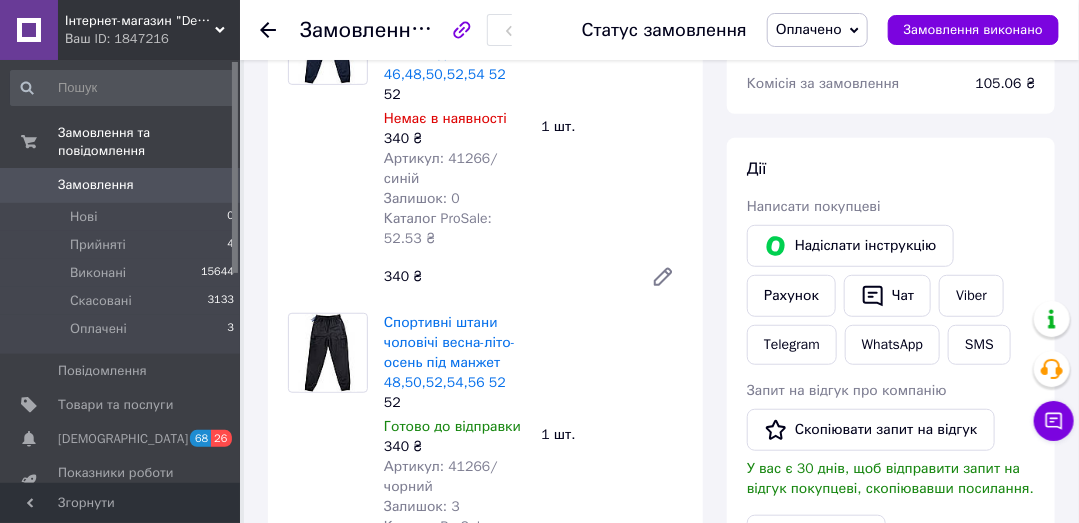 scroll, scrollTop: 285, scrollLeft: 0, axis: vertical 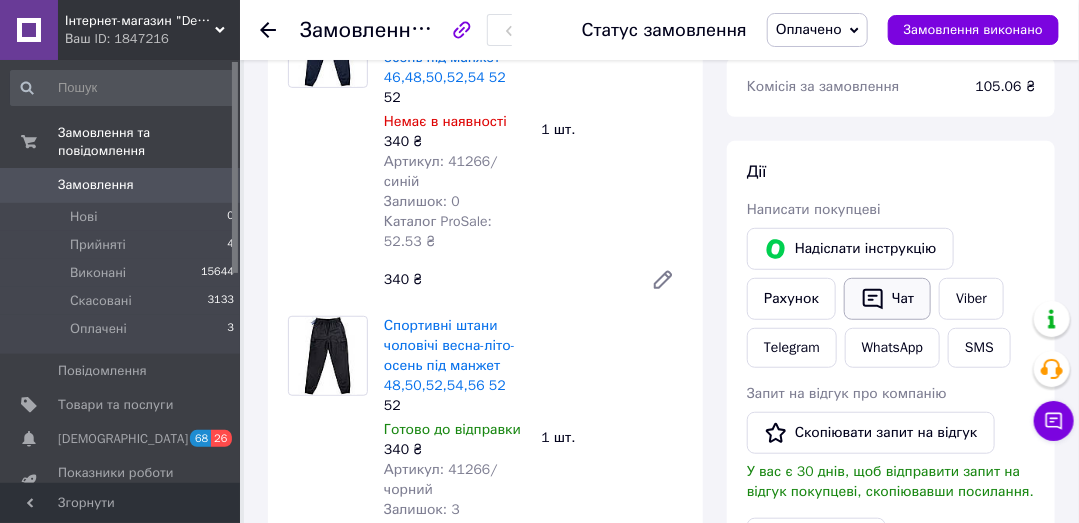 click on "Чат" at bounding box center [887, 299] 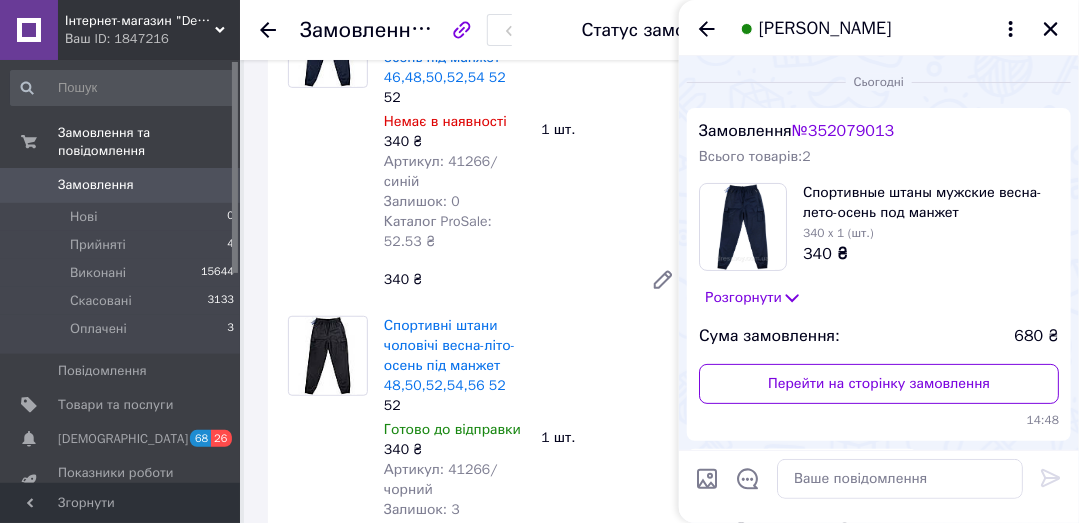 scroll, scrollTop: 124, scrollLeft: 0, axis: vertical 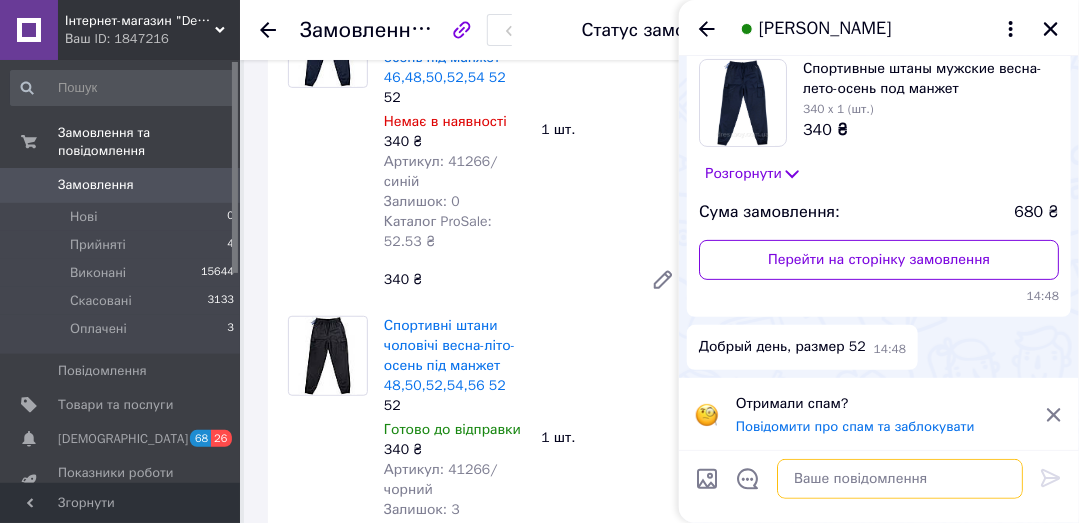 click at bounding box center [900, 479] 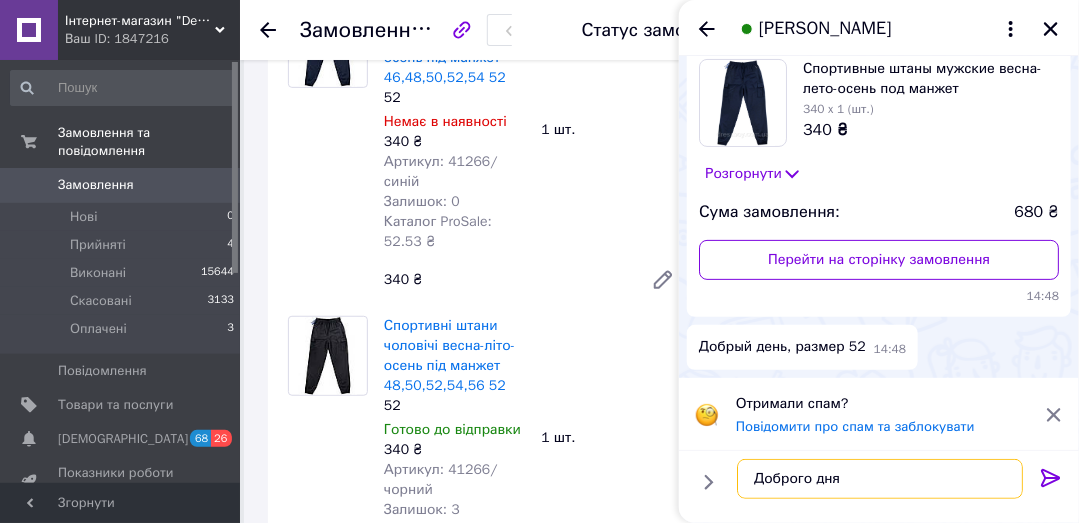 type on "Доброго дня" 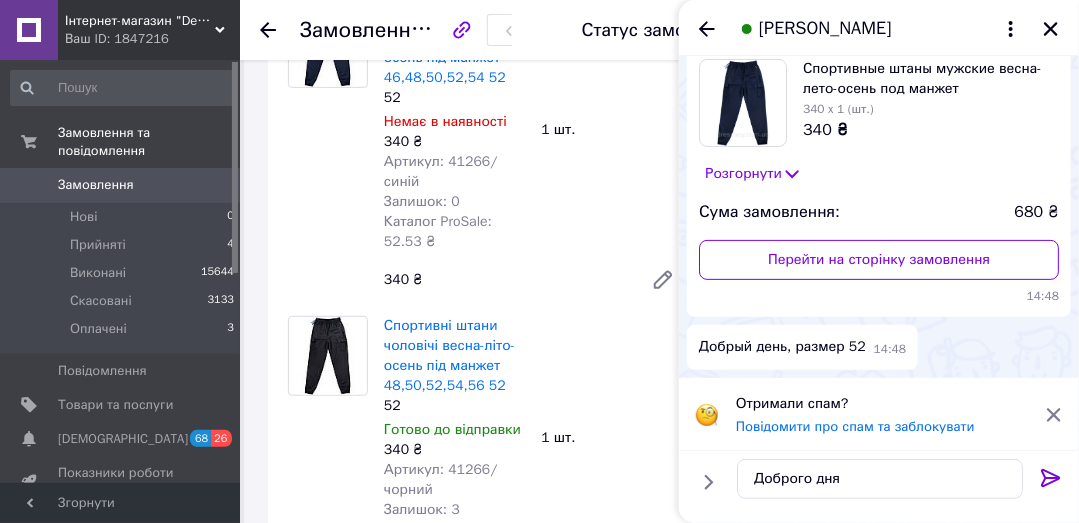 click on "Отримали спам? Повідомити про спам та заблокувати" at bounding box center (879, 415) 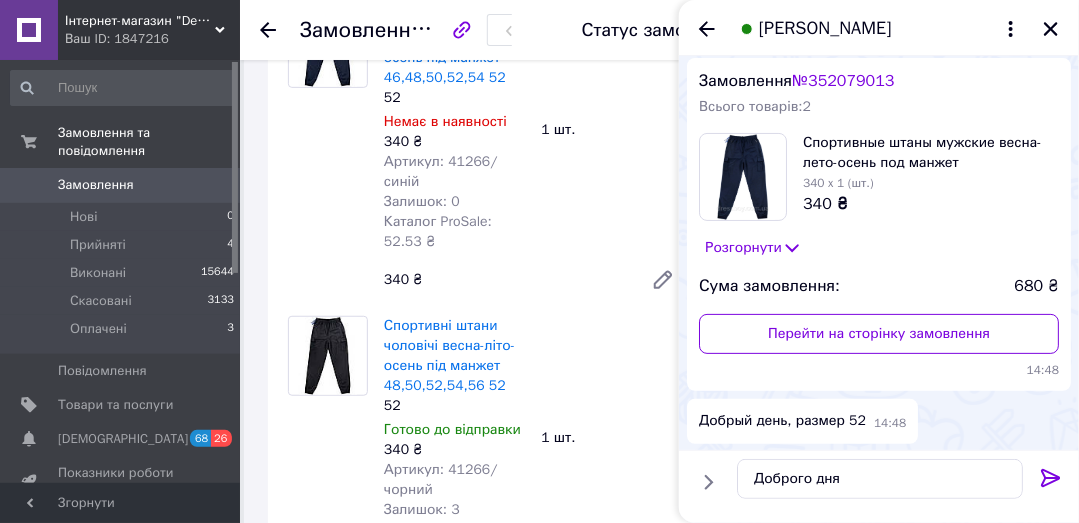 click 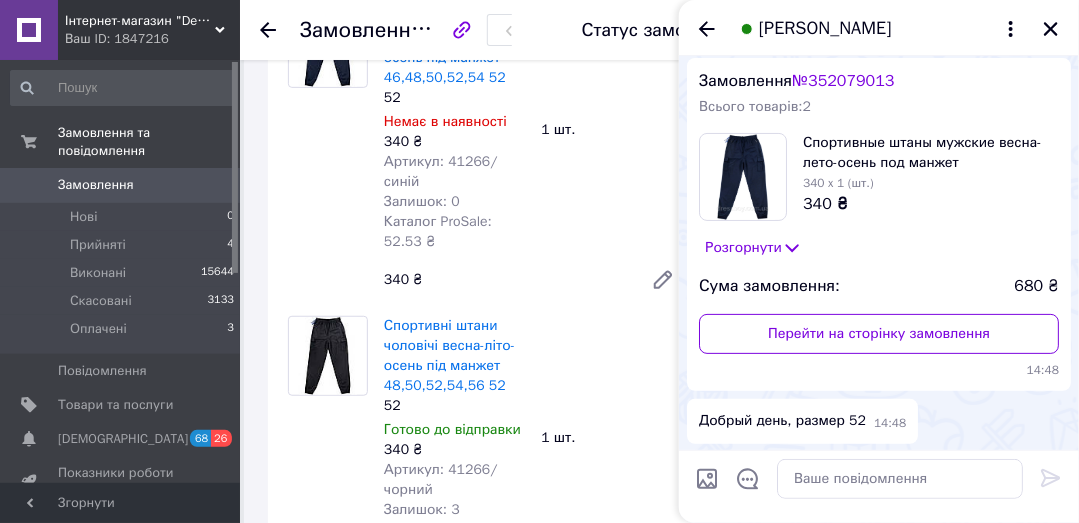 scroll, scrollTop: 103, scrollLeft: 0, axis: vertical 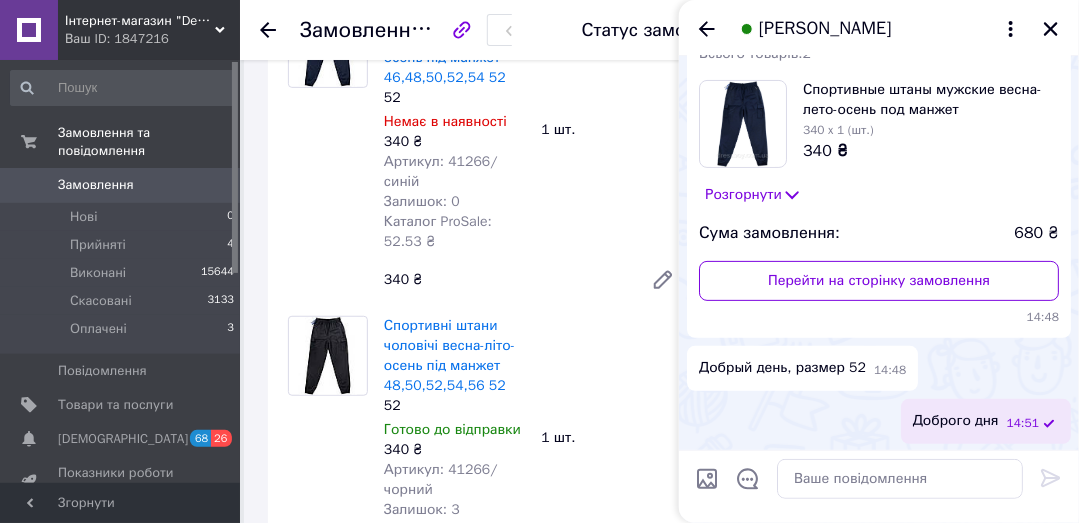 click on "Товари в замовленні (2) Спортивні штани чоловічі весна-літо-осень під манжет 46,48,50,52,54 52 52 Немає в наявності 340 ₴ Артикул: 41266/синій Залишок: 0 Каталог ProSale: 52.53 ₴  1 шт. 340 ₴ Спортивні штани чоловічі весна-літо-осень під манжет 48,50,52,54,56 52 52 Готово до відправки 340 ₴ Артикул: 41266/чорний Залишок: 3 Каталог ProSale: 52.53 ₴  1 шт. 340 ₴ Приховати товари" at bounding box center (485, 306) 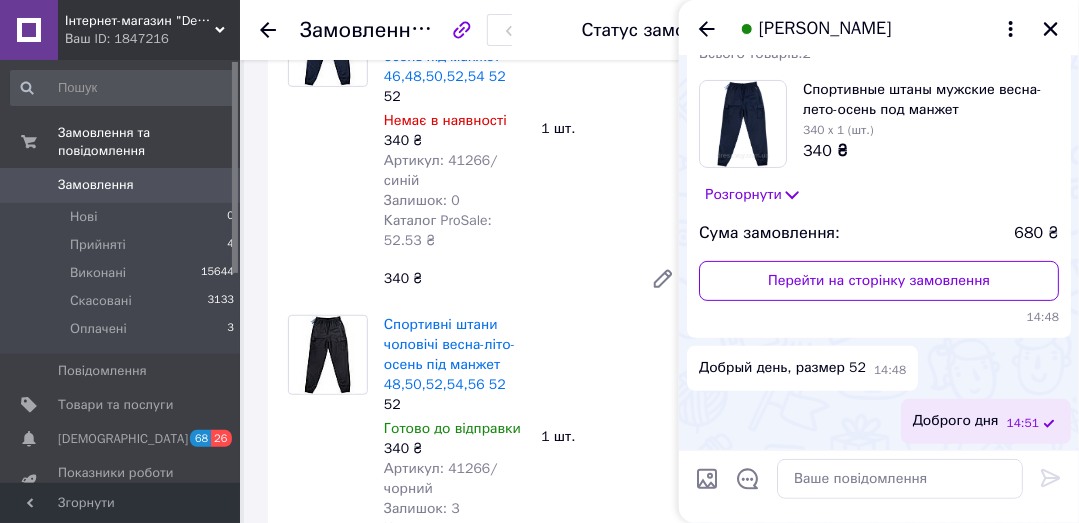 scroll, scrollTop: 285, scrollLeft: 0, axis: vertical 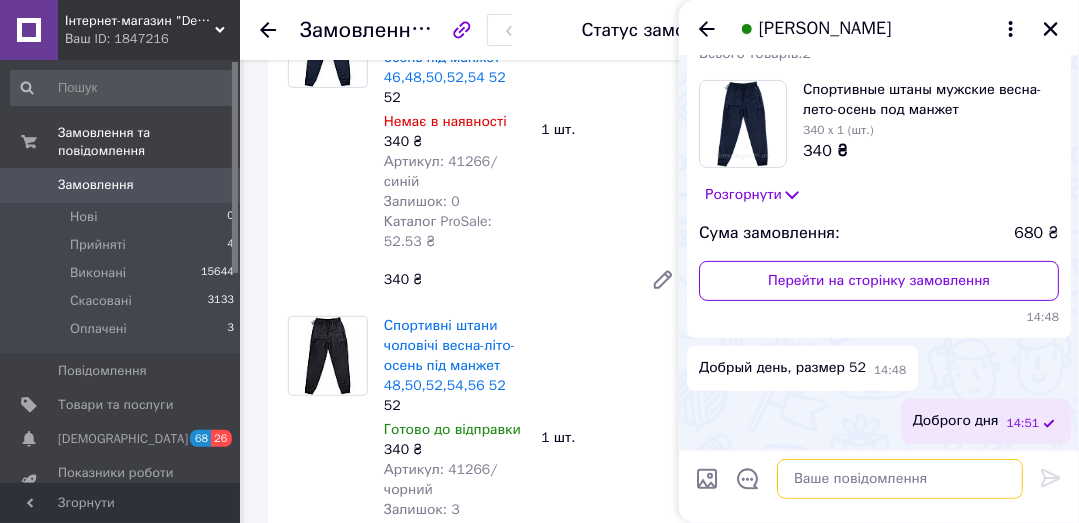 click at bounding box center [900, 479] 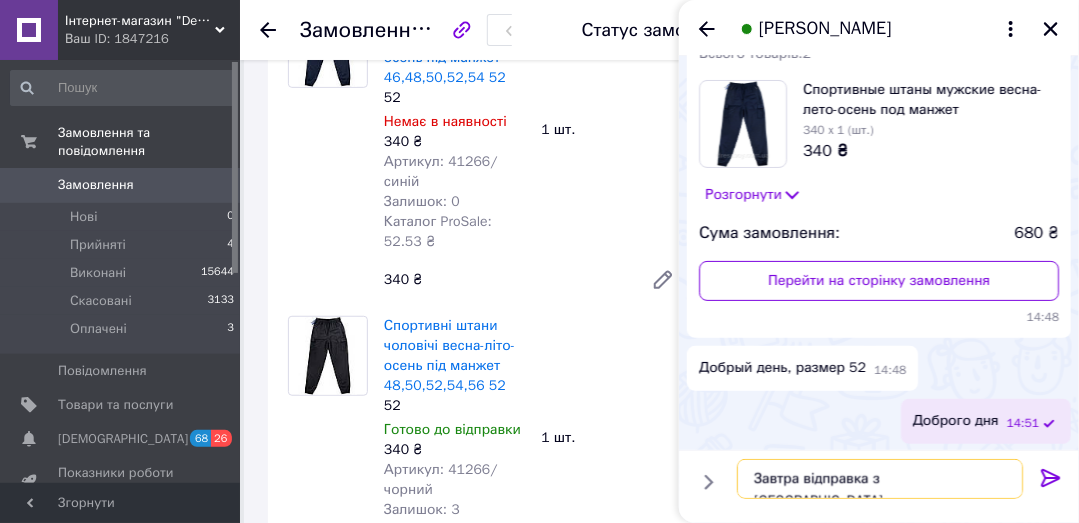 type on "Завтра відправка з [GEOGRAPHIC_DATA]" 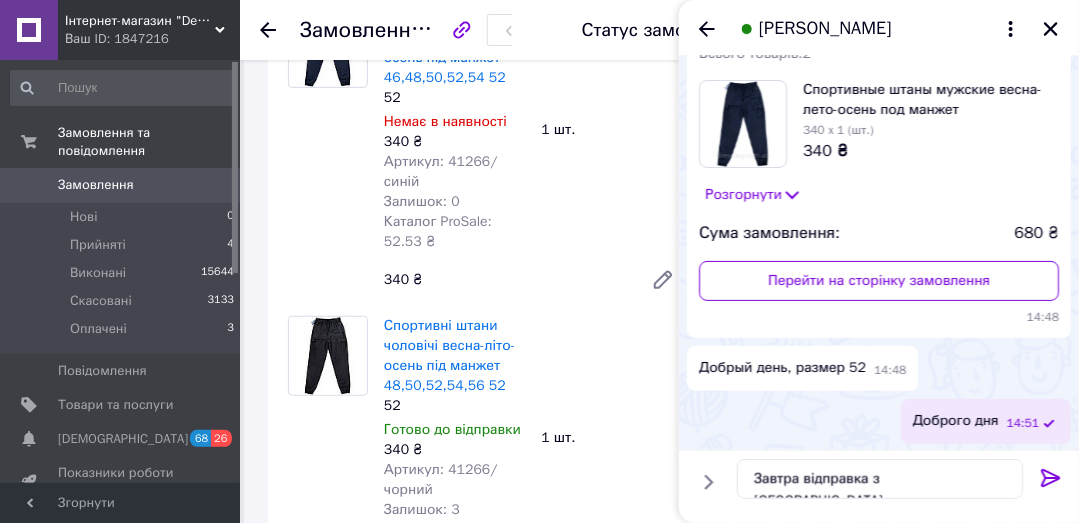 click 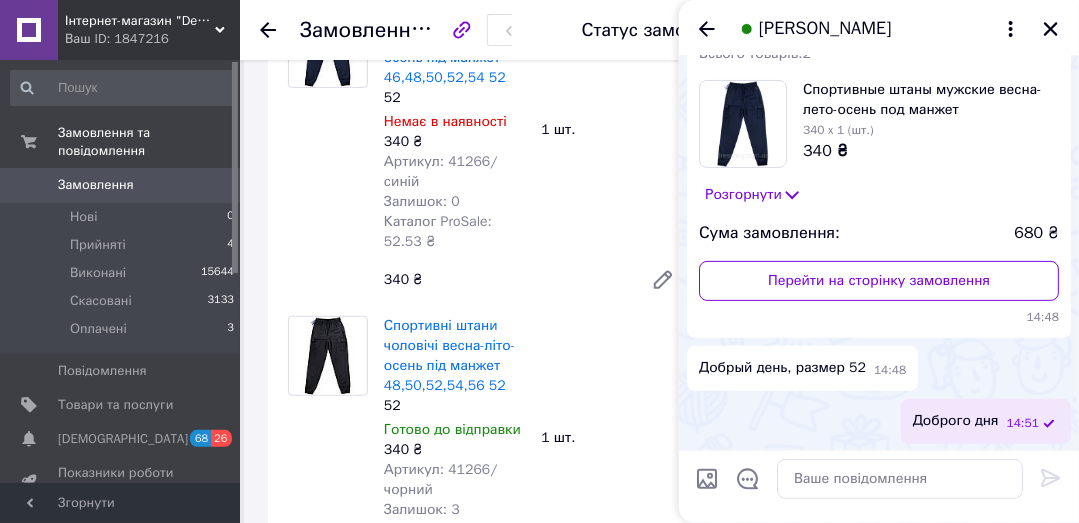 scroll, scrollTop: 156, scrollLeft: 0, axis: vertical 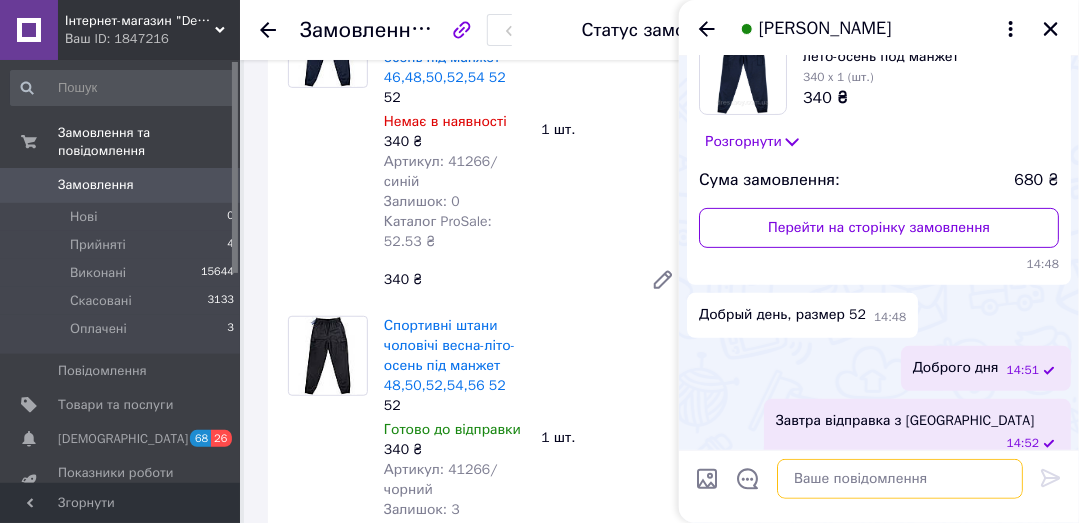 click at bounding box center [900, 479] 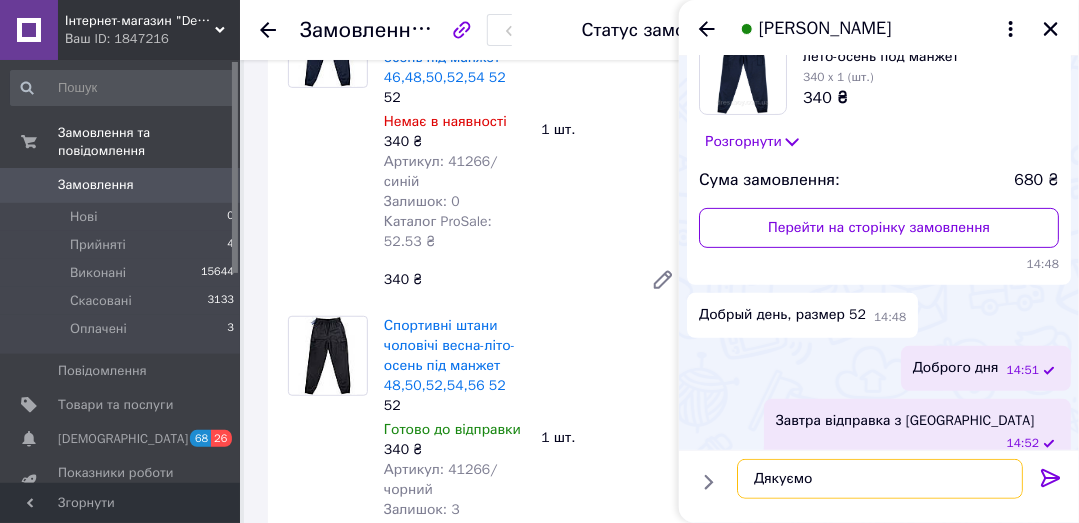 type on "Дякуємо" 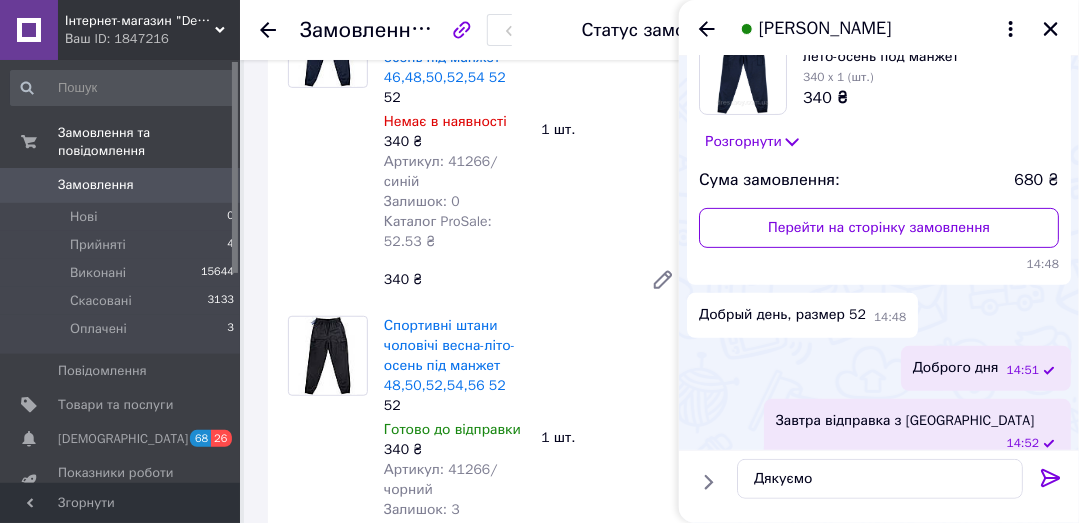 click on "Дякуємо Дякуємо" at bounding box center (879, 486) 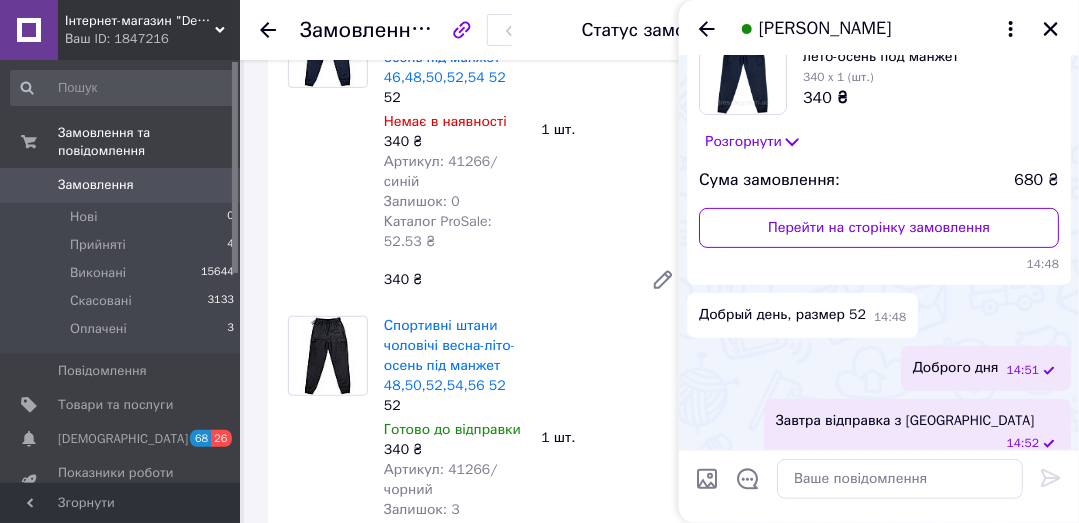 scroll, scrollTop: 209, scrollLeft: 0, axis: vertical 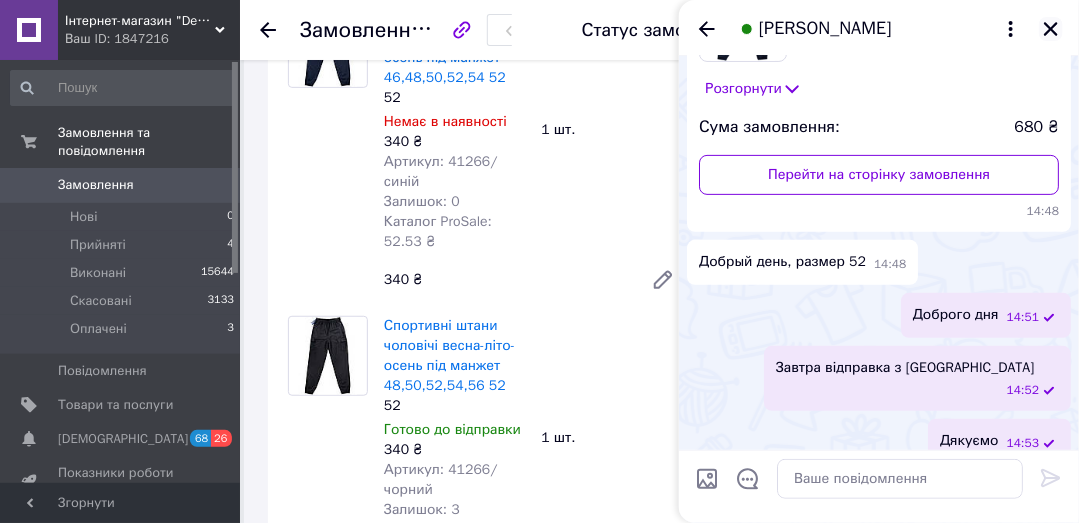 click at bounding box center (1051, 29) 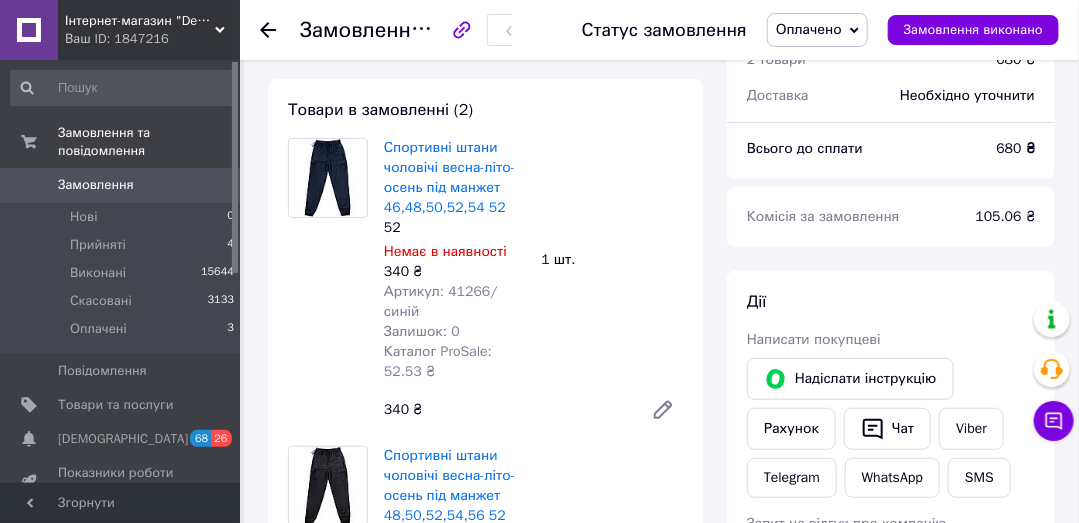 scroll, scrollTop: 95, scrollLeft: 0, axis: vertical 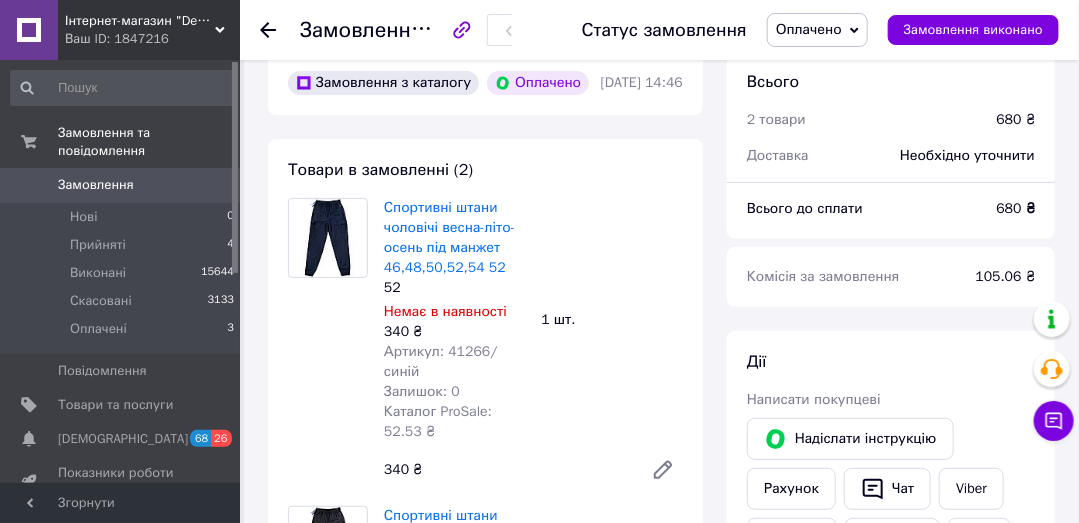 click on "Оплачено" at bounding box center [817, 30] 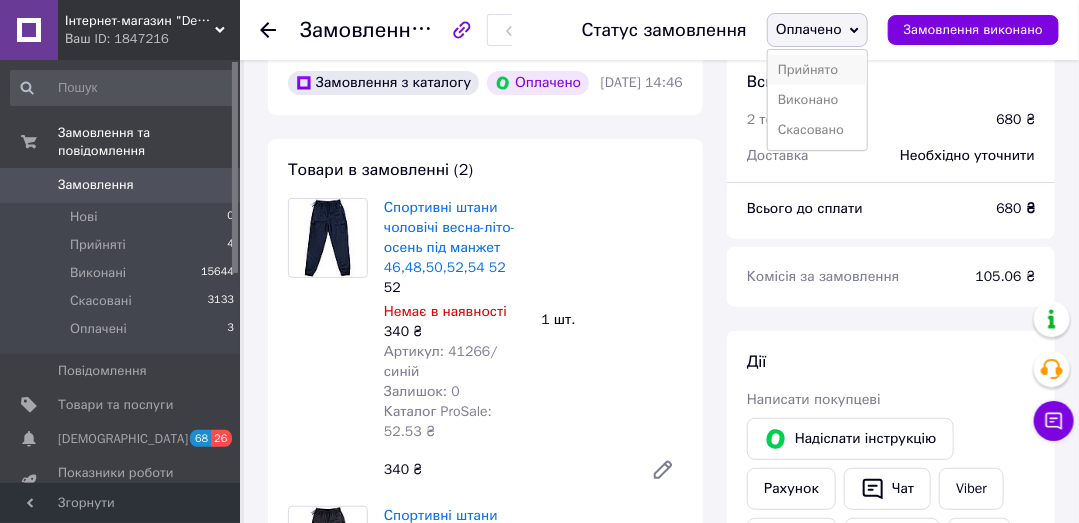 click on "Прийнято" at bounding box center (817, 70) 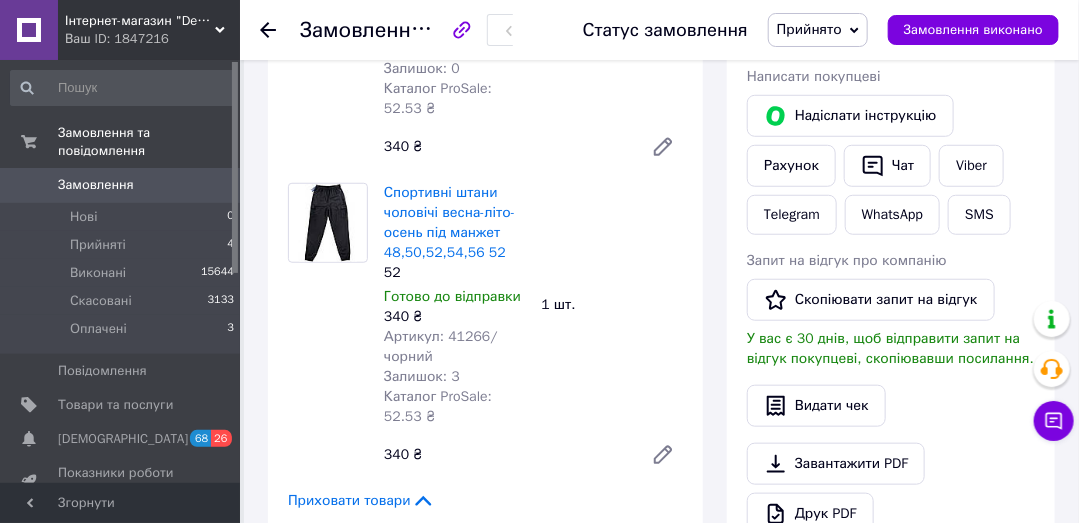 scroll, scrollTop: 666, scrollLeft: 0, axis: vertical 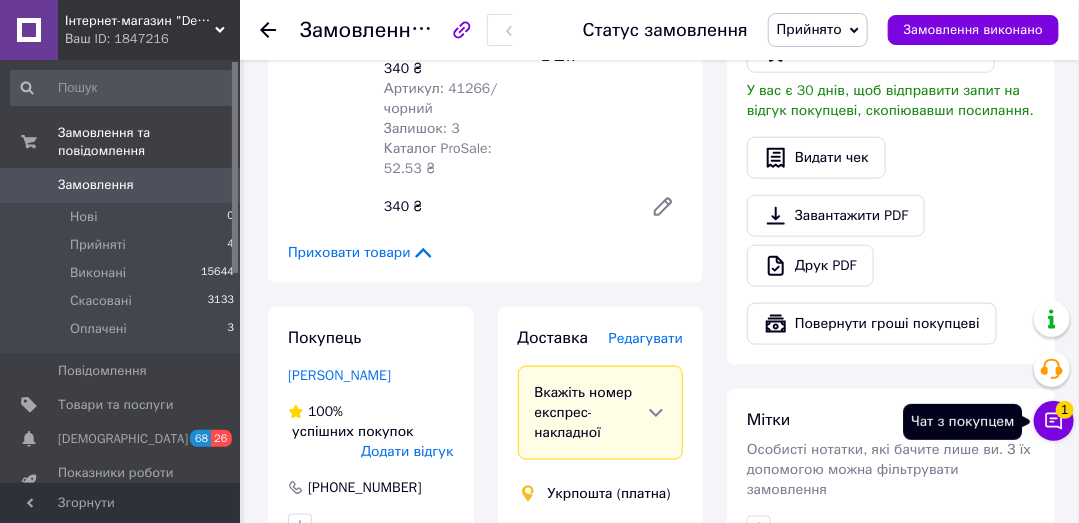 click 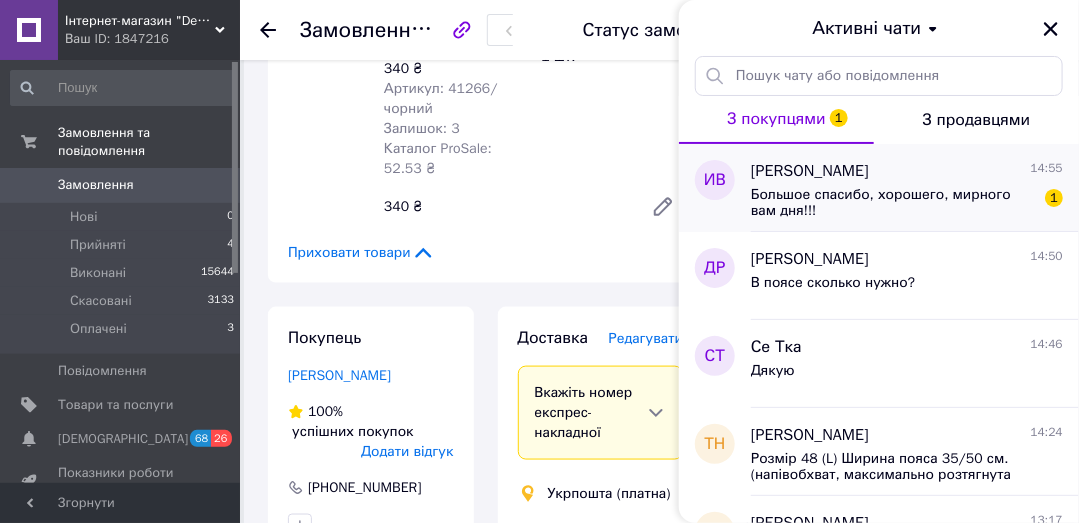click on "Большое спасибо, хорошего, мирного вам дня!!!" at bounding box center [893, 203] 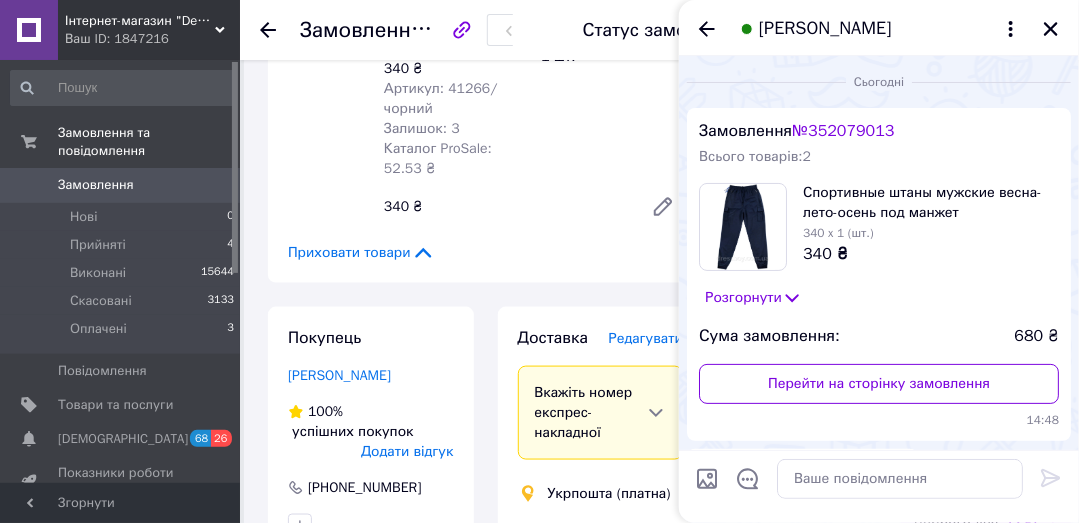 scroll, scrollTop: 338, scrollLeft: 0, axis: vertical 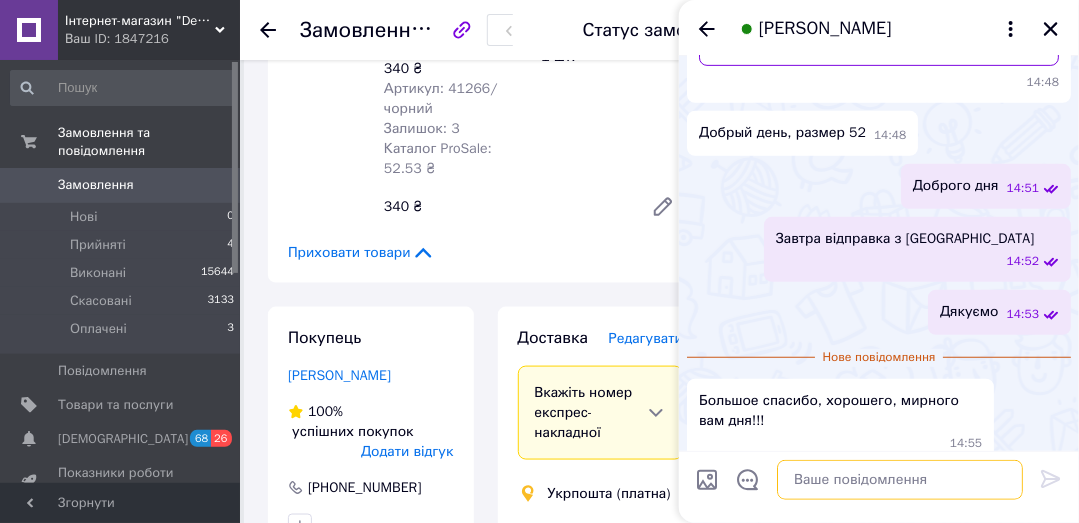 click at bounding box center (900, 479) 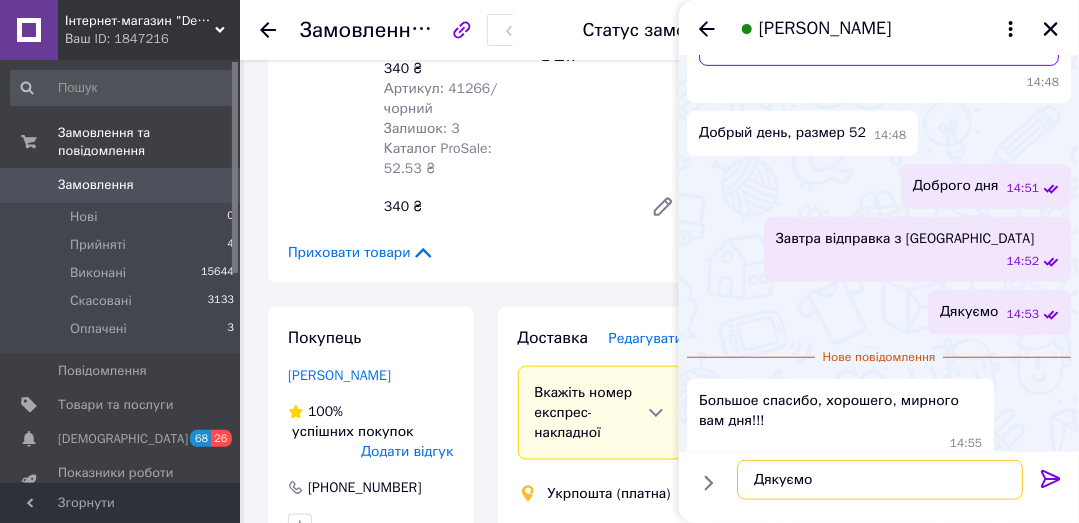 type on "Дякуємо" 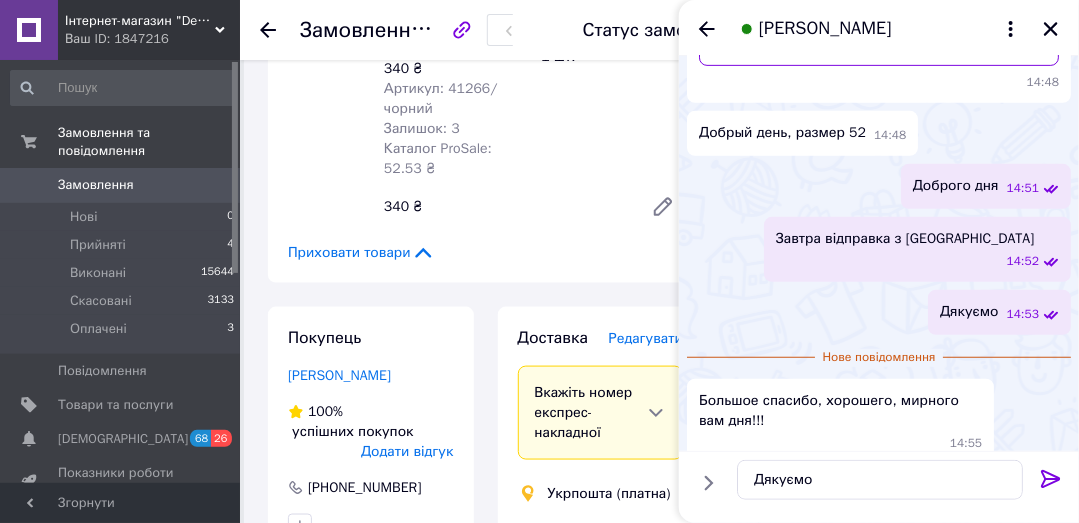 click 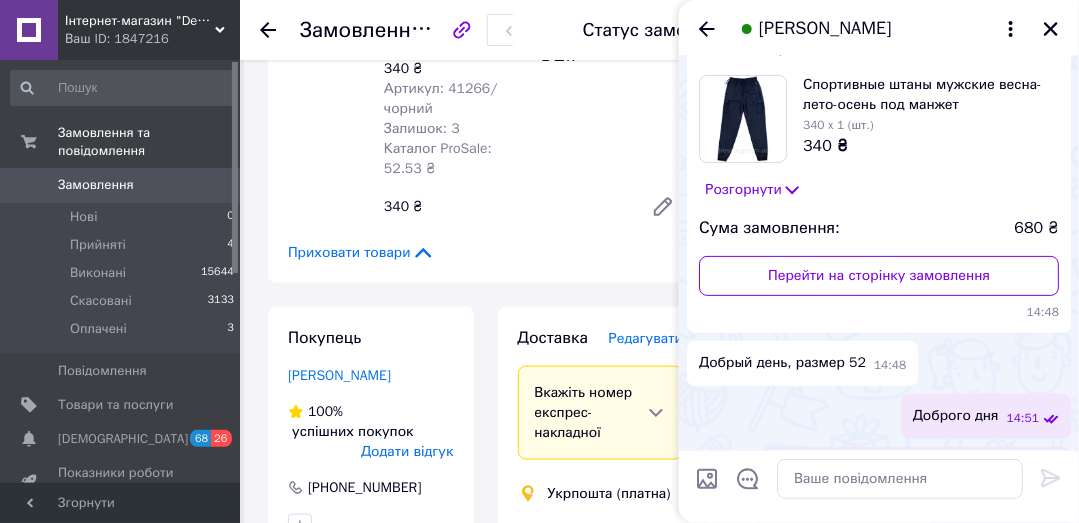 scroll, scrollTop: 70, scrollLeft: 0, axis: vertical 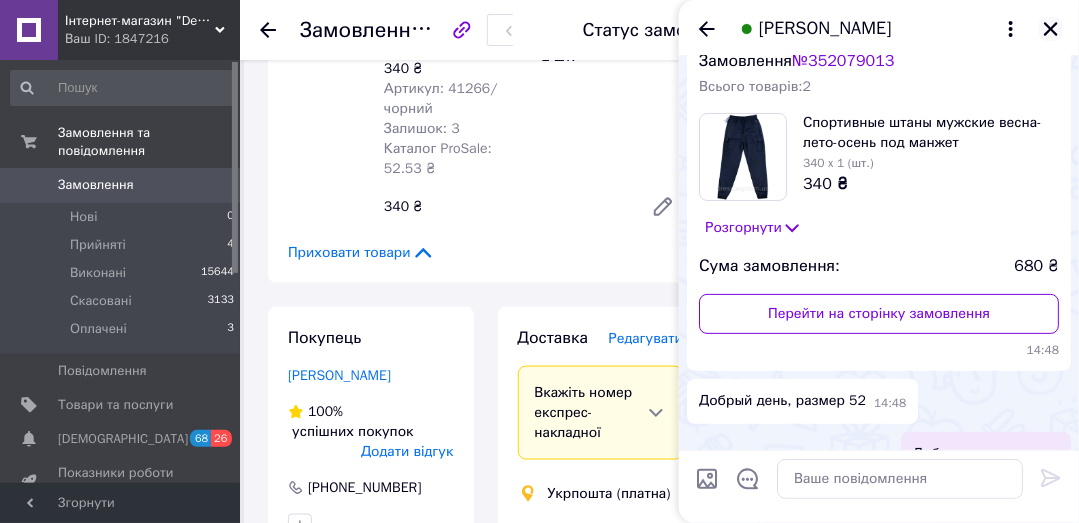 click 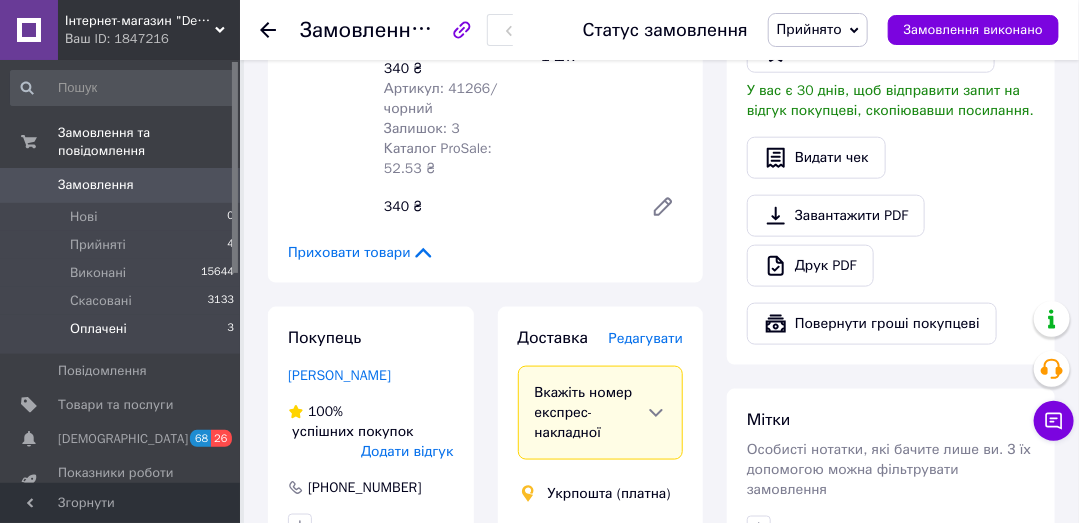 click on "Оплачені 3" at bounding box center (123, 334) 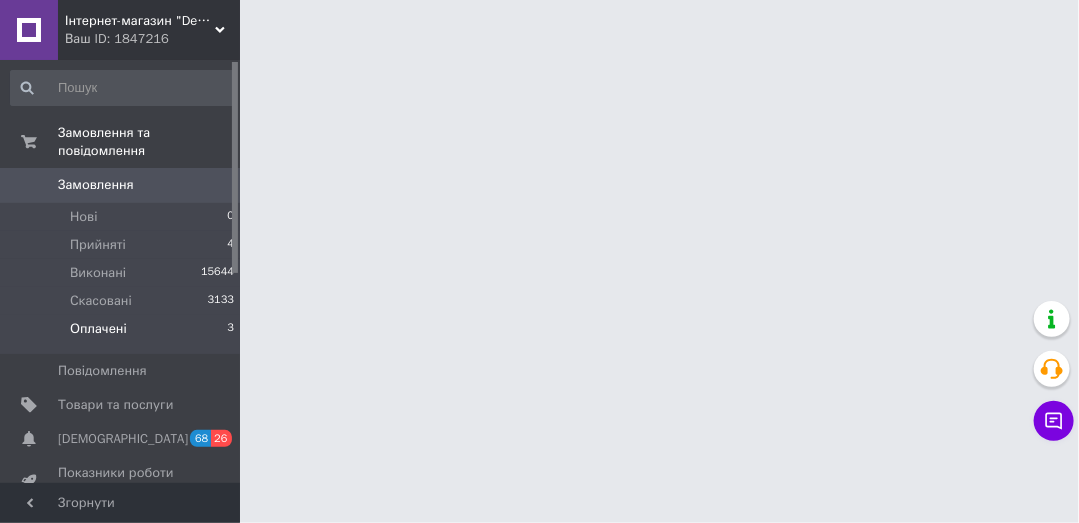 scroll, scrollTop: 0, scrollLeft: 0, axis: both 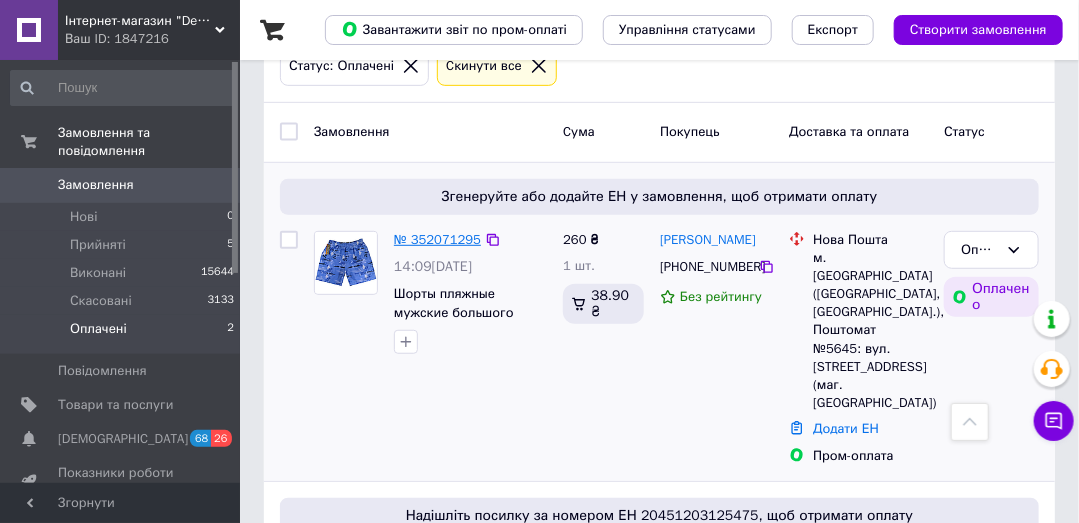 click on "№ 352071295" at bounding box center (437, 239) 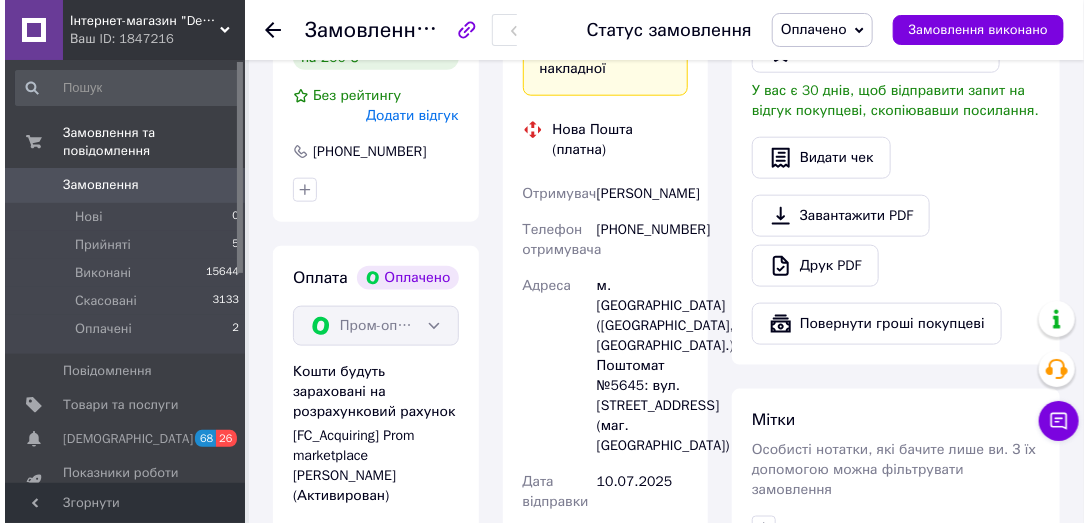 scroll, scrollTop: 476, scrollLeft: 0, axis: vertical 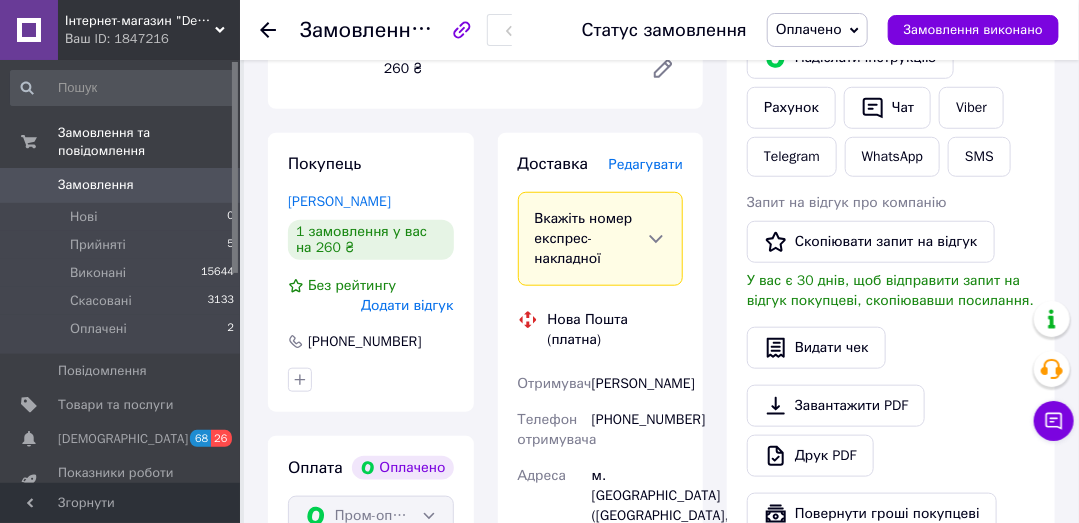 click on "Редагувати" at bounding box center [646, 165] 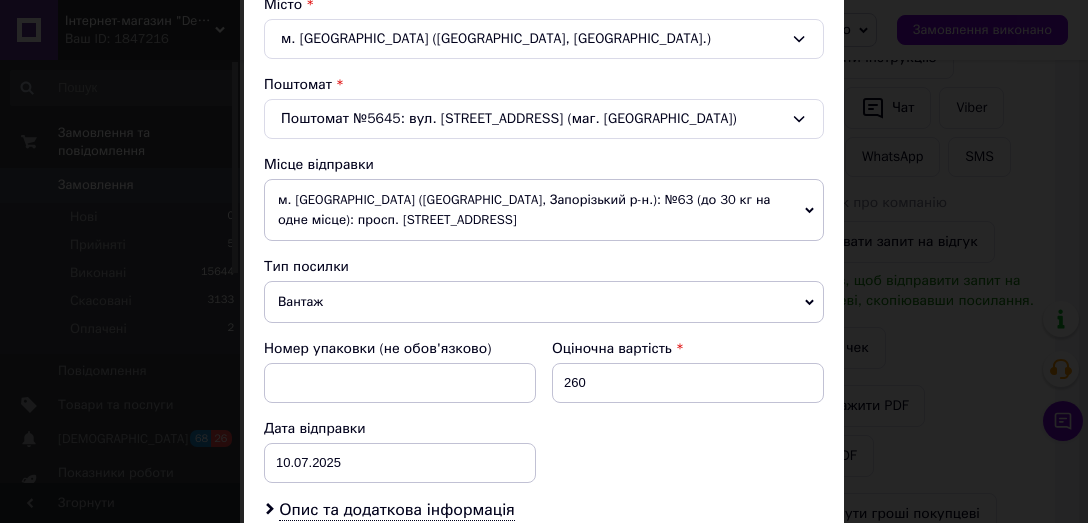 scroll, scrollTop: 666, scrollLeft: 0, axis: vertical 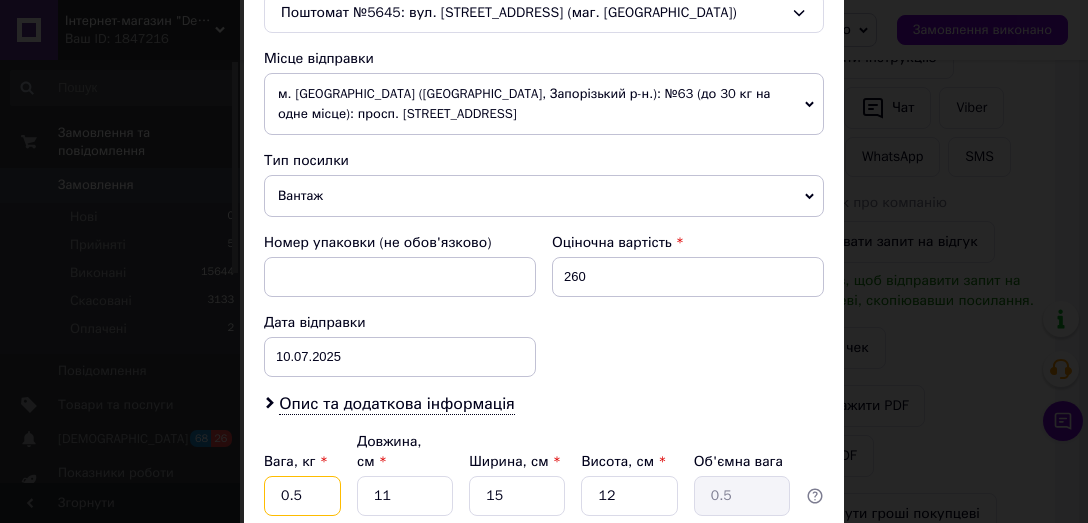 click on "0.5" at bounding box center [302, 496] 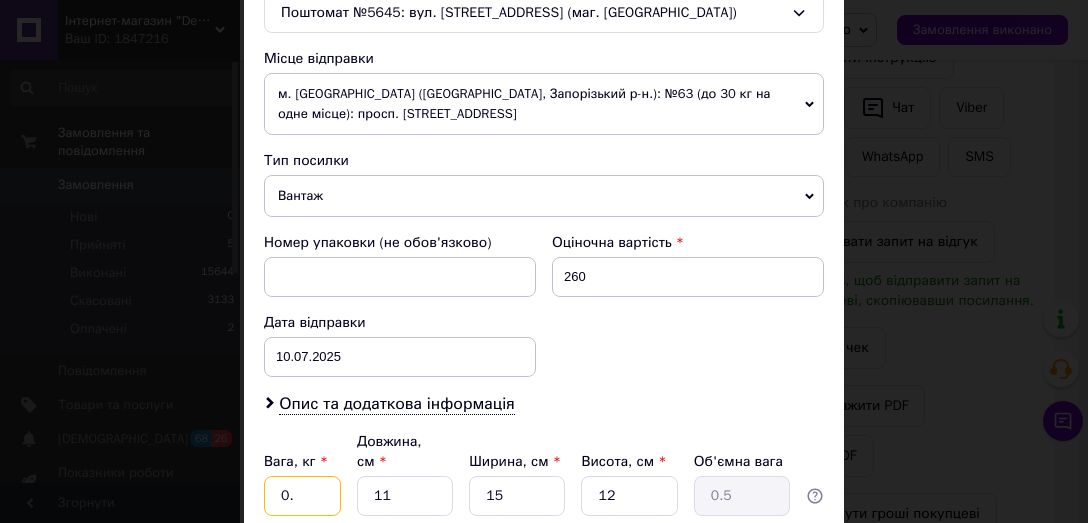 type on "0" 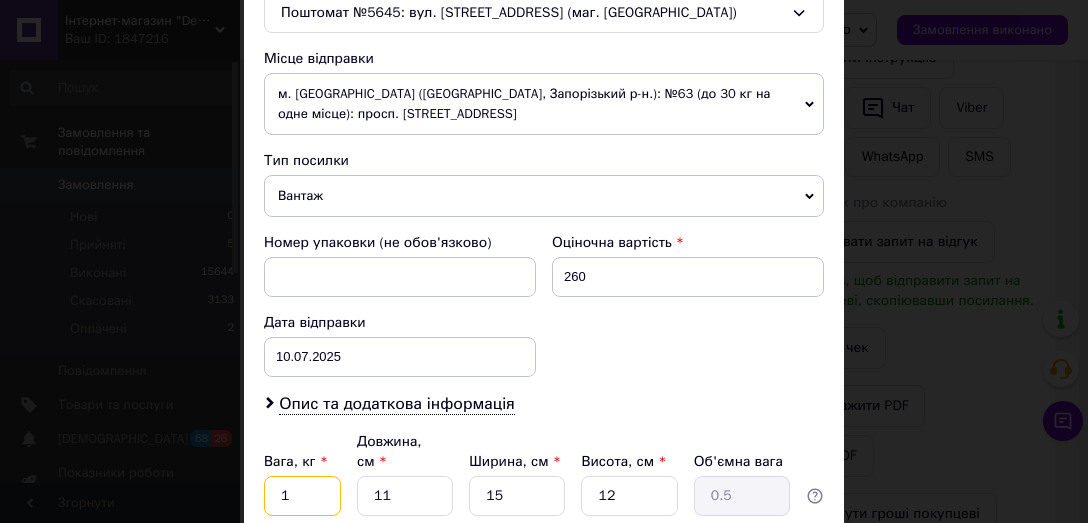 type on "1" 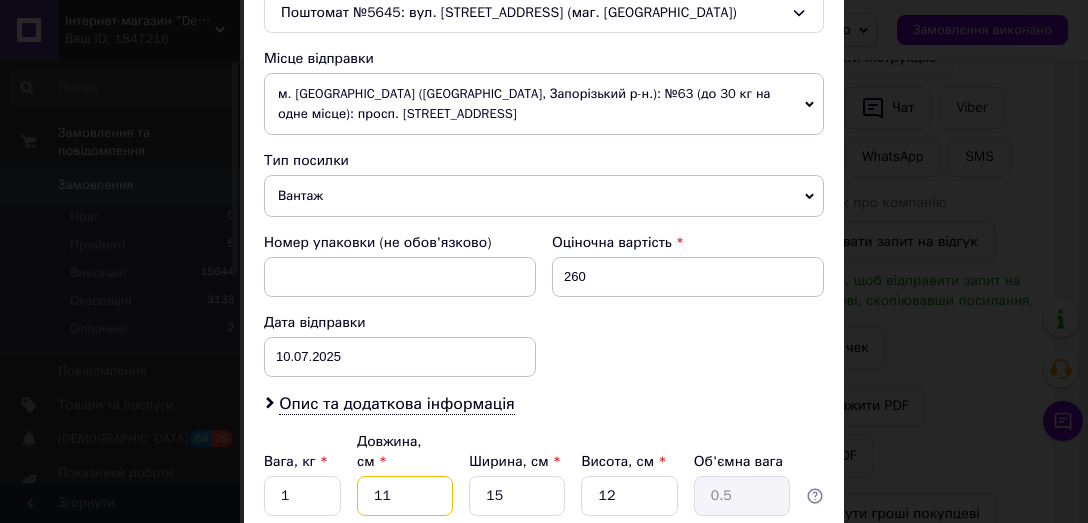 click on "11" at bounding box center (405, 496) 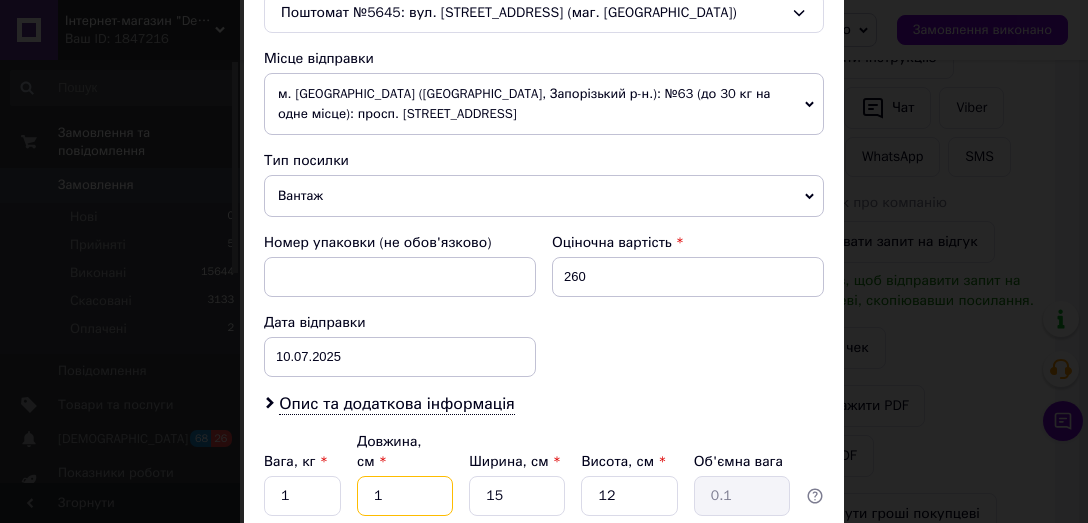 type 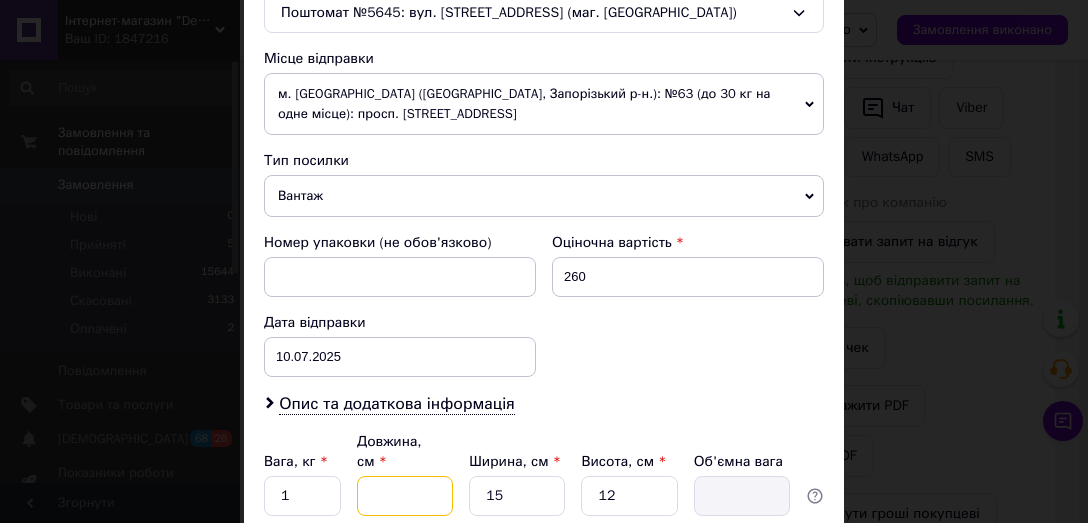 type on "2" 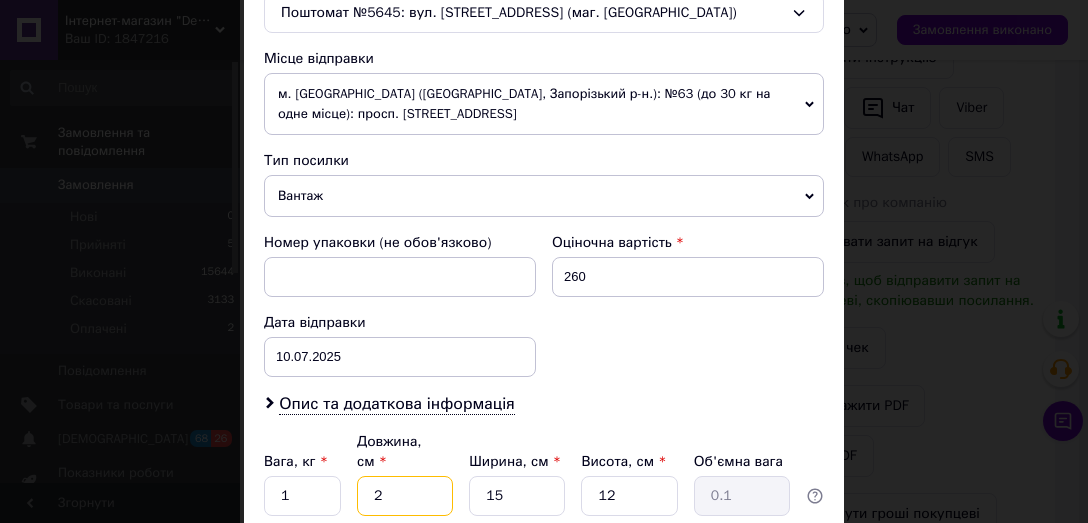 type on "27" 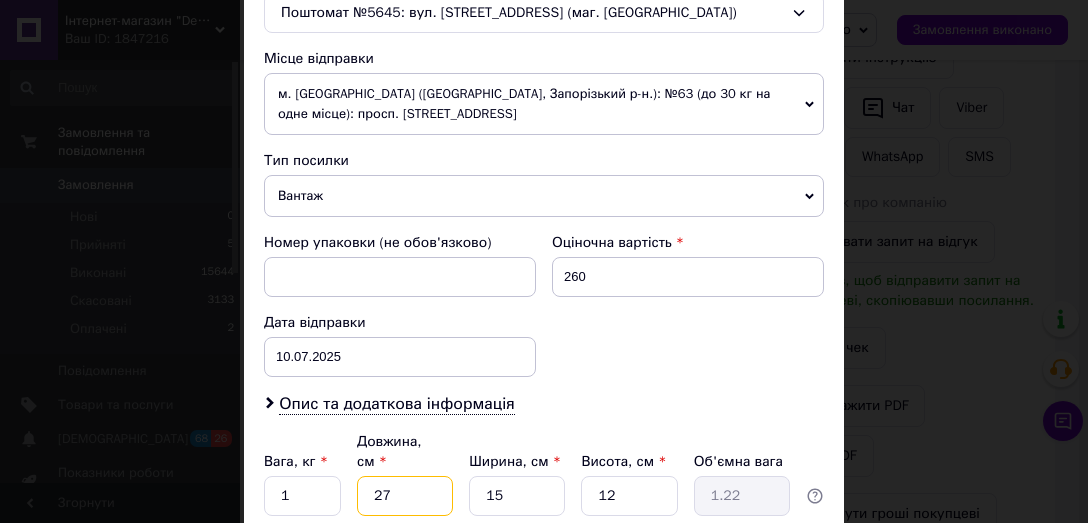 type on "27" 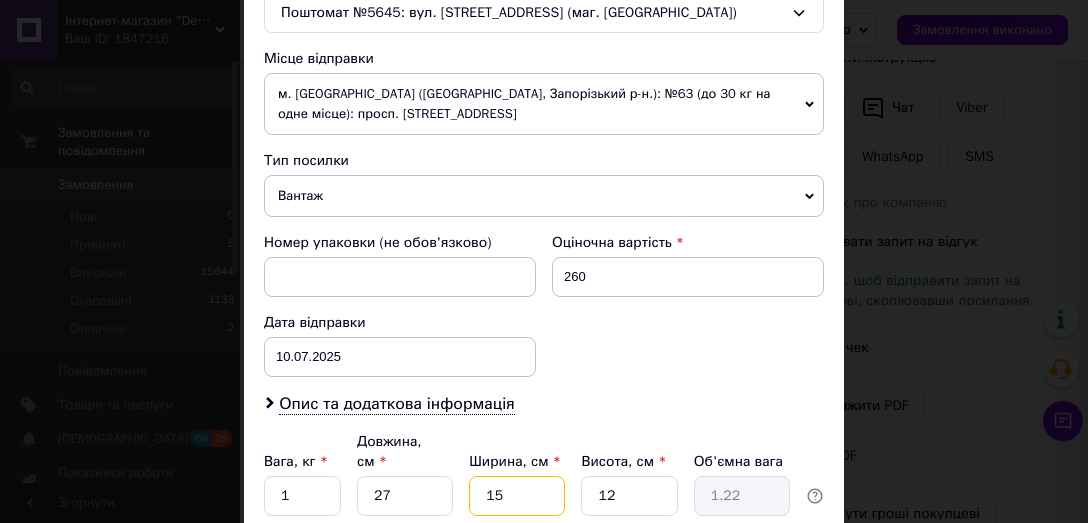 click on "15" at bounding box center [517, 496] 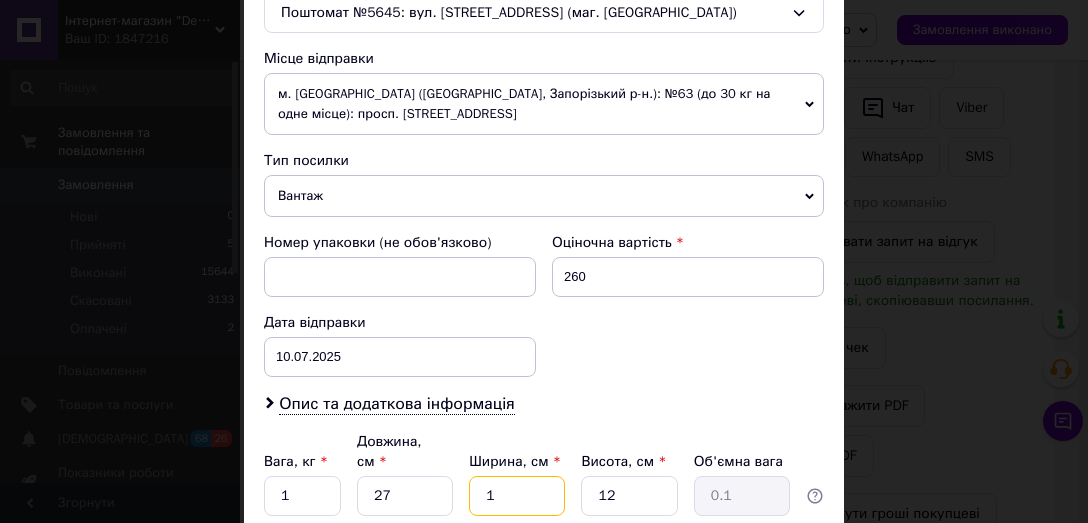 type 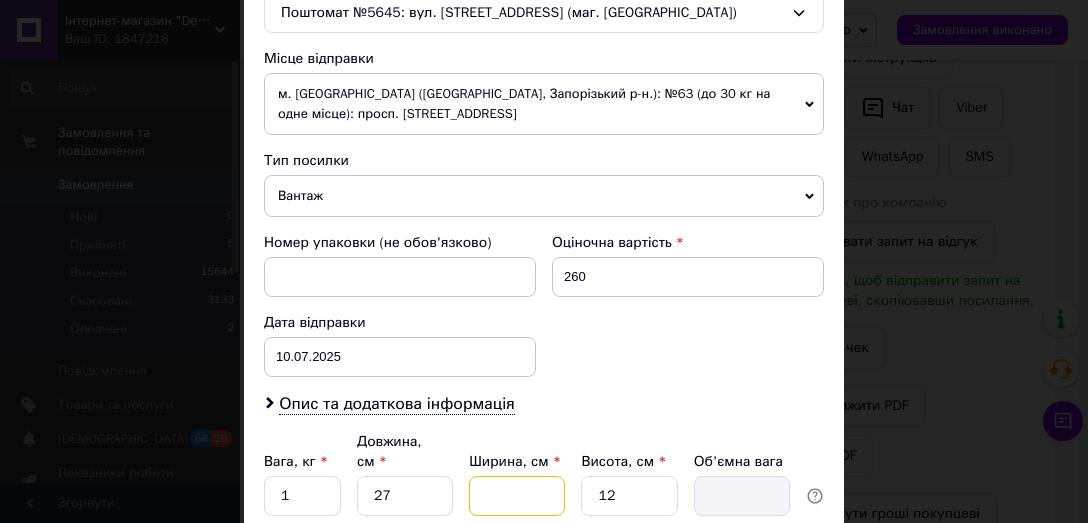 type on "2" 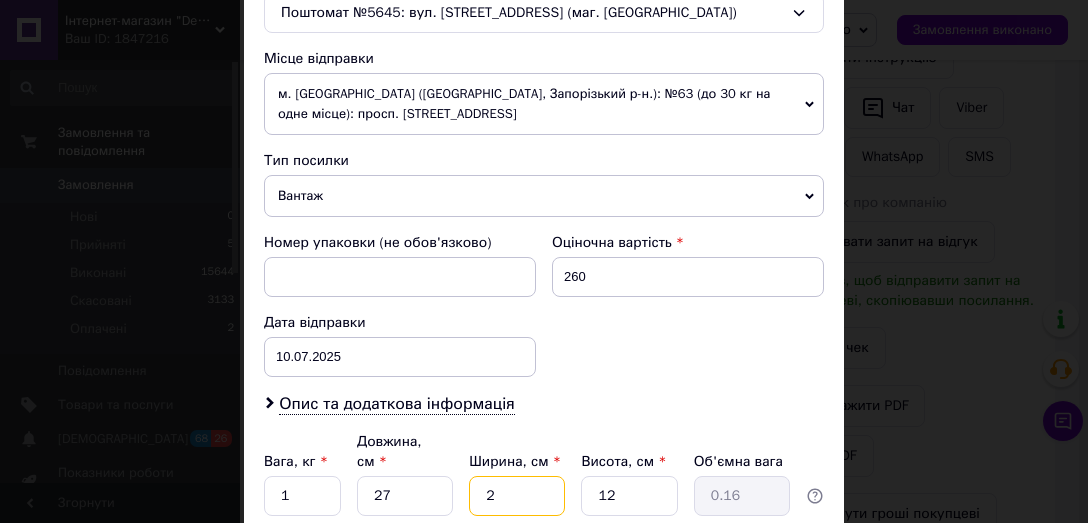 type on "21" 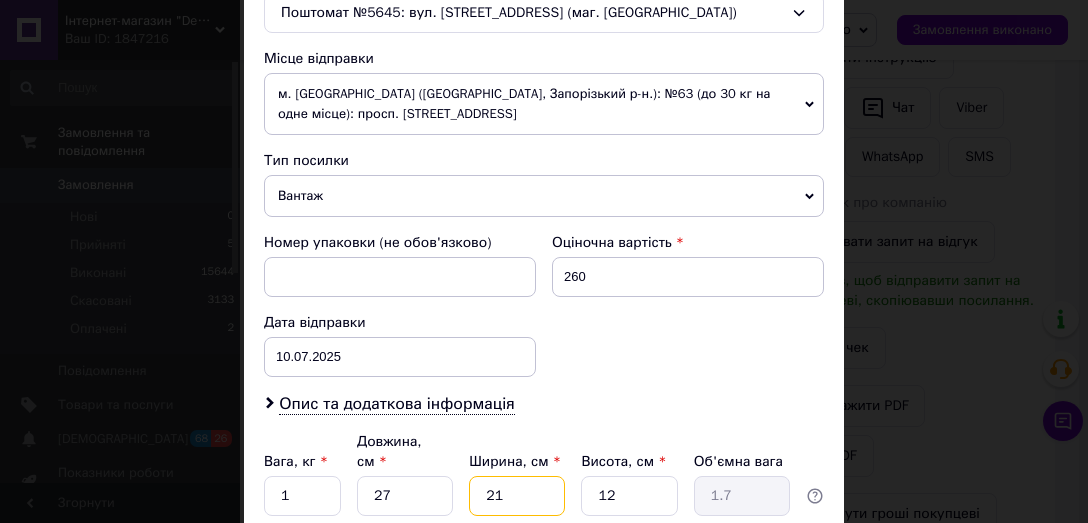 type on "21" 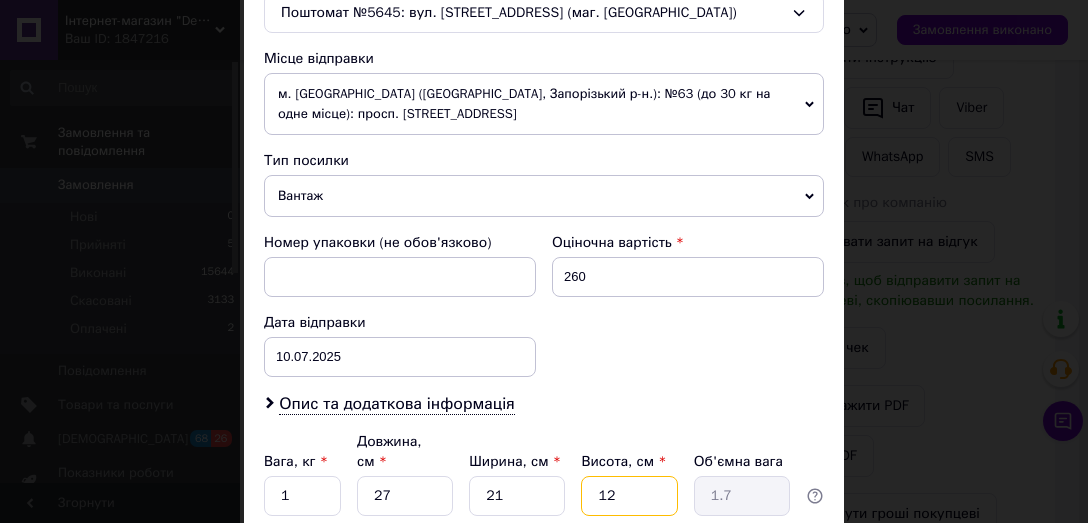 click on "12" at bounding box center [629, 496] 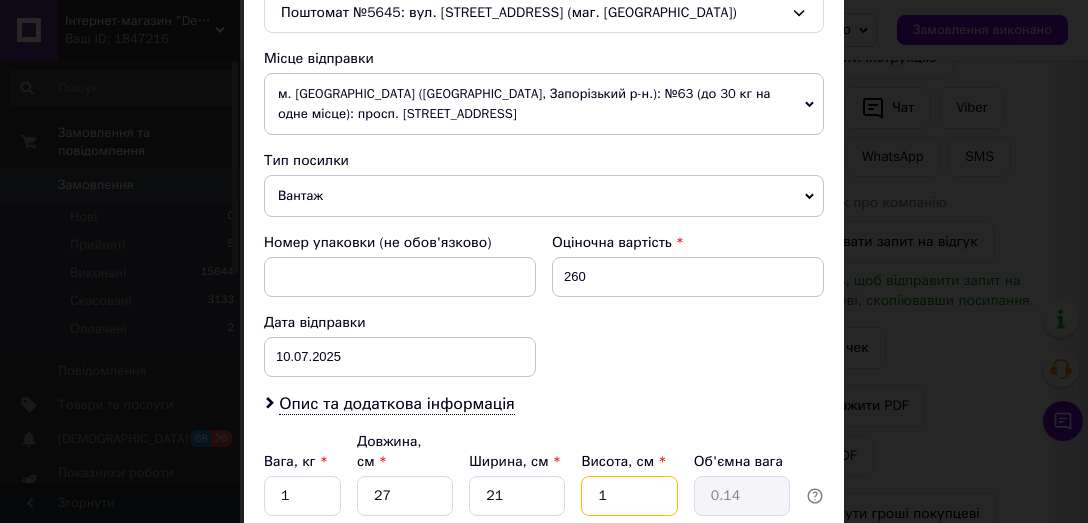 type 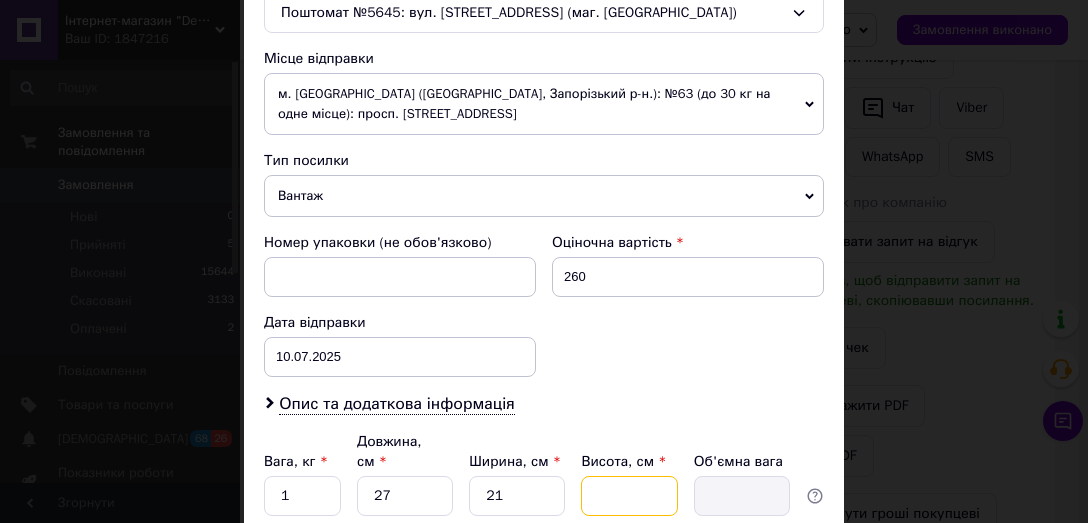 type on "7" 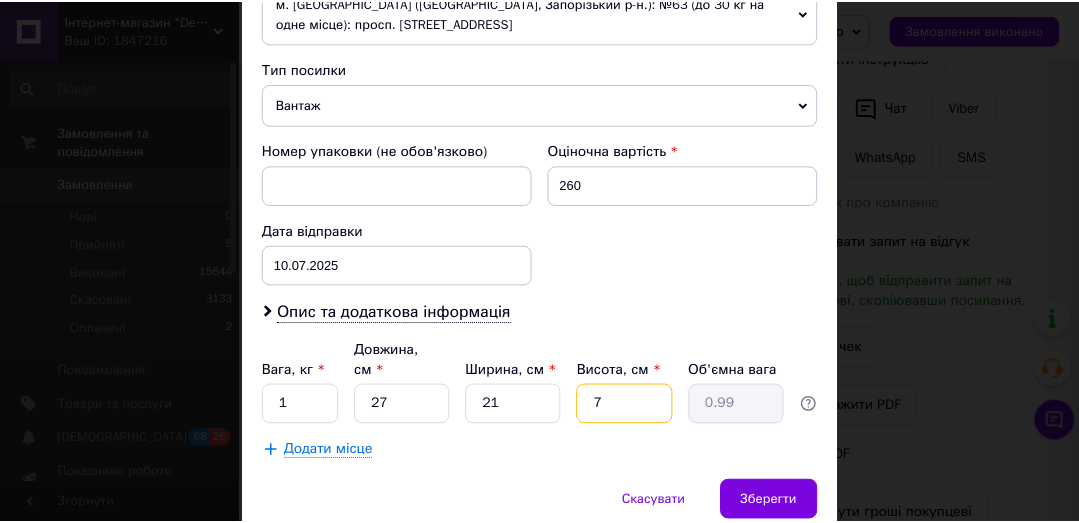 scroll, scrollTop: 813, scrollLeft: 0, axis: vertical 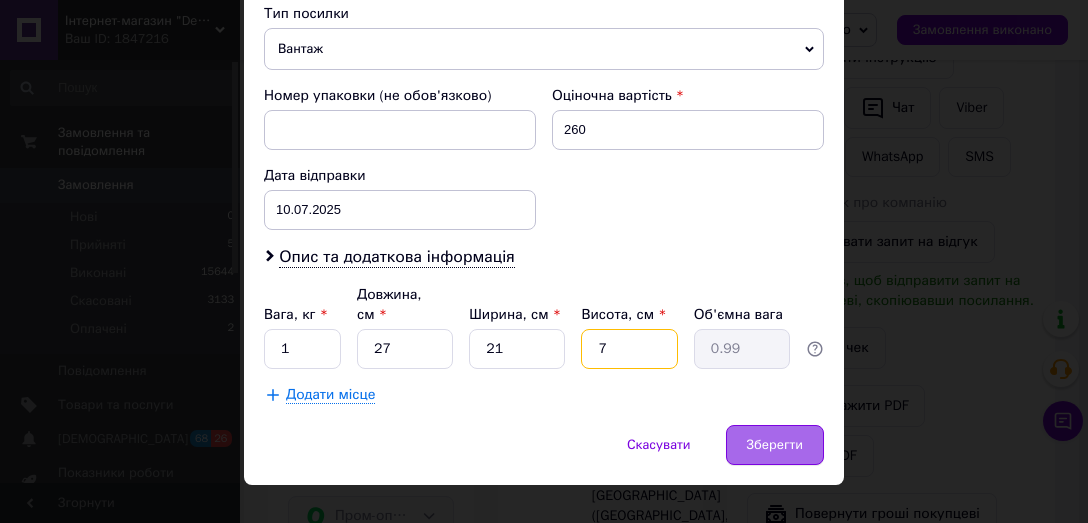 type on "7" 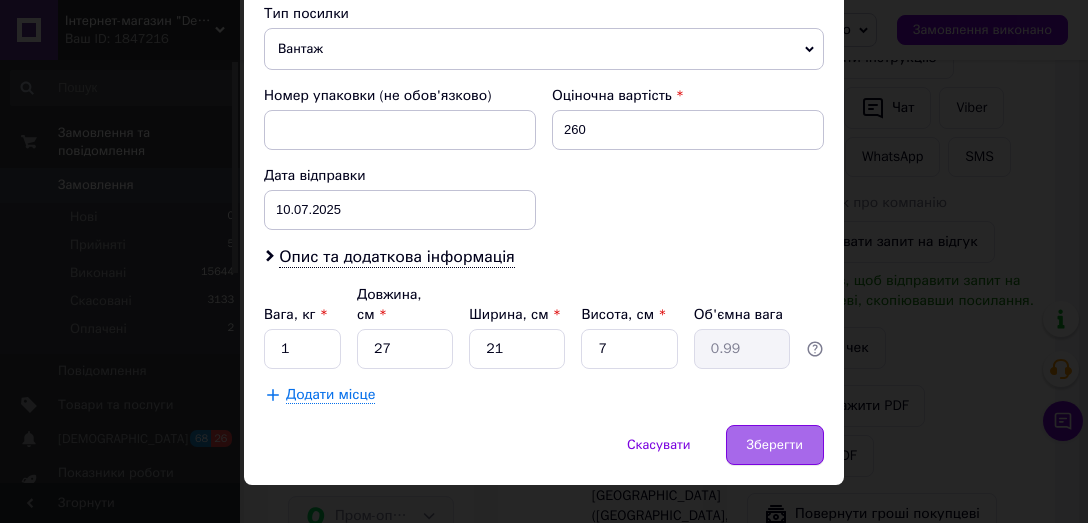 click on "Зберегти" at bounding box center [775, 445] 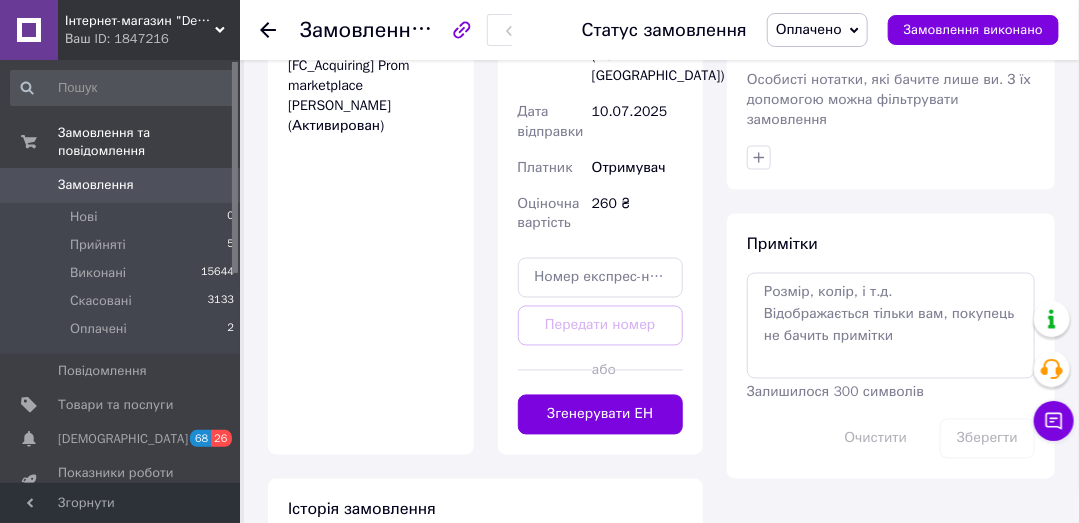scroll, scrollTop: 1048, scrollLeft: 0, axis: vertical 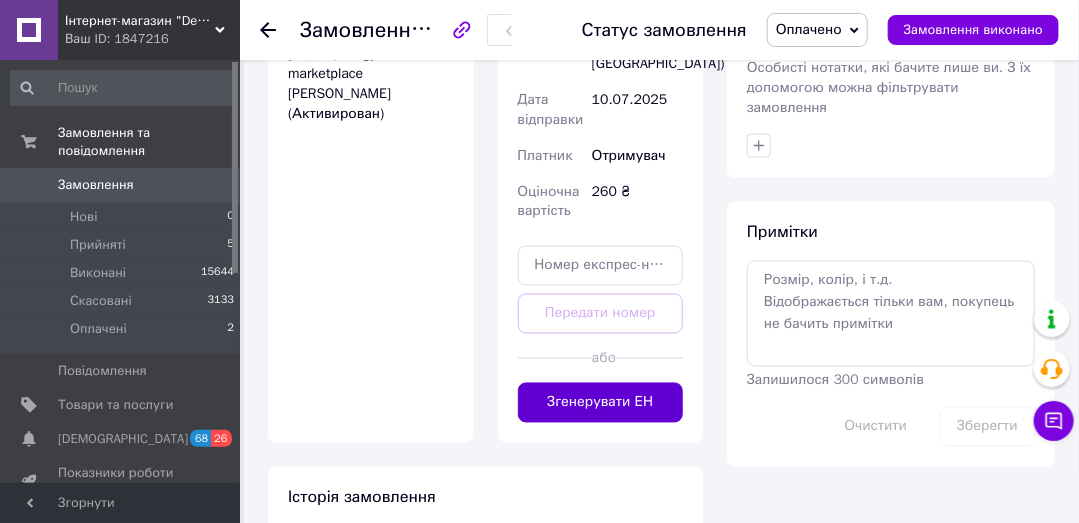 click on "Згенерувати ЕН" at bounding box center [601, 403] 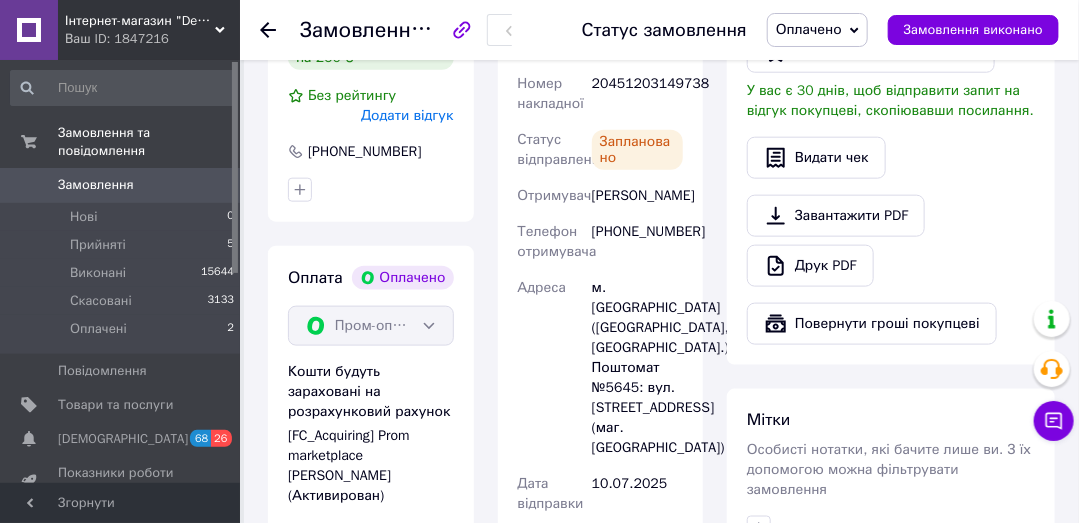 scroll, scrollTop: 571, scrollLeft: 0, axis: vertical 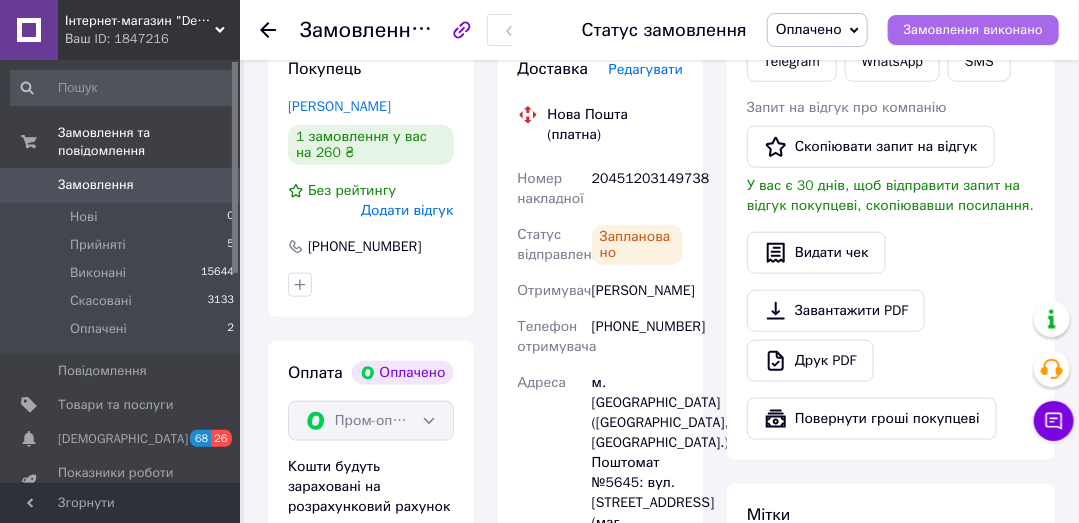 click on "Замовлення виконано" at bounding box center (973, 30) 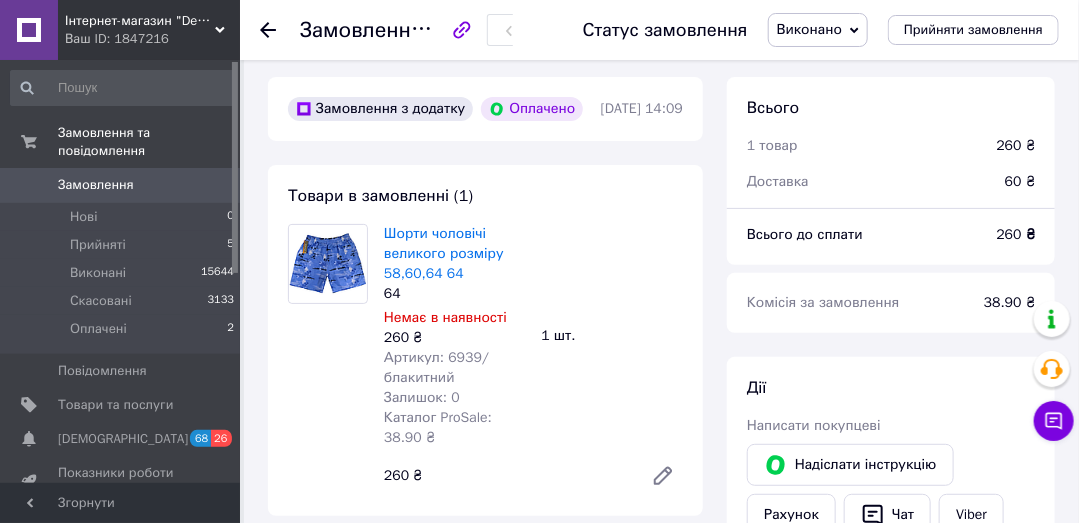 scroll, scrollTop: 95, scrollLeft: 0, axis: vertical 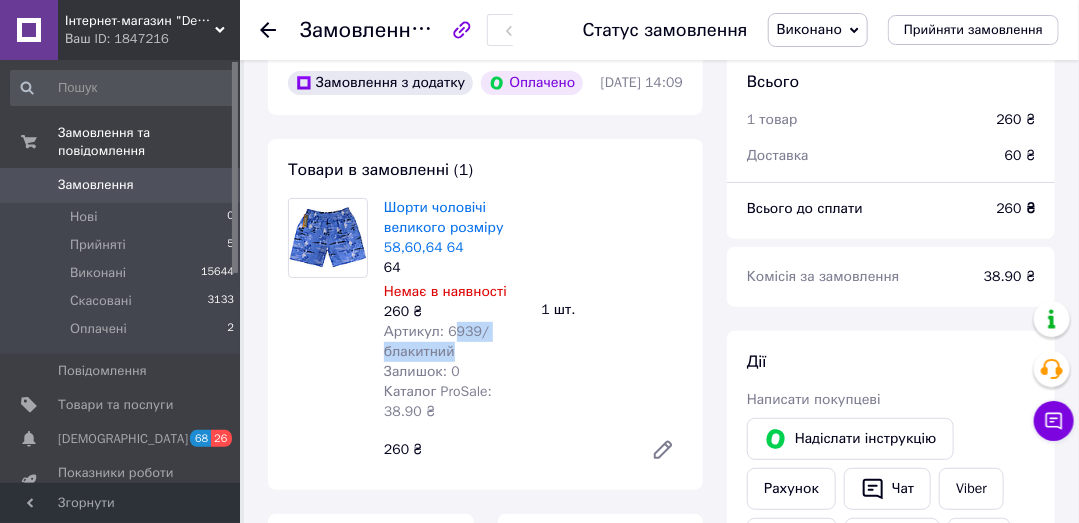 drag, startPoint x: 447, startPoint y: 363, endPoint x: 527, endPoint y: 378, distance: 81.394104 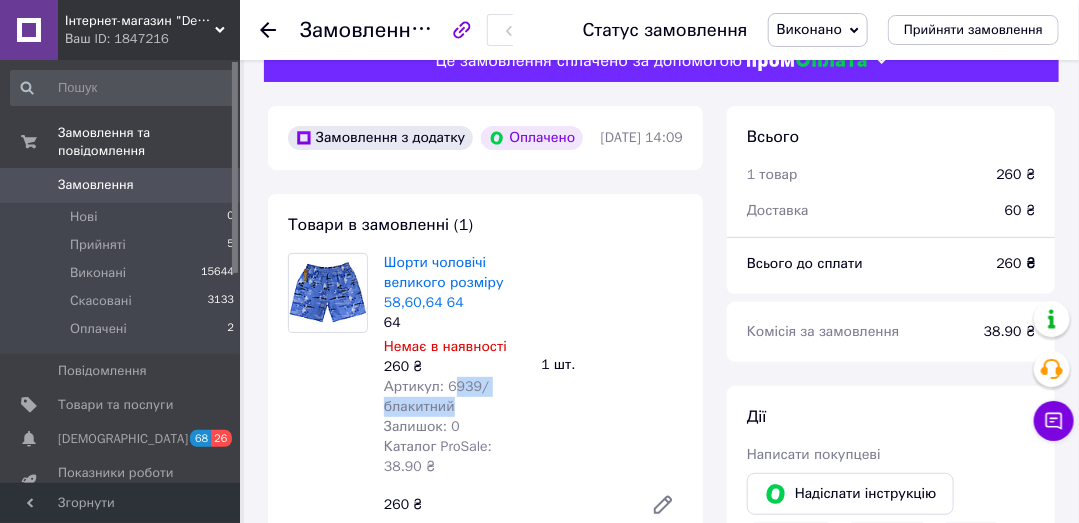 scroll, scrollTop: 0, scrollLeft: 0, axis: both 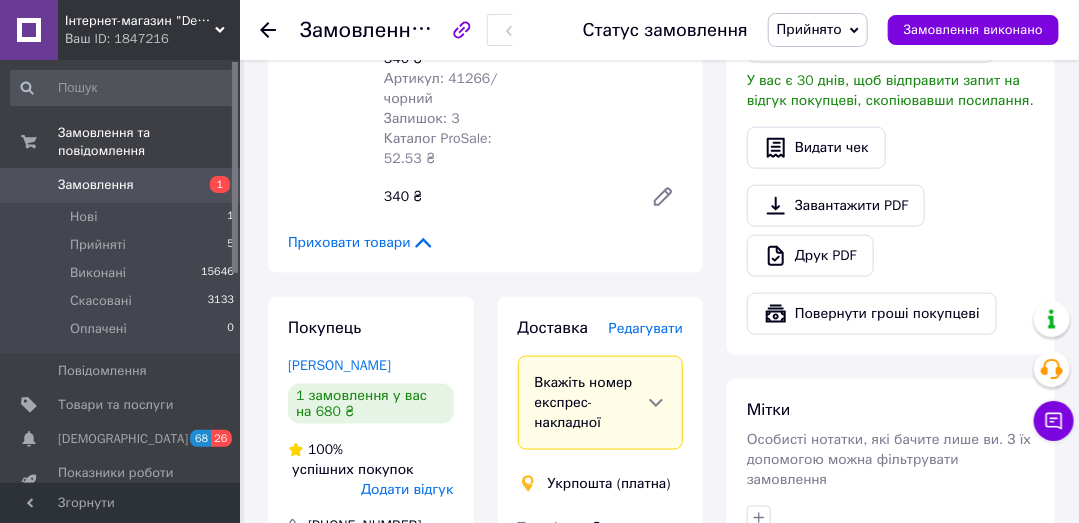 click on "Редагувати" at bounding box center [646, 328] 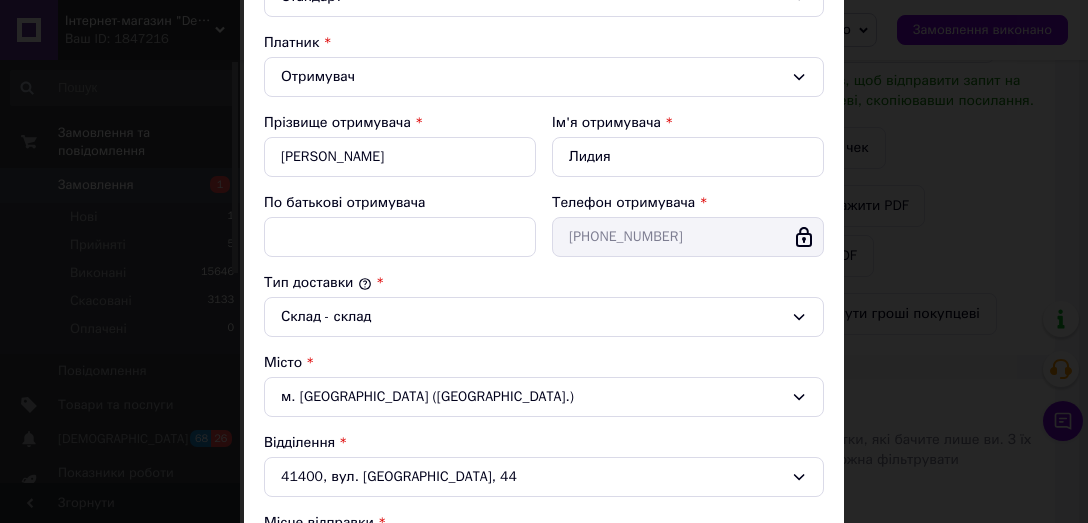 scroll, scrollTop: 476, scrollLeft: 0, axis: vertical 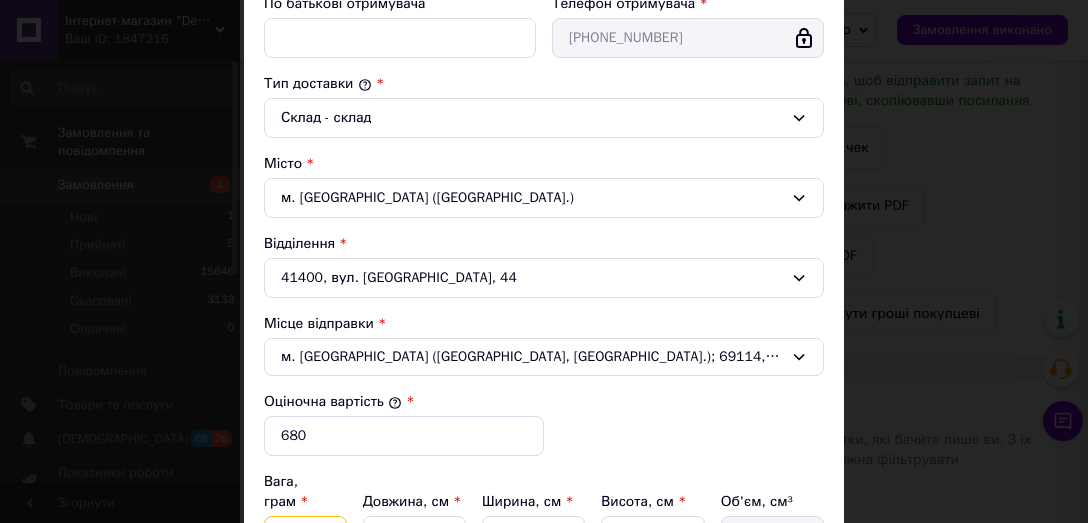 drag, startPoint x: 280, startPoint y: 512, endPoint x: 305, endPoint y: 510, distance: 25.079872 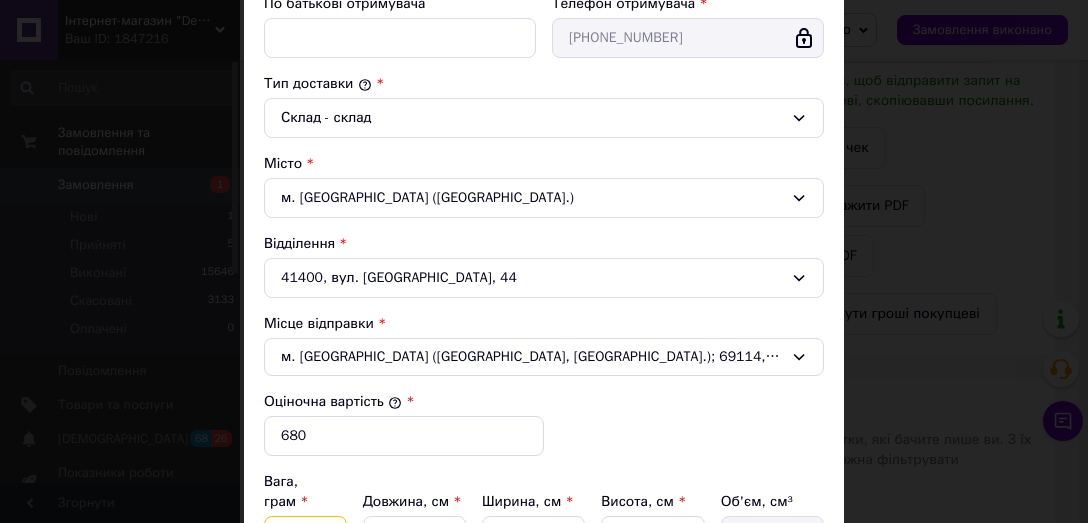 type on "702" 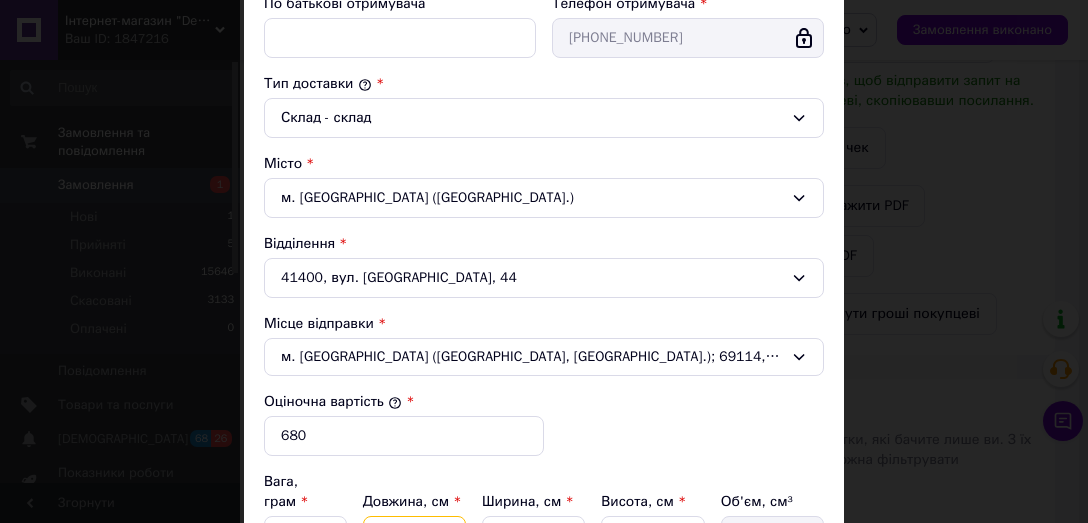 click on "11" at bounding box center [414, 536] 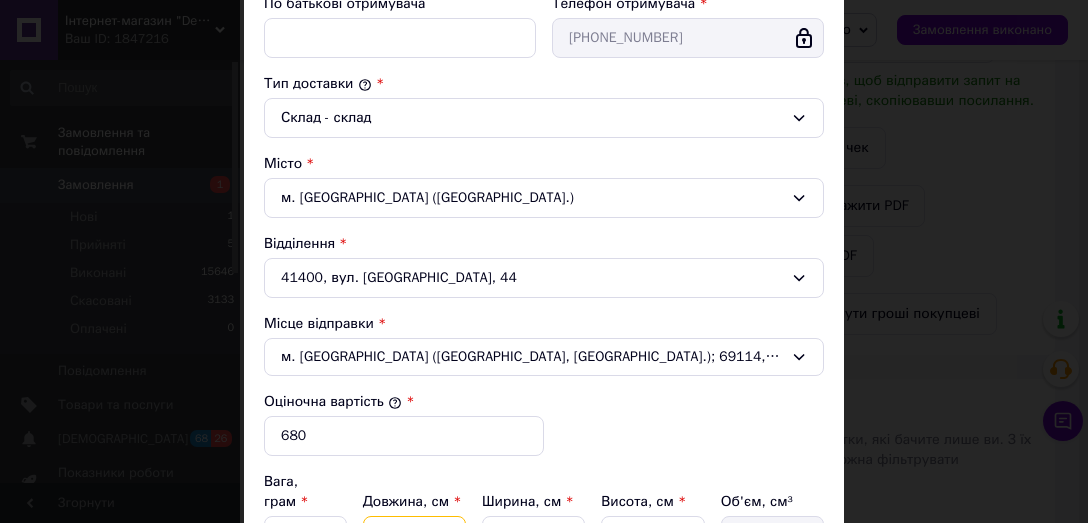 type on "33" 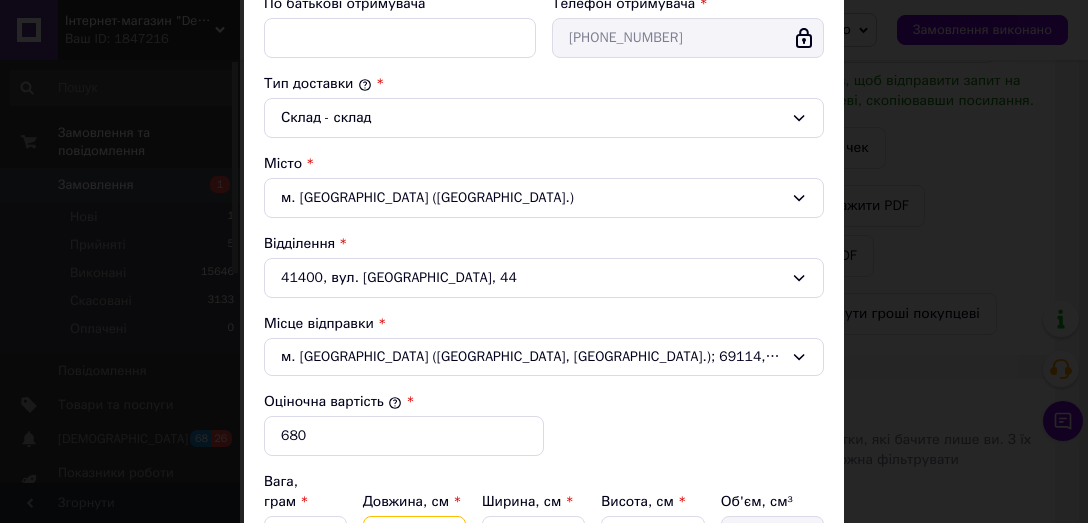 type on "33" 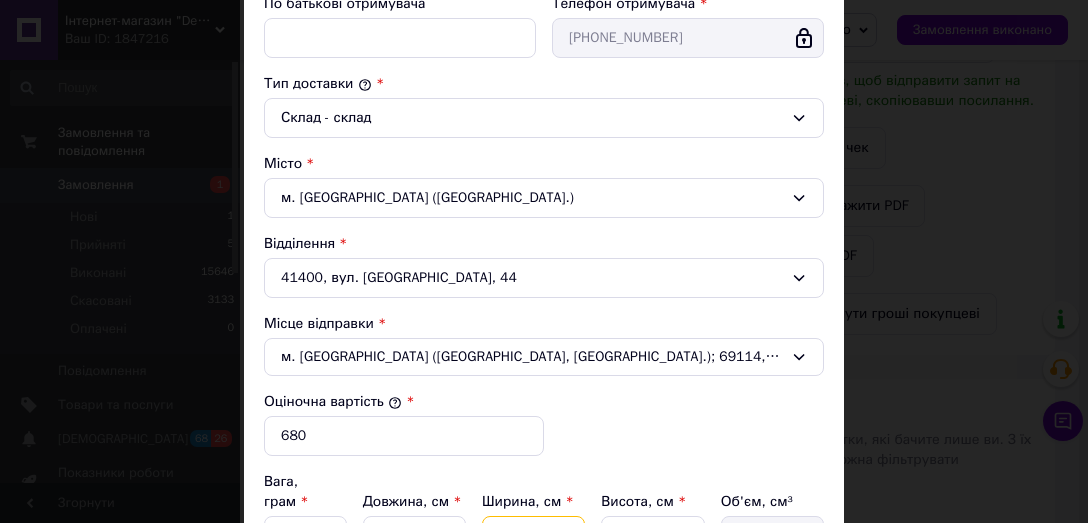 click on "26" at bounding box center (533, 536) 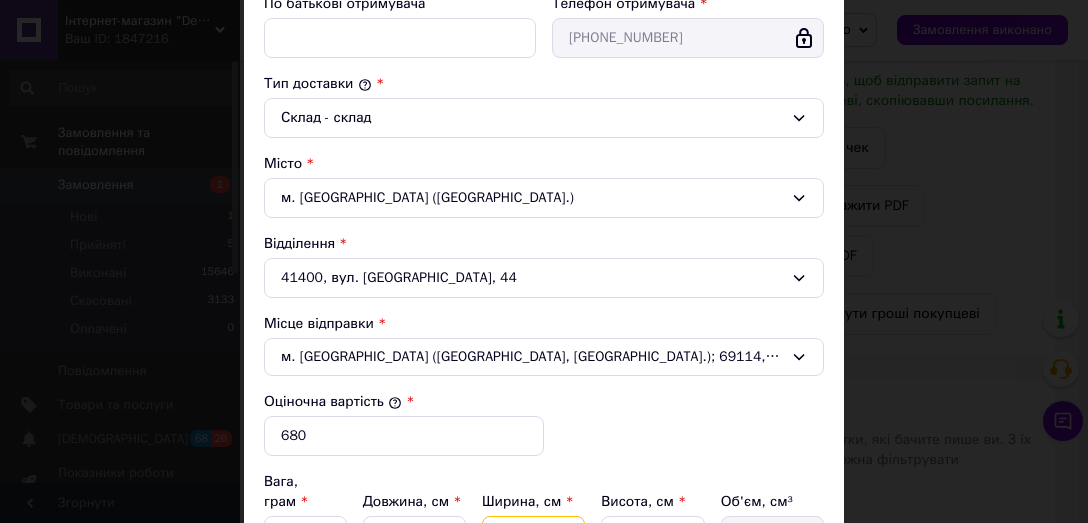 type on "22" 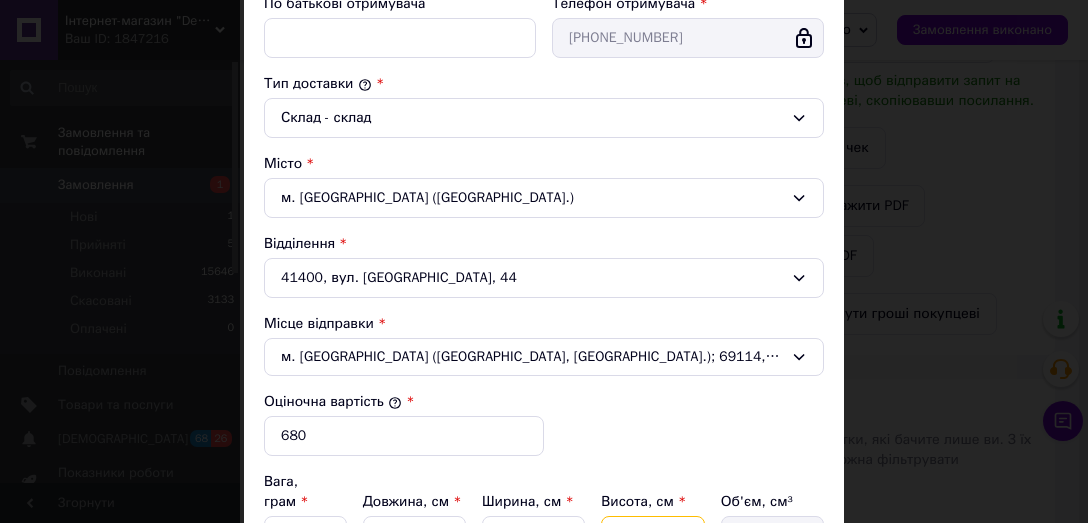 click on "14" at bounding box center [652, 536] 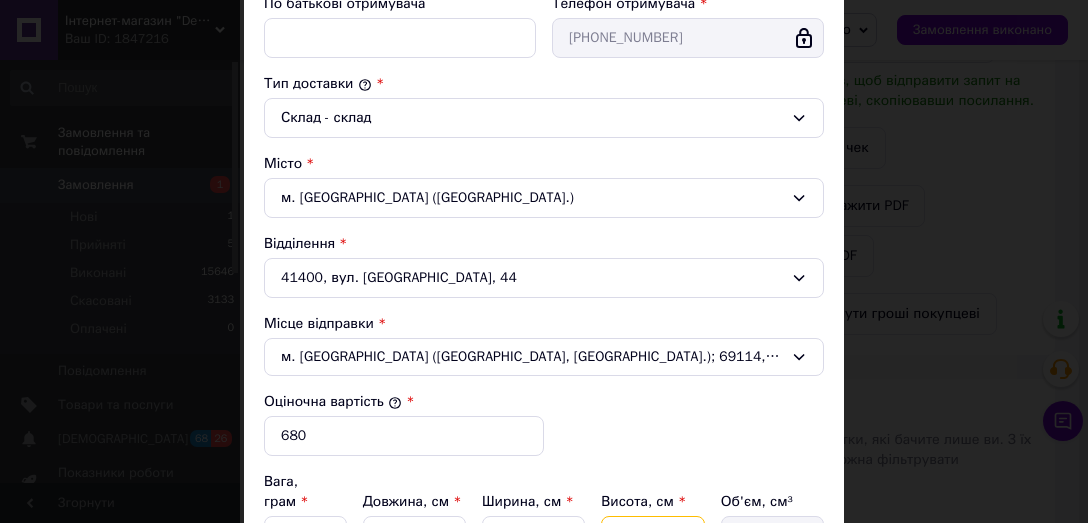 type 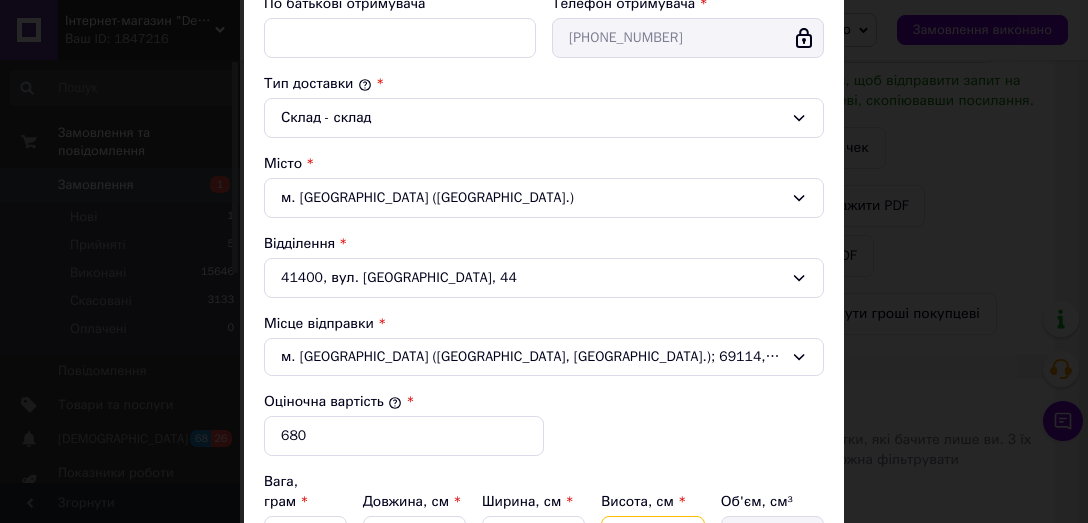 type on "1" 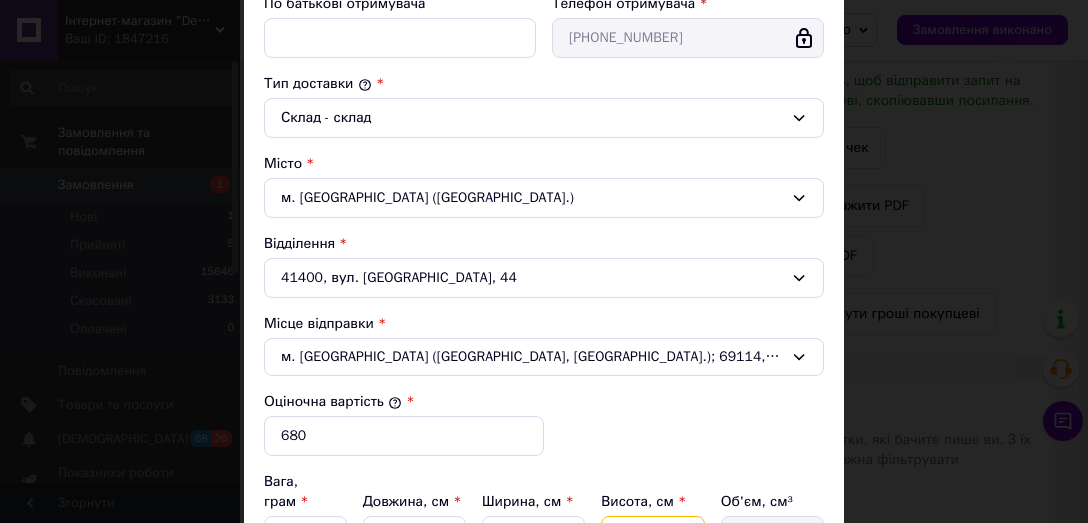 type 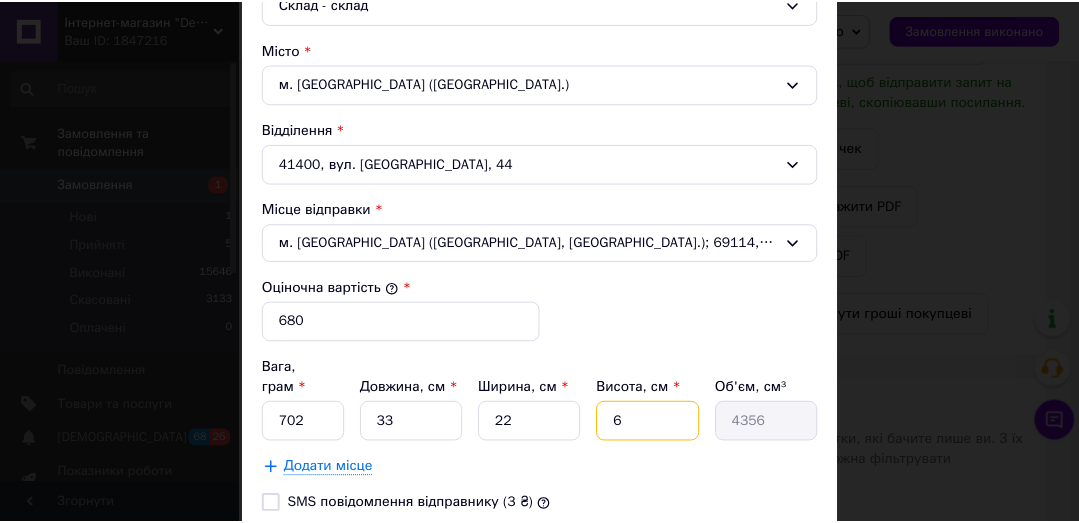 scroll, scrollTop: 668, scrollLeft: 0, axis: vertical 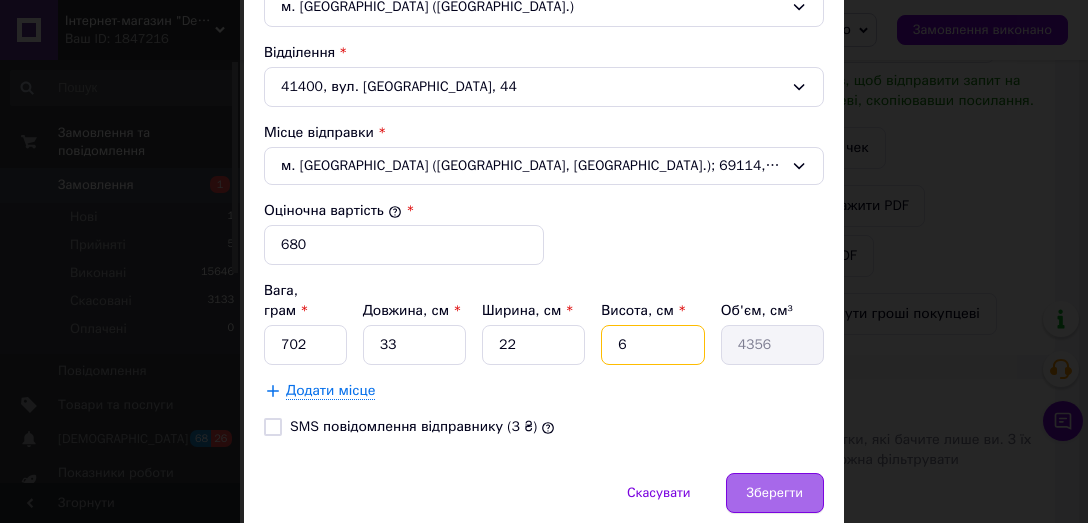 type on "6" 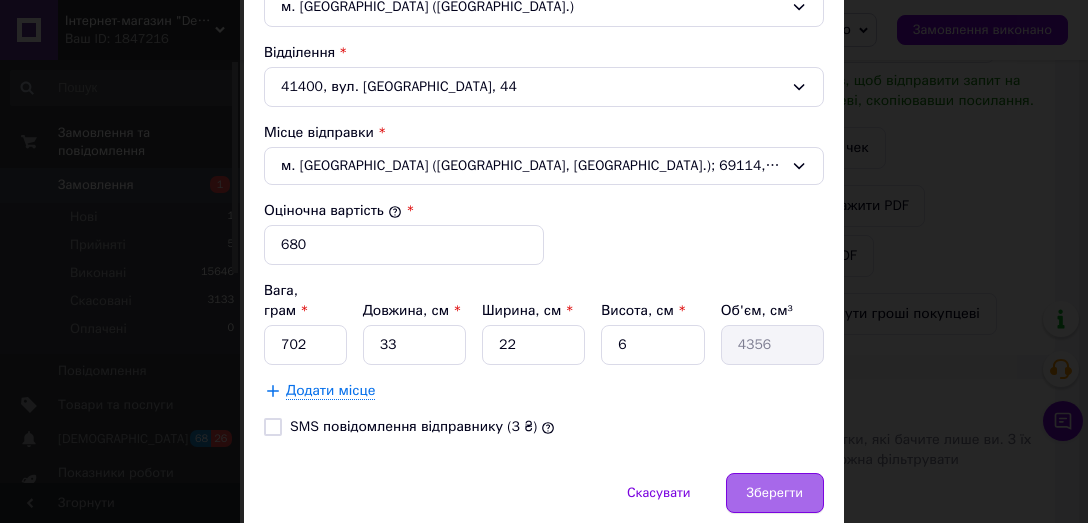 click on "Зберегти" at bounding box center (775, 493) 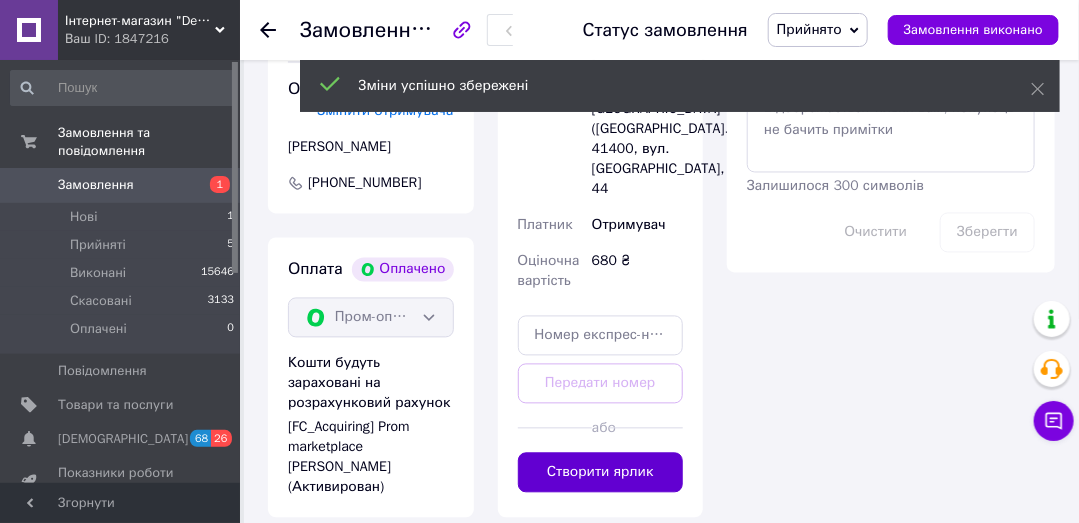 scroll, scrollTop: 1248, scrollLeft: 0, axis: vertical 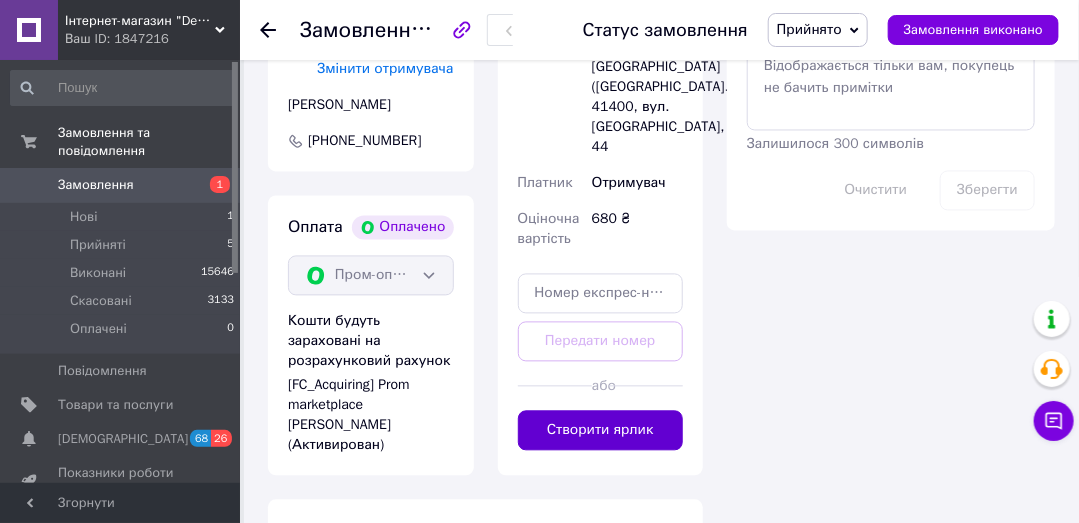 click on "Створити ярлик" at bounding box center (601, 431) 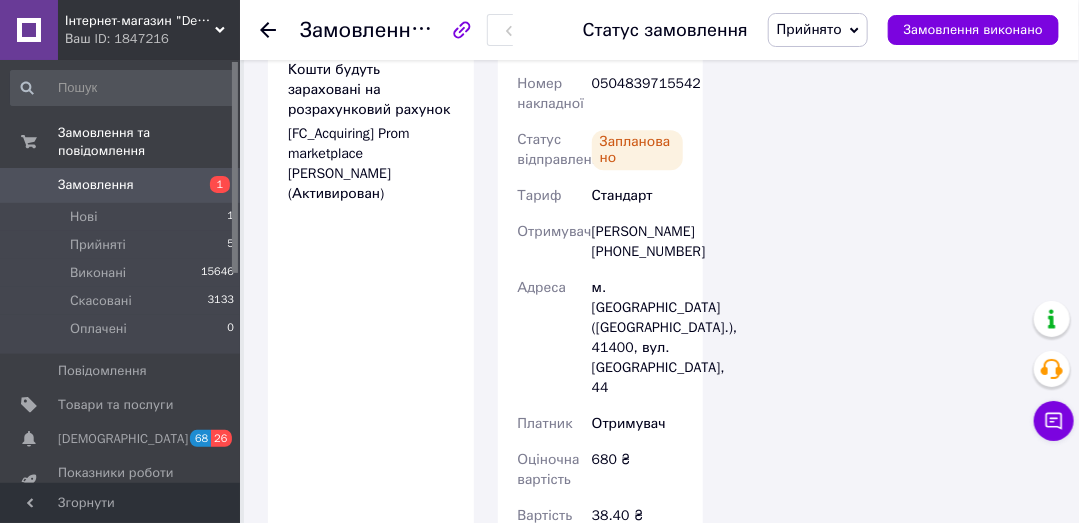 scroll, scrollTop: 1438, scrollLeft: 0, axis: vertical 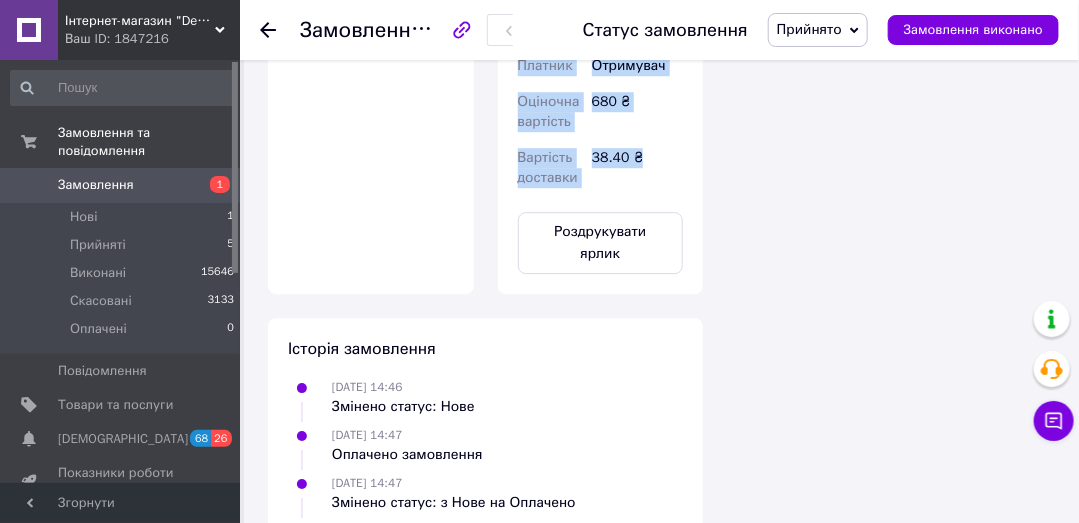 copy on "Укрпошта (платна) Номер накладної 0504839715542 Статус відправлення Заплановано Тариф Стандарт Отримувач Лидия Ребченко +380501679868 Адреса м. Глухів (Сумська обл.), 41400, вул. Терещенків, 44 Платник Отримувач Оціночна вартість 680 ₴ Вартість доставки 38.40 ₴" 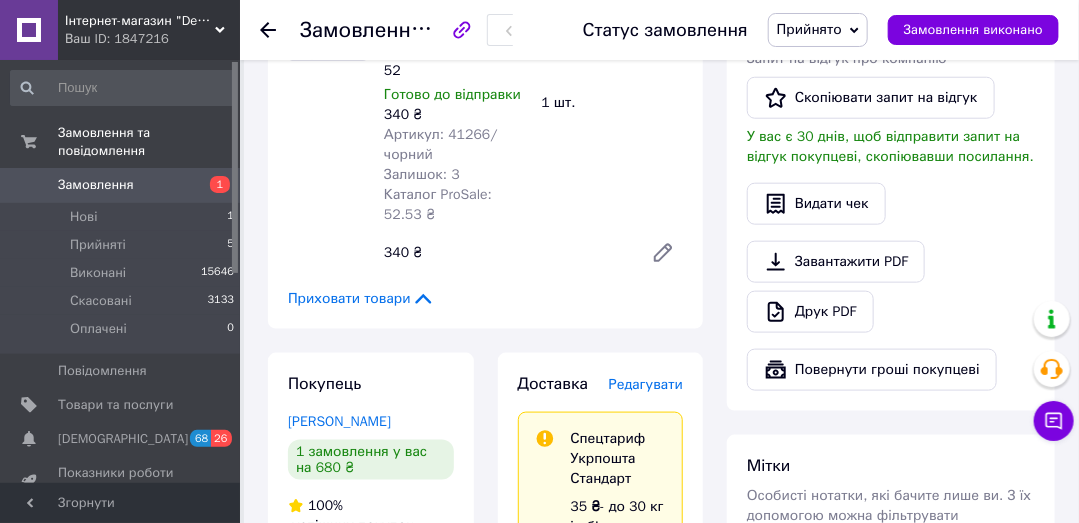 scroll, scrollTop: 429, scrollLeft: 0, axis: vertical 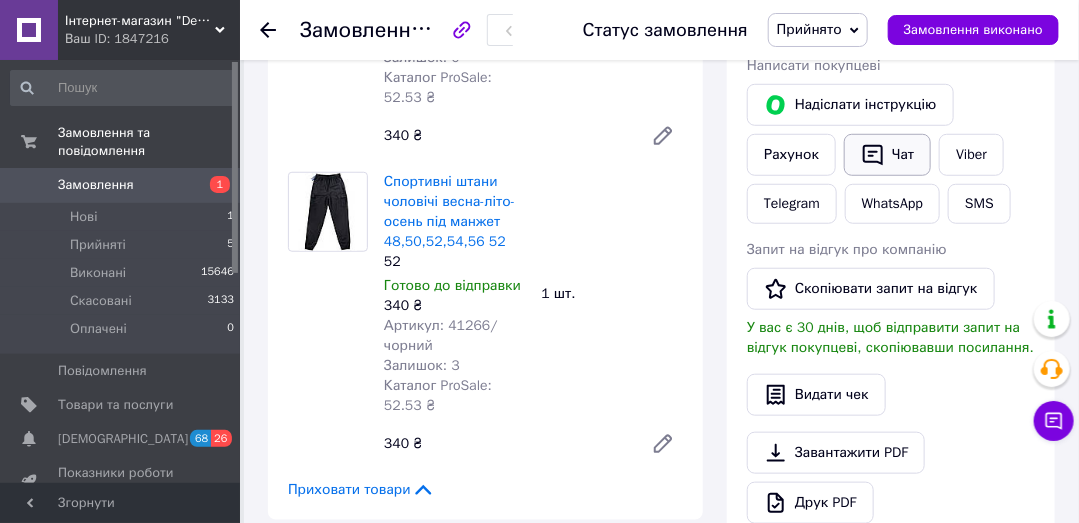 click on "Чат" at bounding box center (887, 155) 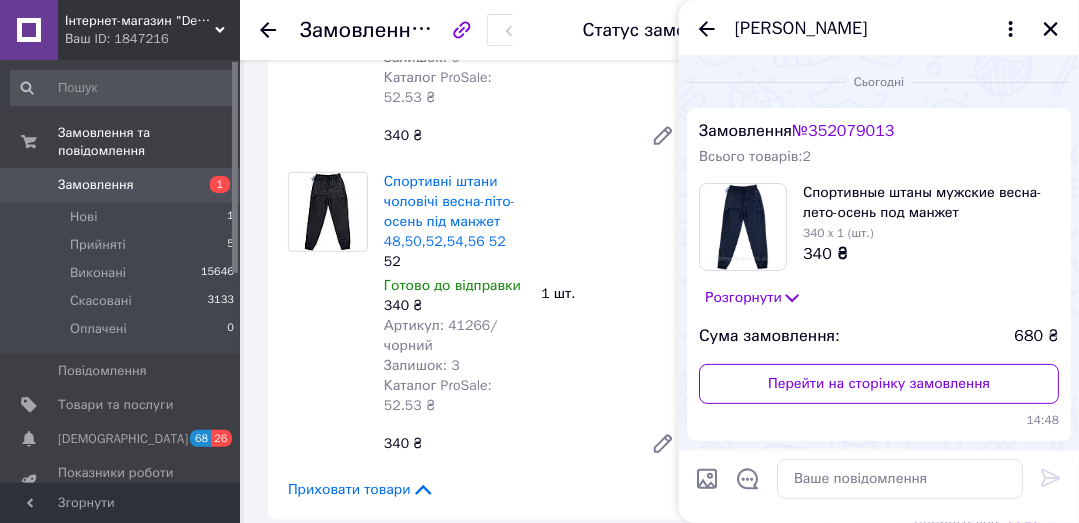 scroll, scrollTop: 356, scrollLeft: 0, axis: vertical 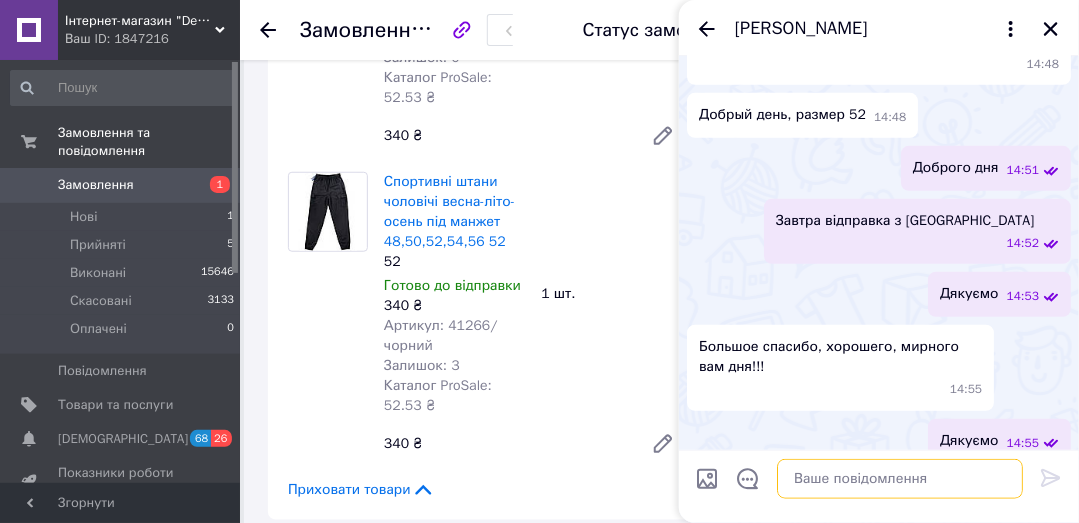 click at bounding box center (900, 479) 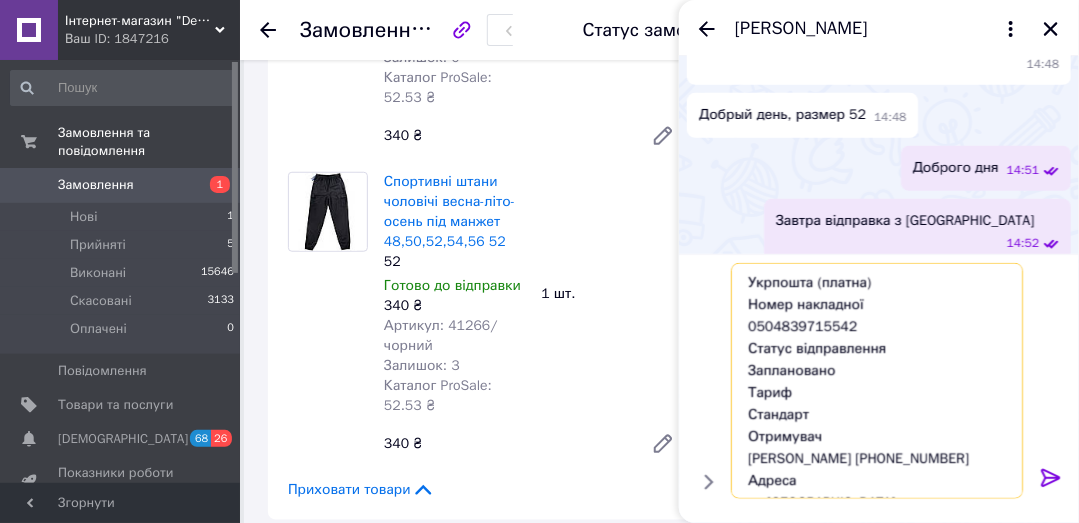 scroll, scrollTop: 177, scrollLeft: 0, axis: vertical 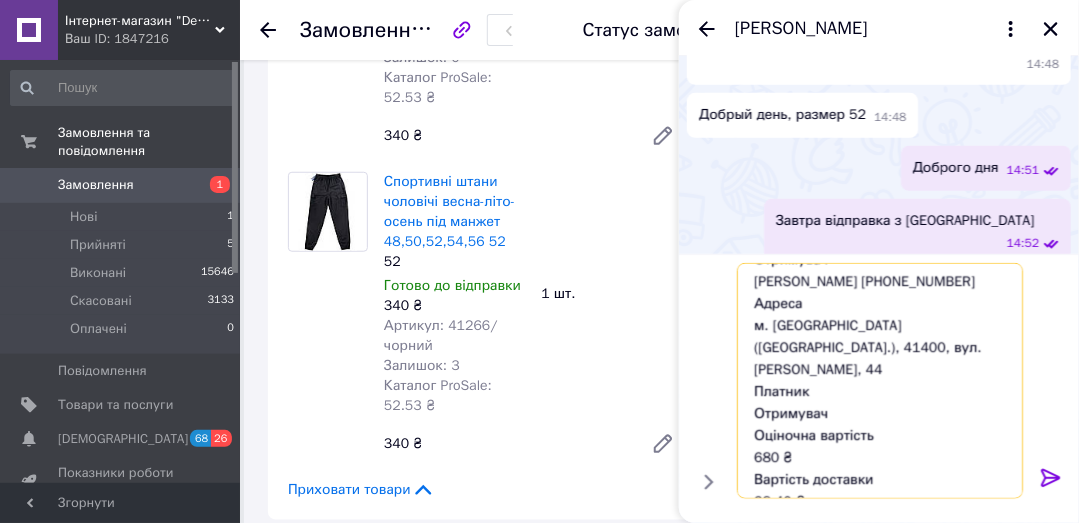 type on "Укрпошта (платна)
Номер накладної
0504839715542
Статус відправлення
Заплановано
Тариф
Стандарт
Отримувач
Лидия Ребченко +380501679868
Адреса
м. Глухів (Сумська обл.), 41400, вул. Терещенків, 44
Платник
Отримувач
Оціночна вартість
680 ₴
Вартість доставки
38.40 ₴" 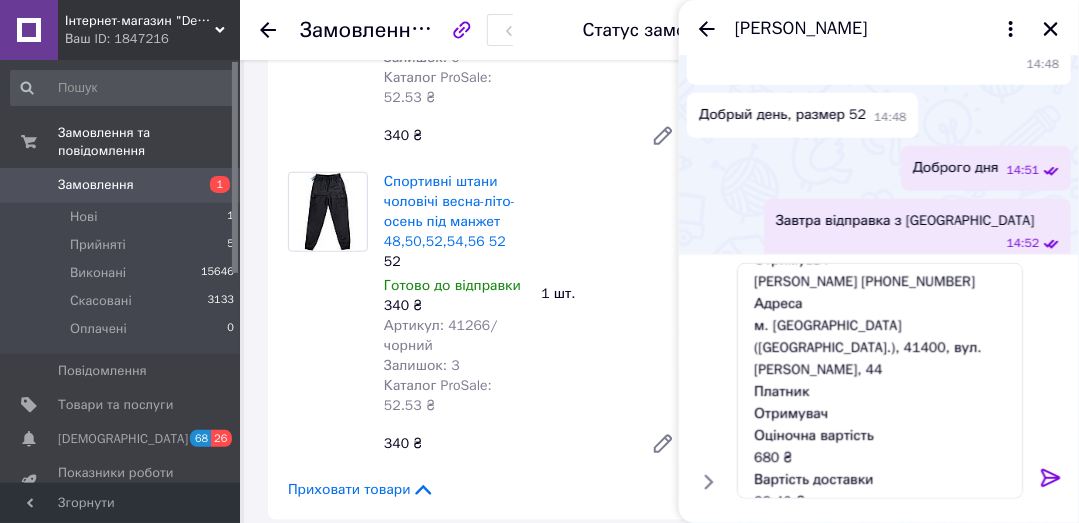 click 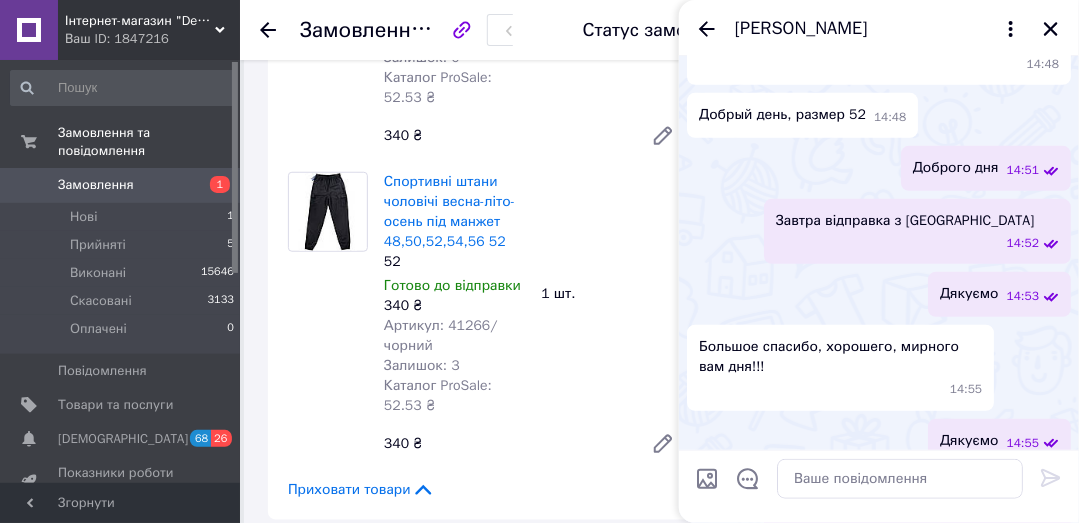 scroll, scrollTop: 0, scrollLeft: 0, axis: both 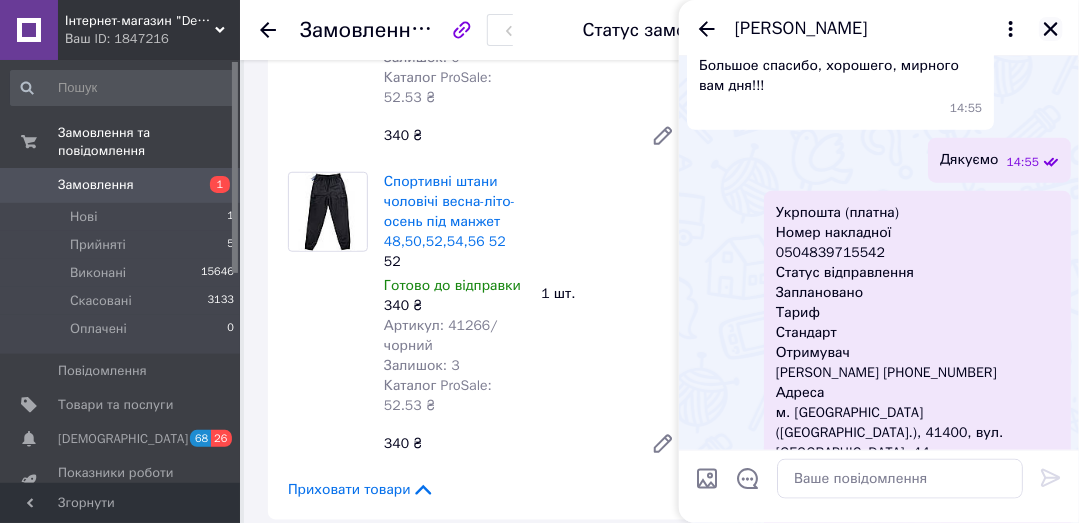 click 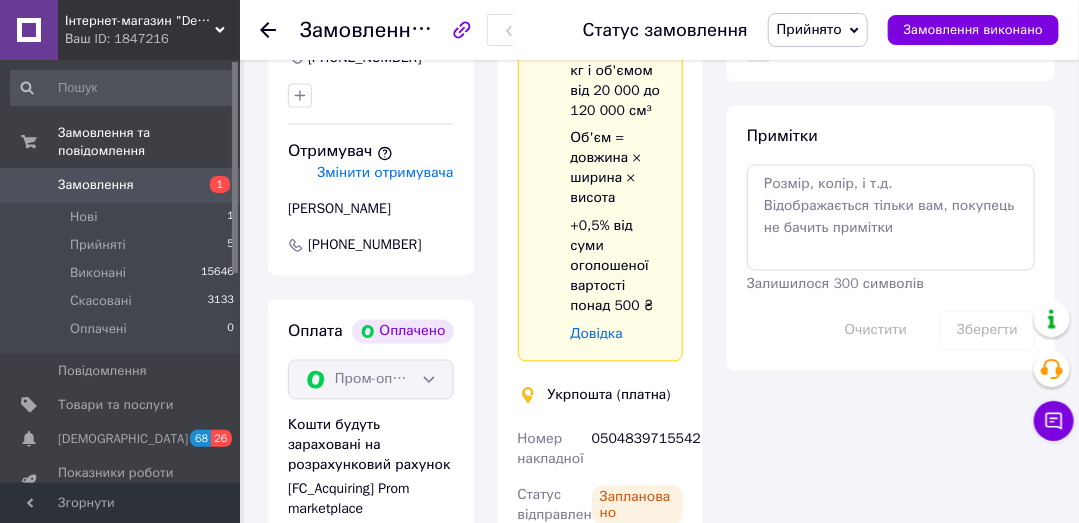 scroll, scrollTop: 1238, scrollLeft: 0, axis: vertical 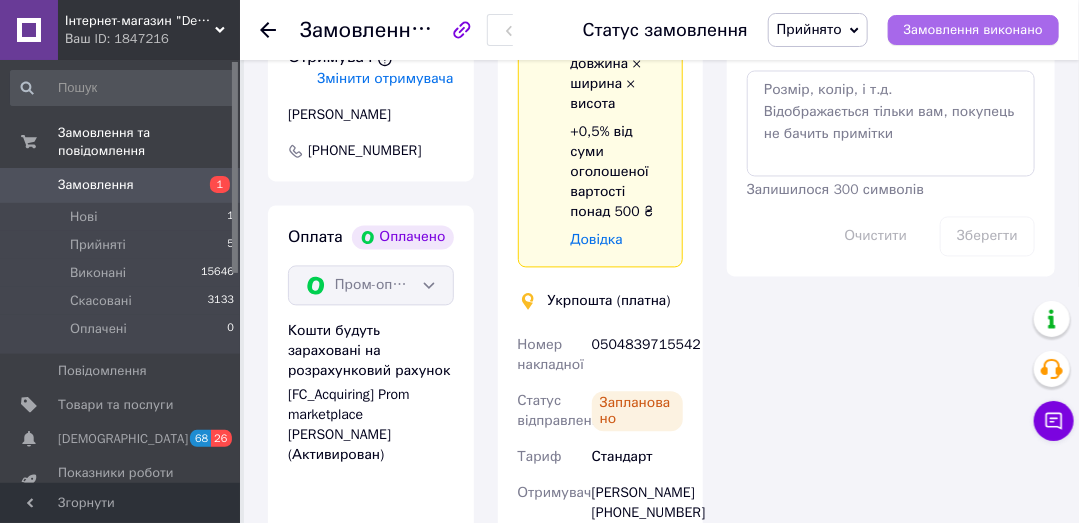 click on "Замовлення виконано" at bounding box center (973, 30) 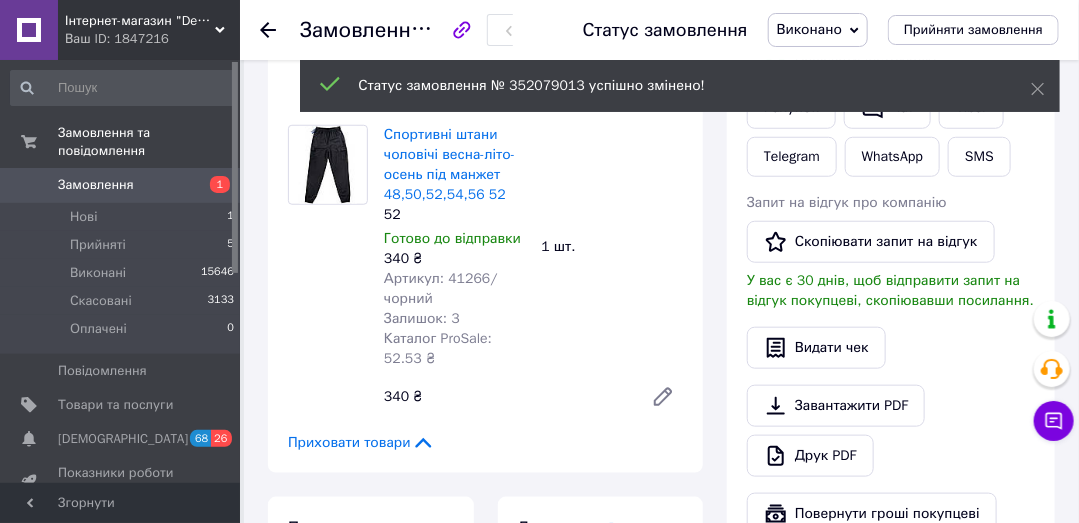 scroll, scrollTop: 190, scrollLeft: 0, axis: vertical 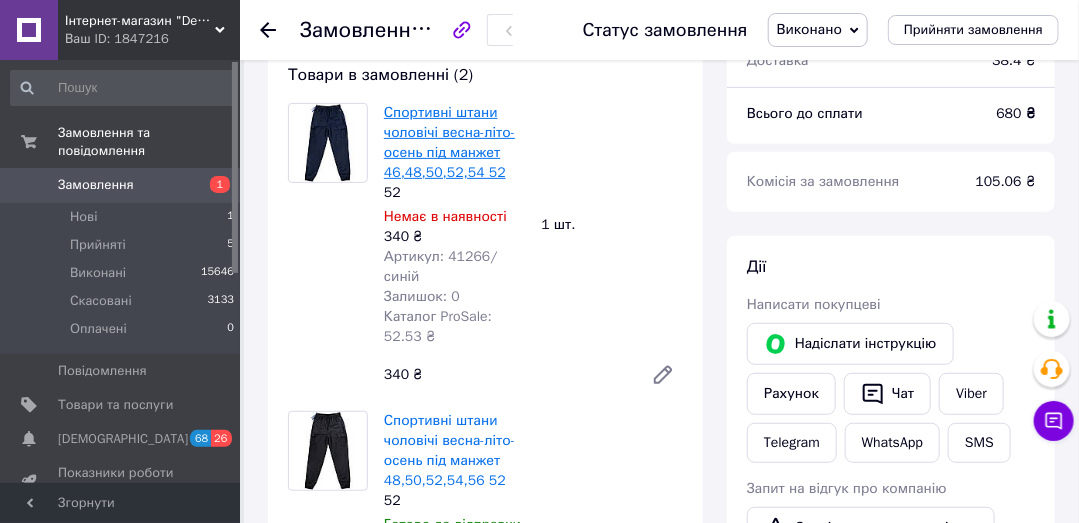 click on "Спортивні штани чоловічі весна-літо-осень під манжет 46,48,50,52,54 52" at bounding box center [449, 142] 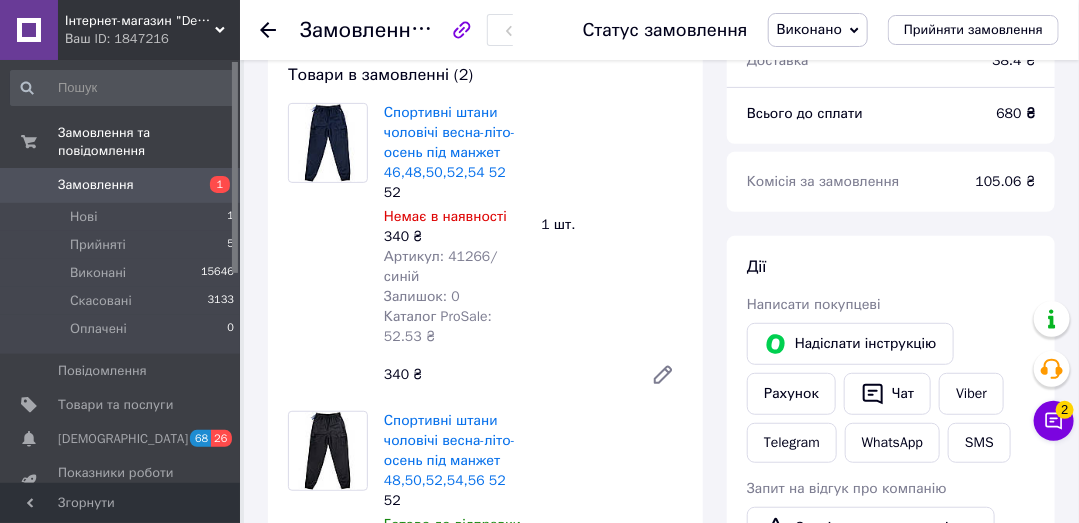 click on "Замовлення" at bounding box center (96, 185) 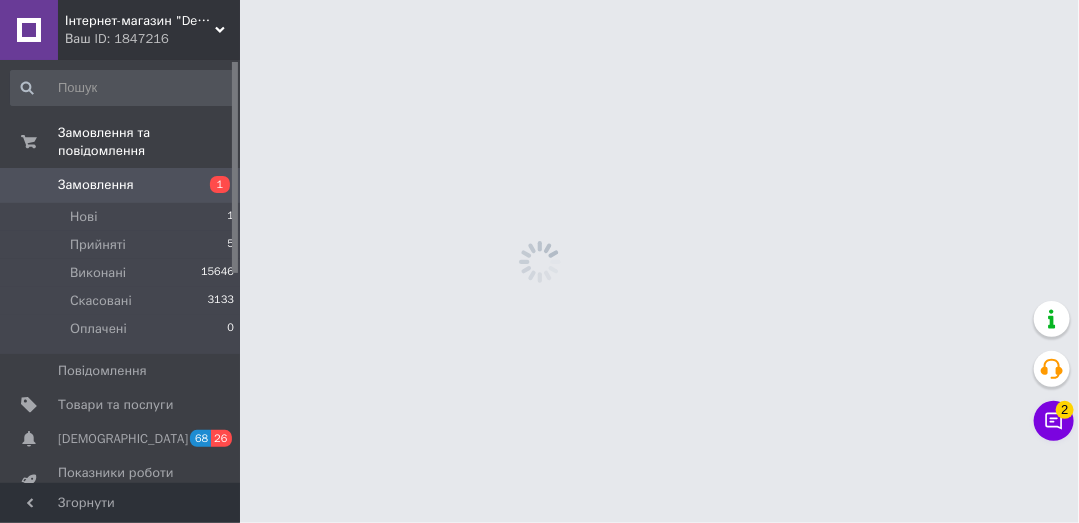 scroll, scrollTop: 0, scrollLeft: 0, axis: both 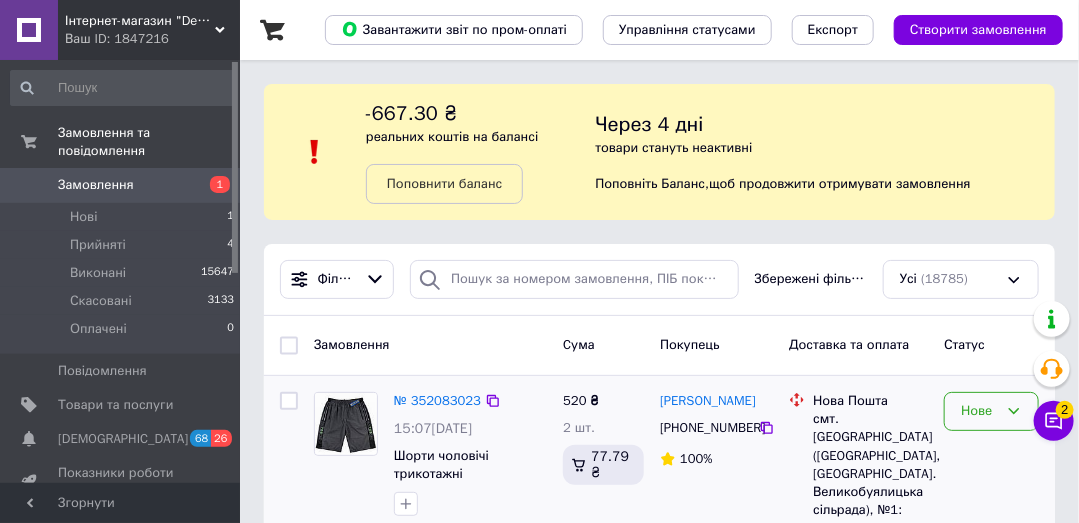 click on "Нове" at bounding box center [979, 411] 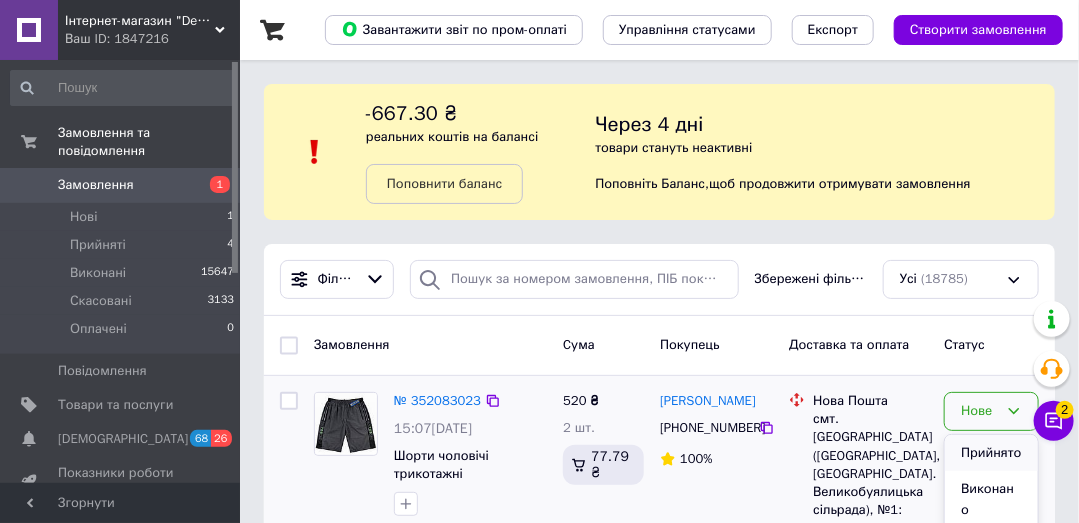 click on "Прийнято" at bounding box center [991, 453] 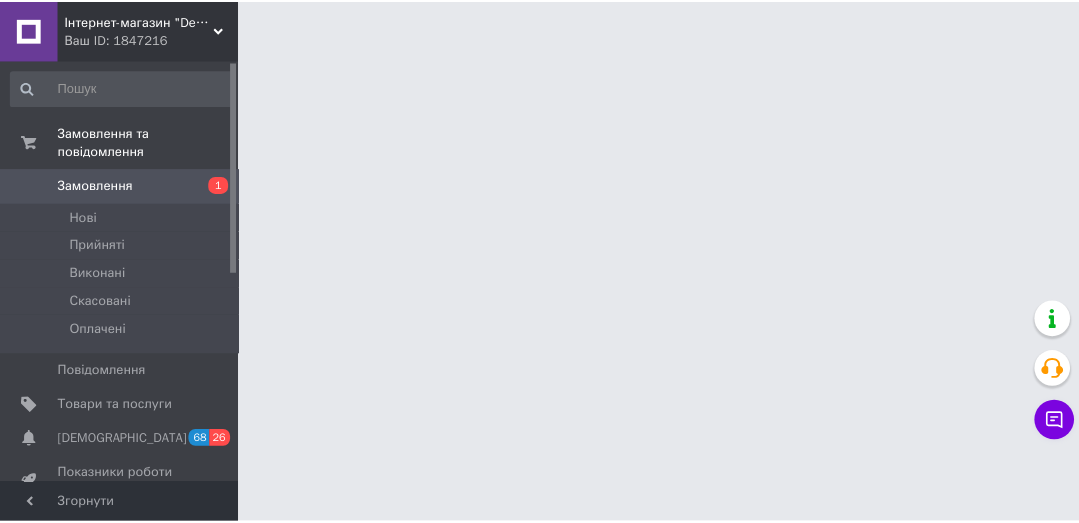 scroll, scrollTop: 0, scrollLeft: 0, axis: both 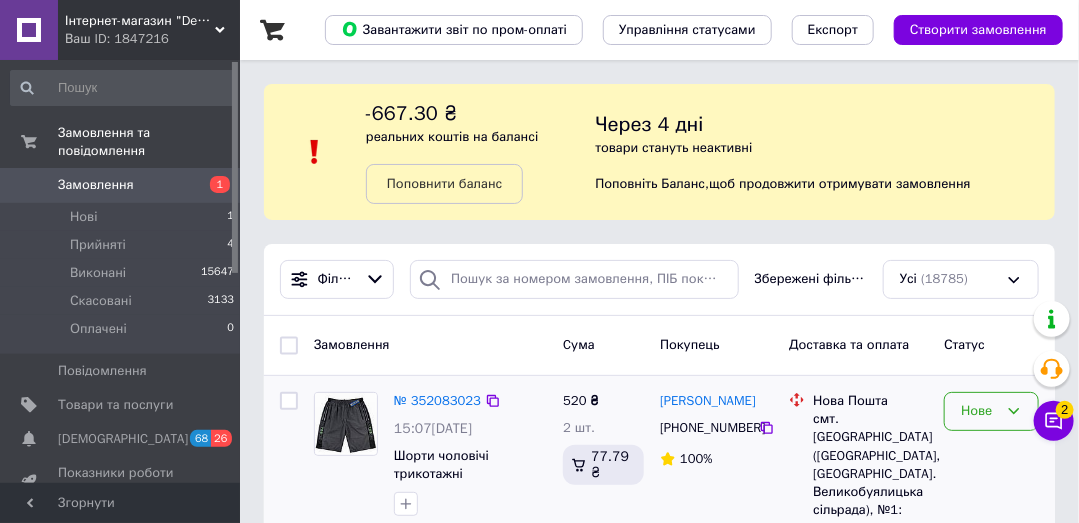 click on "Нове" at bounding box center [979, 411] 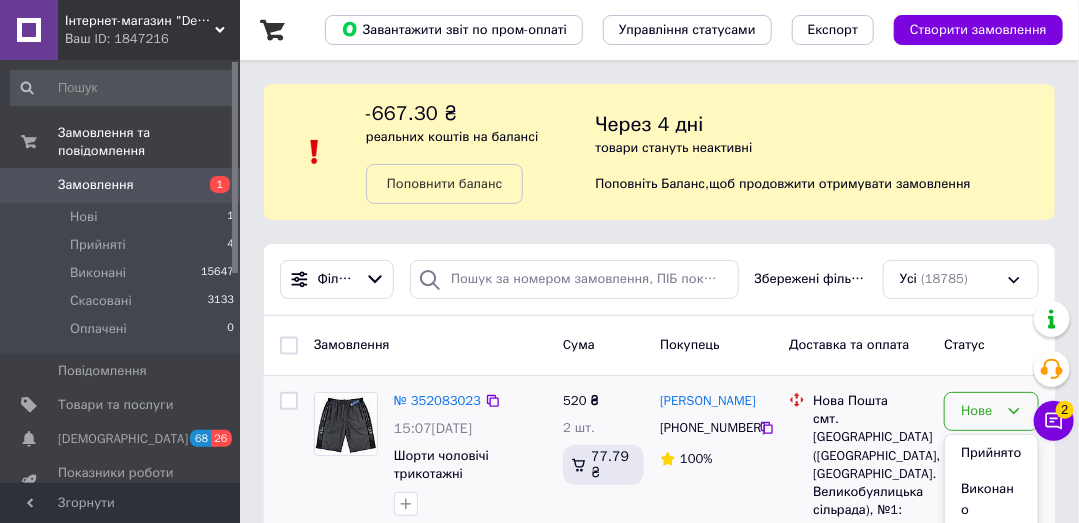 click on "Прийнято" at bounding box center (991, 453) 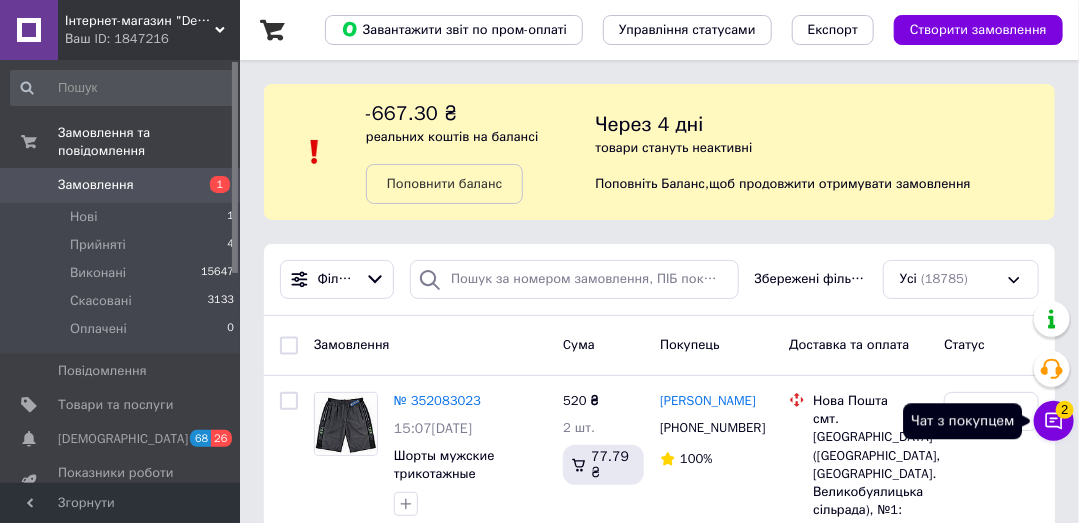click 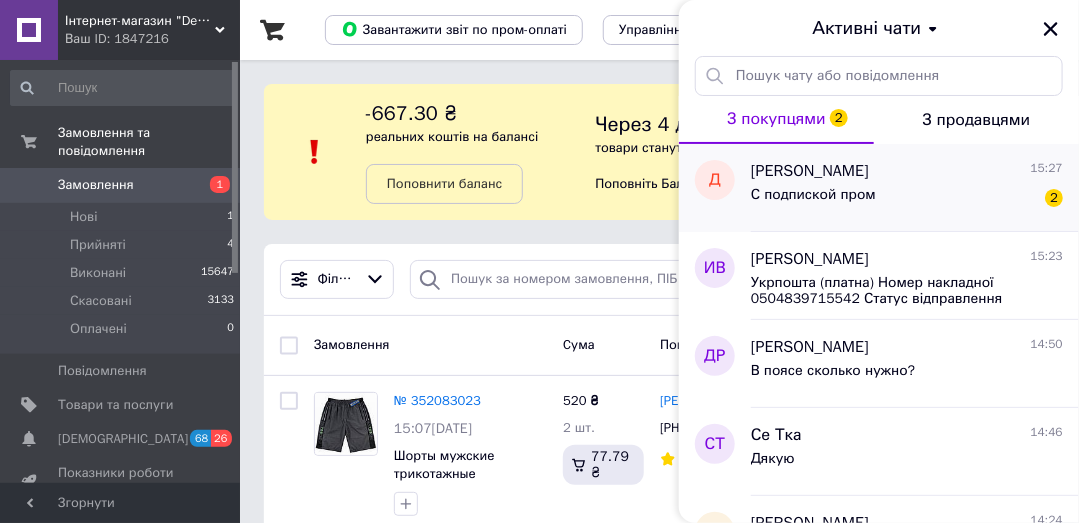 click on "С подпиской пром 2" at bounding box center (907, 199) 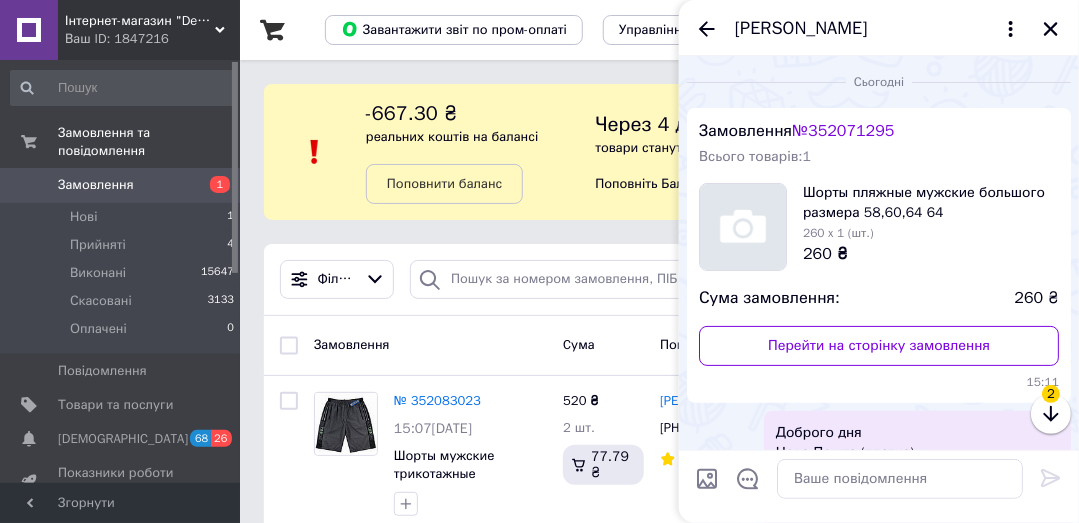 scroll, scrollTop: 614, scrollLeft: 0, axis: vertical 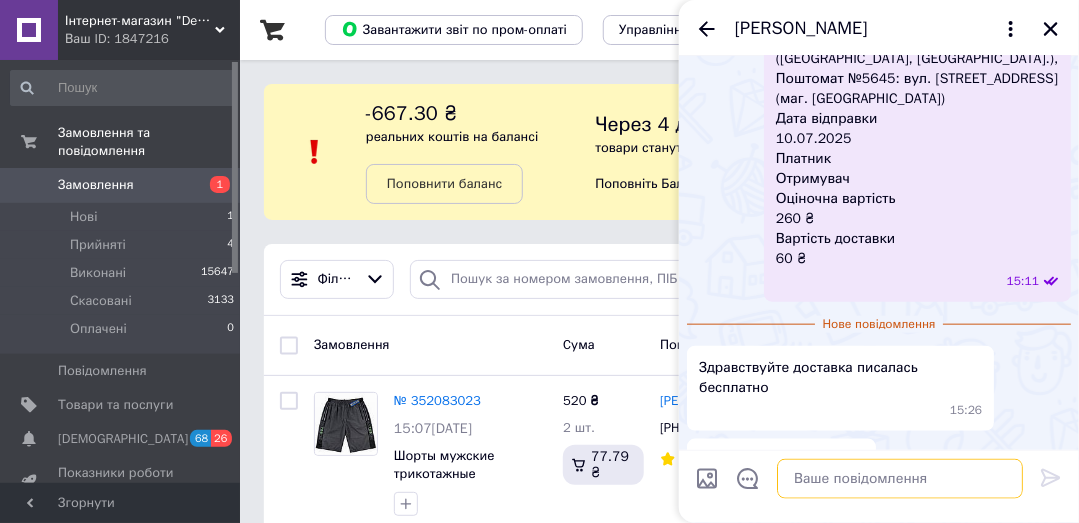 click at bounding box center (900, 479) 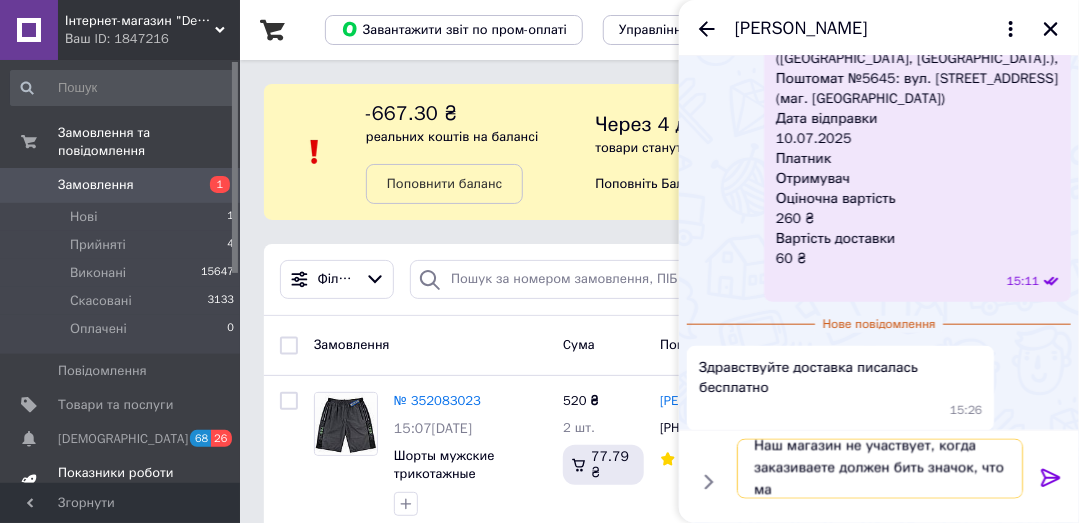 scroll, scrollTop: 1, scrollLeft: 0, axis: vertical 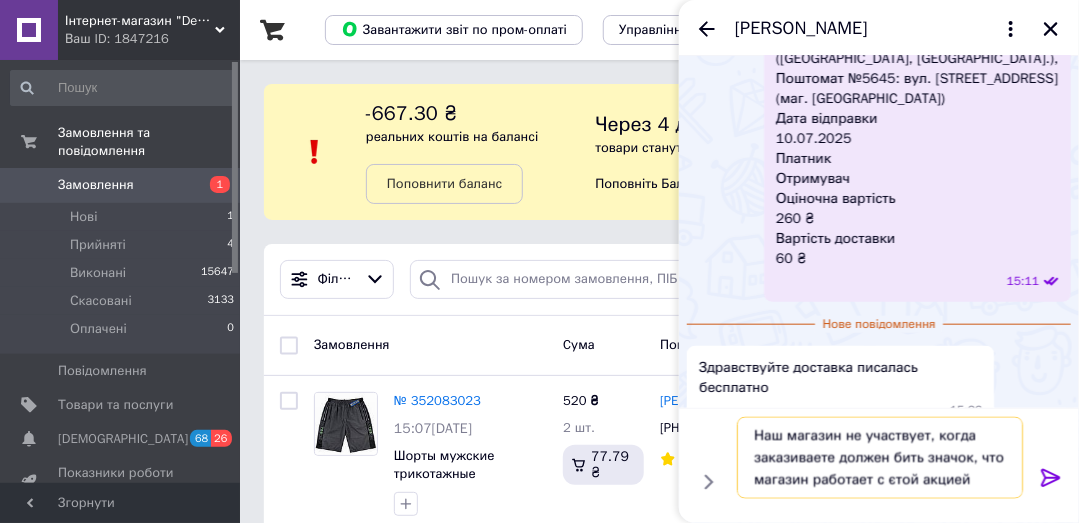 type on "Наш магазин не участвует, когда заказиваете должен бить значок, что магазин работает с єтой акцией" 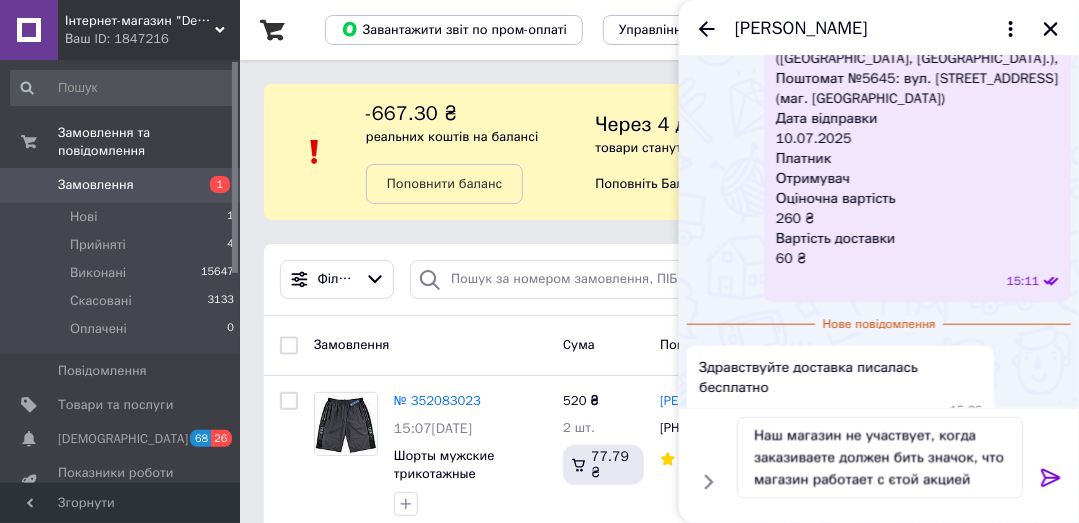 click 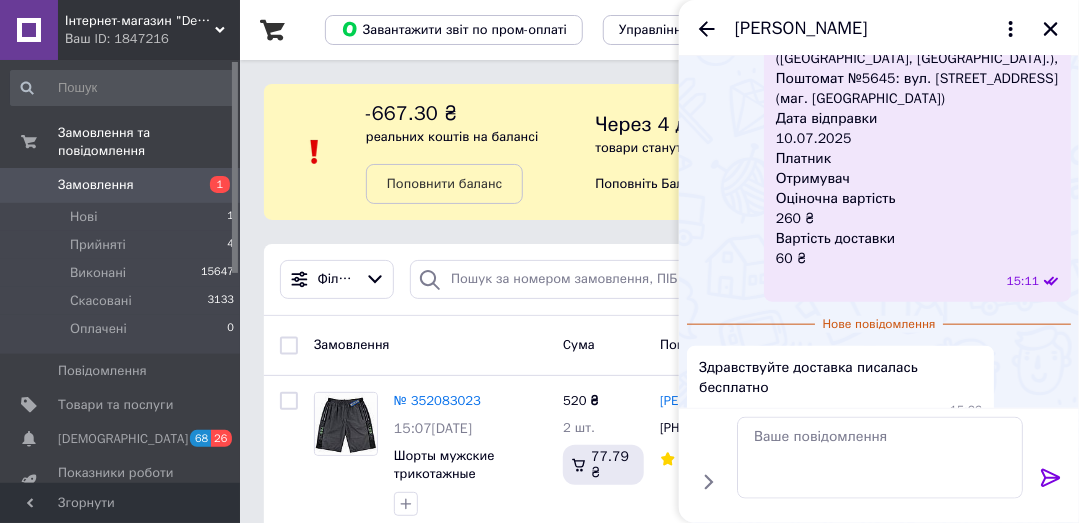 scroll, scrollTop: 0, scrollLeft: 0, axis: both 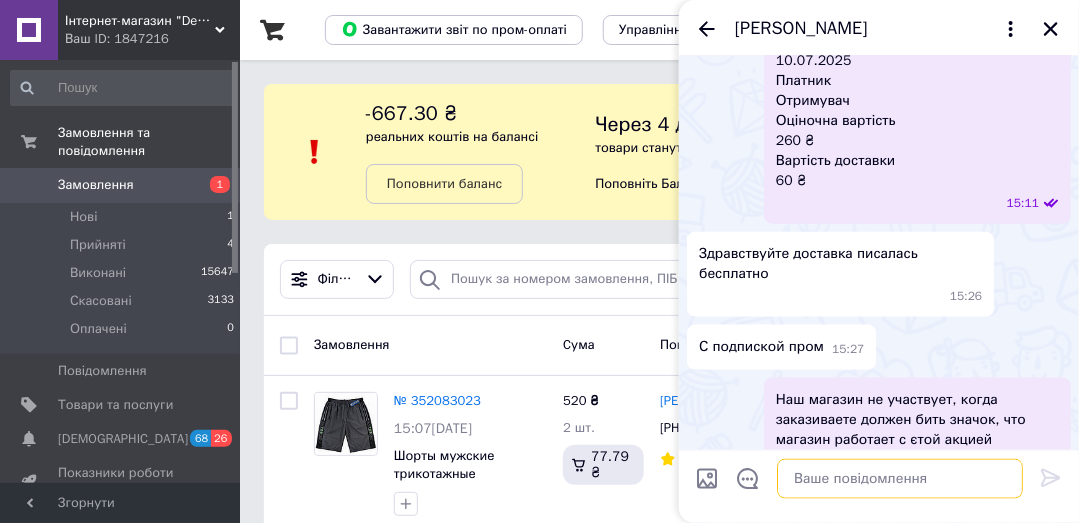 click at bounding box center [900, 479] 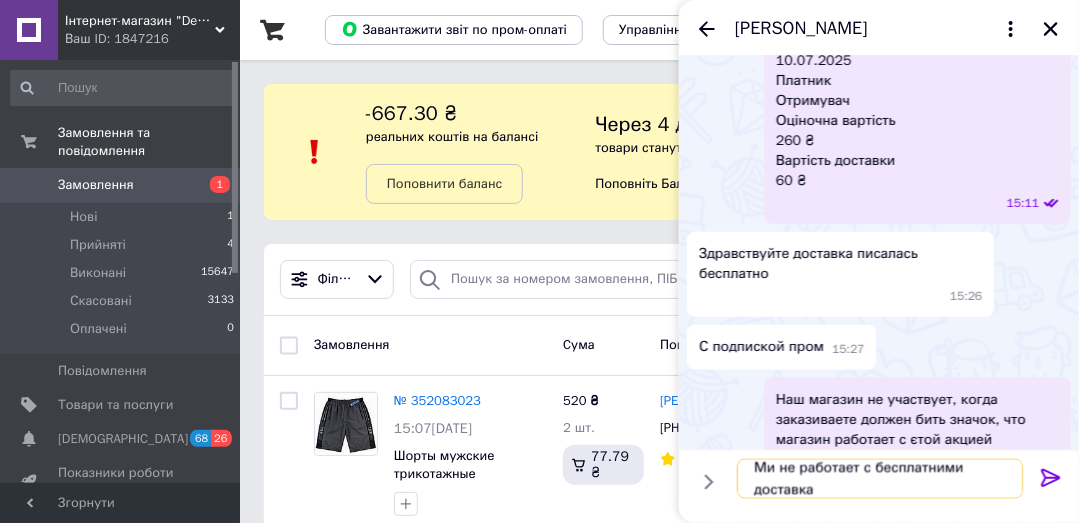 scroll, scrollTop: 1, scrollLeft: 0, axis: vertical 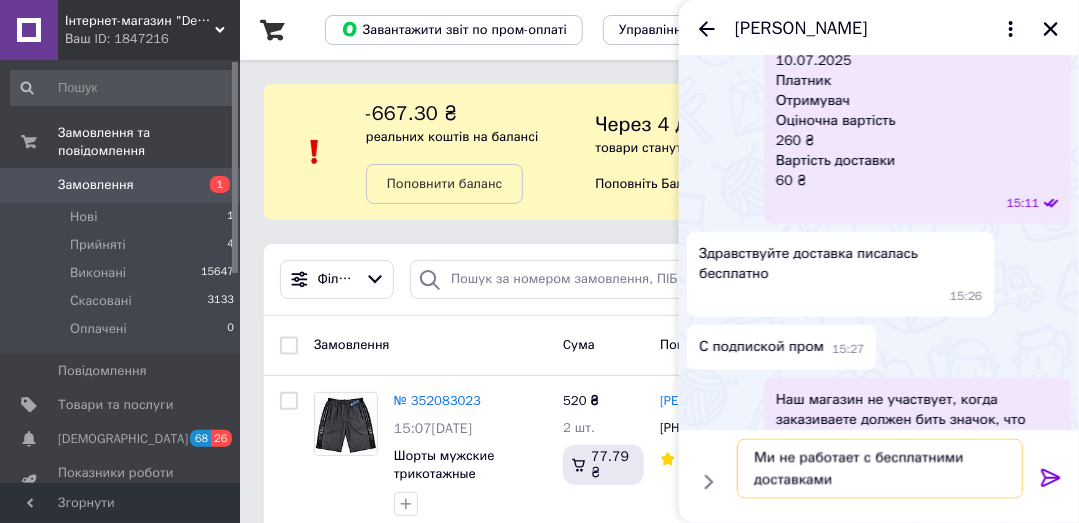 type on "Ми не работает с бесплатними доставками" 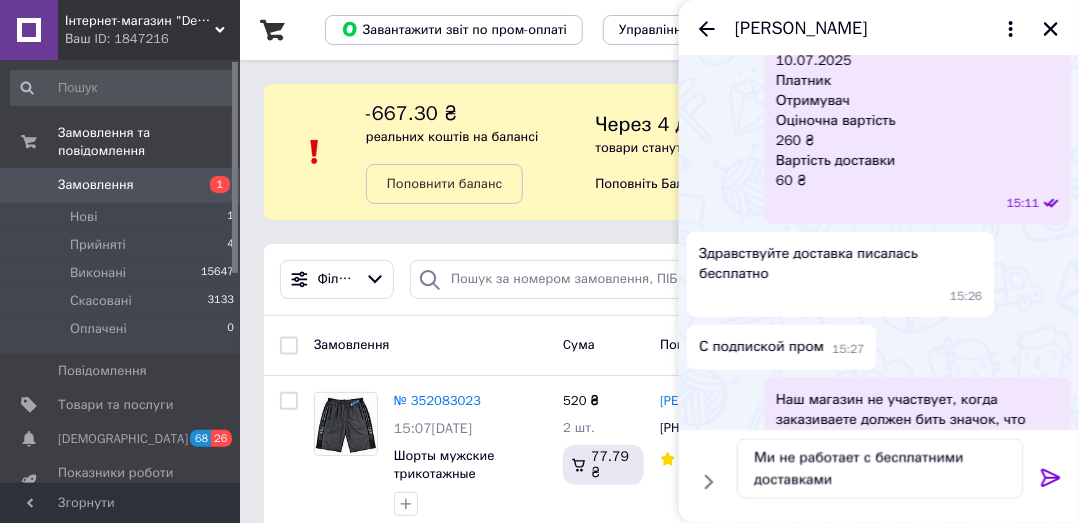 click 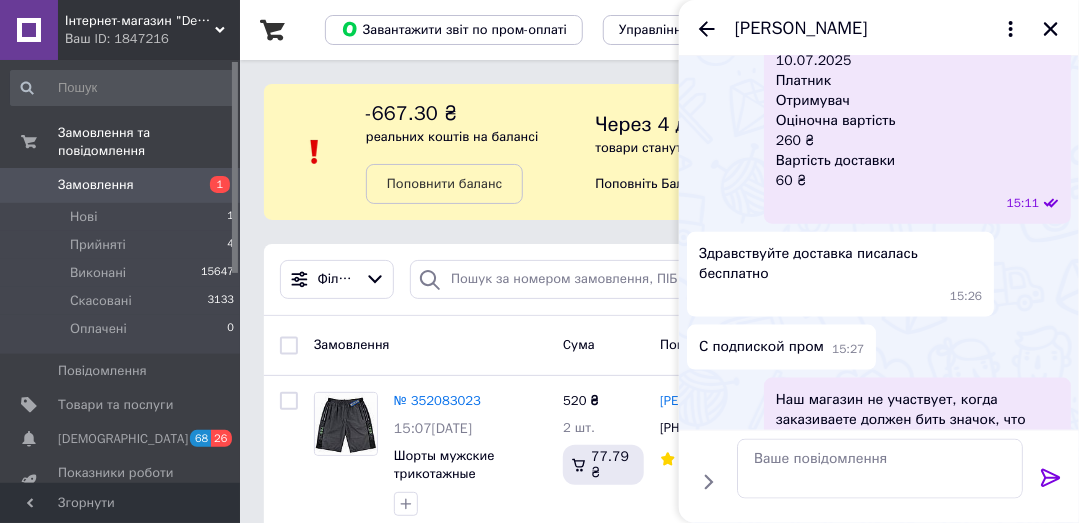 scroll, scrollTop: 0, scrollLeft: 0, axis: both 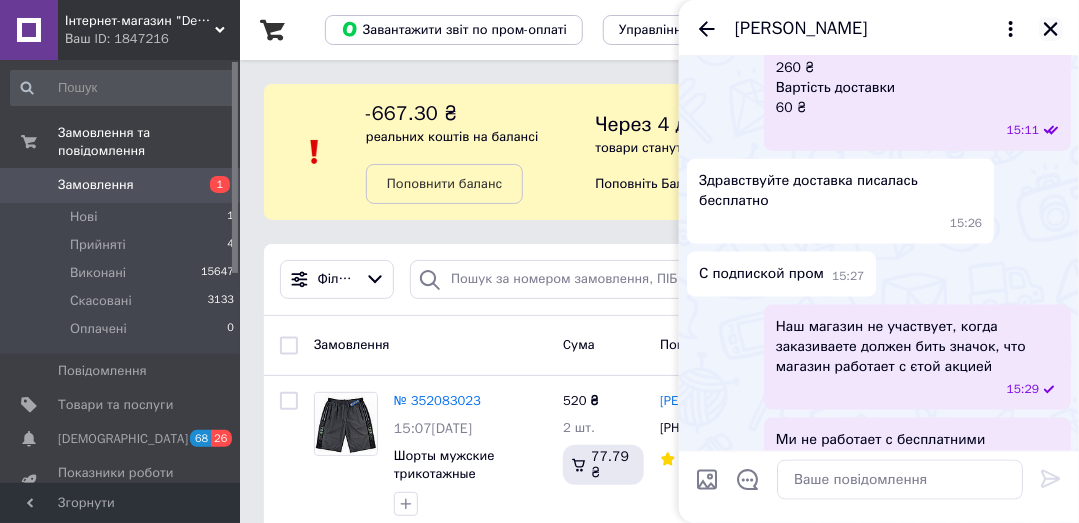 click 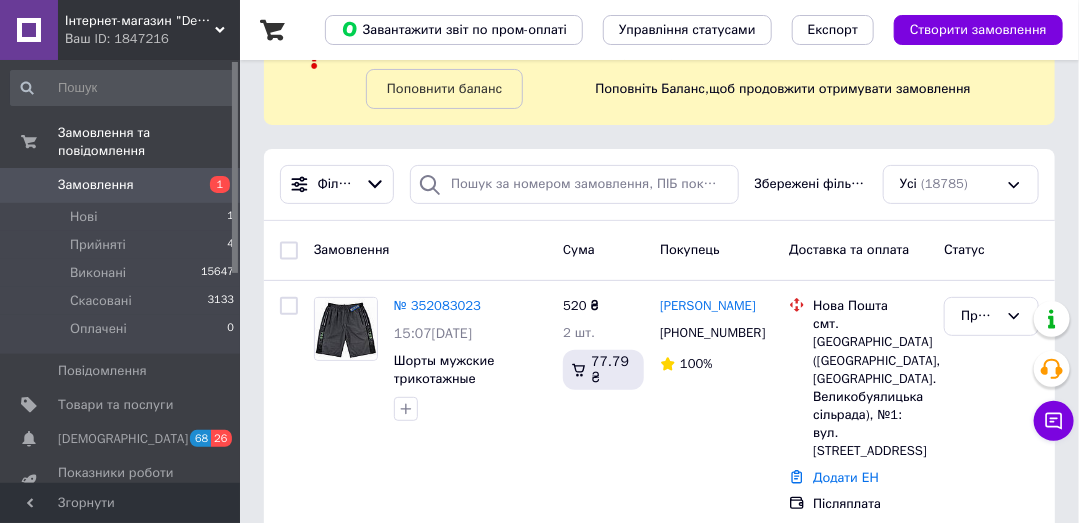 scroll, scrollTop: 190, scrollLeft: 0, axis: vertical 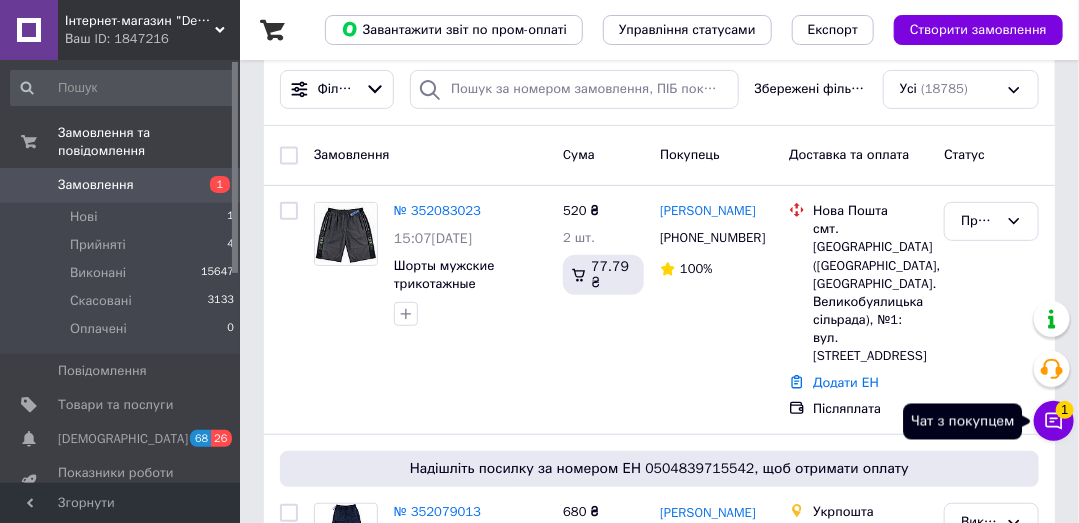 click on "Чат з покупцем 1" at bounding box center (1054, 421) 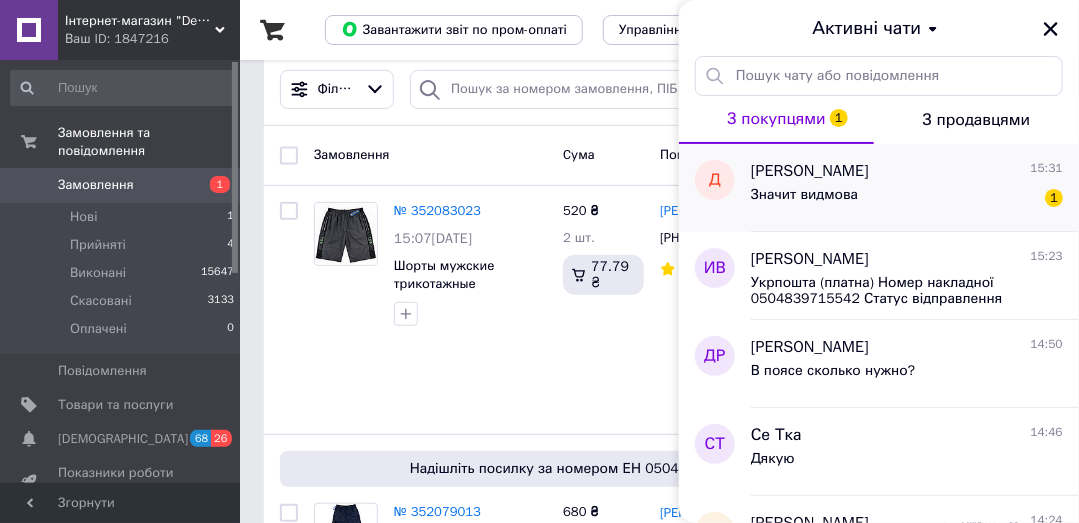 click on "Значит видмова 1" at bounding box center [907, 199] 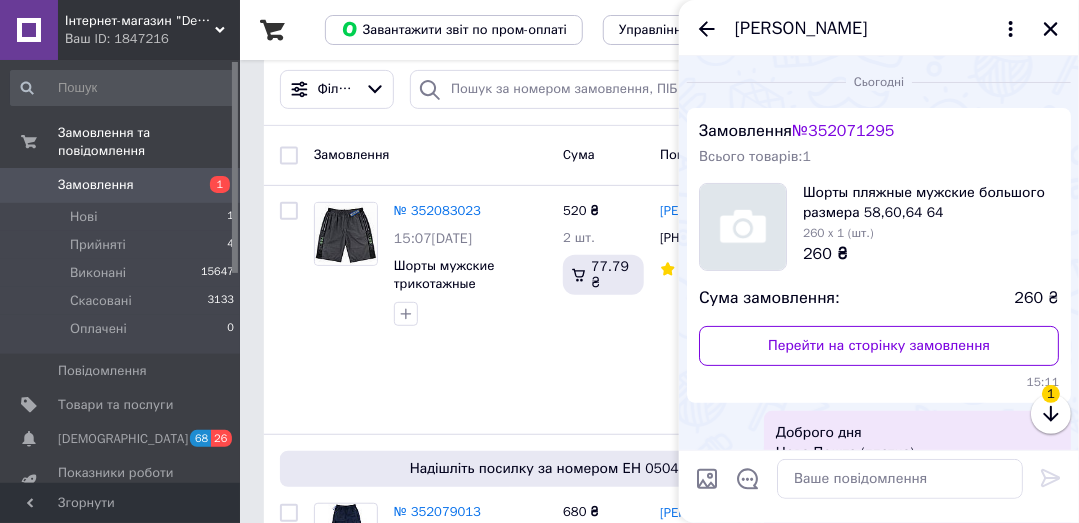scroll, scrollTop: 854, scrollLeft: 0, axis: vertical 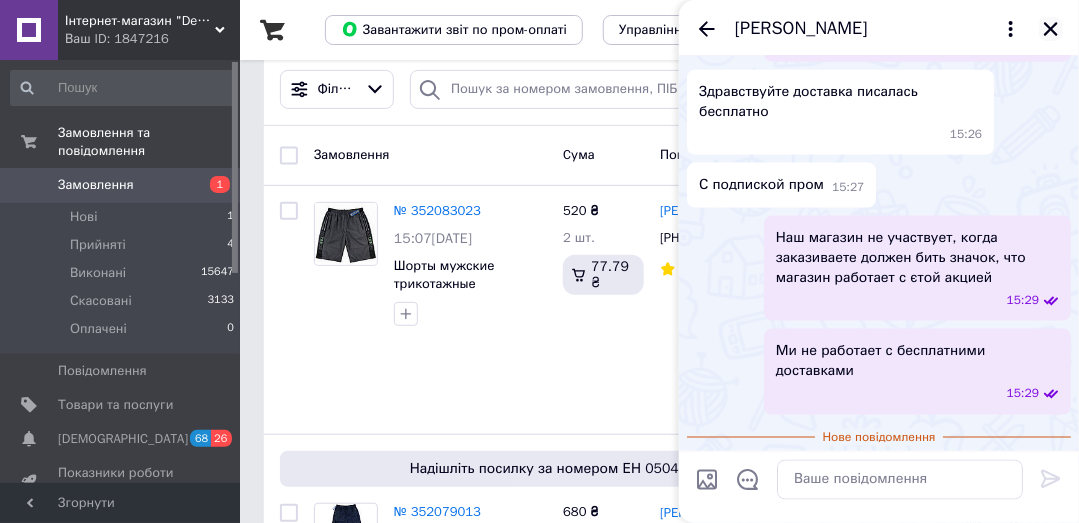 click 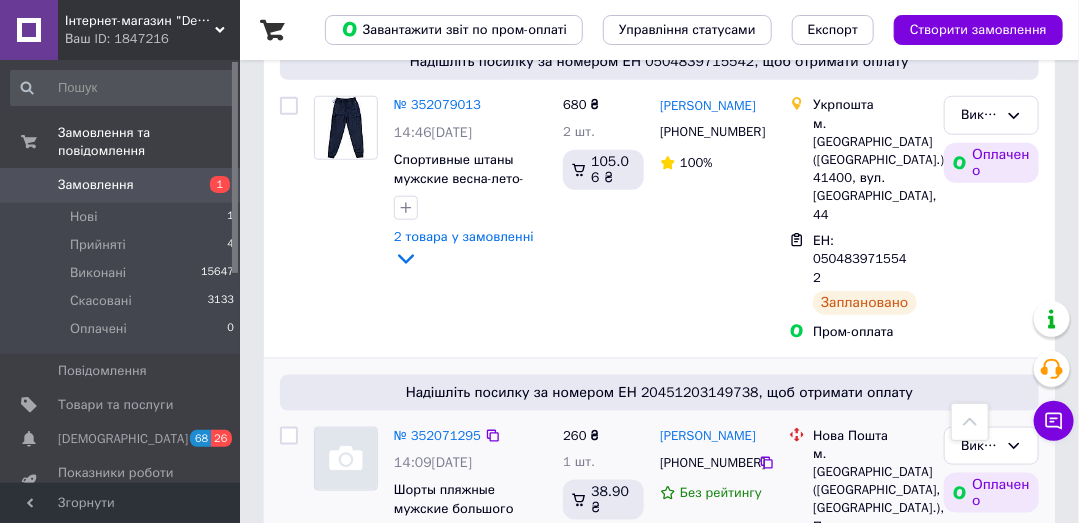 scroll, scrollTop: 666, scrollLeft: 0, axis: vertical 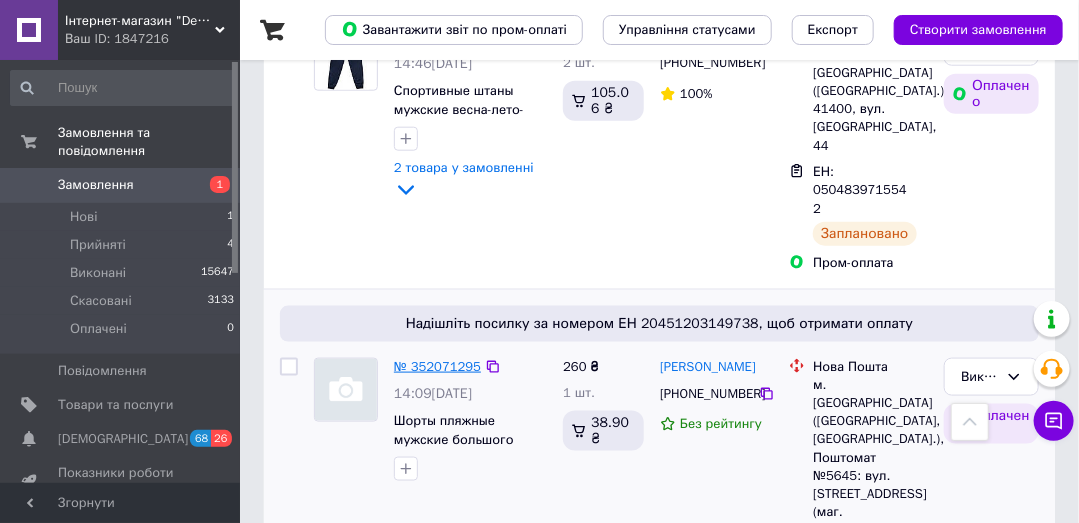 click on "№ 352071295" at bounding box center (437, 366) 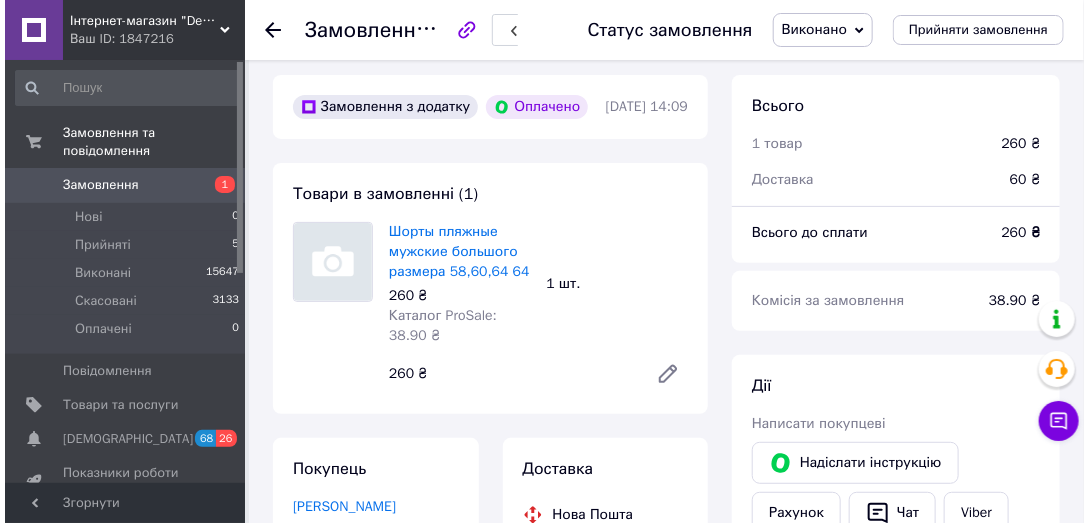 scroll, scrollTop: 0, scrollLeft: 0, axis: both 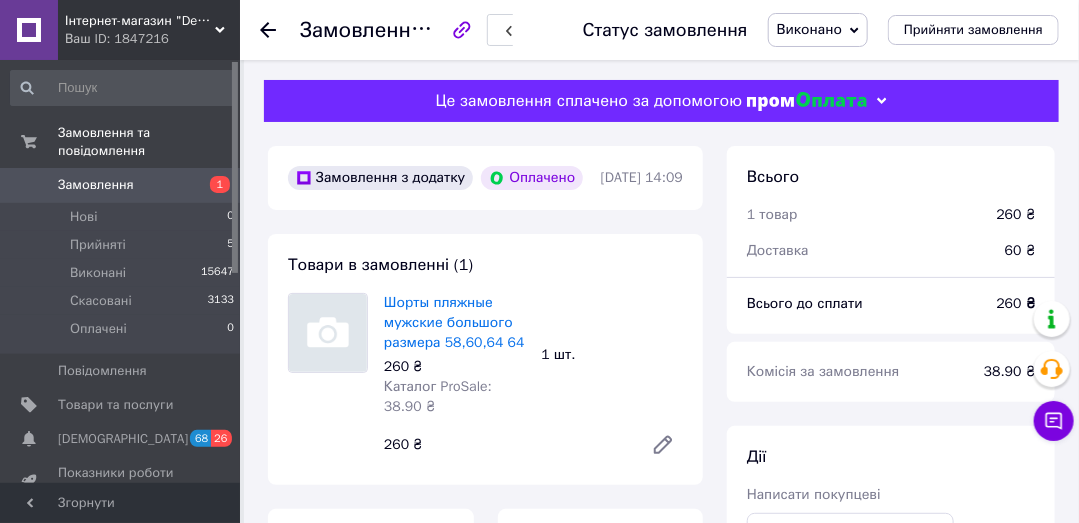 click on "Виконано" at bounding box center [809, 29] 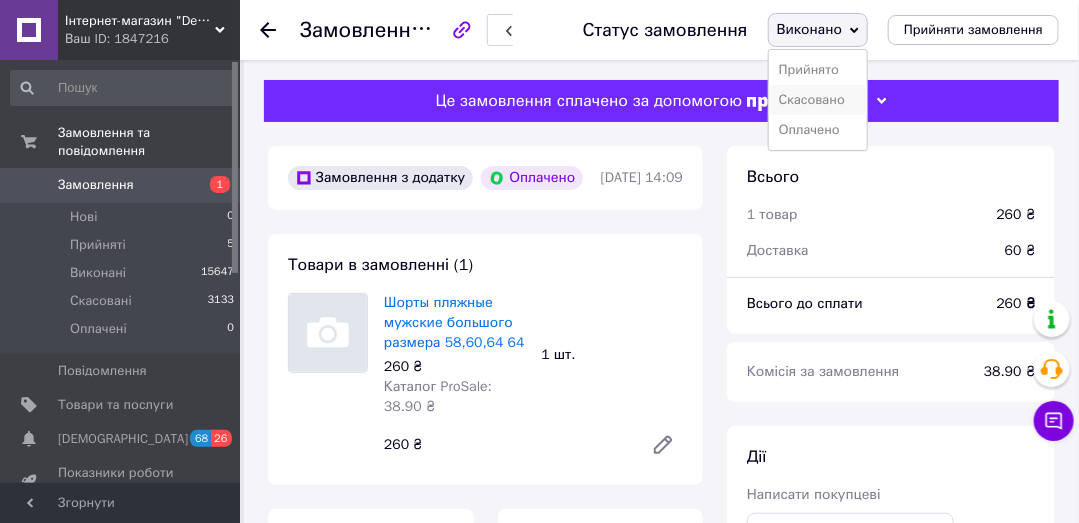 click on "Скасовано" at bounding box center (818, 100) 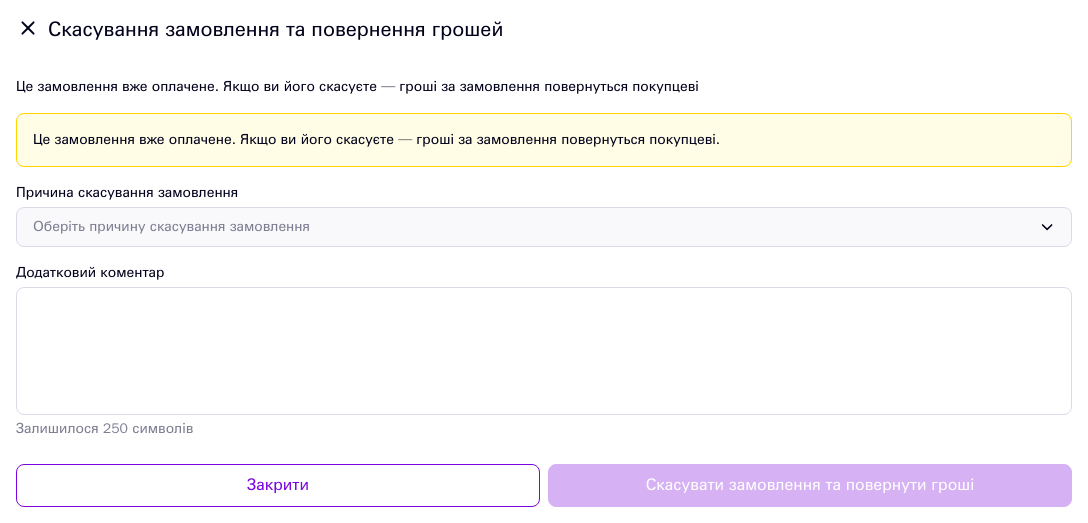 click on "Оберіть причину скасування замовлення" at bounding box center [532, 227] 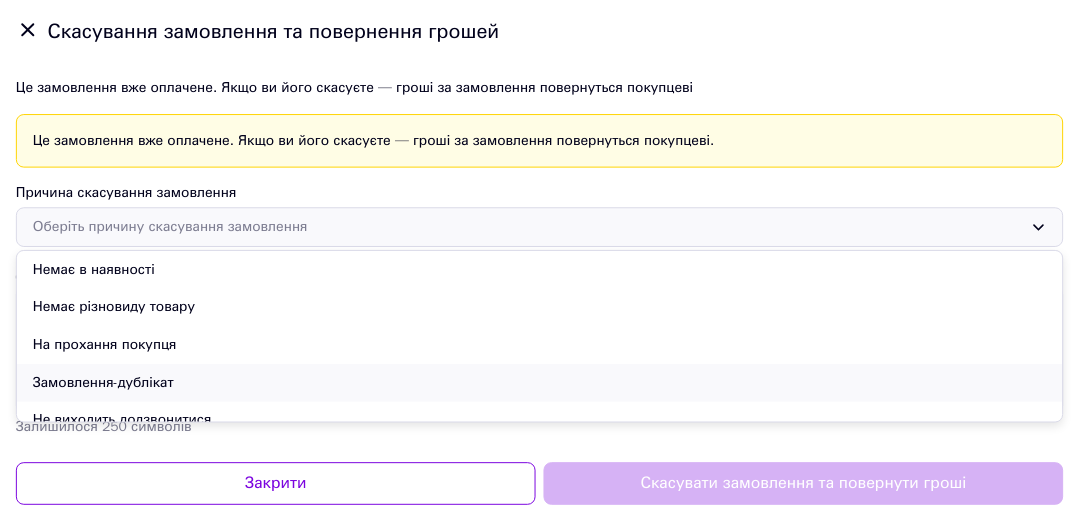 scroll, scrollTop: 56, scrollLeft: 0, axis: vertical 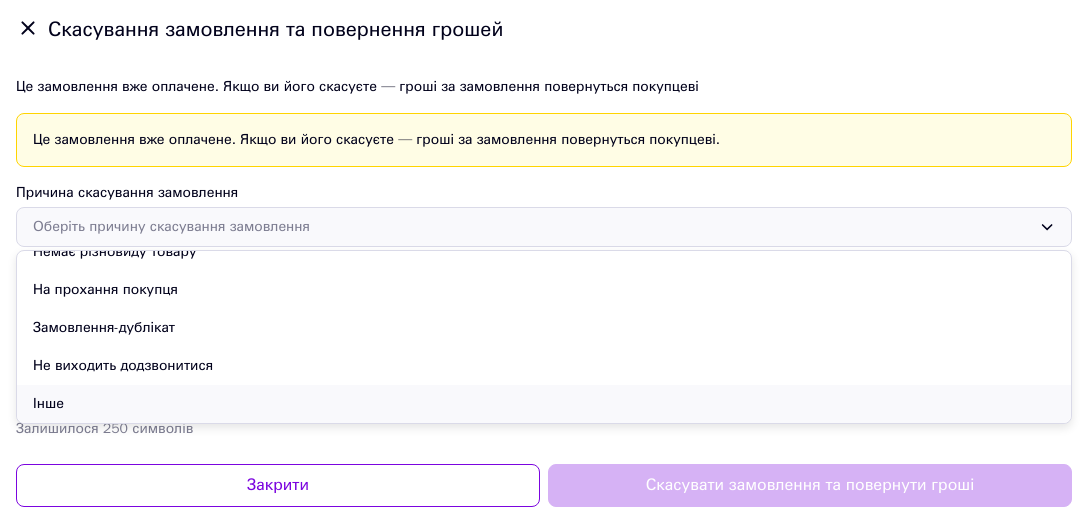 click on "Інше" at bounding box center (544, 404) 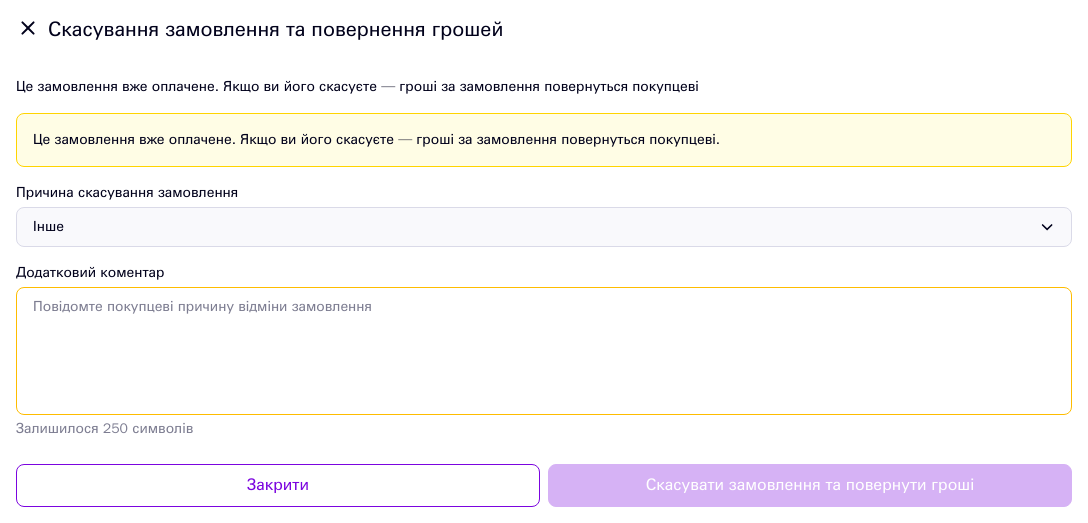 click on "Додатковий коментар" at bounding box center [544, 351] 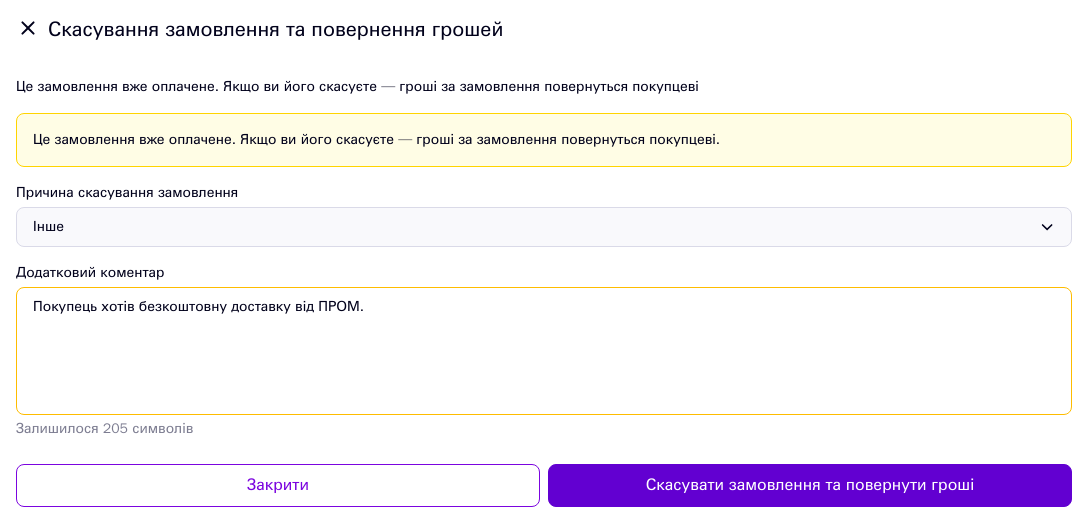type on "Покупець хотів безкоштовну доставку від ПРОМ." 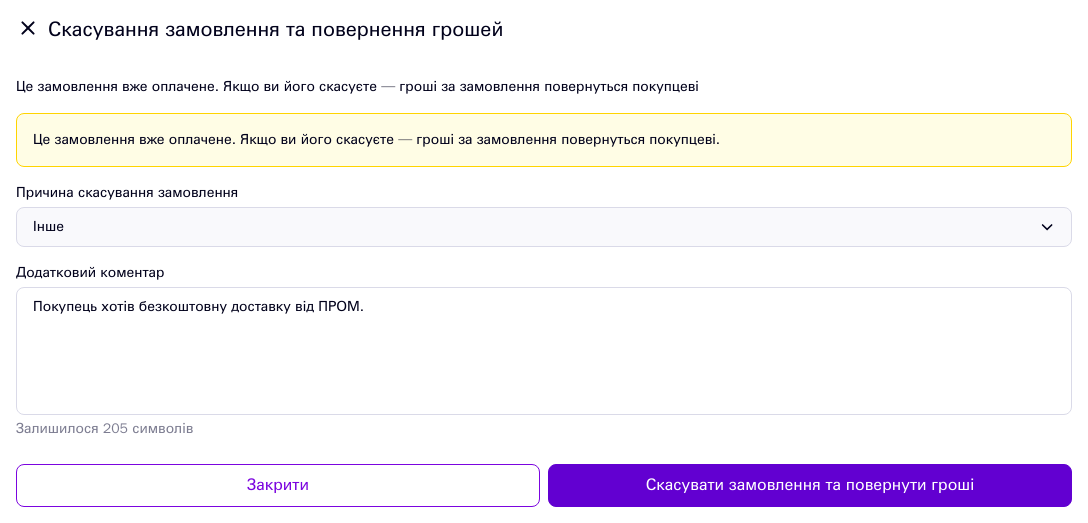 click on "Скасувати замовлення та повернути гроші" at bounding box center (810, 485) 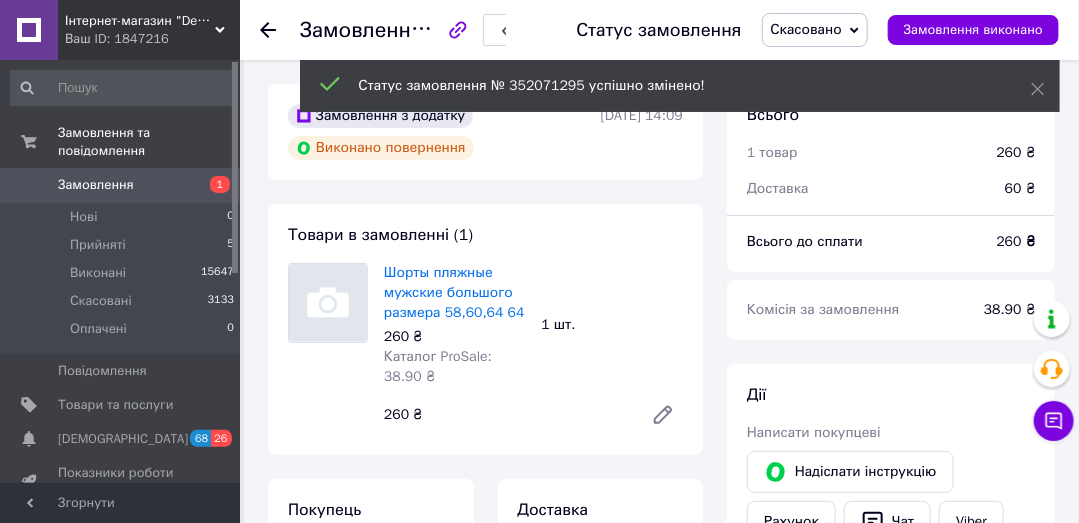 scroll, scrollTop: 332, scrollLeft: 0, axis: vertical 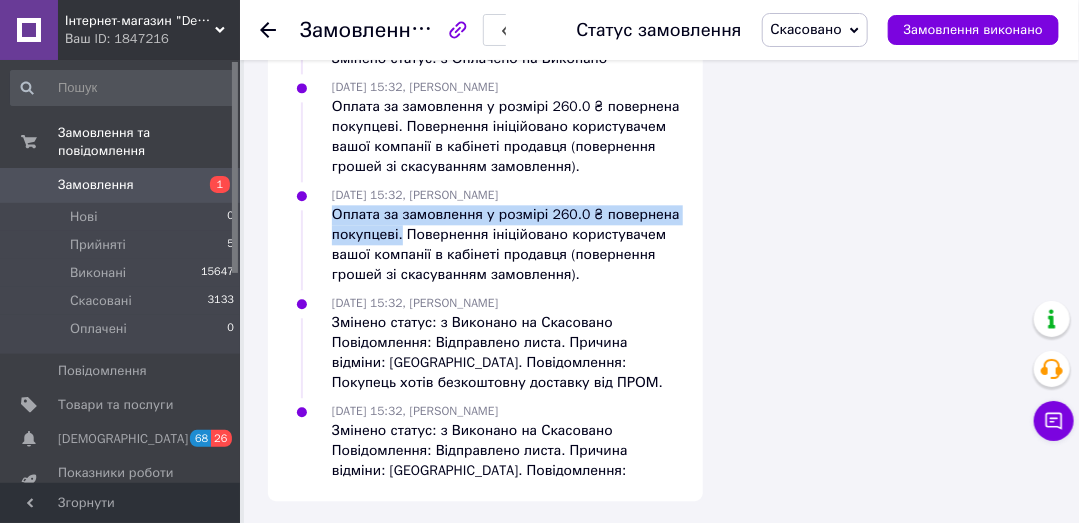 drag, startPoint x: 333, startPoint y: 197, endPoint x: 400, endPoint y: 217, distance: 69.92139 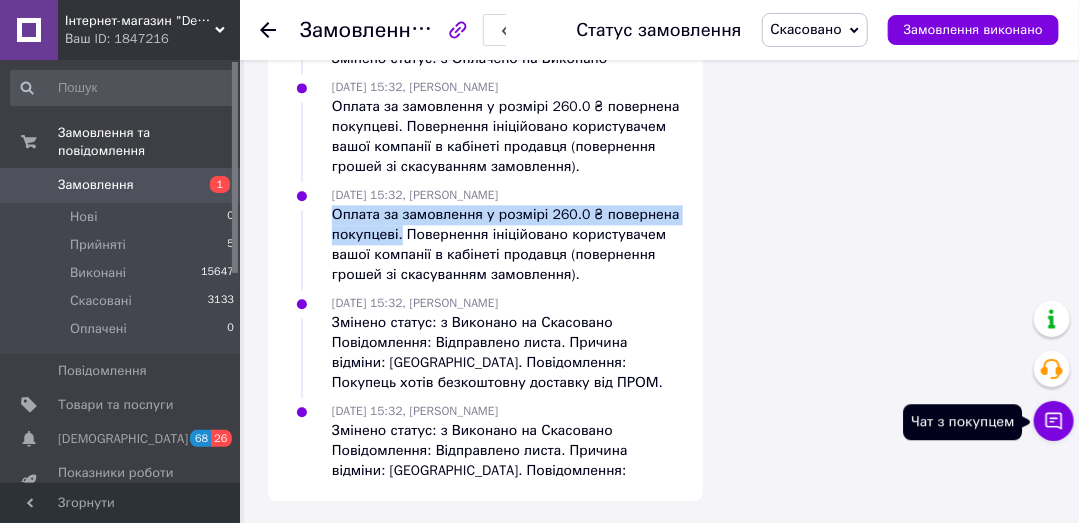 click 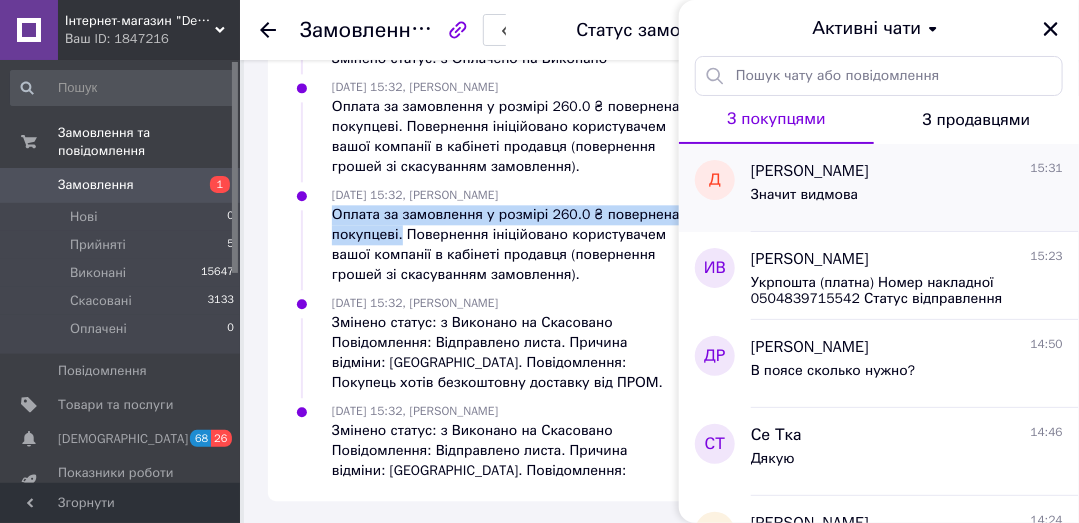 click on "Значит видмова" at bounding box center (907, 199) 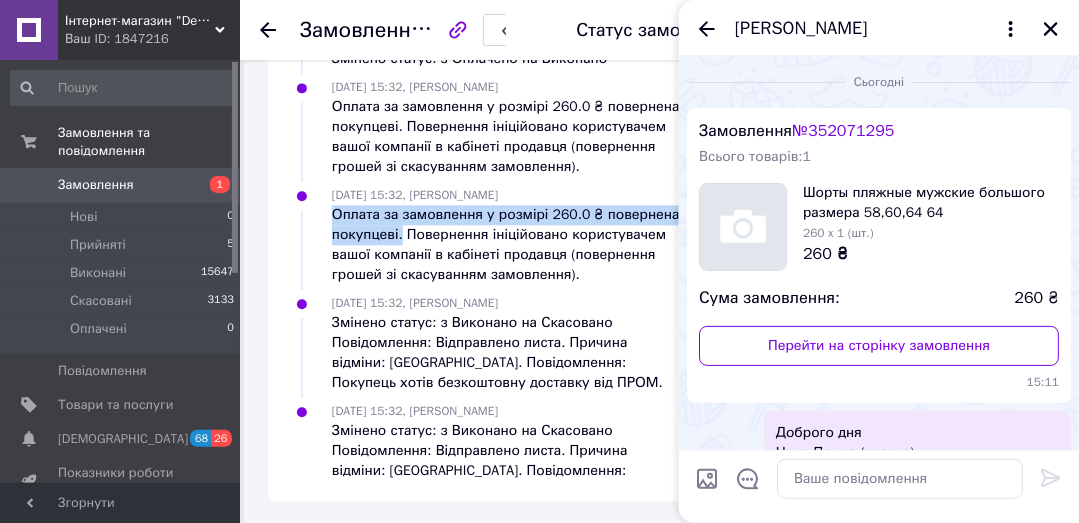 scroll, scrollTop: 818, scrollLeft: 0, axis: vertical 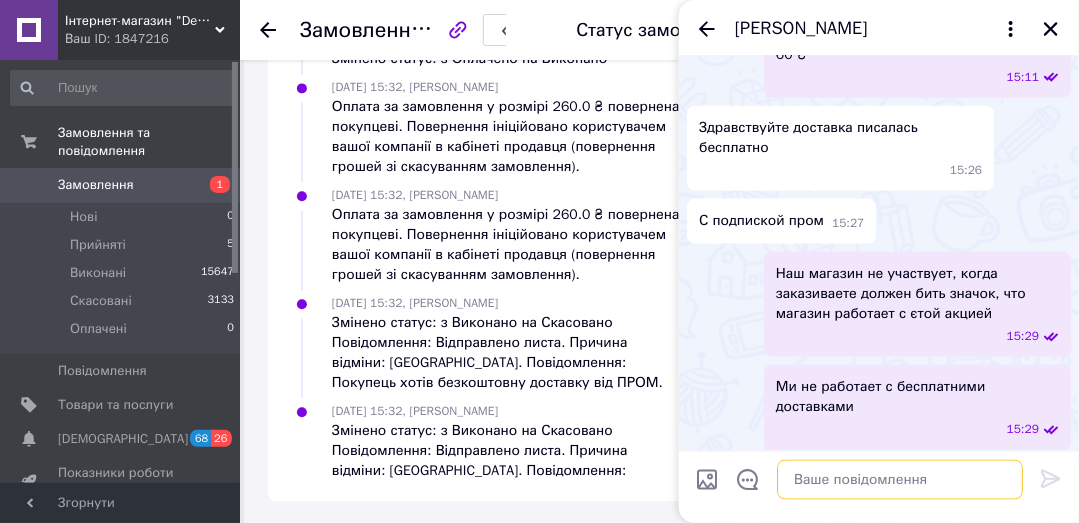 click at bounding box center (900, 479) 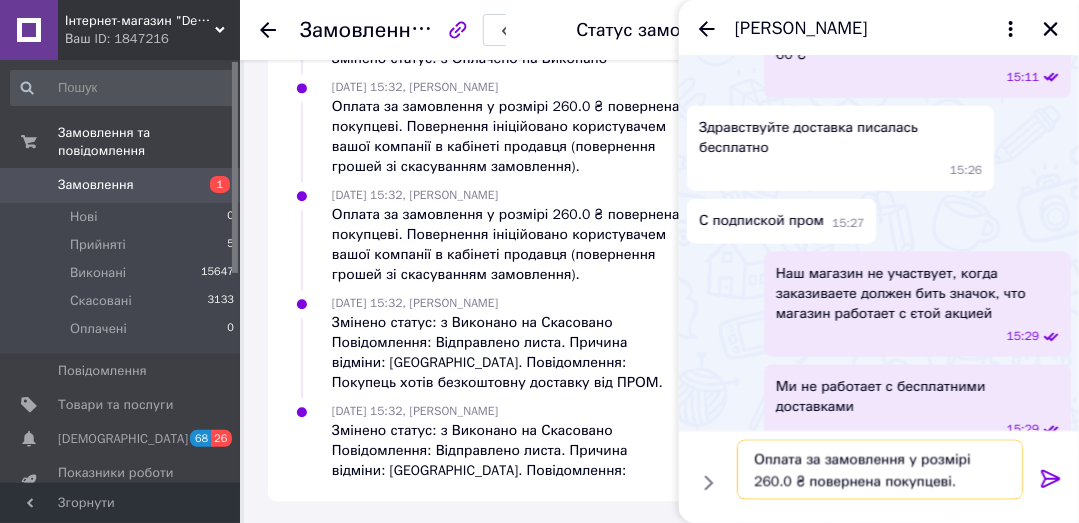type on "Оплата за замовлення у розмірі 260.0 ₴ повернена покупцеві." 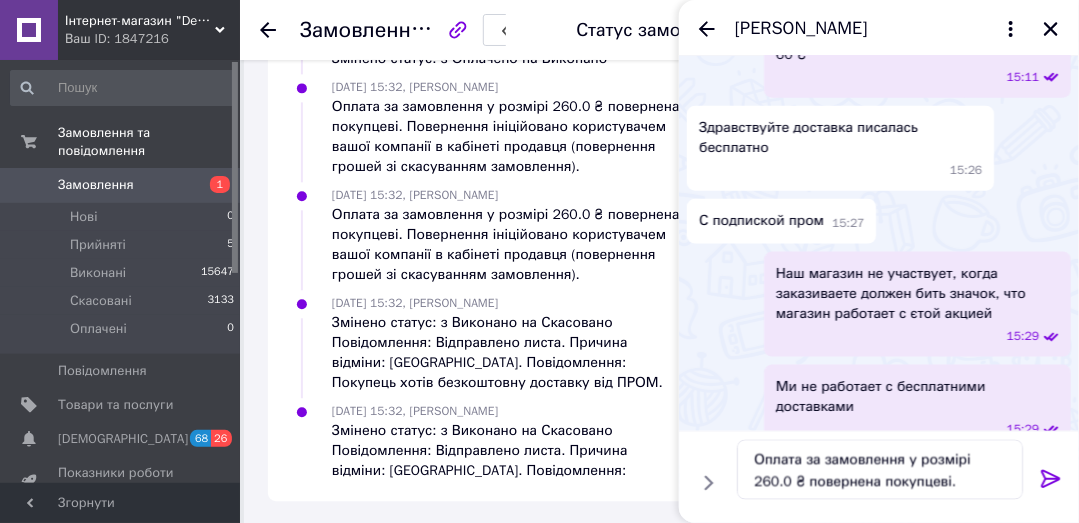 click 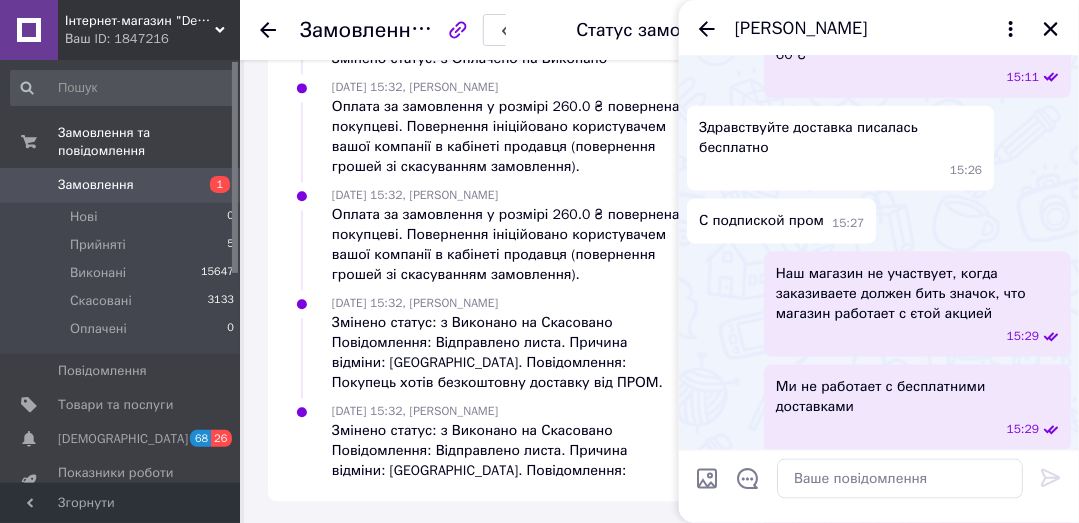 scroll, scrollTop: 911, scrollLeft: 0, axis: vertical 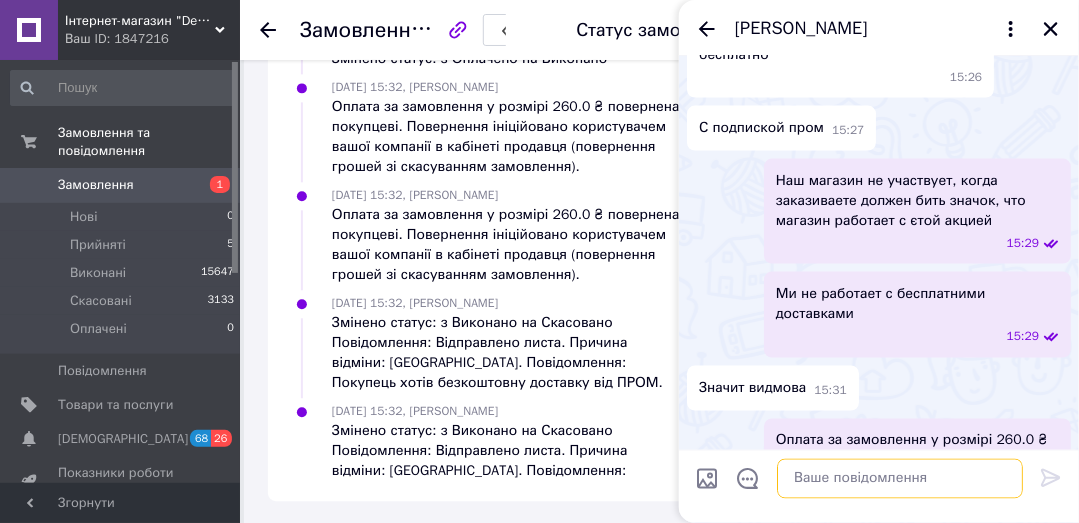 click at bounding box center (900, 479) 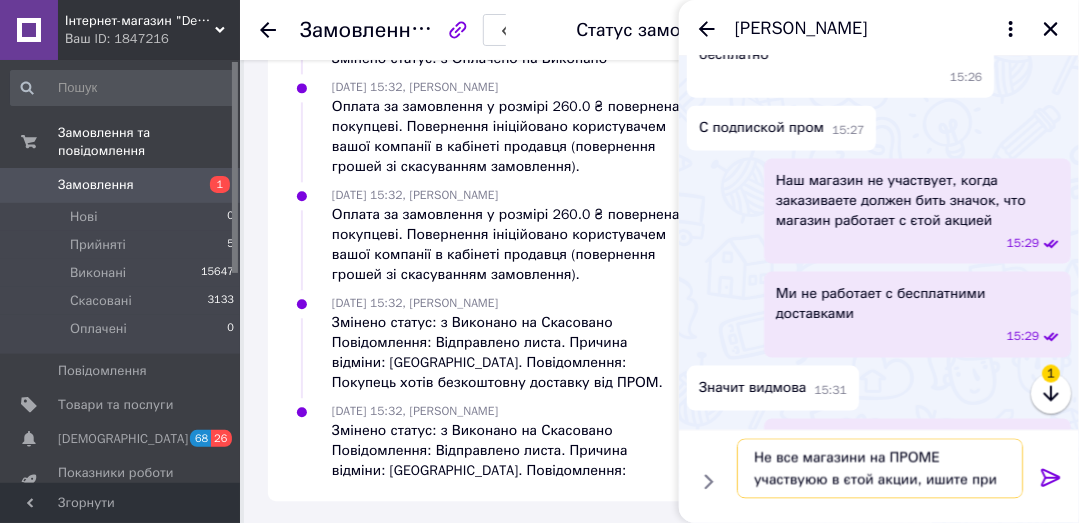 scroll, scrollTop: 13, scrollLeft: 0, axis: vertical 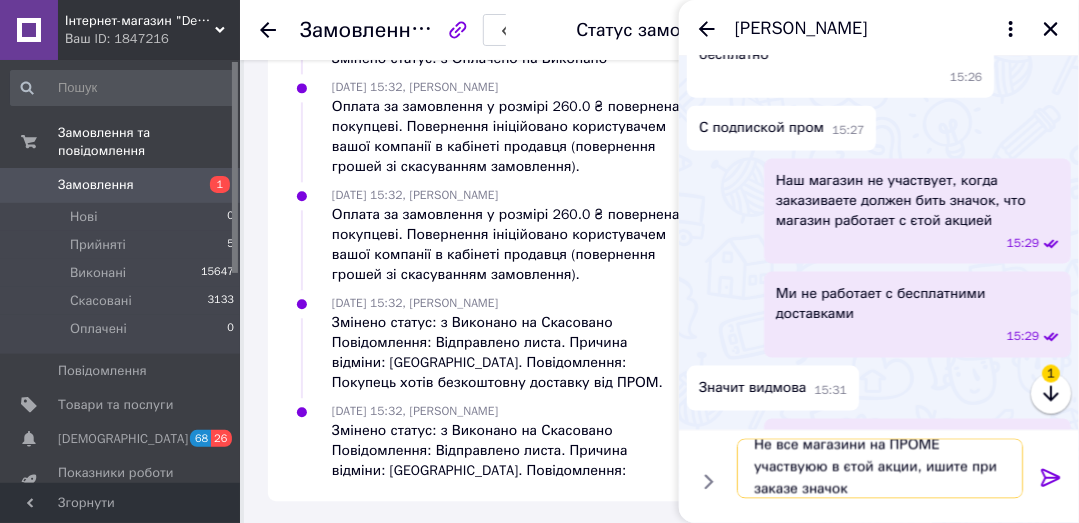 type on "Не все магазини на ПРОМЕ участвуюю в єтой акции, ишите при заказе значок" 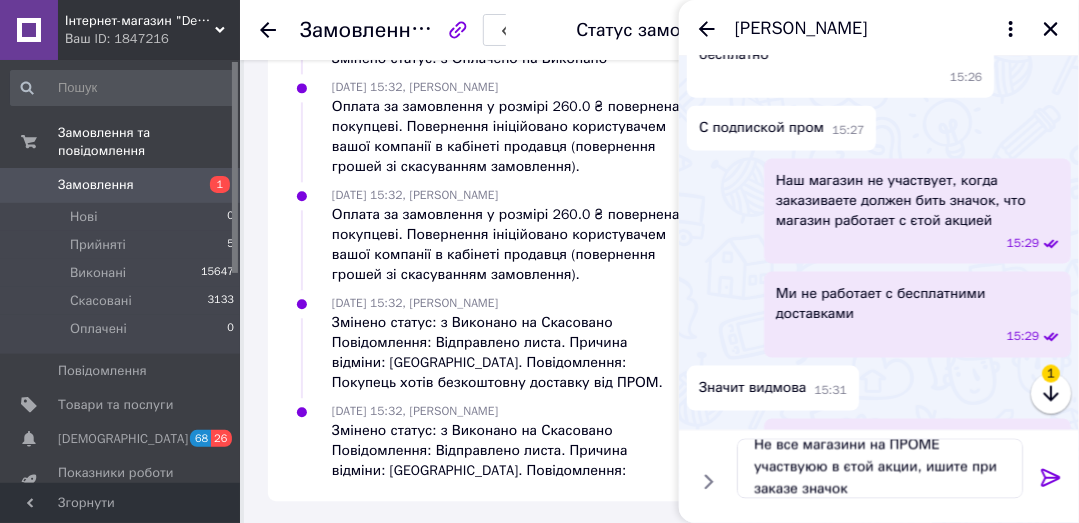 click 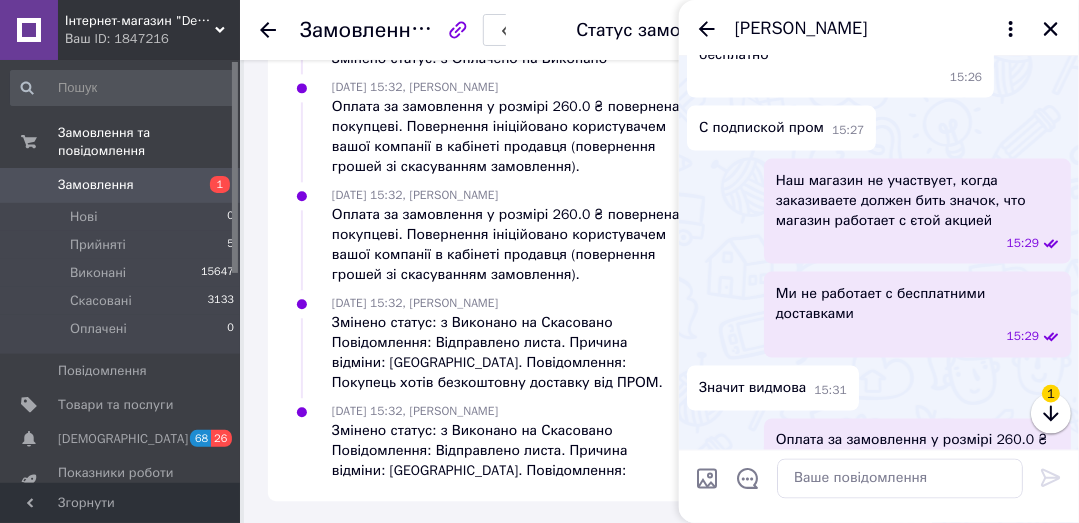 scroll, scrollTop: 0, scrollLeft: 0, axis: both 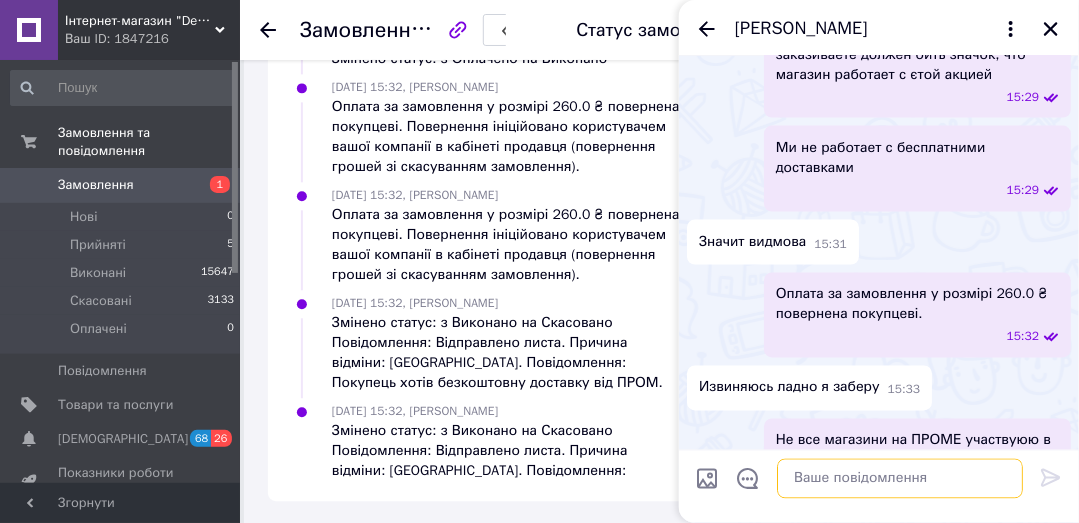 click at bounding box center [900, 479] 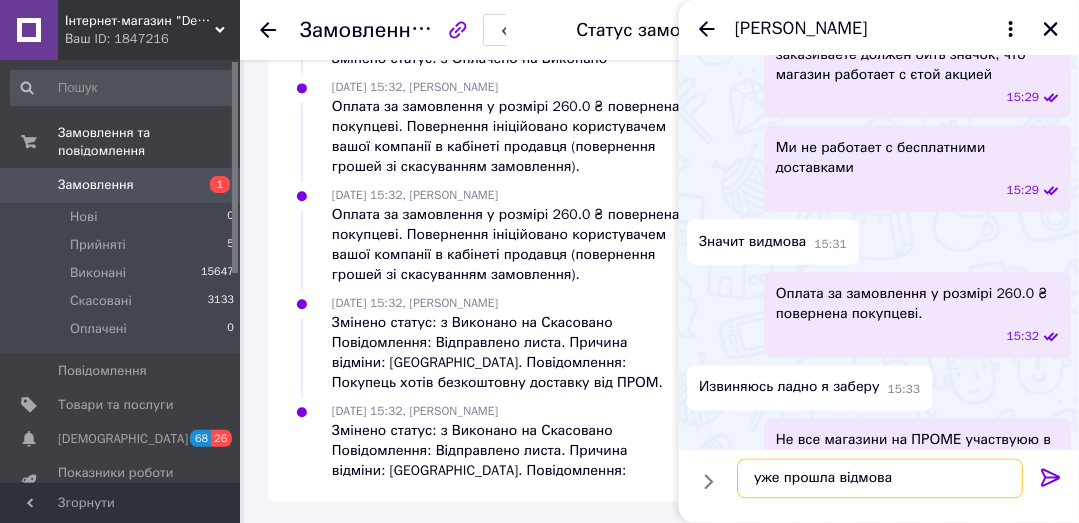 type on "уже прошла відмова" 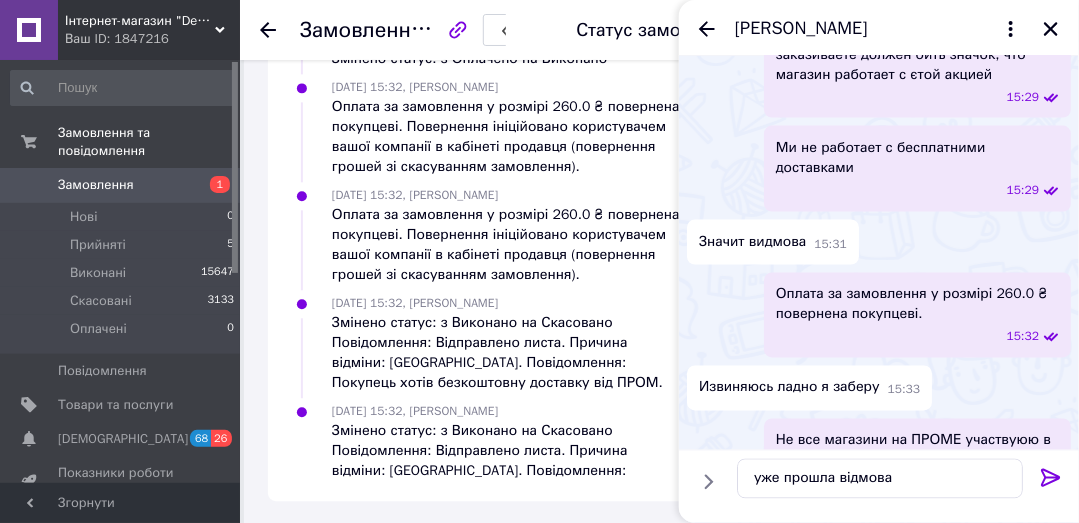 click at bounding box center [1051, 482] 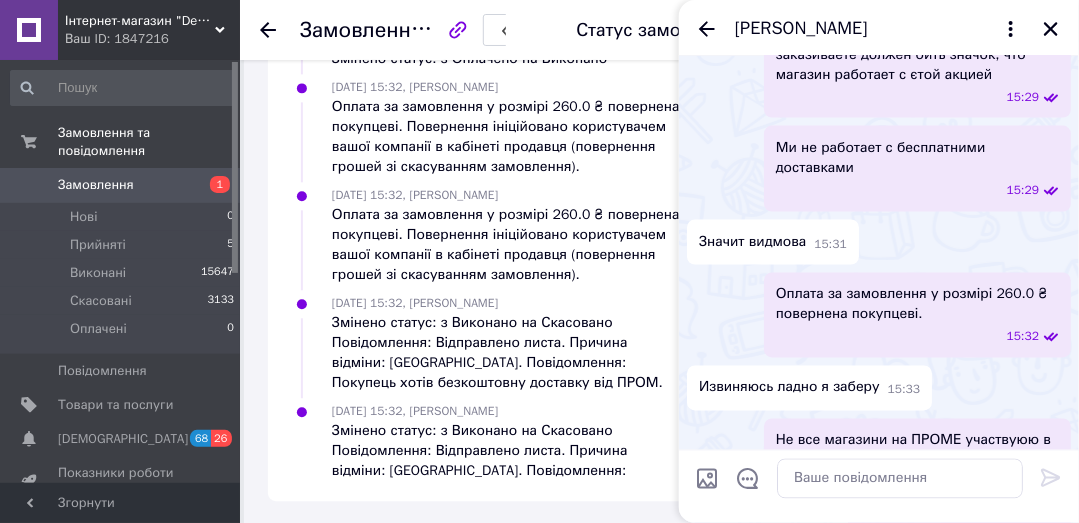 scroll, scrollTop: 1110, scrollLeft: 0, axis: vertical 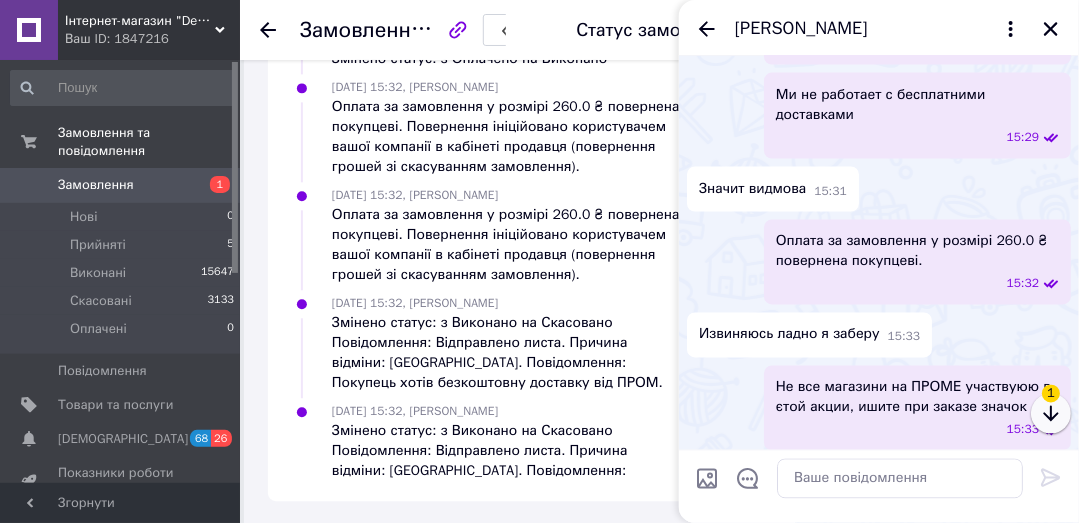 click 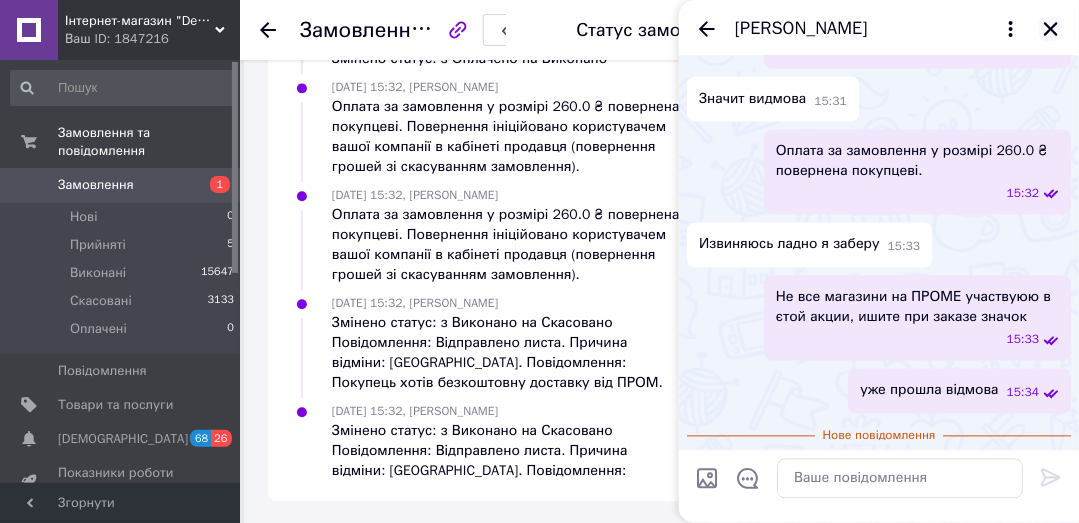 click 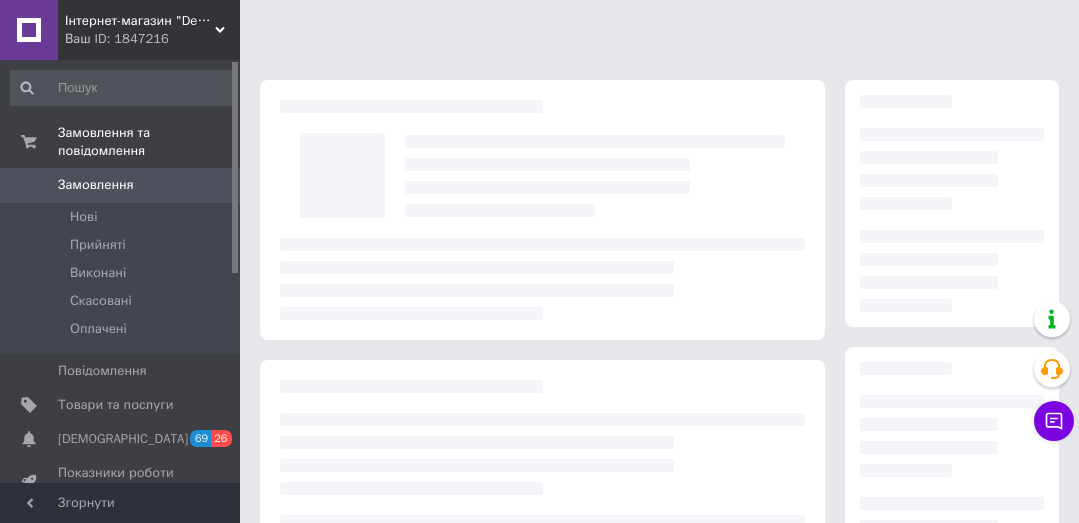 scroll, scrollTop: 0, scrollLeft: 0, axis: both 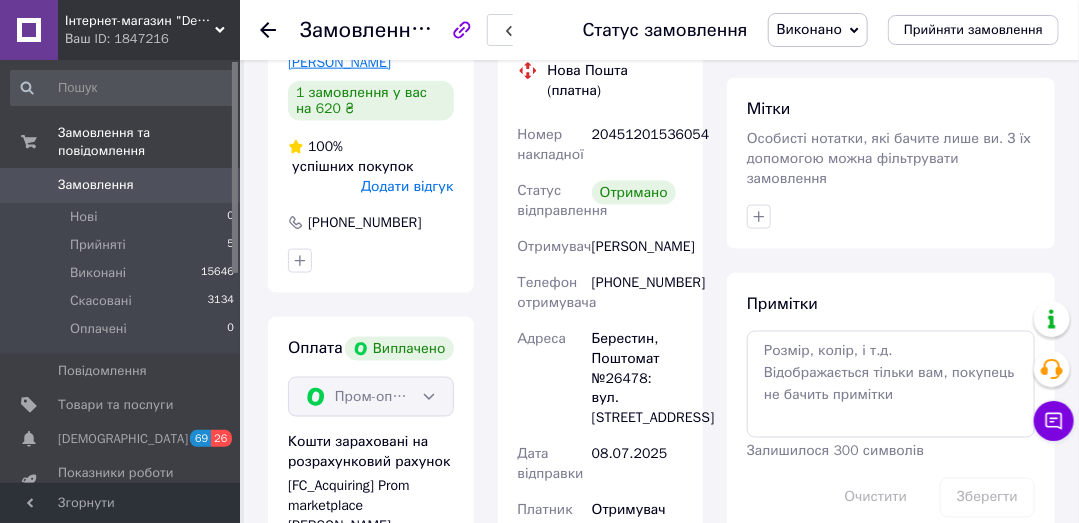 click on "[PERSON_NAME]" at bounding box center [339, 62] 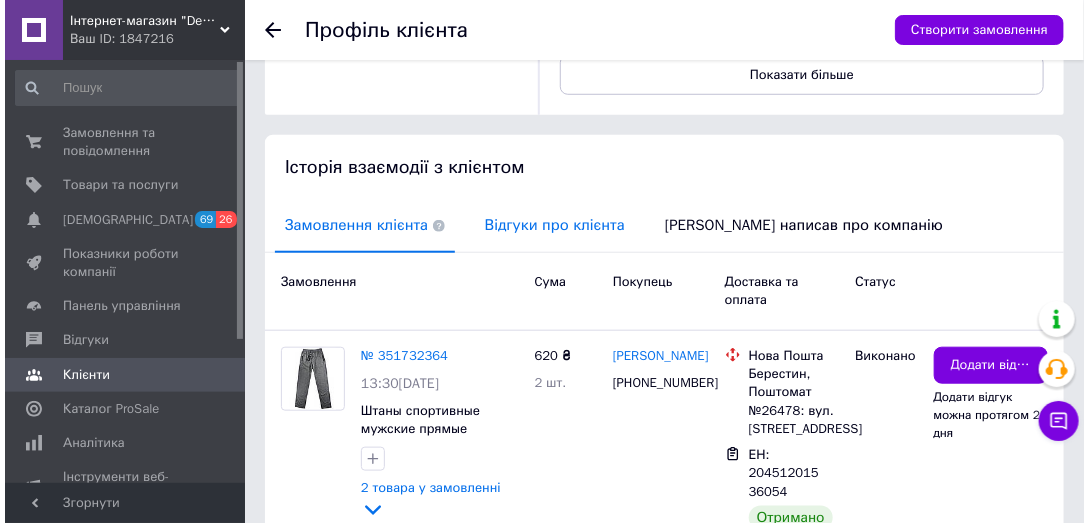 scroll, scrollTop: 476, scrollLeft: 0, axis: vertical 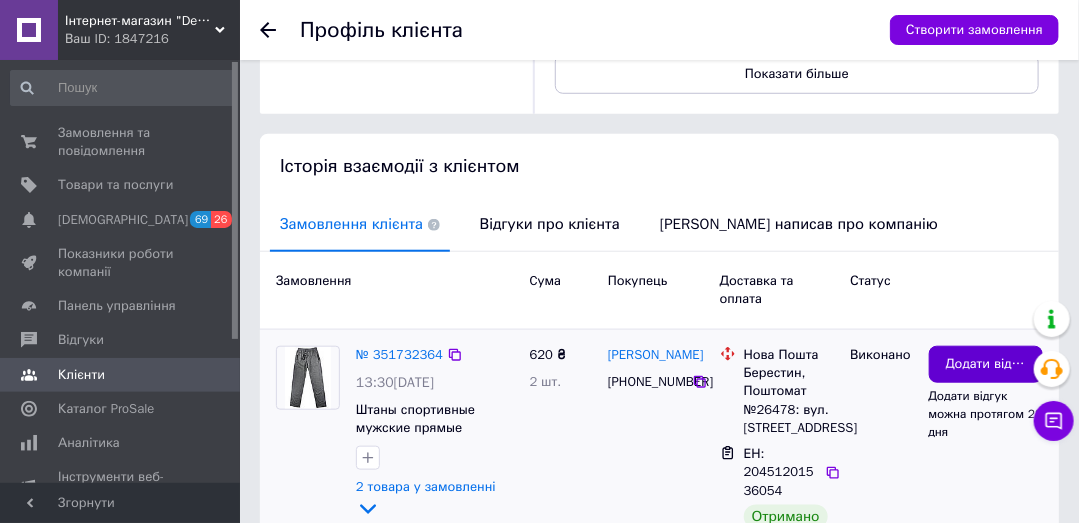 click on "Додати відгук" at bounding box center [986, 364] 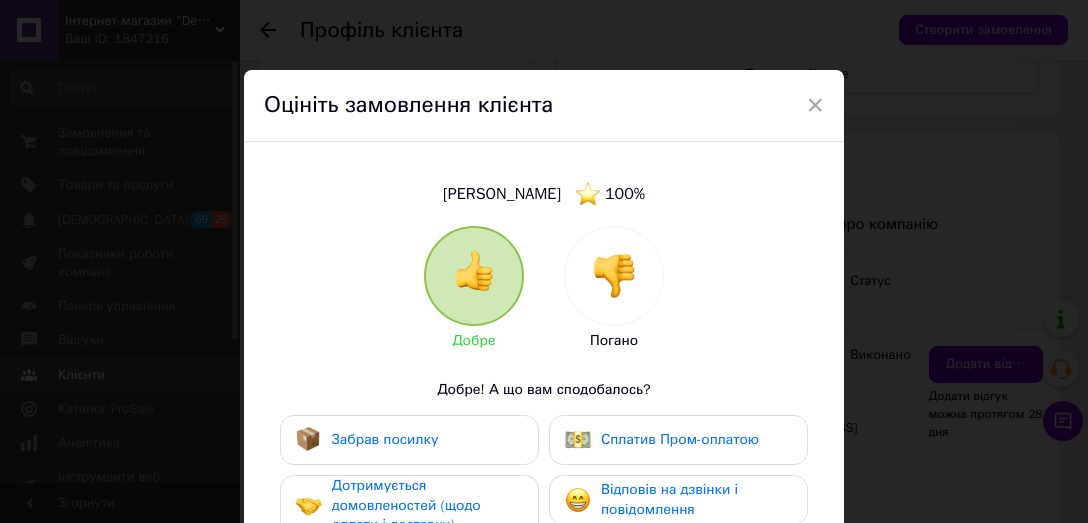 click on "Забрав посилку" at bounding box center (385, 439) 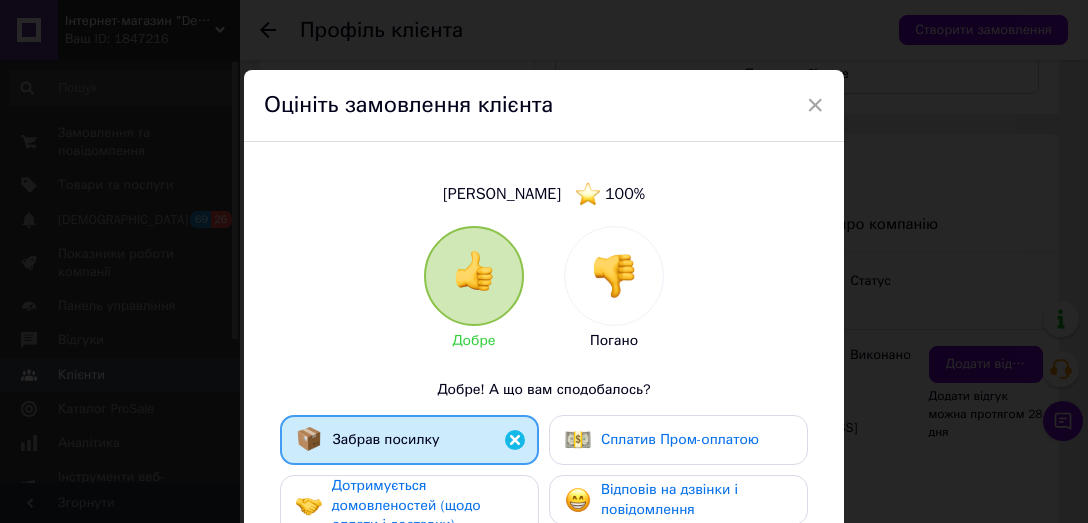 click on "Дотримується домовленостей (щодо оплати і доставки)" at bounding box center (406, 505) 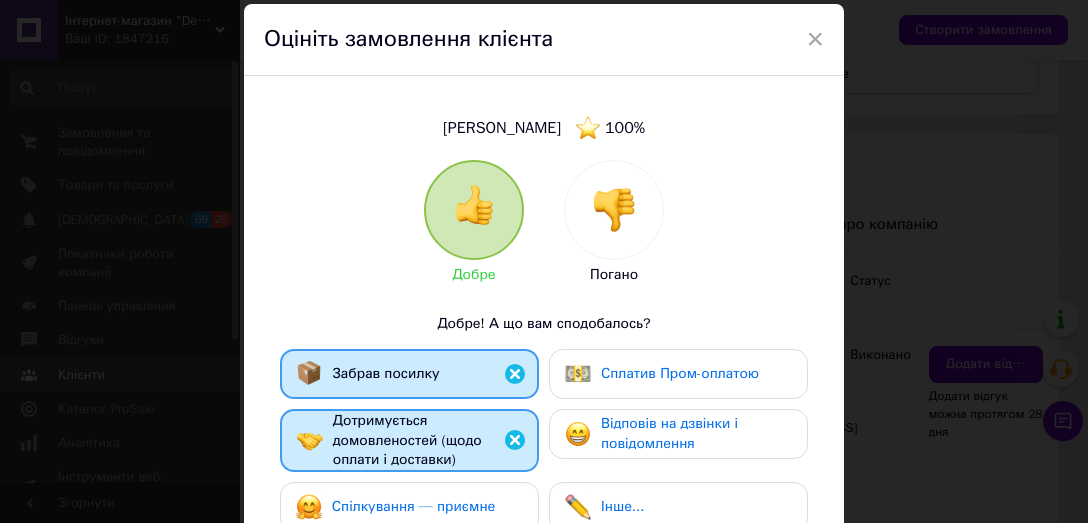 scroll, scrollTop: 190, scrollLeft: 0, axis: vertical 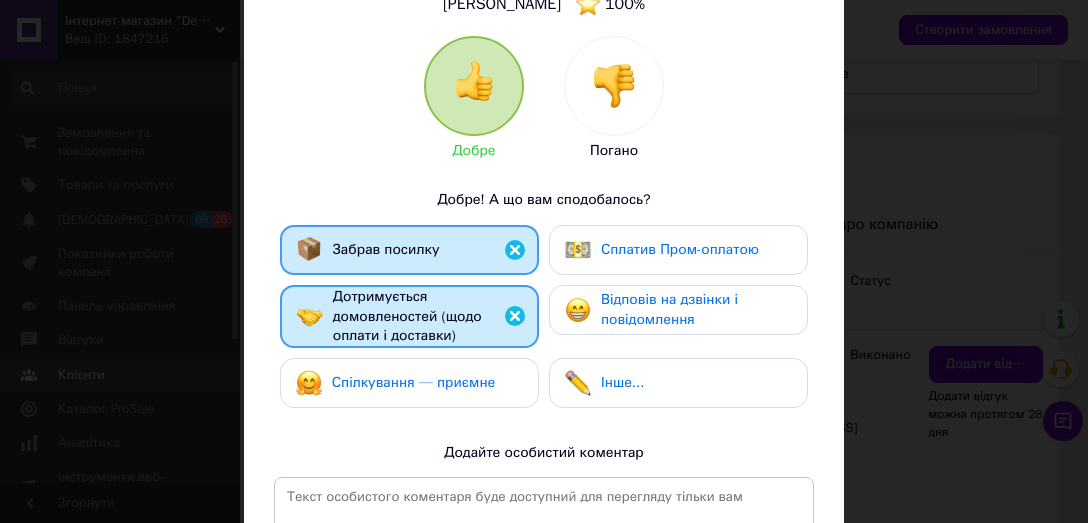 drag, startPoint x: 462, startPoint y: 392, endPoint x: 474, endPoint y: 377, distance: 19.209373 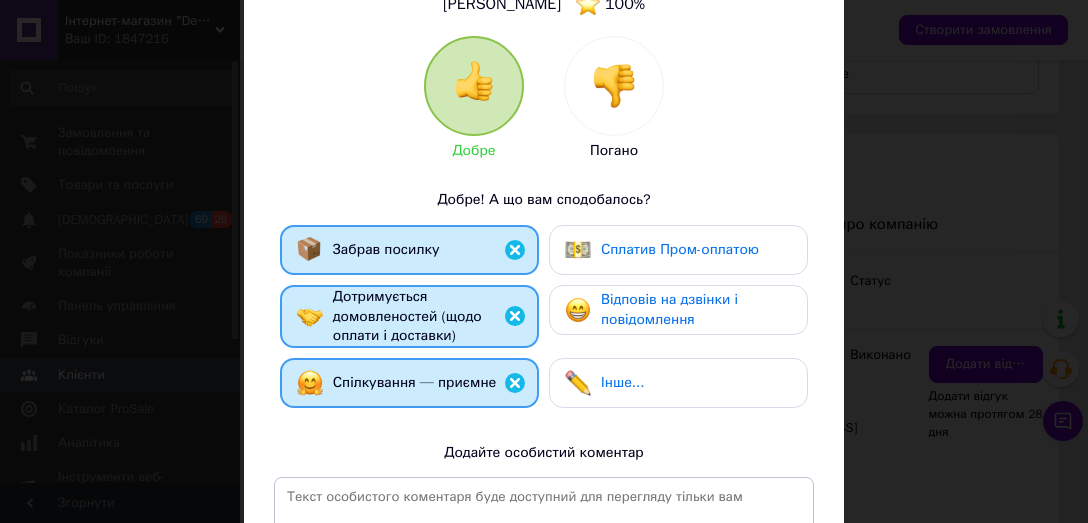 click on "Сплатив Пром-оплатою" at bounding box center (680, 249) 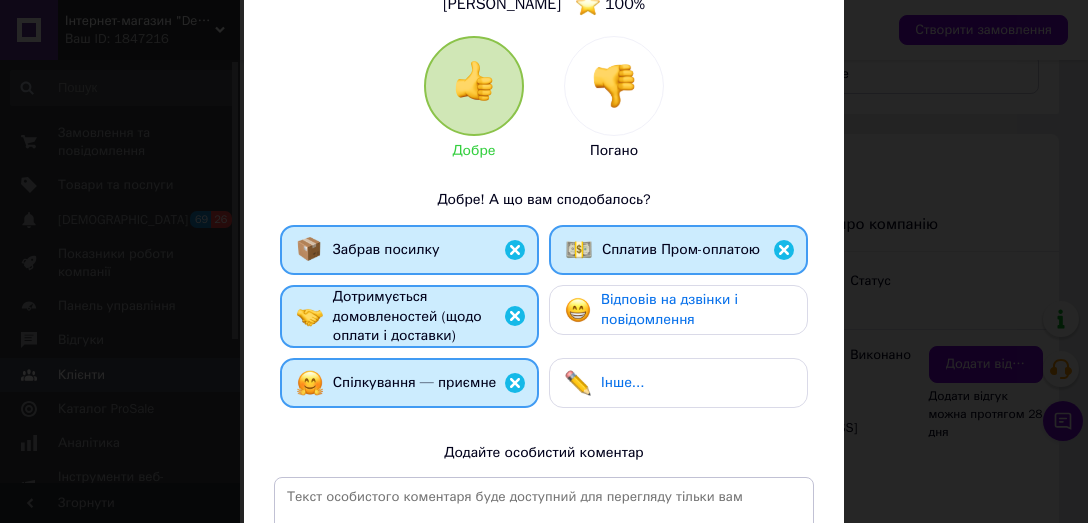 click on "Відповів на дзвінки і повідомлення" at bounding box center [669, 309] 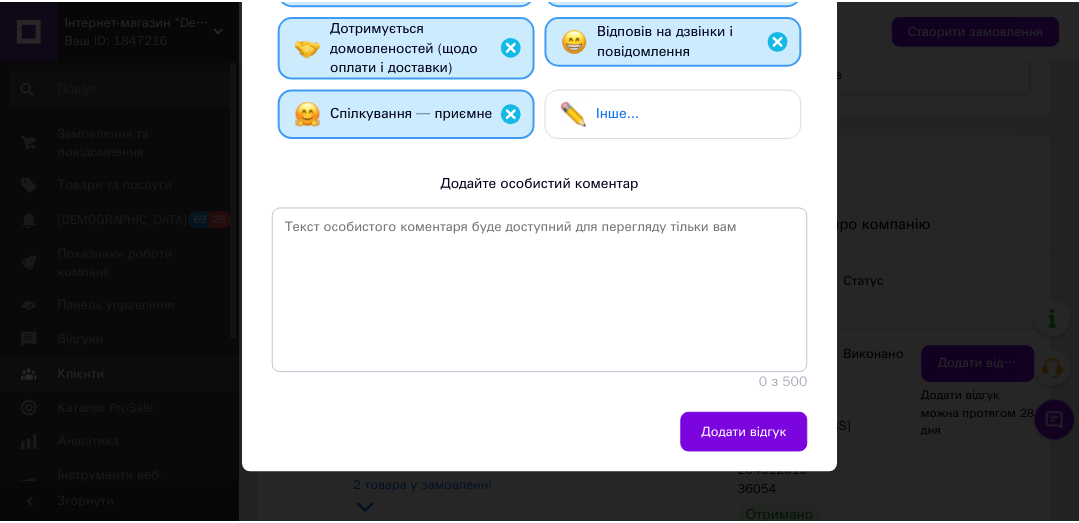 scroll, scrollTop: 475, scrollLeft: 0, axis: vertical 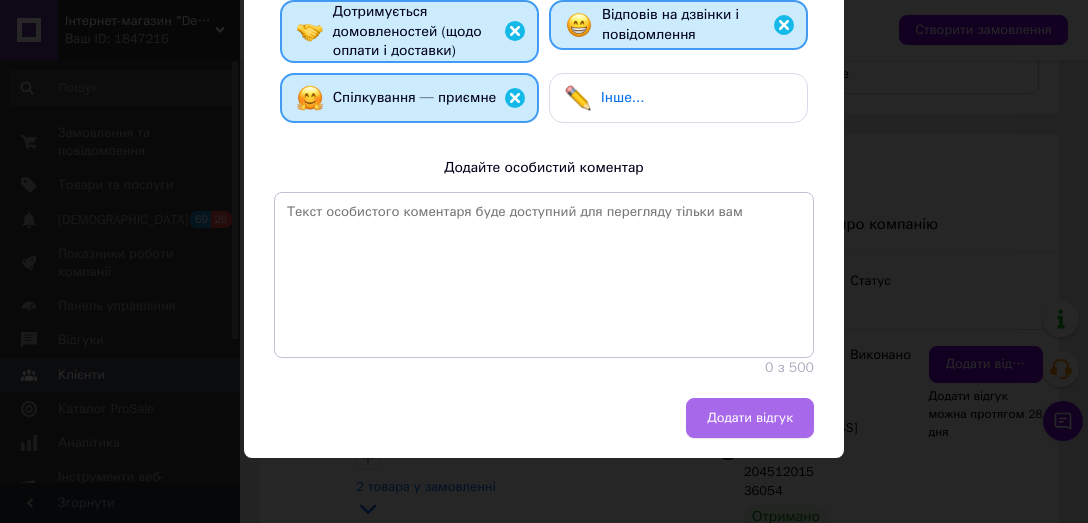 click on "Додати відгук" at bounding box center (750, 418) 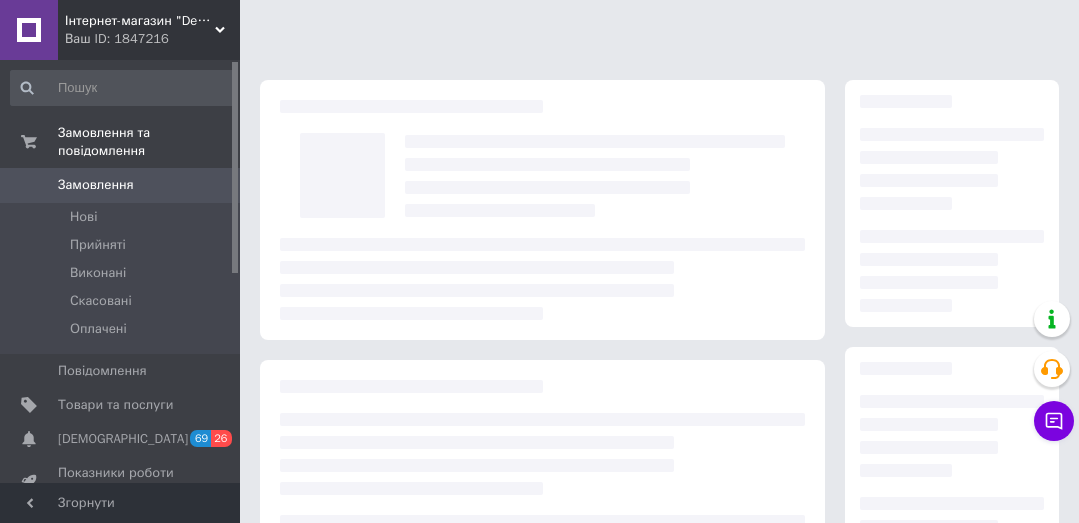 scroll, scrollTop: 0, scrollLeft: 0, axis: both 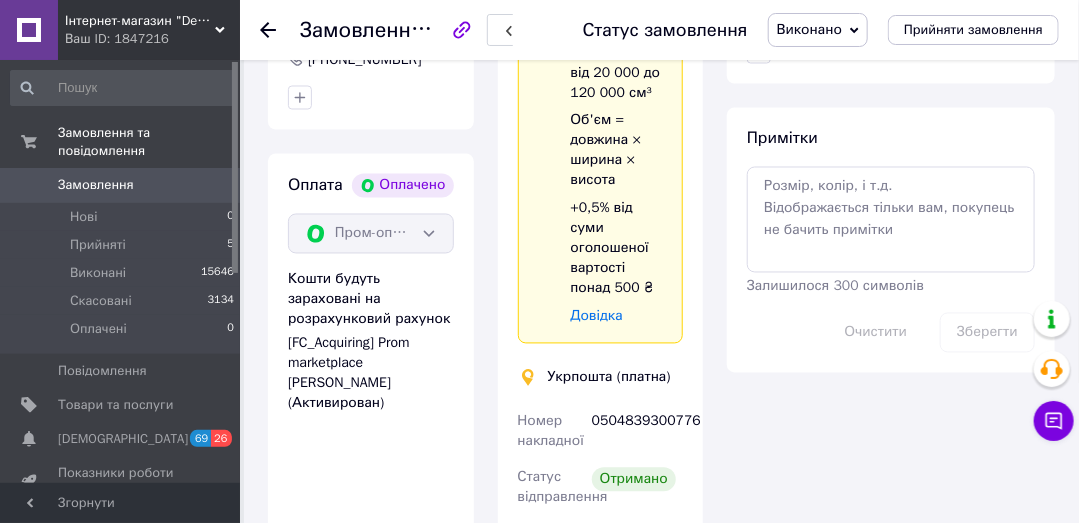 click on "Покупець Горністов [PERSON_NAME] 1 замовлення у вас на 540 ₴ 100%   успішних покупок Додати відгук [PHONE_NUMBER] Оплата Оплачено Пром-оплата Кошти будуть зараховані на розрахунковий рахунок [FC_Acquiring] Prom marketplace [PERSON_NAME] (Активирован)" at bounding box center [371, 400] 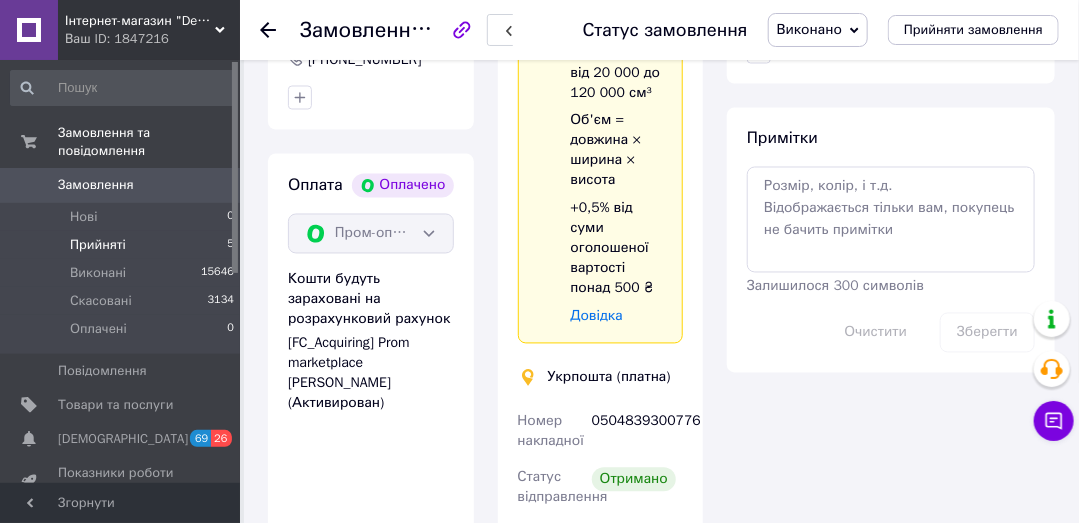 click on "Прийняті 5" at bounding box center (123, 245) 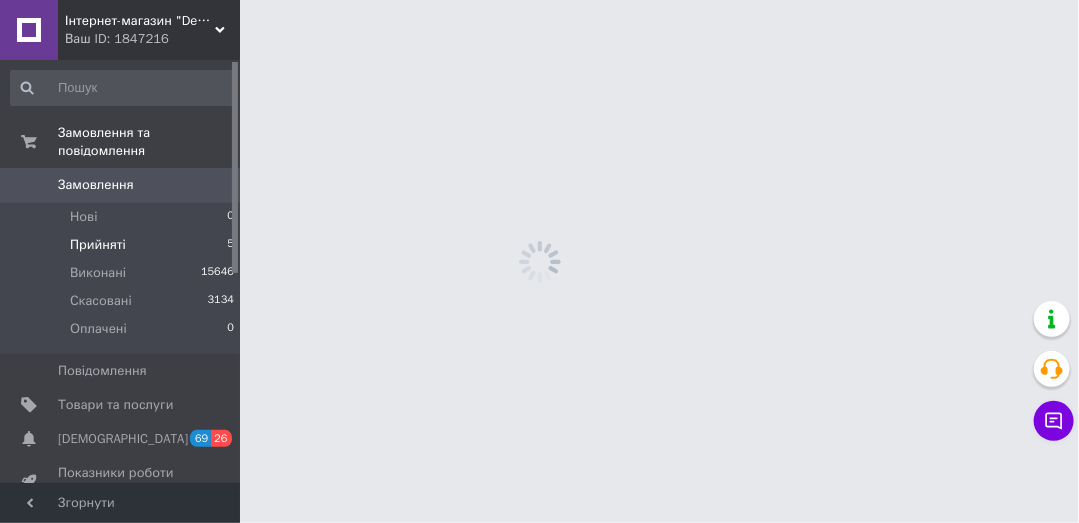 scroll, scrollTop: 0, scrollLeft: 0, axis: both 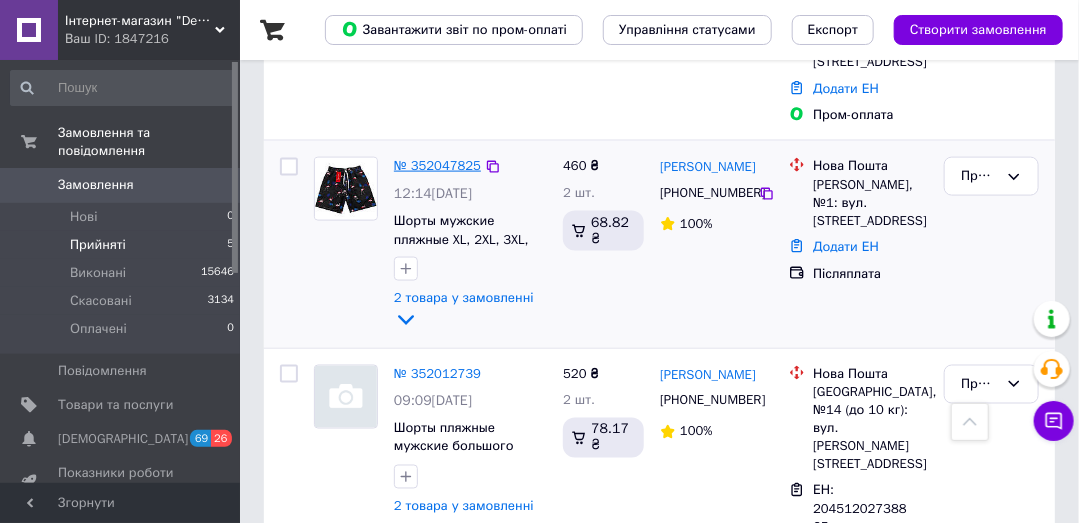 click on "№ 352047825" at bounding box center (437, 165) 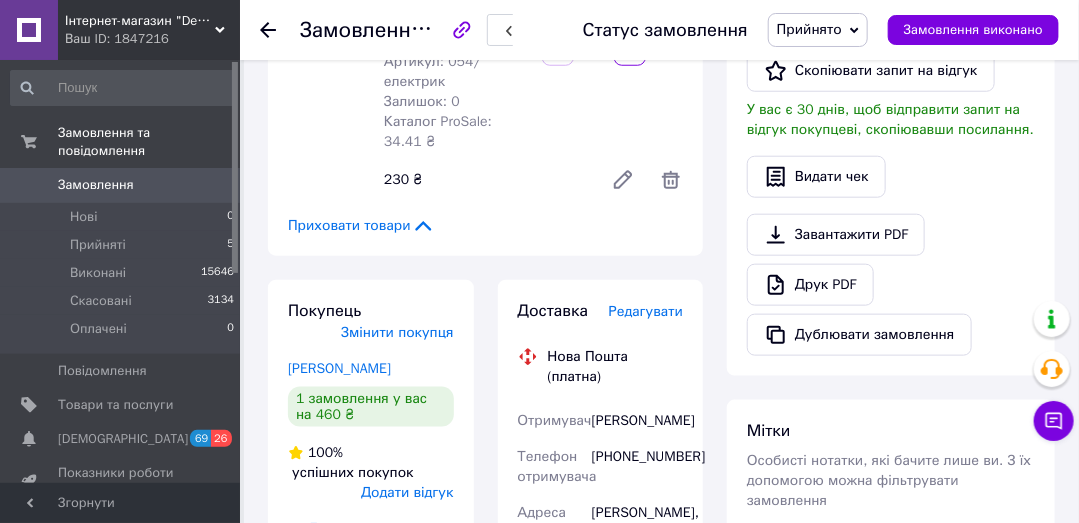 scroll, scrollTop: 190, scrollLeft: 0, axis: vertical 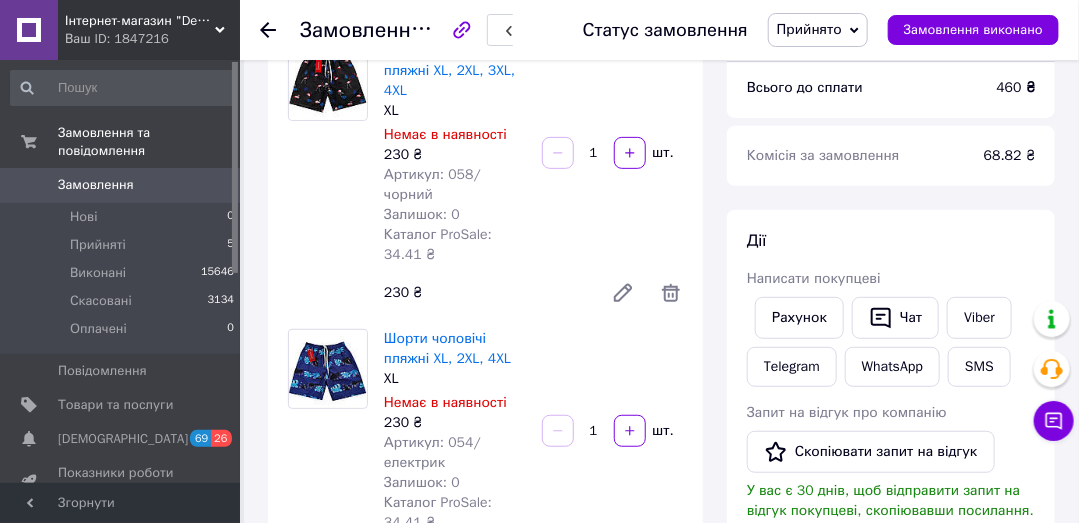 click at bounding box center (328, 177) 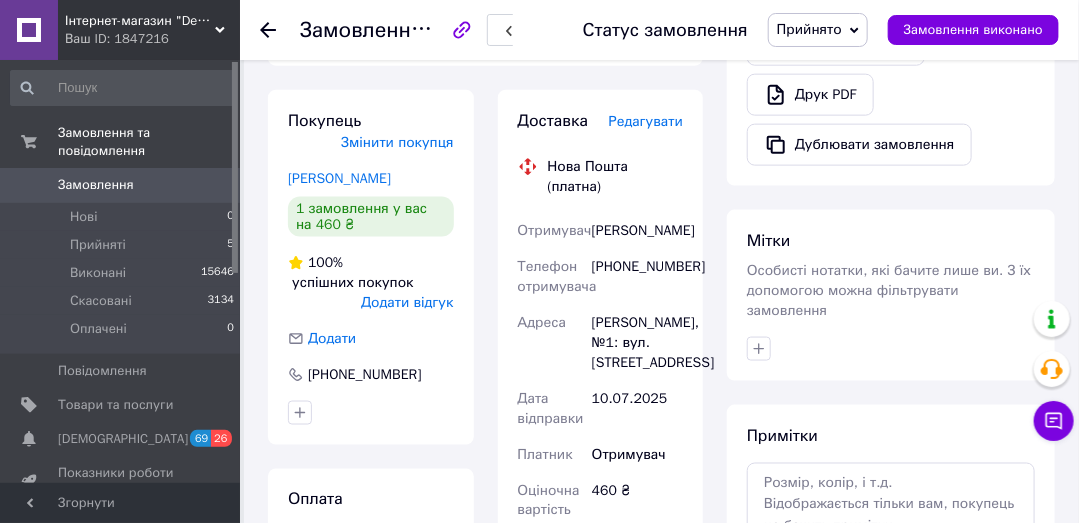 scroll, scrollTop: 952, scrollLeft: 0, axis: vertical 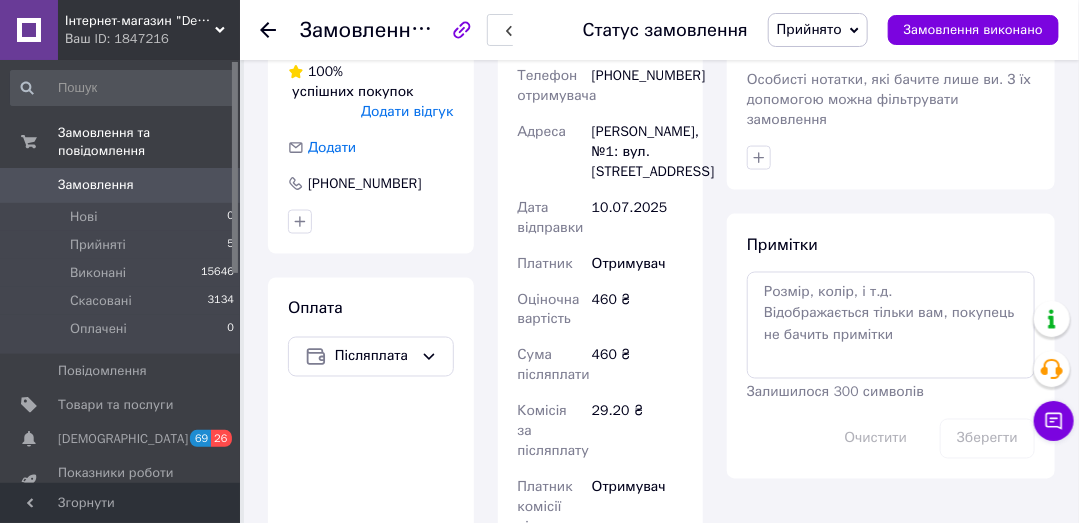 click on "Покупець Змінити покупця [PERSON_NAME] 1 замовлення у вас на 460 ₴ 100%   успішних покупок Додати відгук Додати [PHONE_NUMBER] Оплата Післяплата" at bounding box center (371, 329) 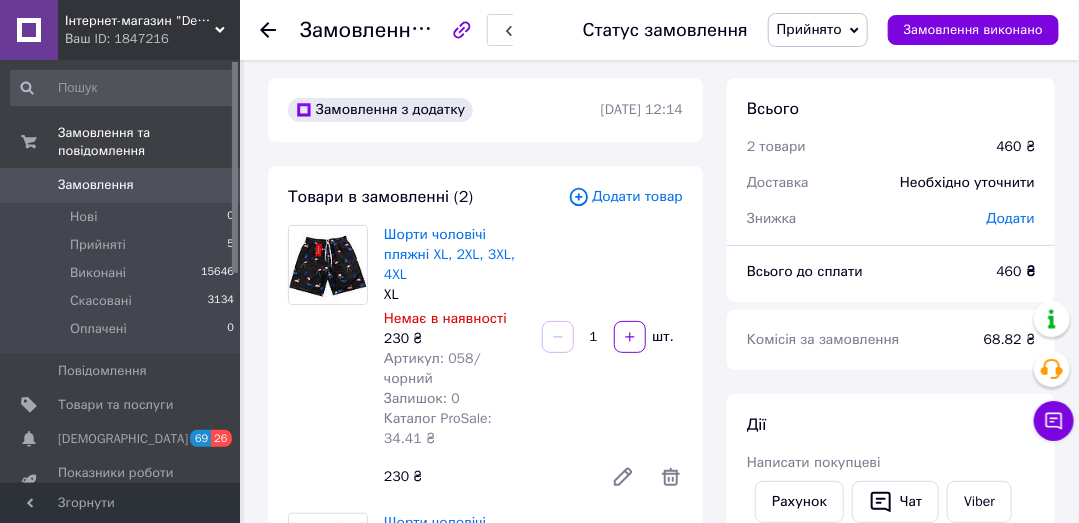 scroll, scrollTop: 0, scrollLeft: 0, axis: both 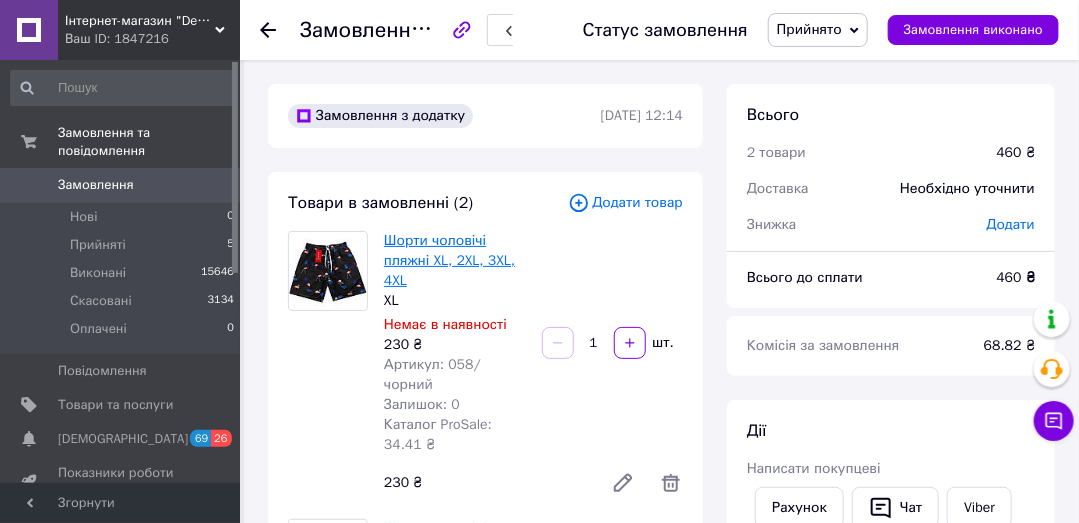 click on "Шорти чоловічі пляжні XL, 2XL, 3XL, 4XL" at bounding box center [449, 260] 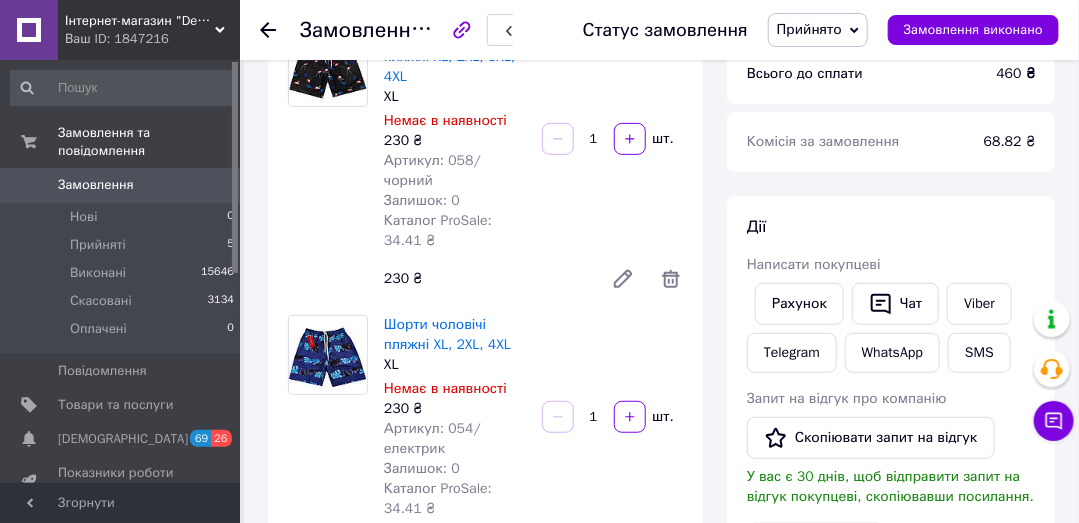 scroll, scrollTop: 285, scrollLeft: 0, axis: vertical 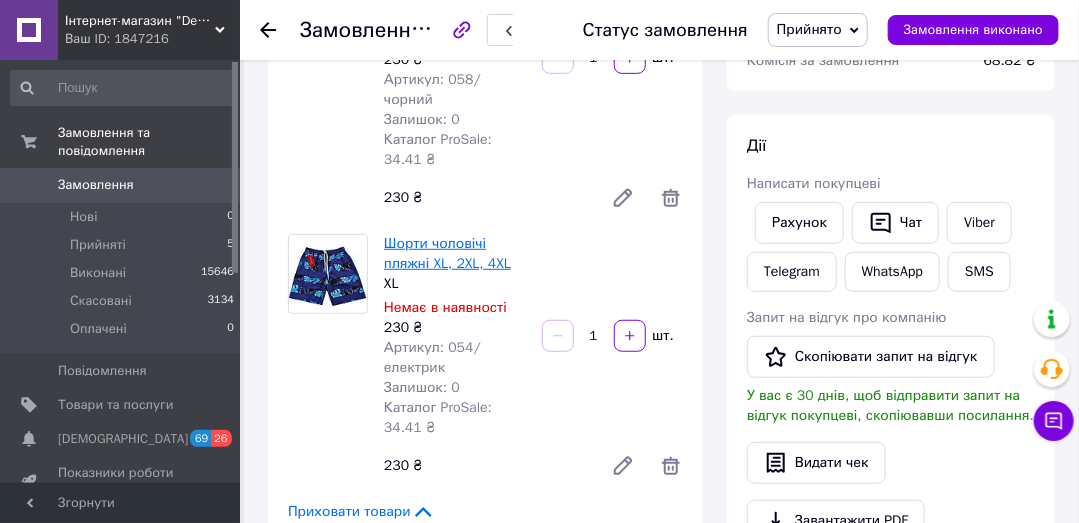 click on "Шорти чоловічі пляжні XL, 2XL, 4XL" at bounding box center (447, 253) 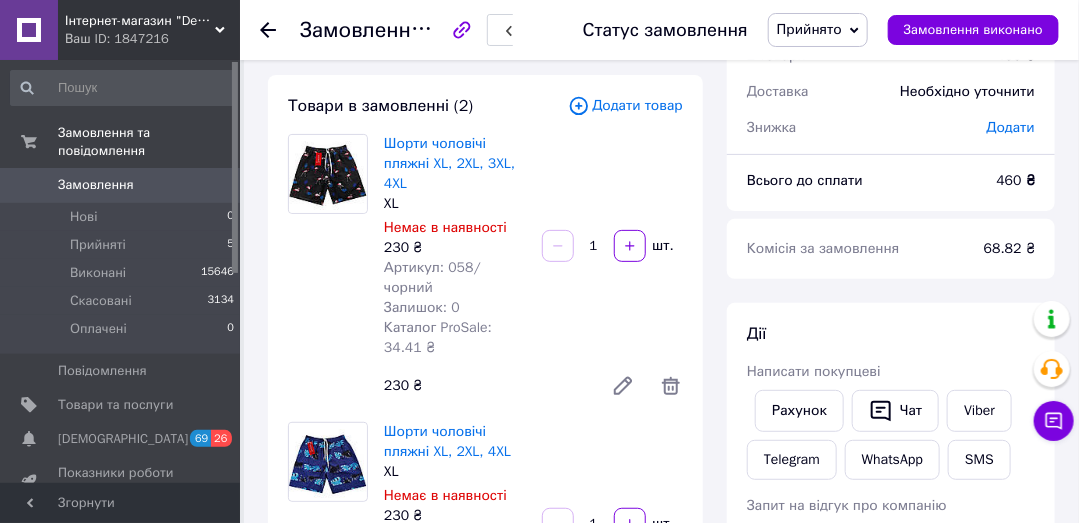 scroll, scrollTop: 95, scrollLeft: 0, axis: vertical 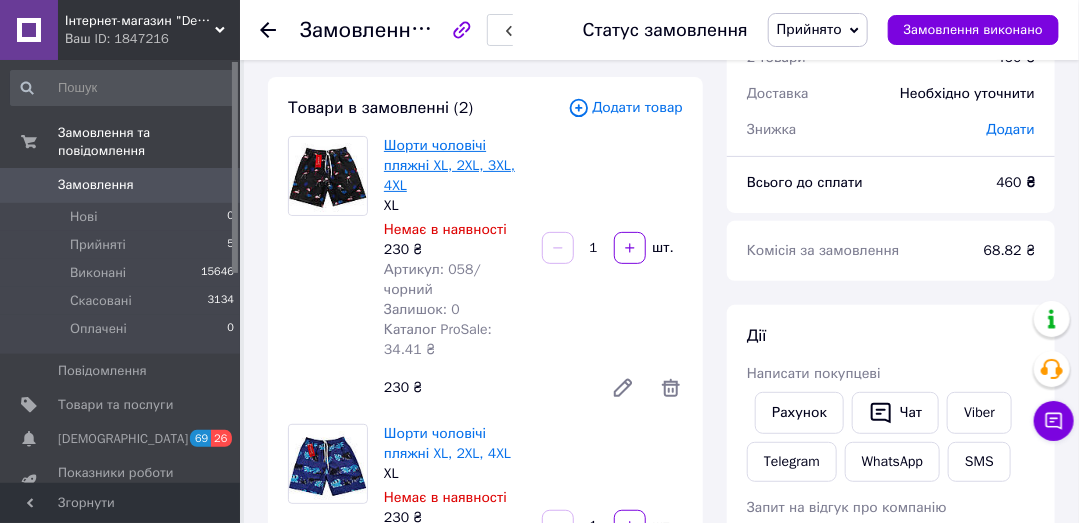 click on "Шорти чоловічі пляжні XL, 2XL, 3XL, 4XL" at bounding box center (449, 165) 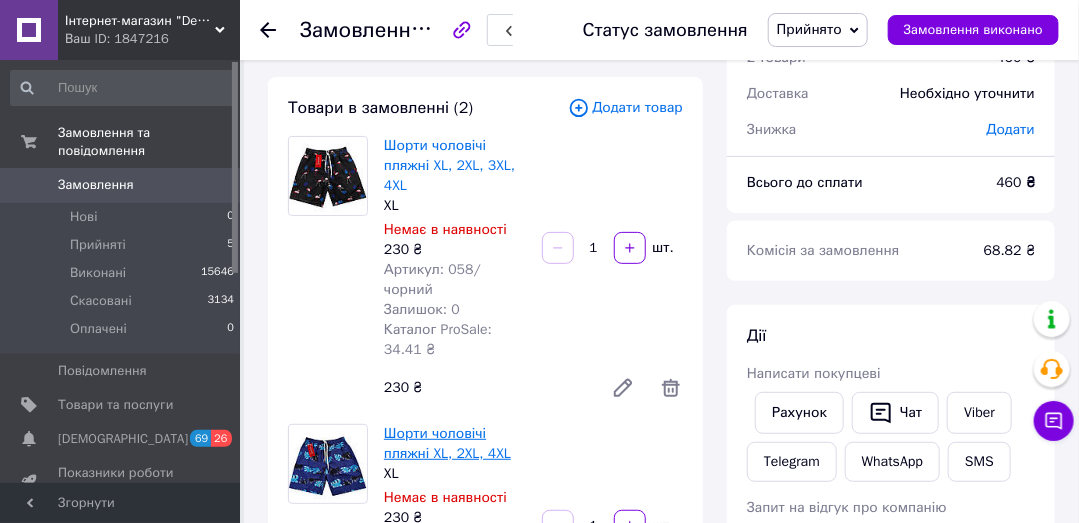 click on "Шорти чоловічі пляжні XL, 2XL, 4XL" at bounding box center [447, 443] 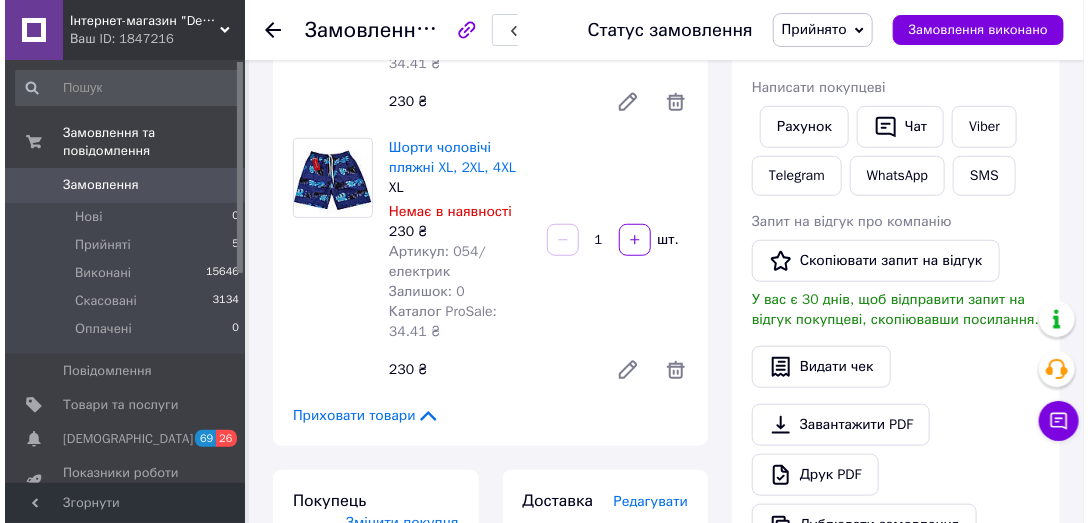 scroll, scrollTop: 761, scrollLeft: 0, axis: vertical 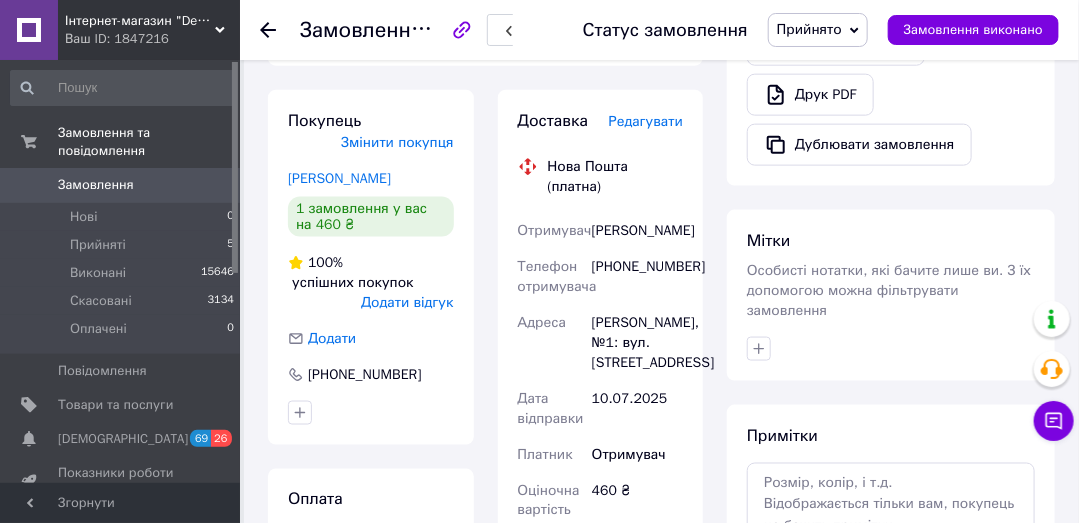 click on "Редагувати" at bounding box center [646, 121] 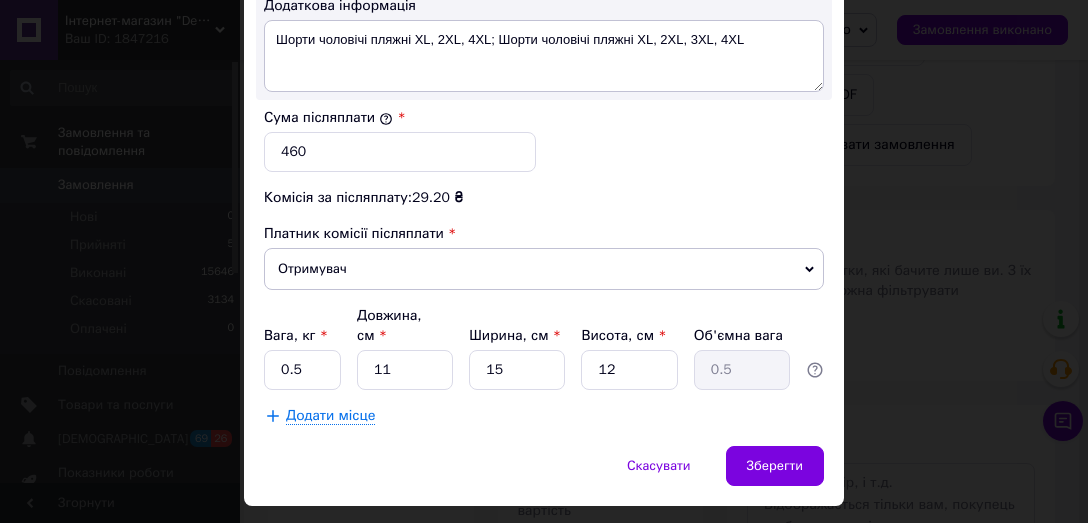 scroll, scrollTop: 1231, scrollLeft: 0, axis: vertical 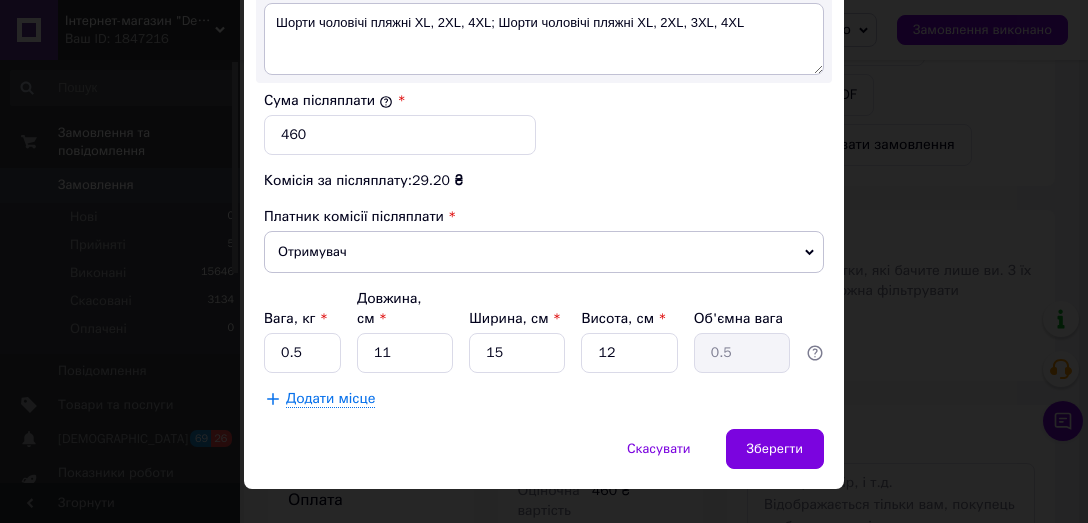 click on "Вага, кг   * 0.5 Довжина, см   * 11 Ширина, см   * 15 Висота, см   * 12 Об'ємна вага 0.5" at bounding box center (544, 331) 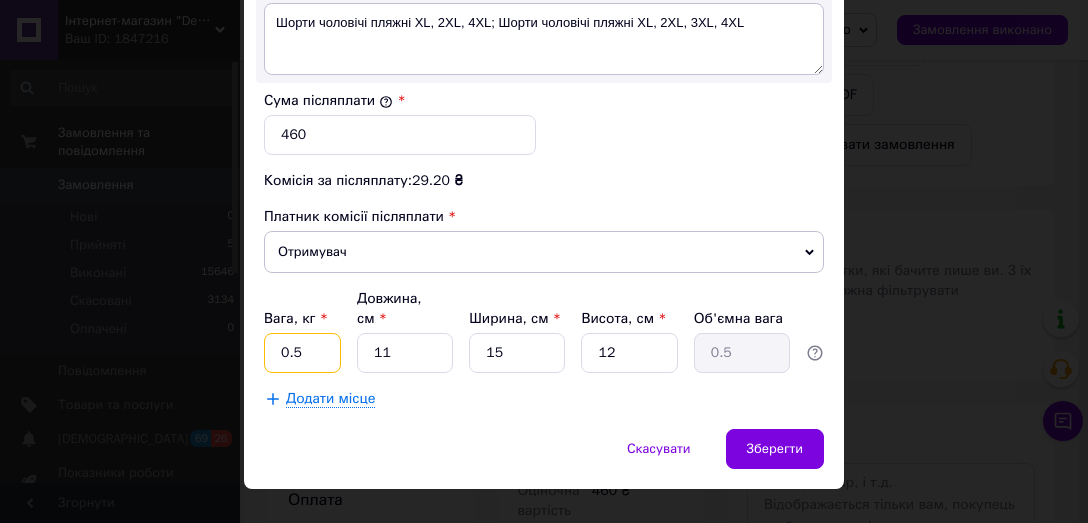 click on "0.5" at bounding box center [302, 353] 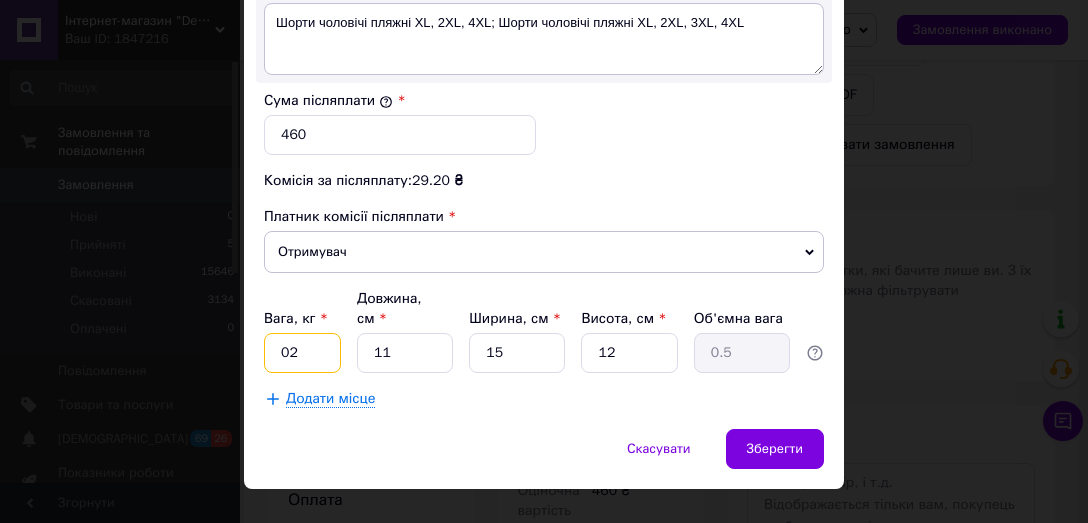 type on "0" 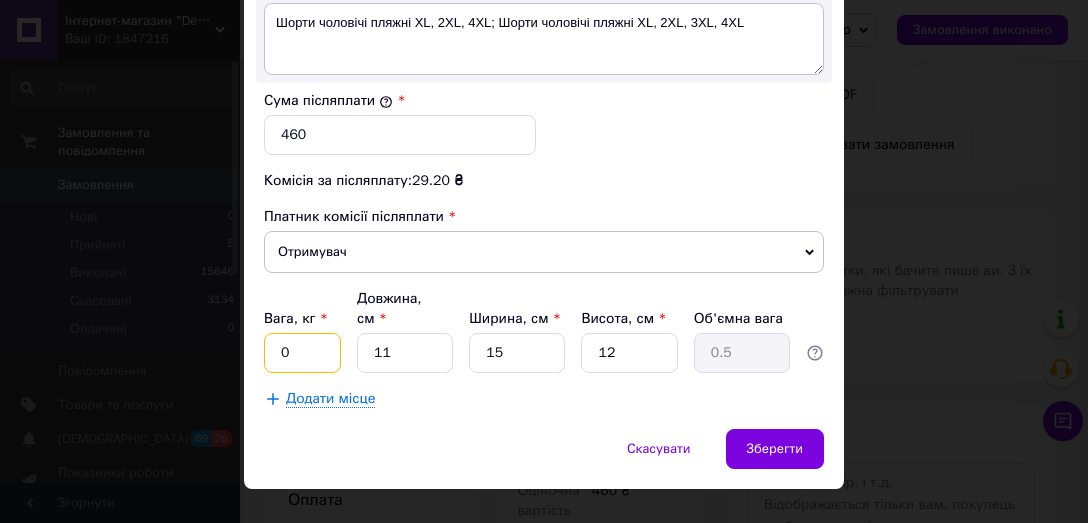 type 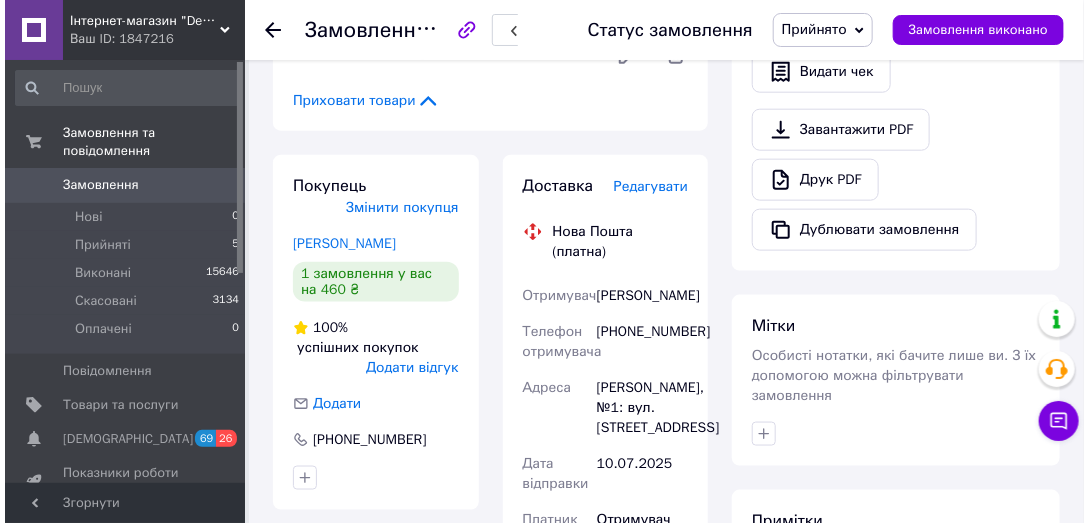 scroll, scrollTop: 486, scrollLeft: 0, axis: vertical 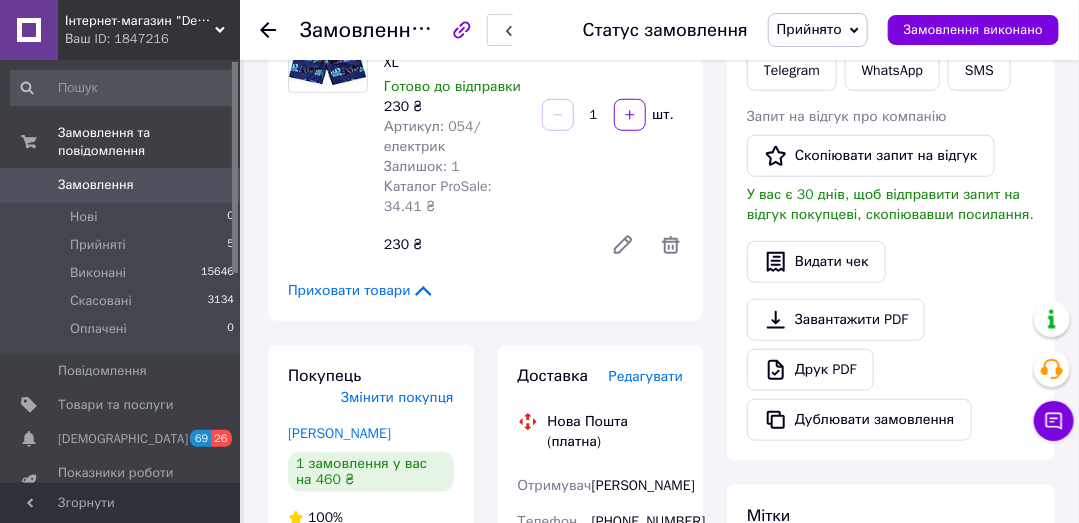 click on "Редагувати" at bounding box center [646, 376] 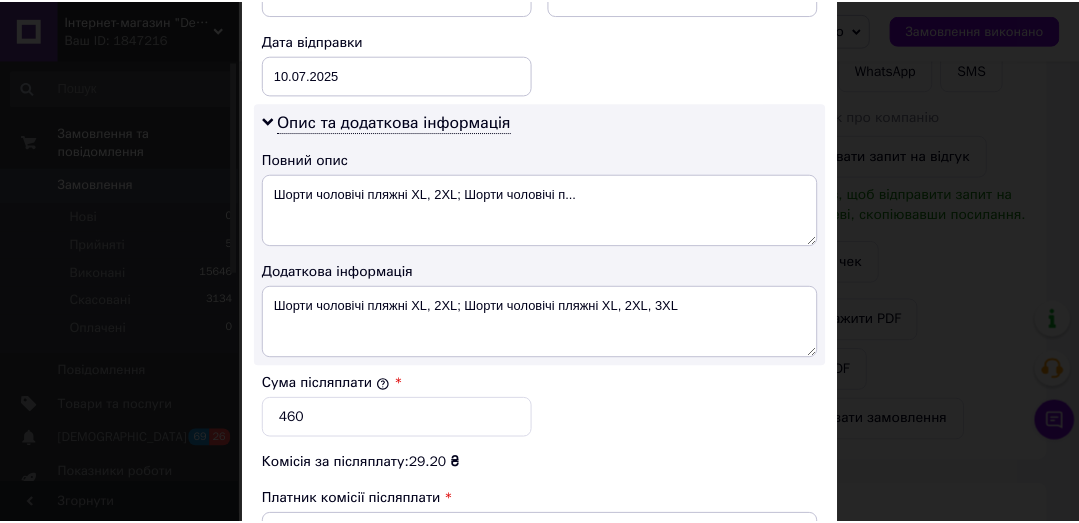 scroll, scrollTop: 1231, scrollLeft: 0, axis: vertical 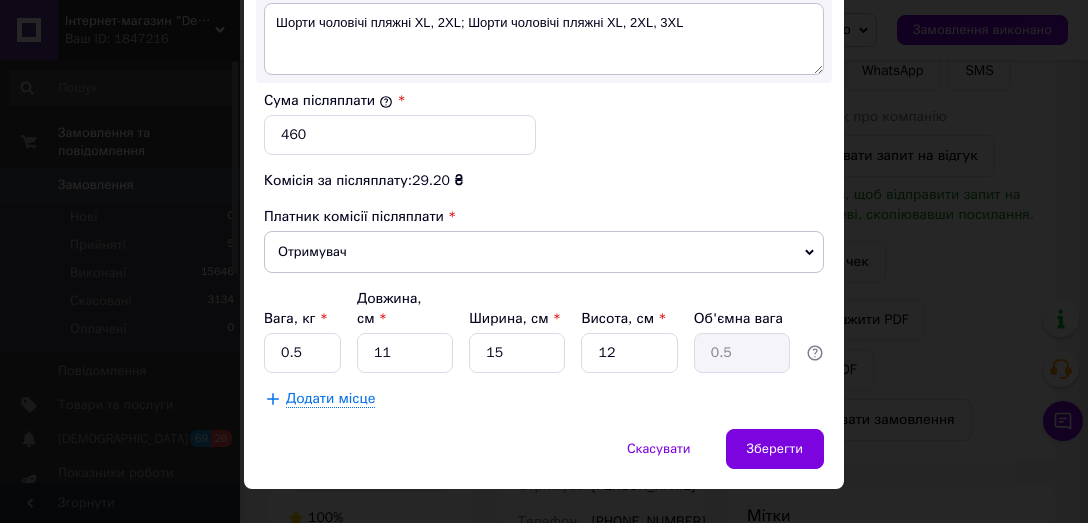click on "Вага, кг   * 0.5 Довжина, см   * 11 Ширина, см   * 15 Висота, см   * 12 Об'ємна вага 0.5" at bounding box center [544, 331] 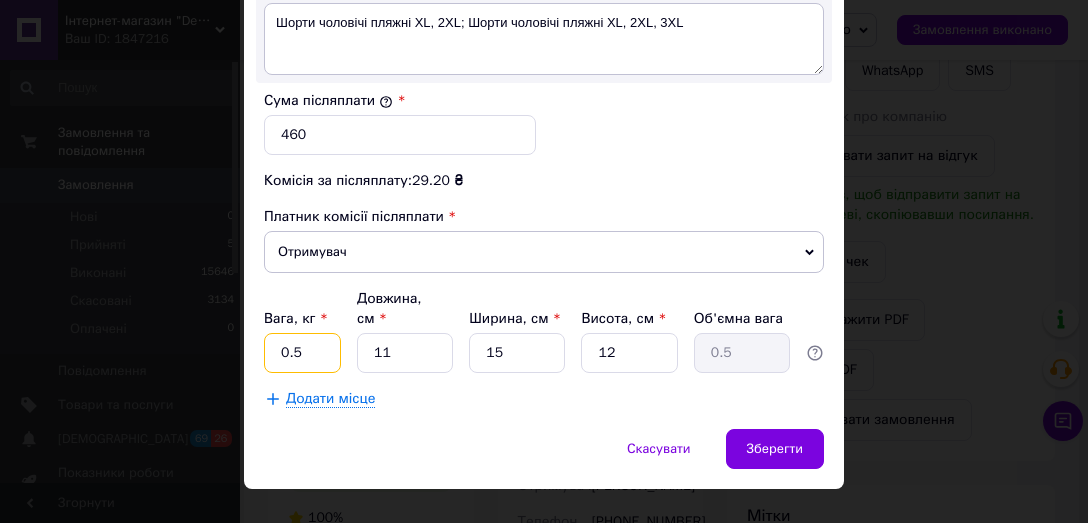 click on "0.5" at bounding box center (302, 353) 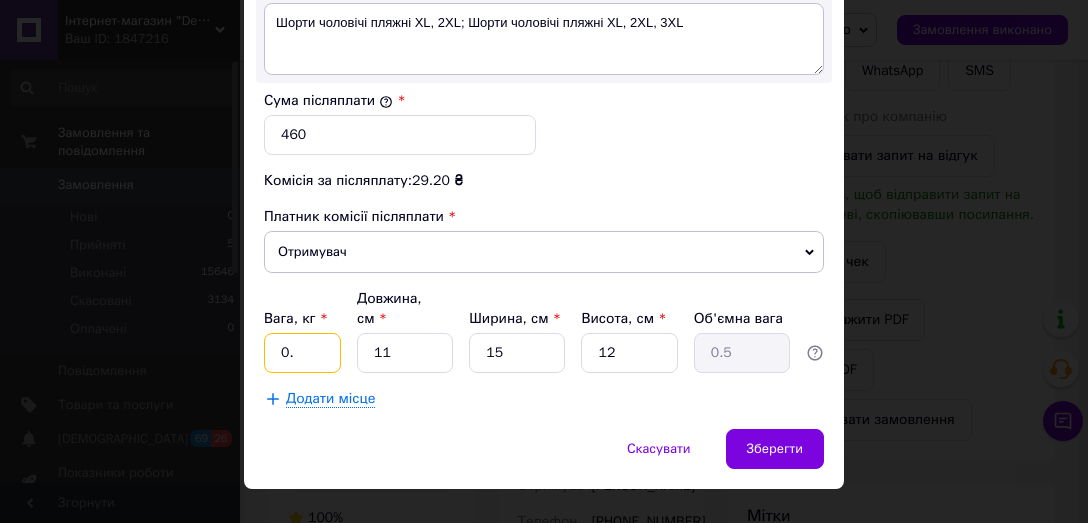 type on "0" 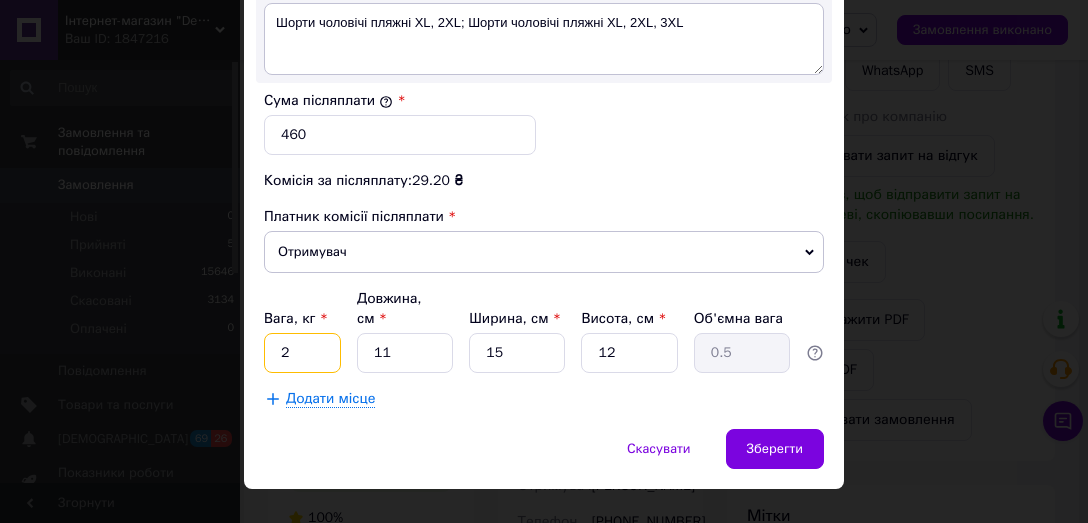 type on "2" 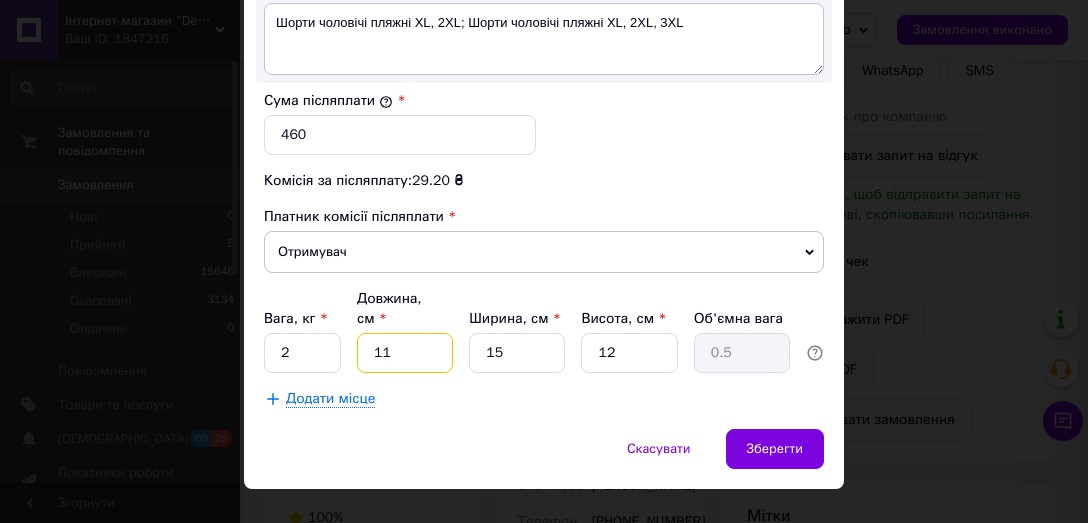 click on "11" at bounding box center [405, 353] 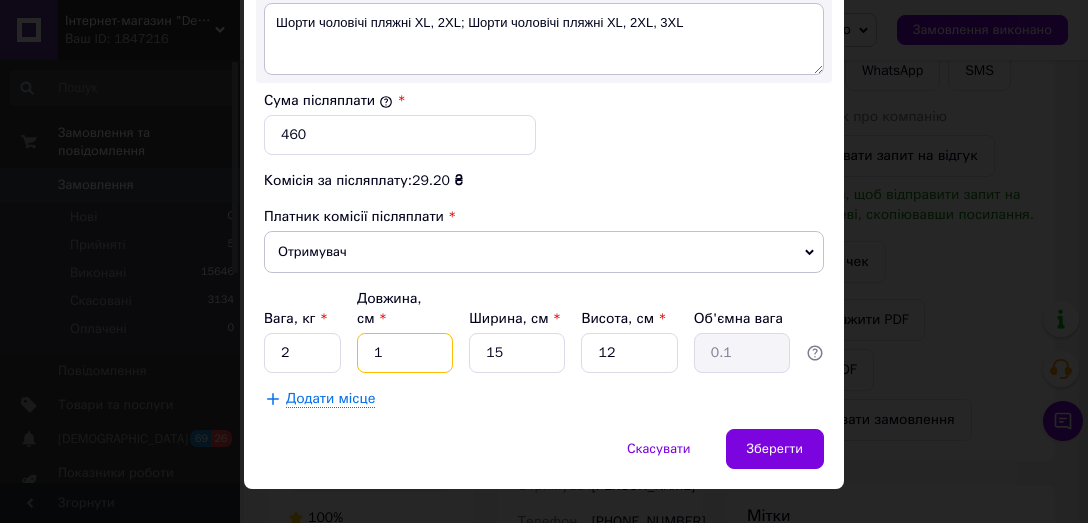 type 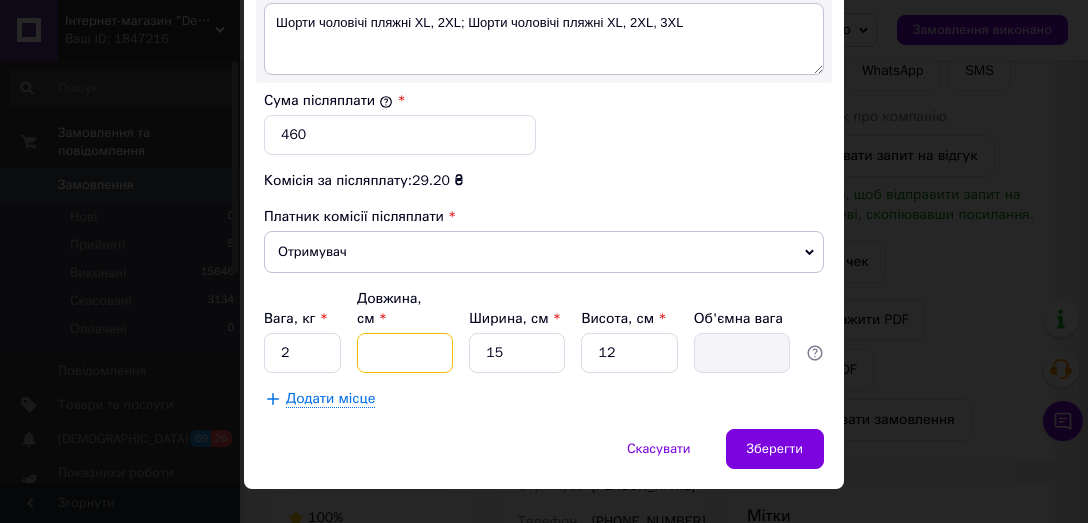 type on "3" 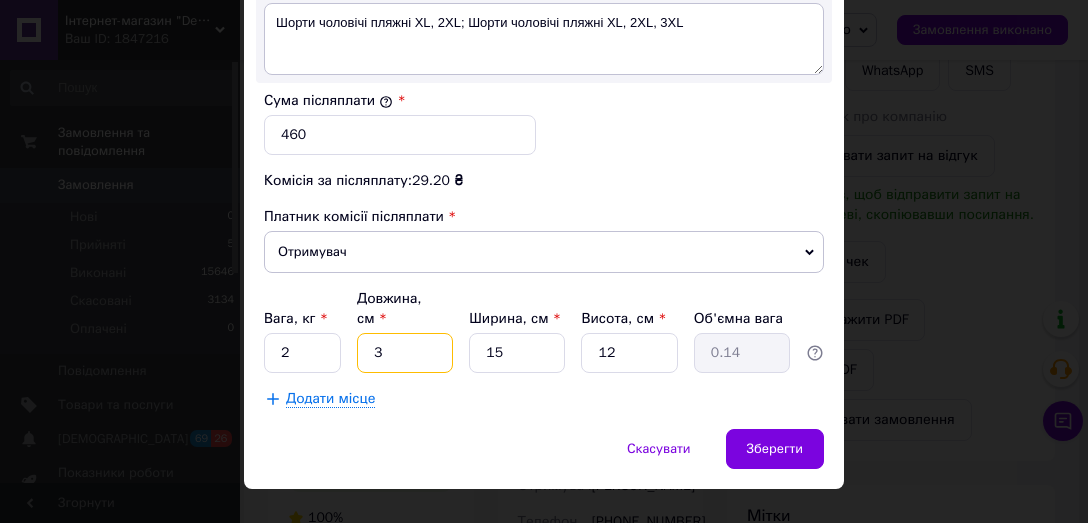 type on "33" 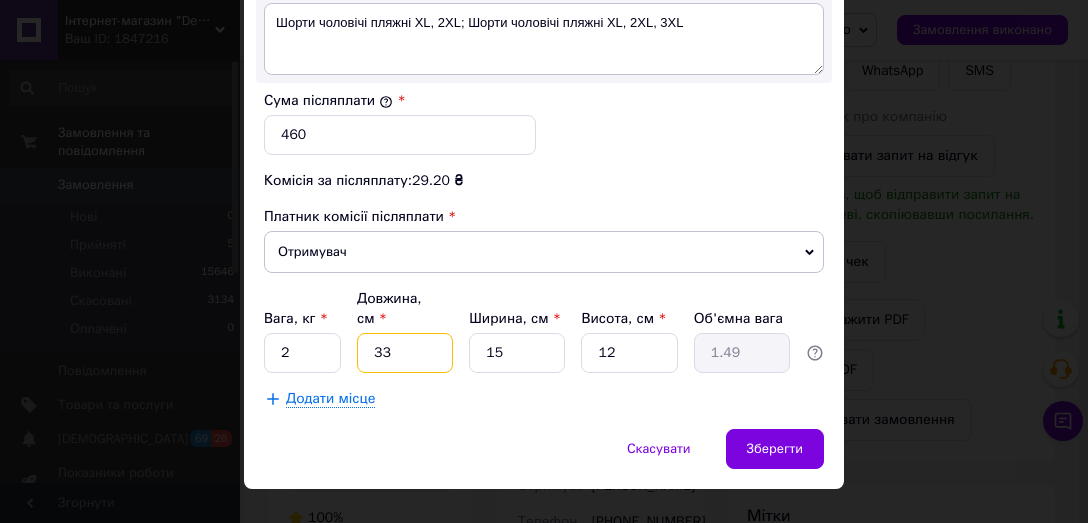 type on "33" 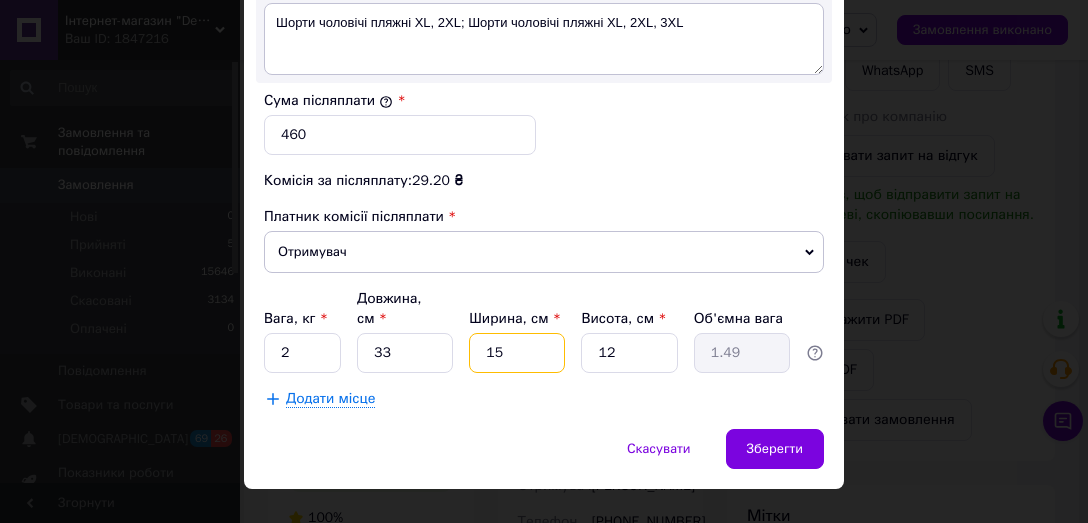 click on "15" at bounding box center (517, 353) 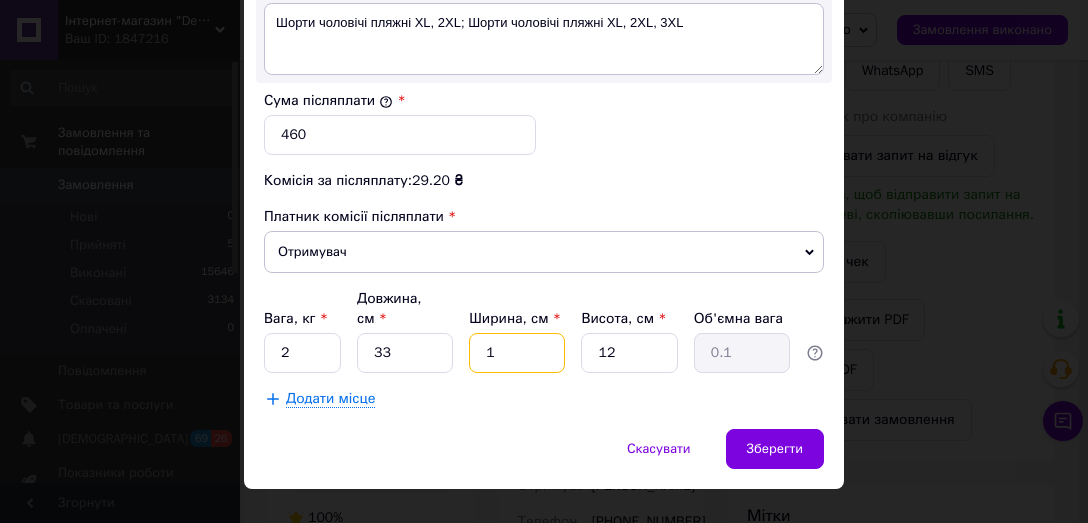 type 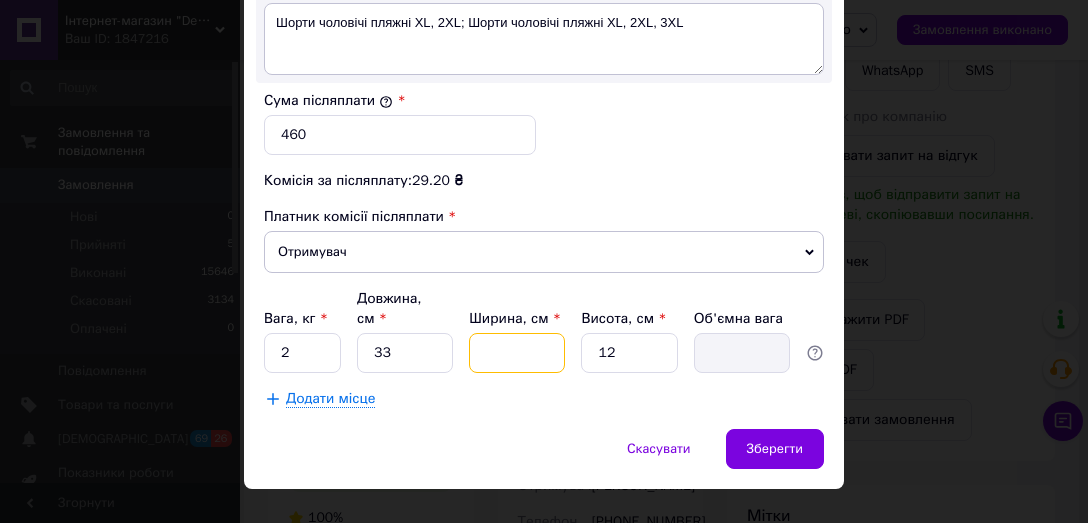 type on "2" 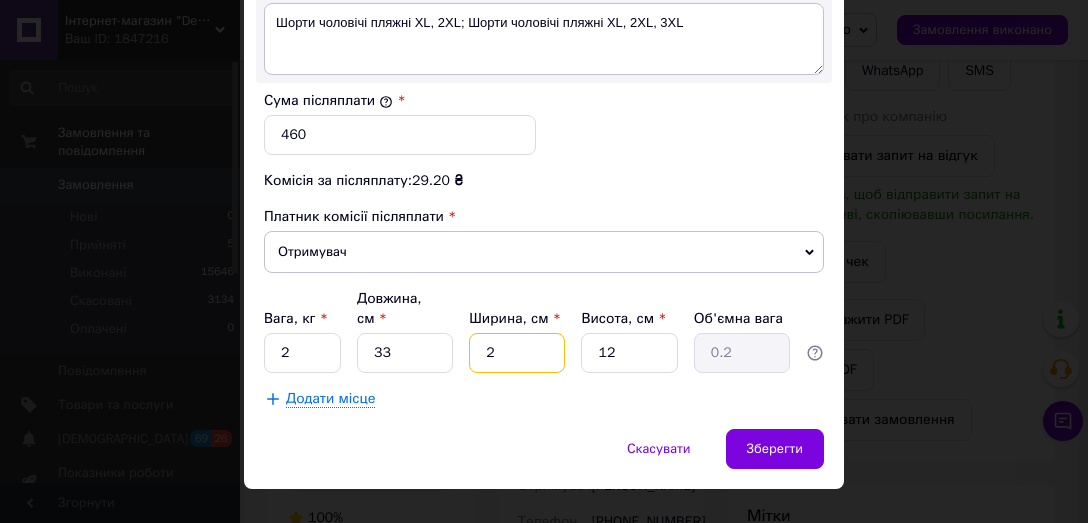 type on "22" 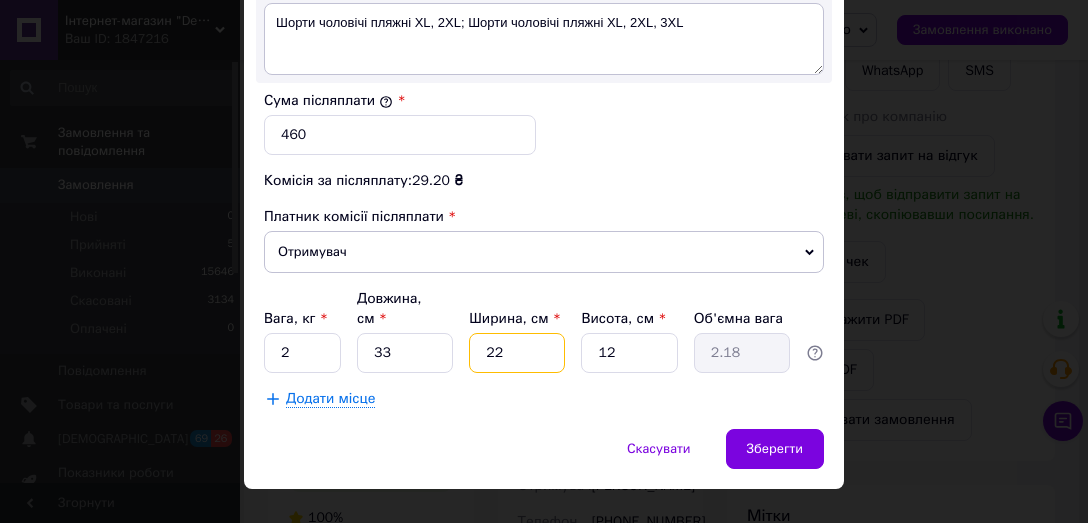 type on "22" 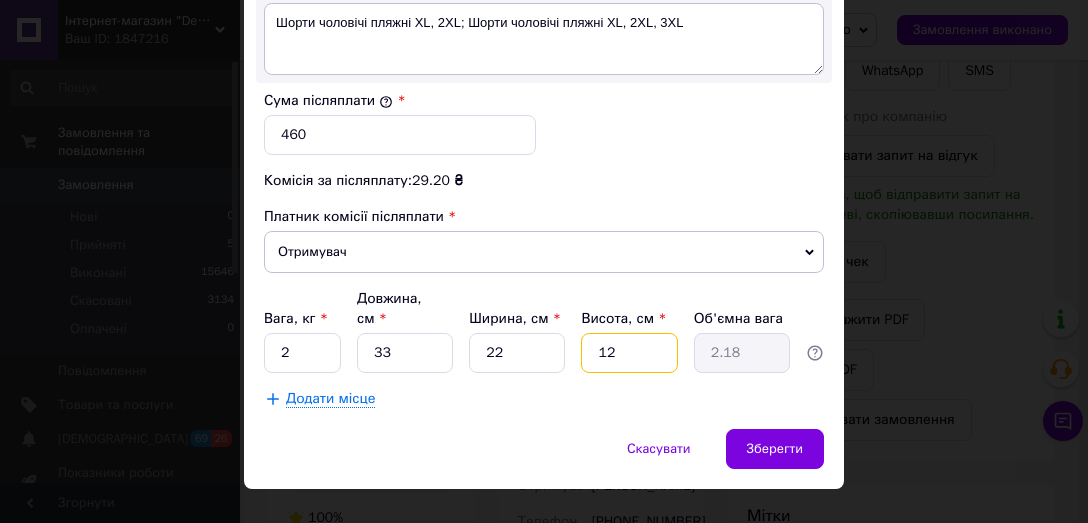 click on "12" at bounding box center [629, 353] 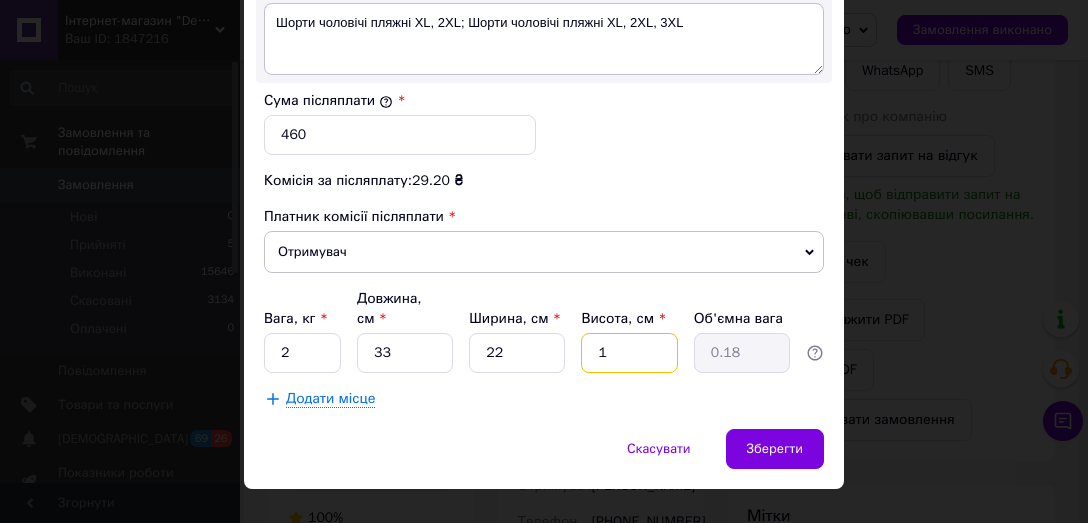 type on "11" 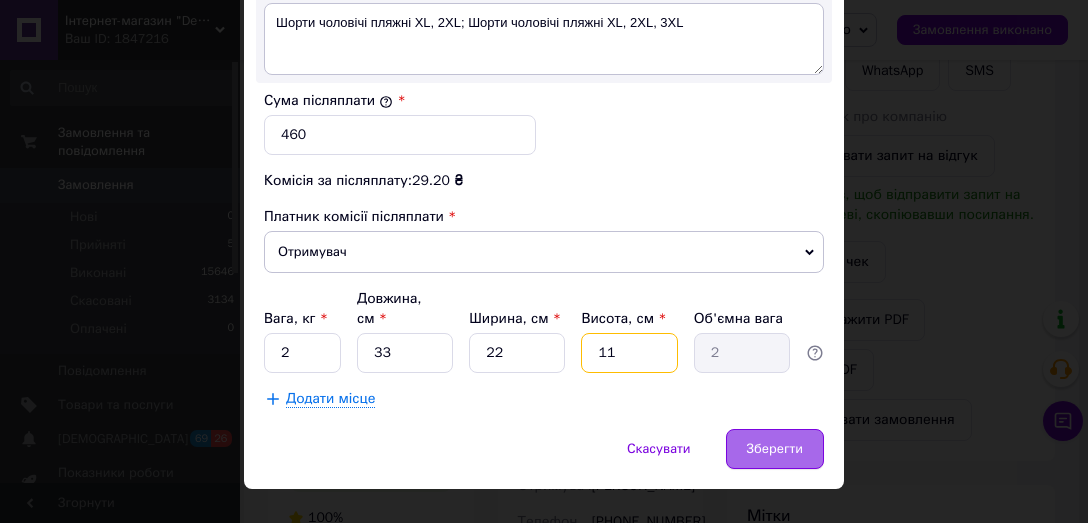 type on "11" 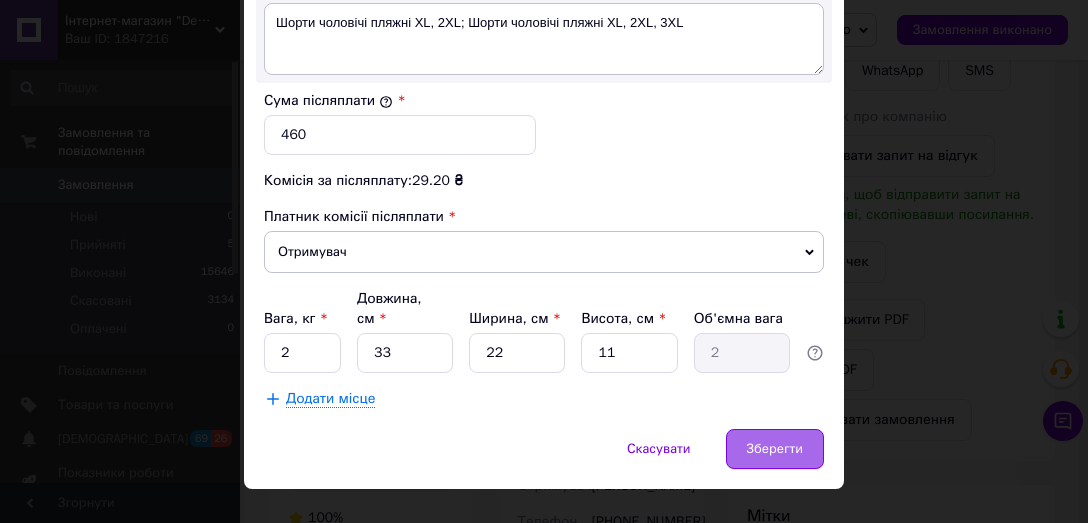 click on "Зберегти" at bounding box center (775, 449) 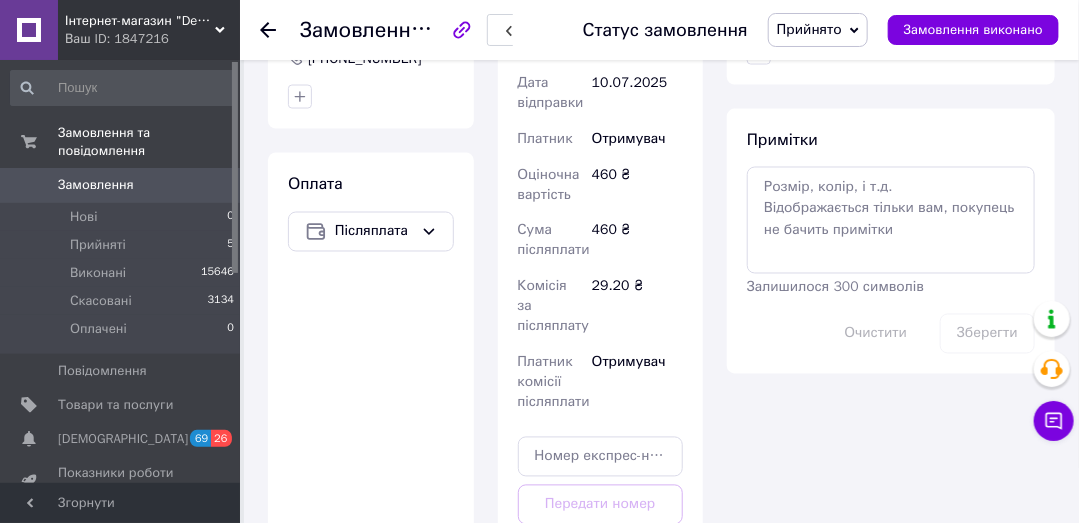 scroll, scrollTop: 1438, scrollLeft: 0, axis: vertical 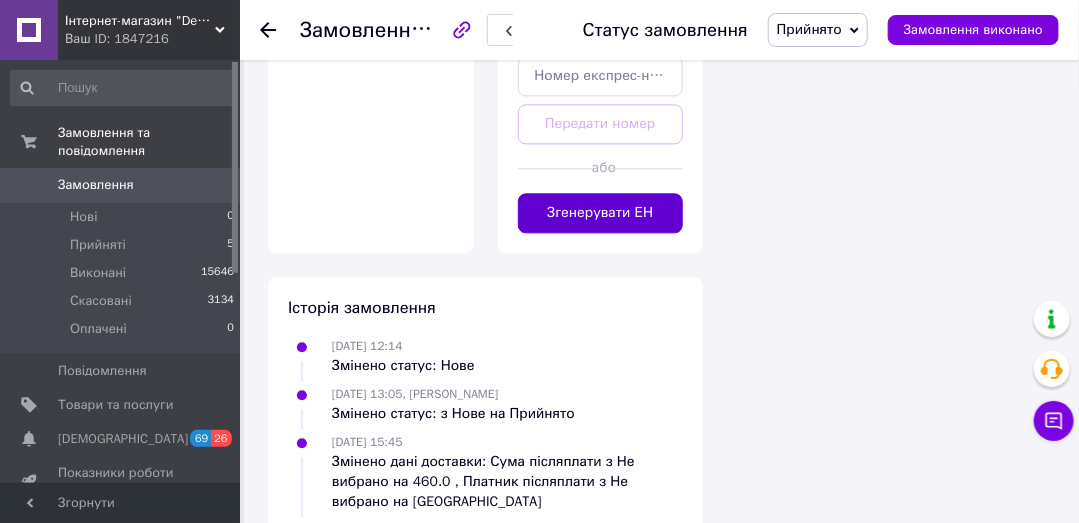 click on "Згенерувати ЕН" at bounding box center [601, 213] 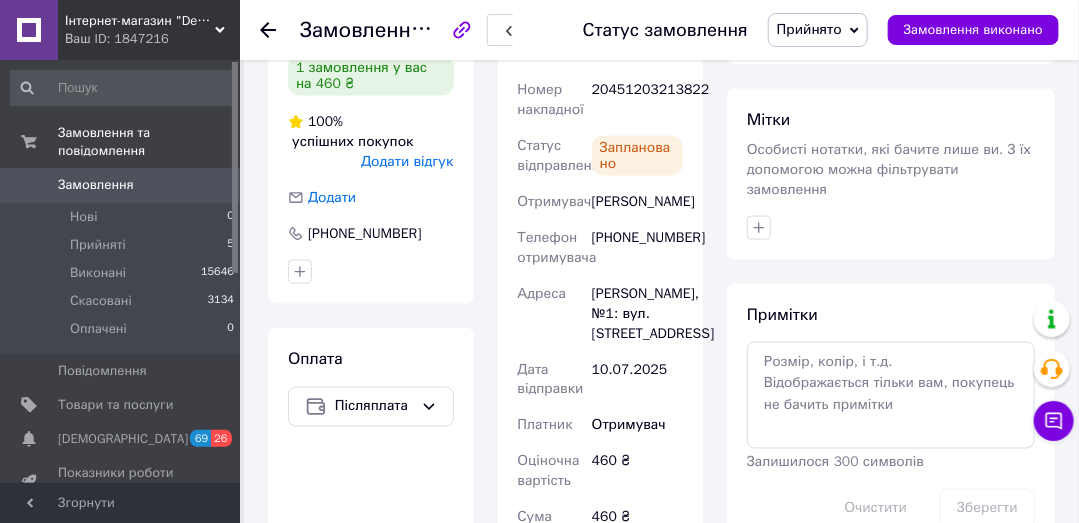 scroll, scrollTop: 676, scrollLeft: 0, axis: vertical 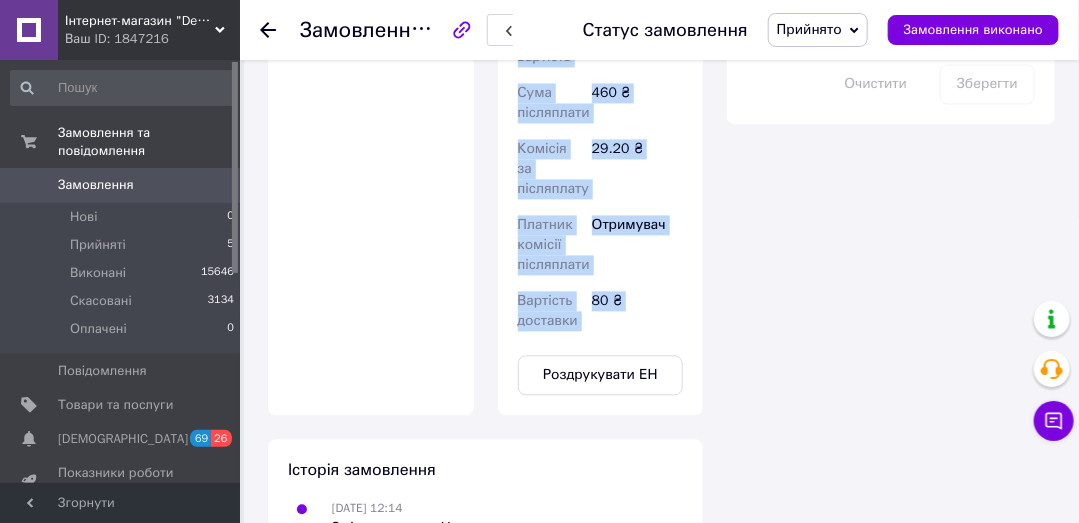 copy on "Нова Пошта (платна) Номер накладної 20451203213822 Статус відправлення Заплановано Отримувач Настиченко Женя Телефон отримувача +380664129575 Адреса Жихор, №1: вул. Кутаїська, 20 Дата відправки 10.07.2025 Платник Отримувач Оціночна вартість 460 ₴ Сума післяплати 460 ₴ Комісія за післяплату 29.20 ₴ Платник комісії післяплати Отримувач Вартість доставки 80 ₴ Роздрукувати ЕН Платник Отримувач Відправник Прізвище отримувача Ім'я отримувача По батькові отримувача Телефон отримувача Тип доставки У відділенні Кур'єром В поштоматі Місто -- Не обрано -- Відділення №1: вул. Кутаїська, 20 Місце відправки м. Запоріжжя (Запорізька обл., Запорізький р-н.): №63 (до 30 кг на одне місце): просп. Ювілейний, 27Б Немає збігів. Спробуйте змінити умови пошуку Додати ще місце відправки Тип посилки Вантаж Документи Номер упаковки (не обов'язково) Оціночна вартість Дата відправки < 2025 > < Июль > Пн Вт Ср Чт Пт Сб Вс 30 1 2 3 4 5 6 7 8 9 10 11 12 13 14 15 16 17 18 19 20 21 22 23 24 25 26 27 28 29 30 31 1 2 3 4 5 6 7 8 9 10   Опис..." 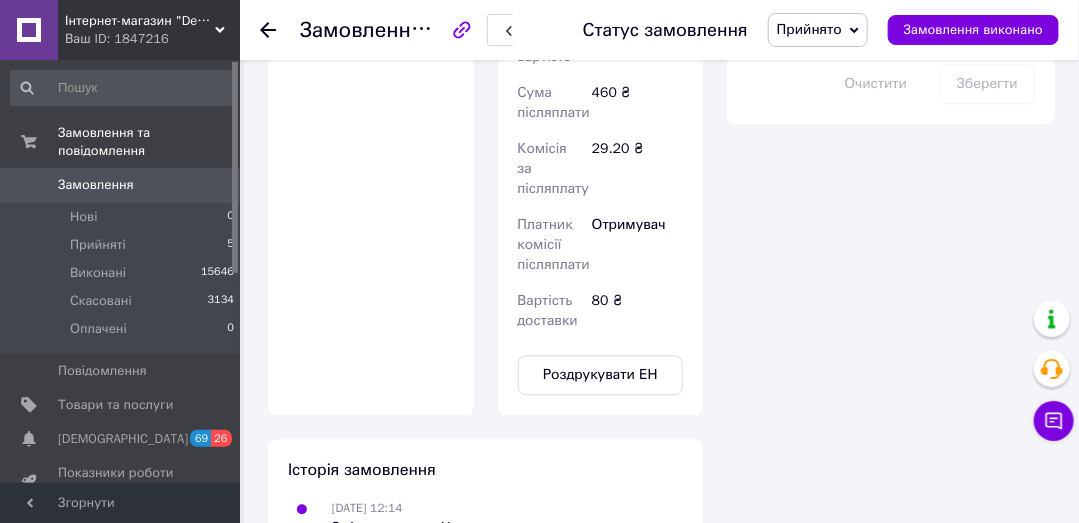 click on "Оплата Післяплата" at bounding box center (371, 159) 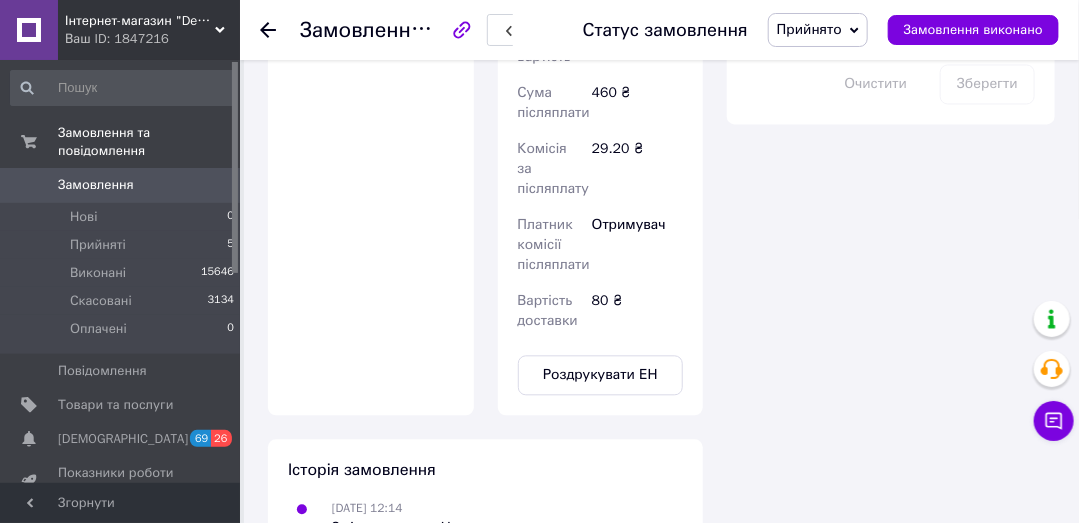 click on "Оплата Післяплата" at bounding box center [371, 159] 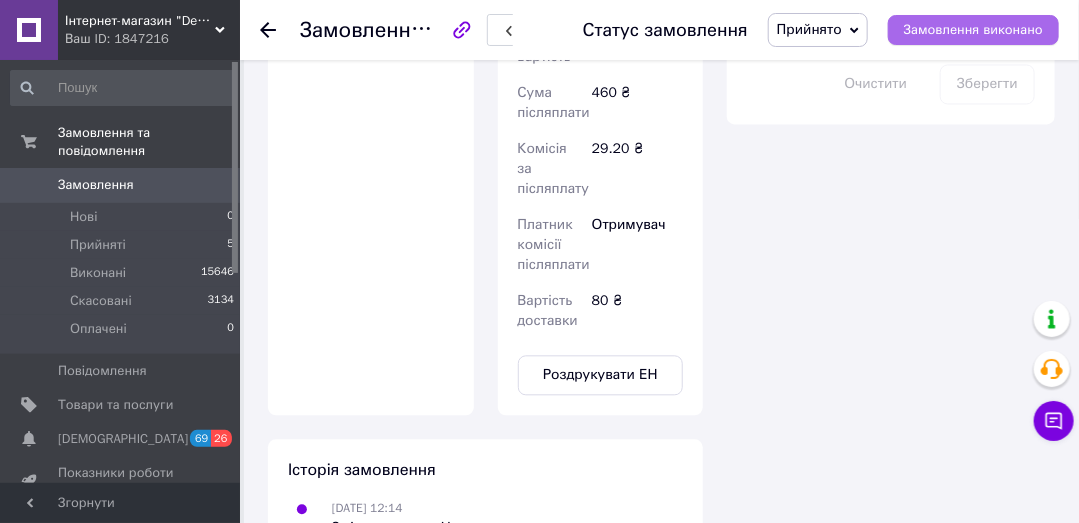click on "Замовлення виконано" at bounding box center (973, 30) 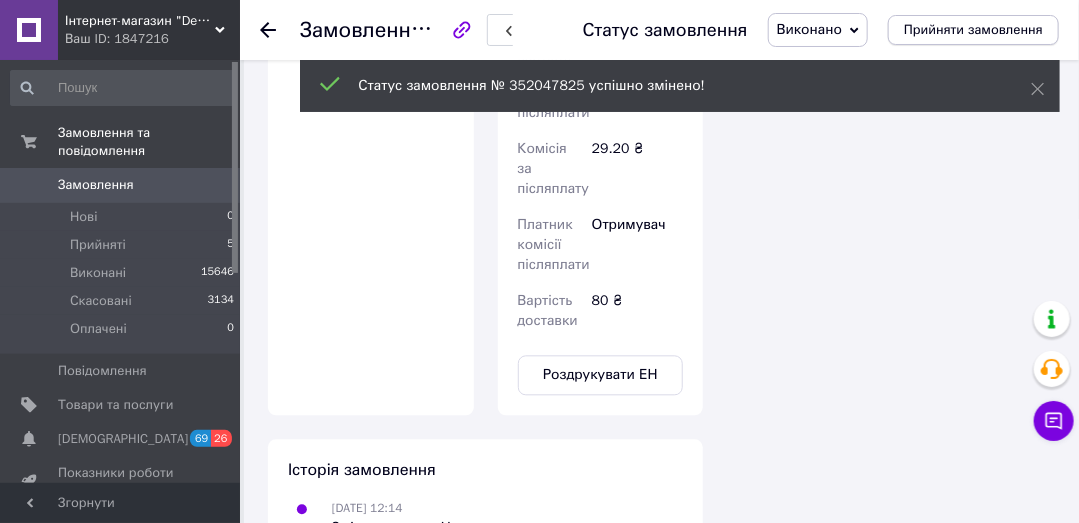 scroll, scrollTop: 1251, scrollLeft: 0, axis: vertical 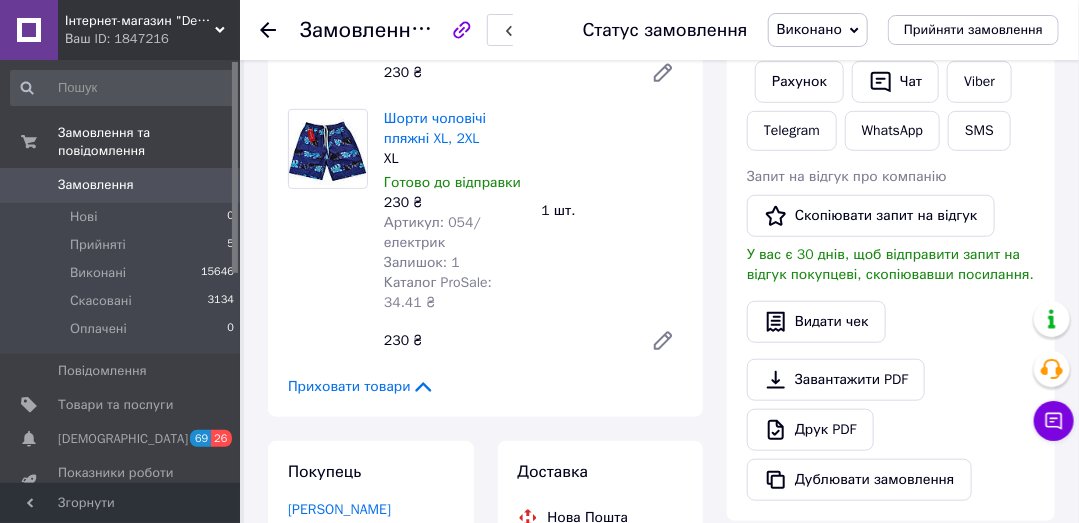 click on "Замовлення" at bounding box center [96, 185] 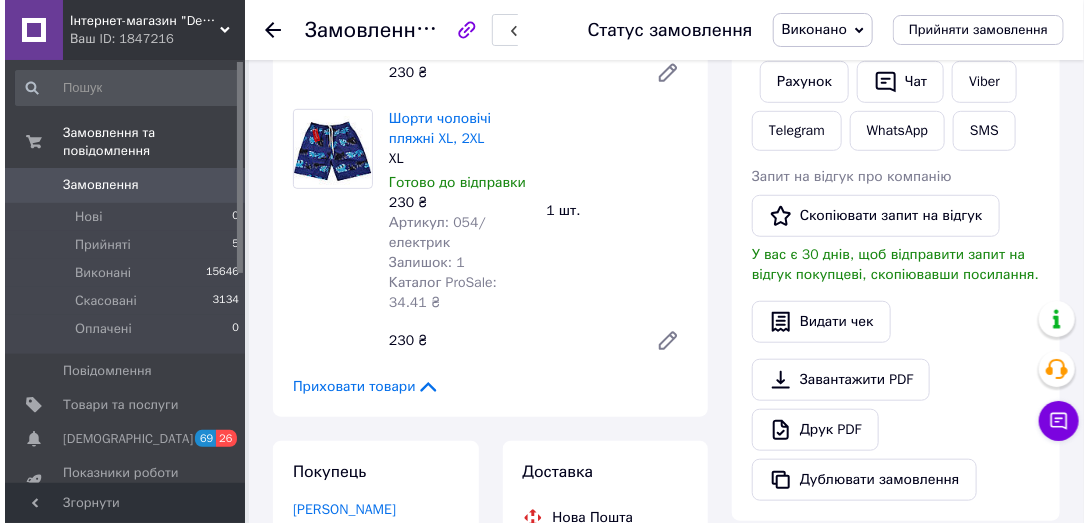 scroll, scrollTop: 0, scrollLeft: 0, axis: both 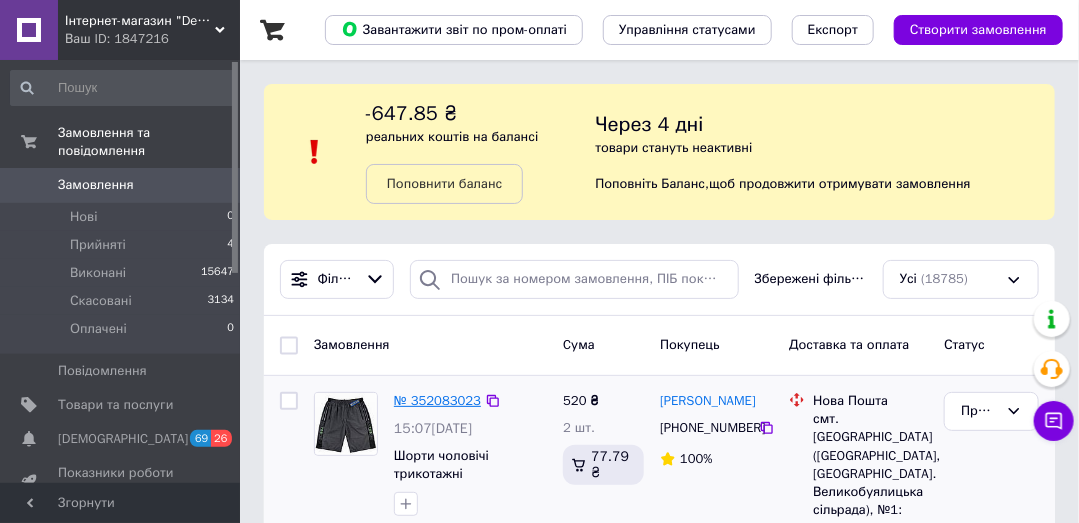 click on "№ 352083023" at bounding box center [437, 400] 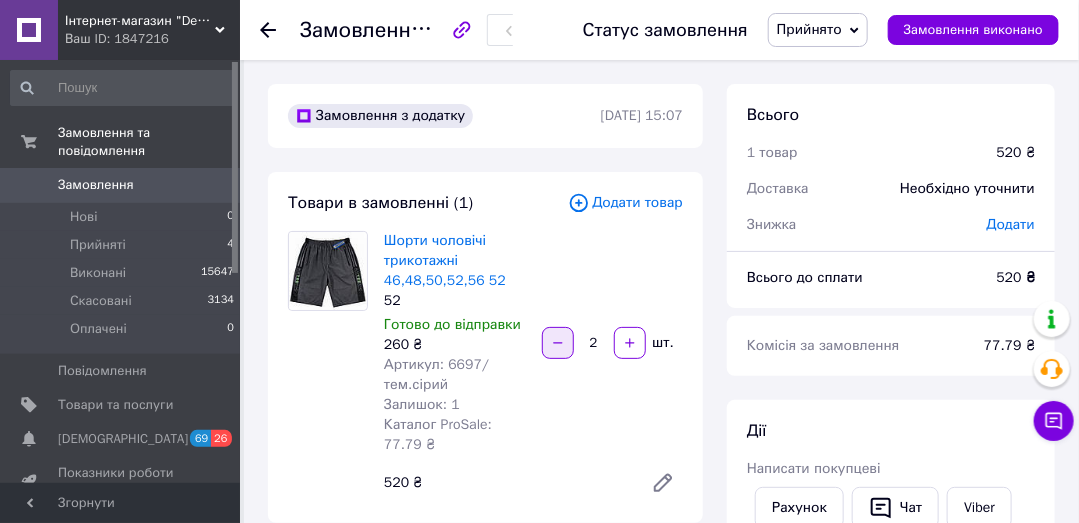 click at bounding box center [558, 343] 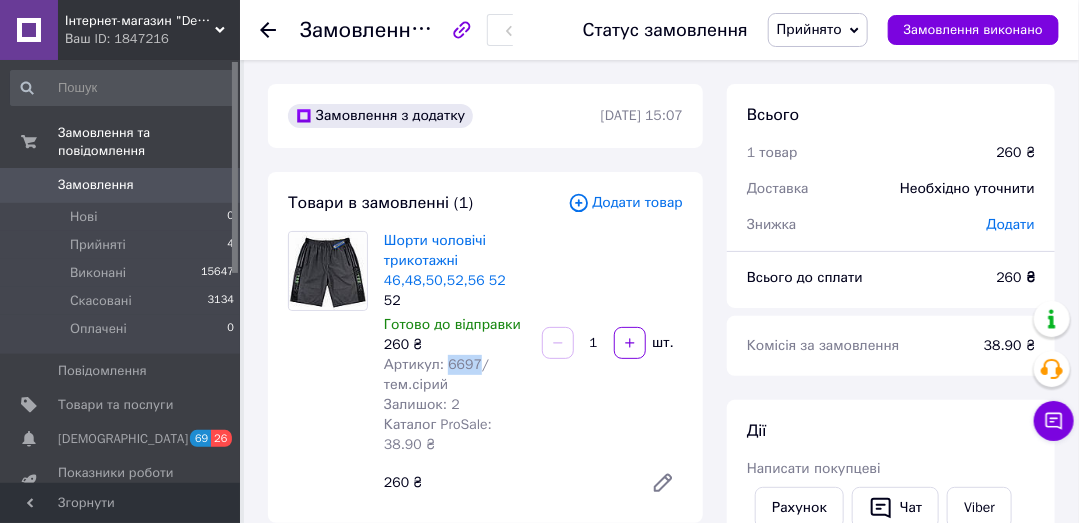 drag, startPoint x: 445, startPoint y: 364, endPoint x: 470, endPoint y: 368, distance: 25.317978 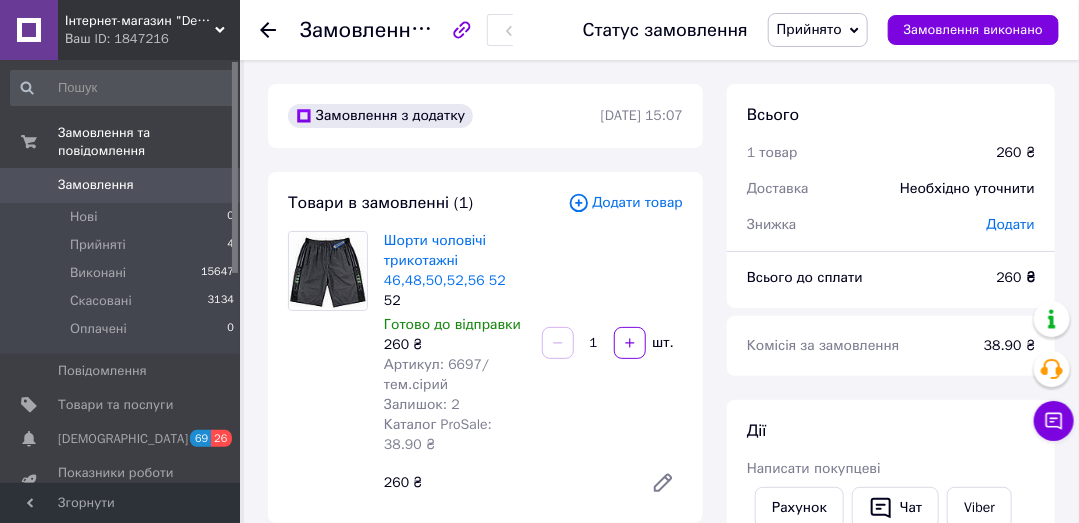 click on "Додати товар" at bounding box center (625, 203) 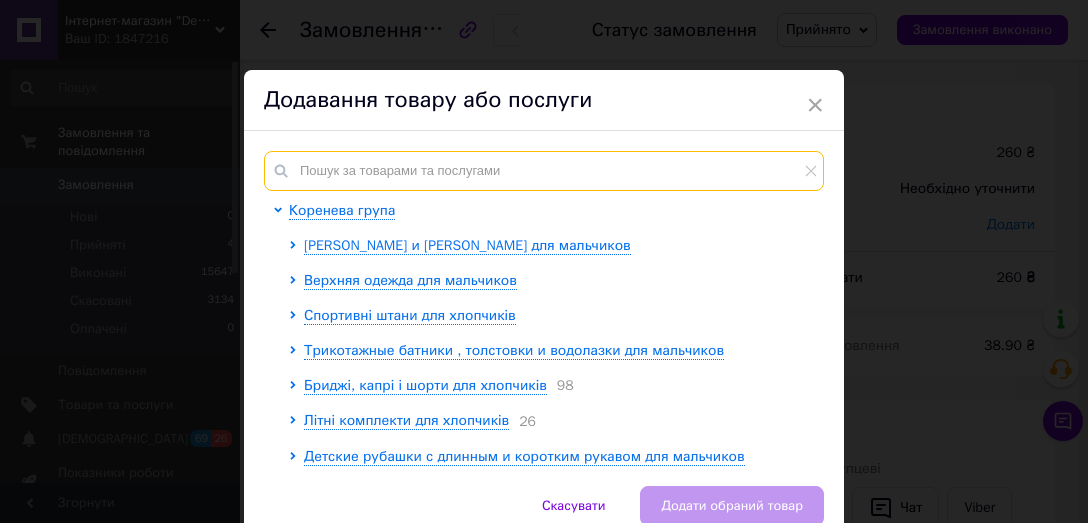 click at bounding box center [544, 171] 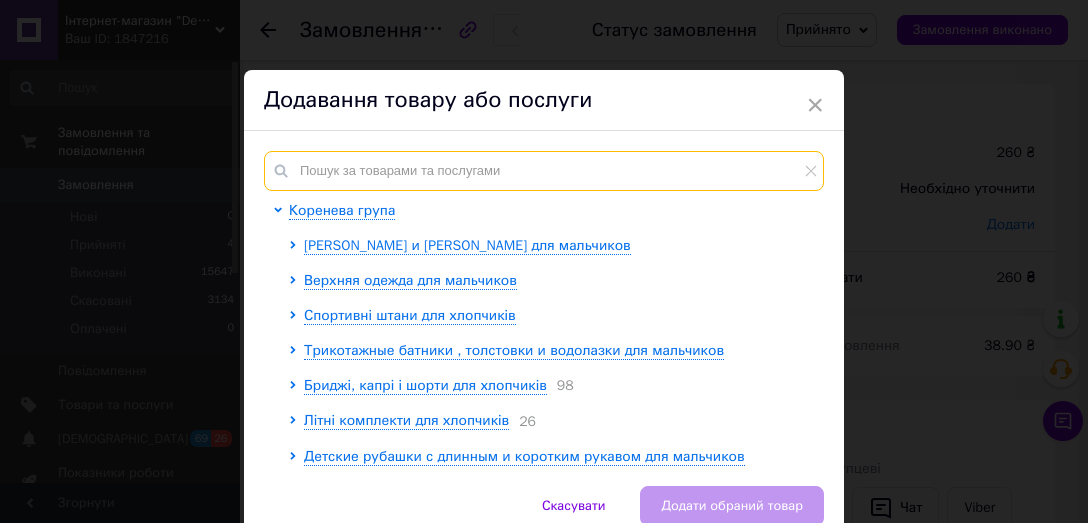 paste on "6697" 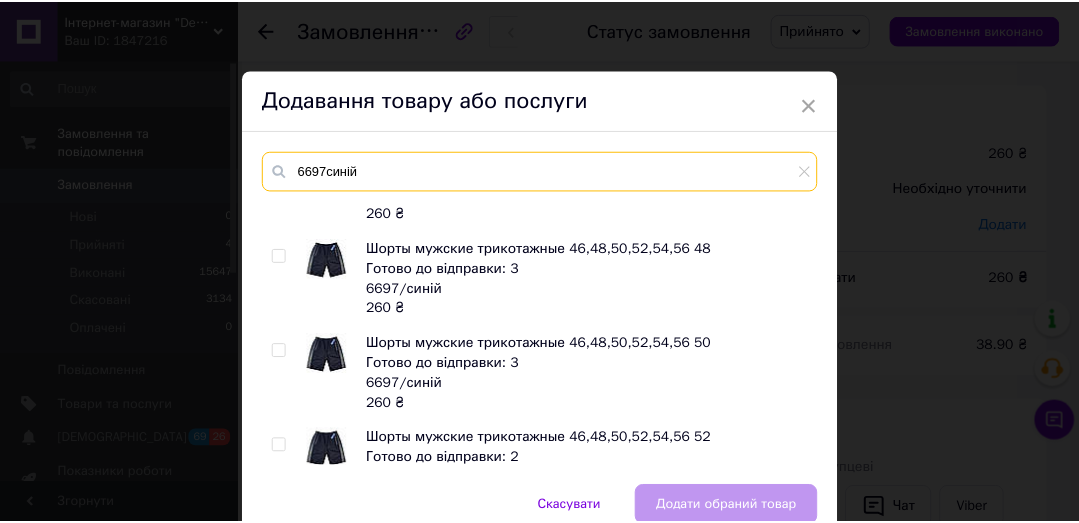 scroll, scrollTop: 95, scrollLeft: 0, axis: vertical 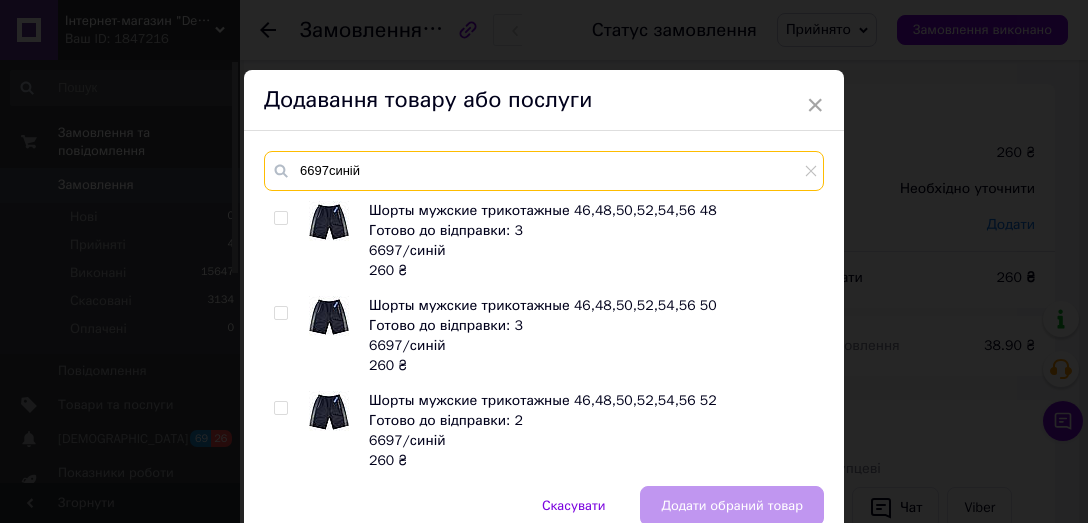 type on "6697синій" 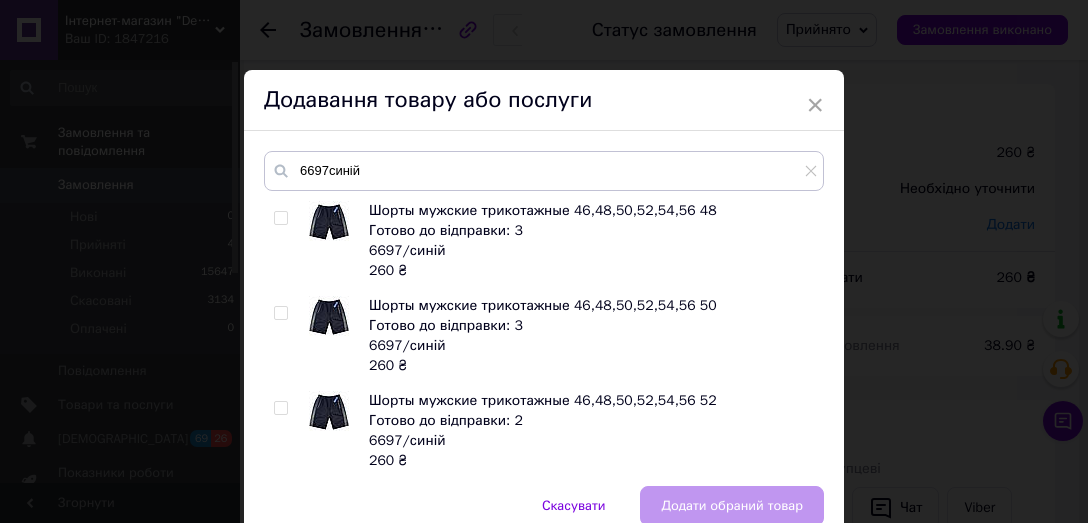 click at bounding box center (280, 408) 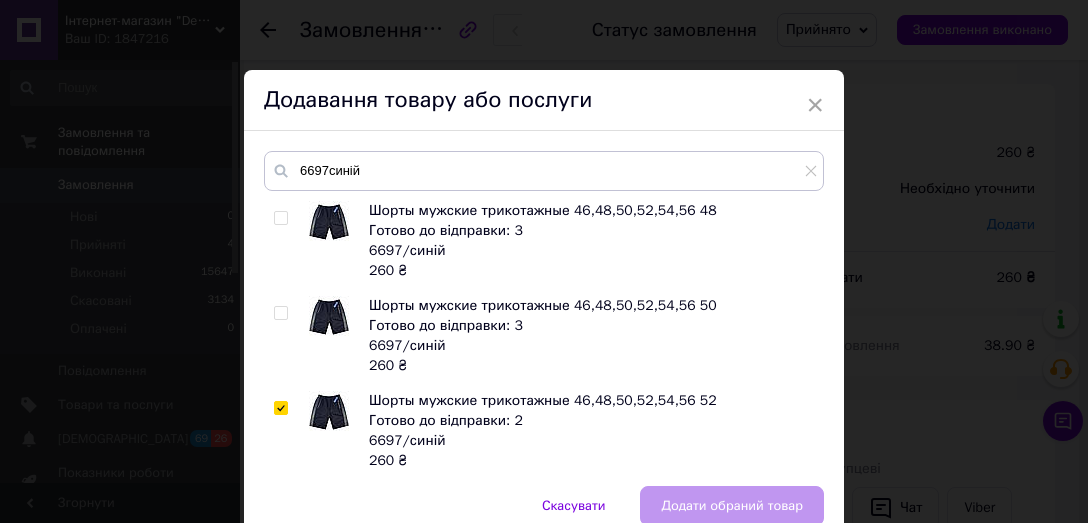 checkbox on "true" 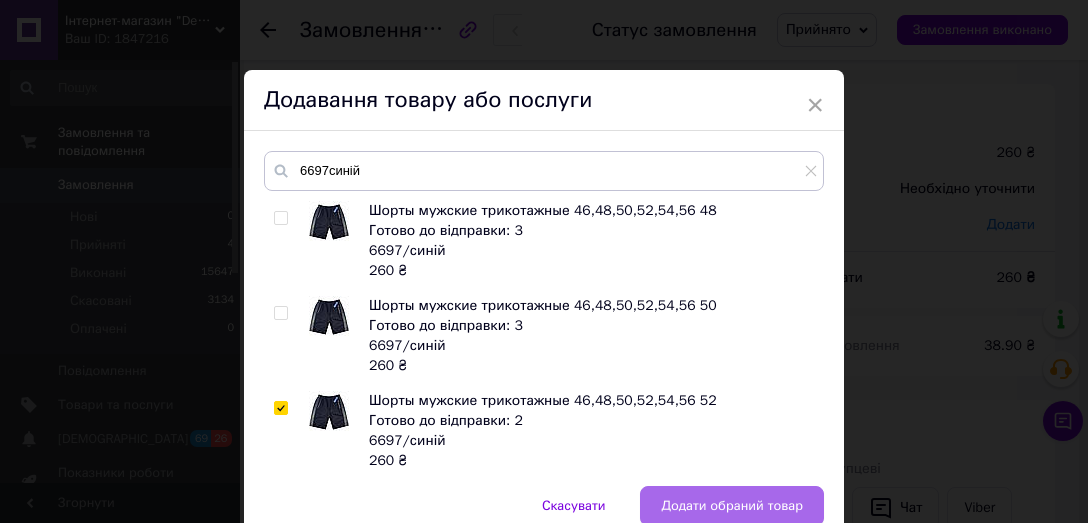 click on "Додати обраний товар" at bounding box center [732, 506] 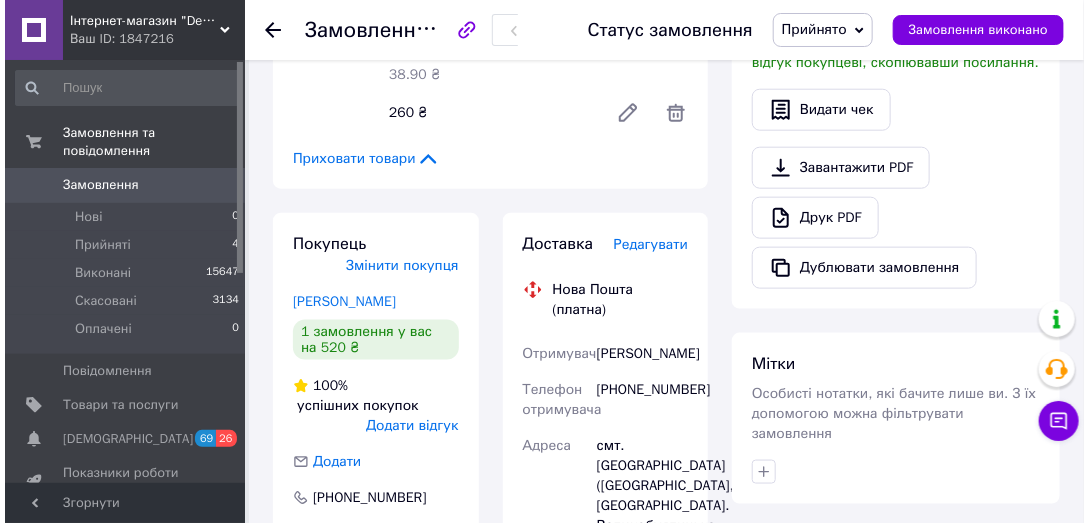 scroll, scrollTop: 666, scrollLeft: 0, axis: vertical 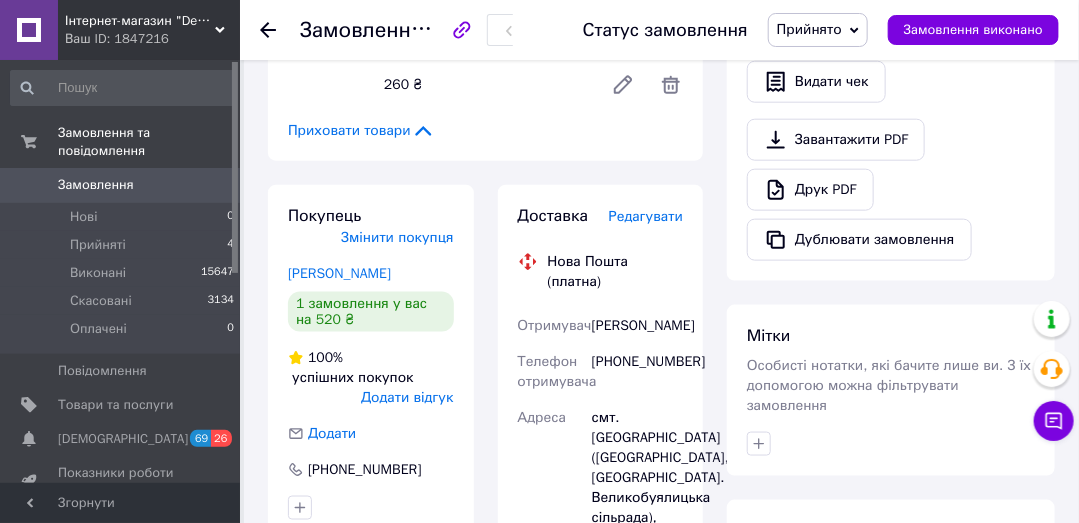 click on "Редагувати" at bounding box center [646, 216] 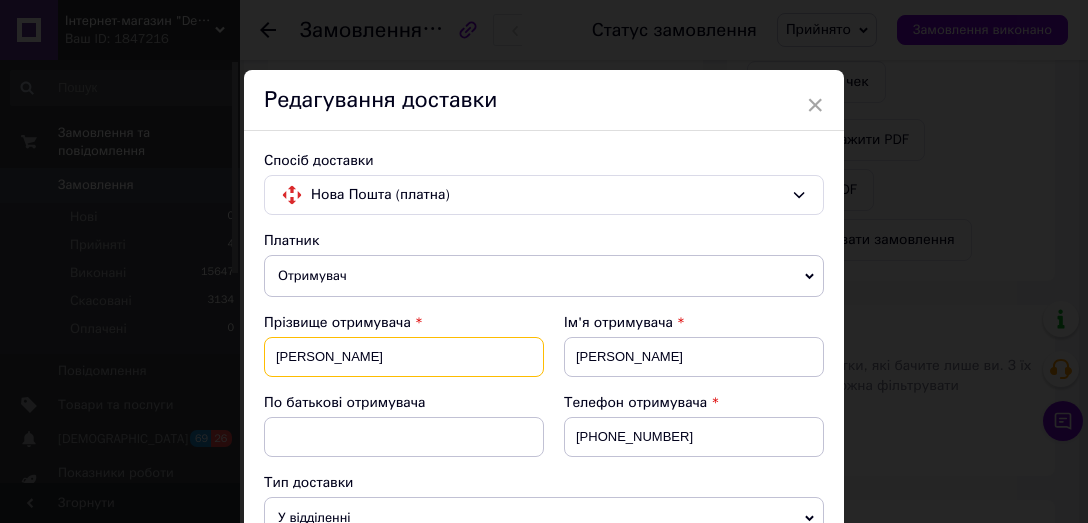 click on "щедров" at bounding box center (404, 357) 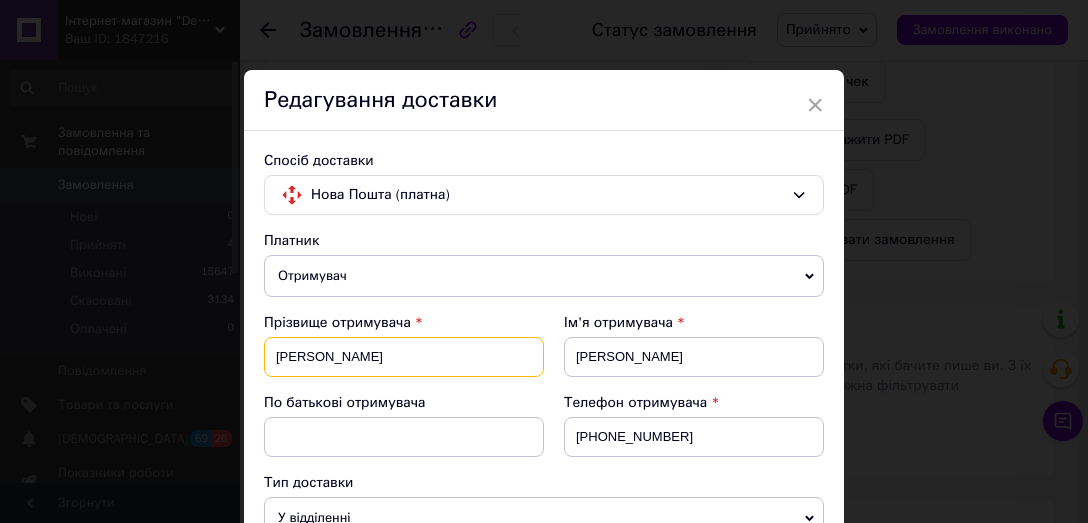type on "Щедров" 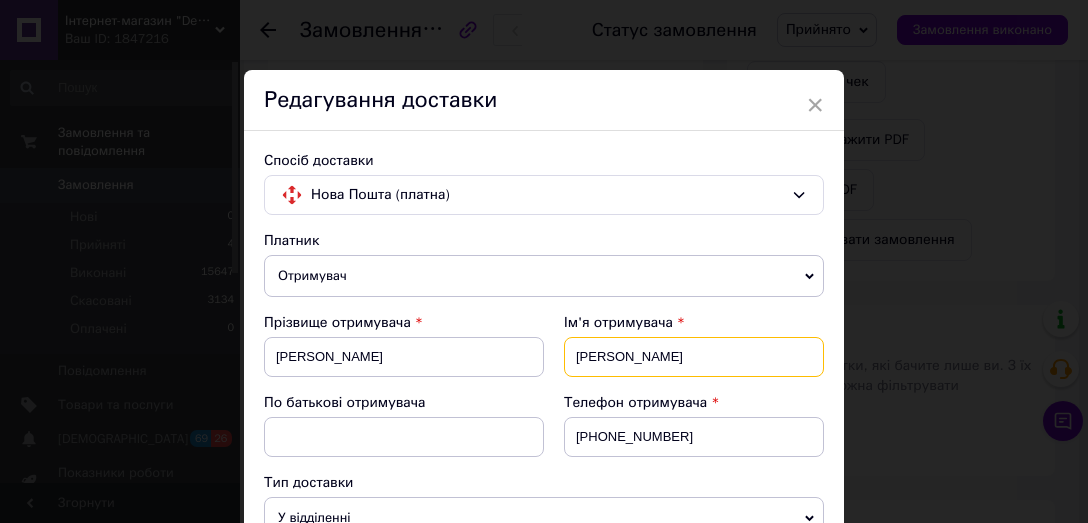 click on "сергей" at bounding box center (694, 357) 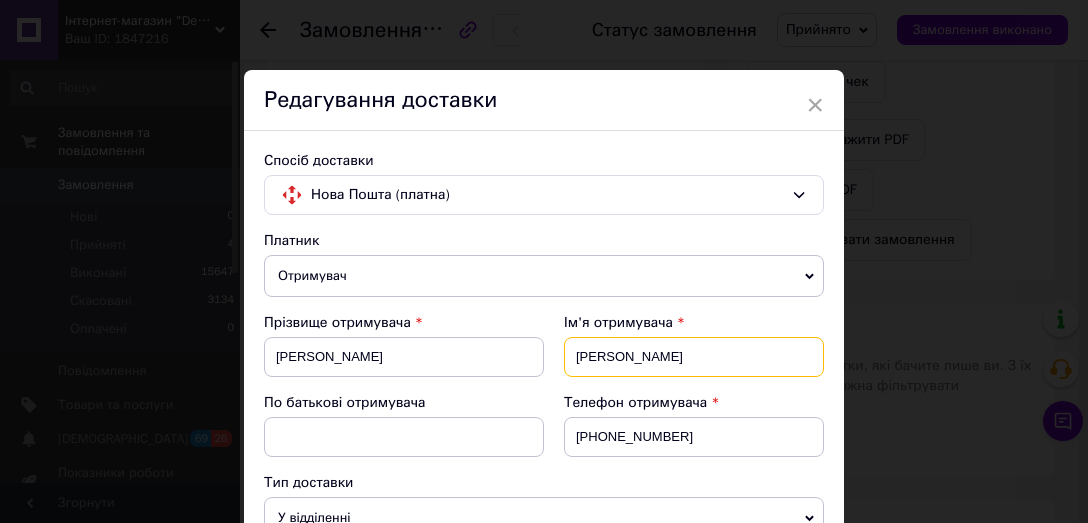 click on "сергій" at bounding box center [694, 357] 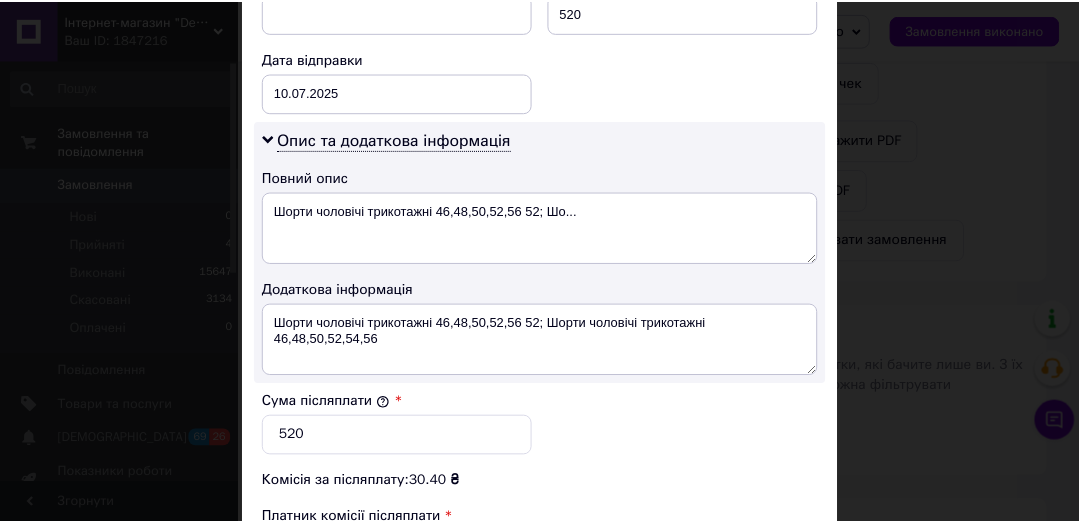 scroll, scrollTop: 1231, scrollLeft: 0, axis: vertical 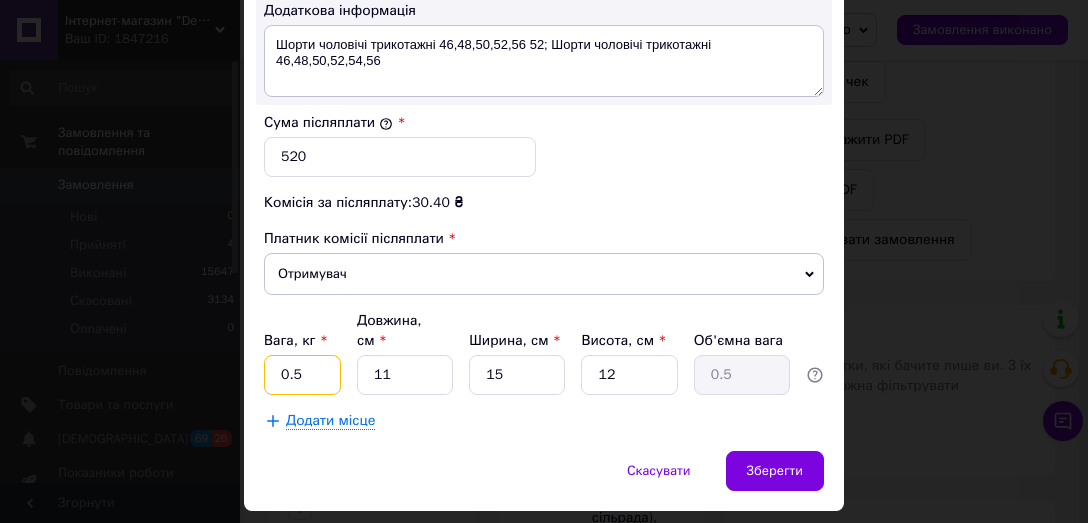 click on "0.5" at bounding box center (302, 375) 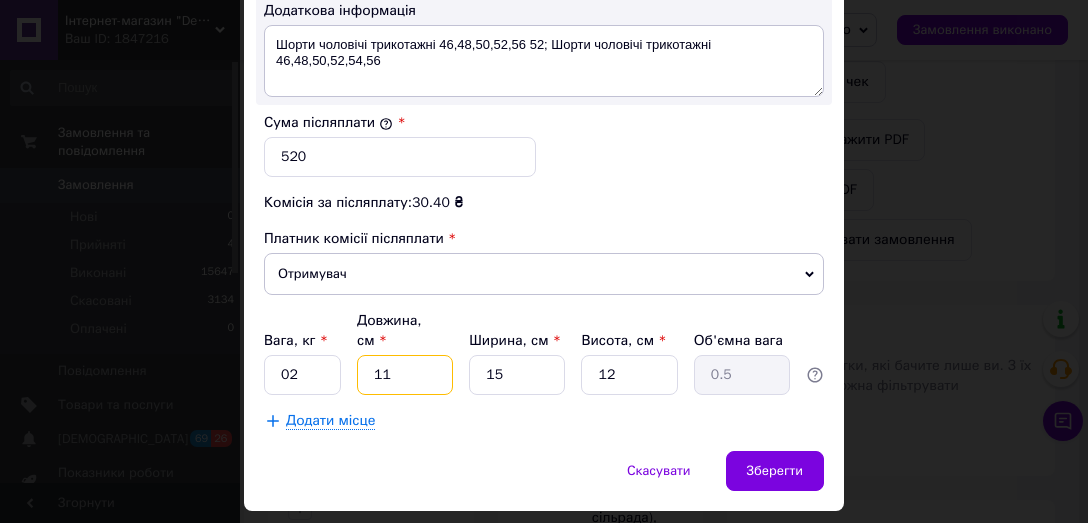 click on "11" at bounding box center [405, 375] 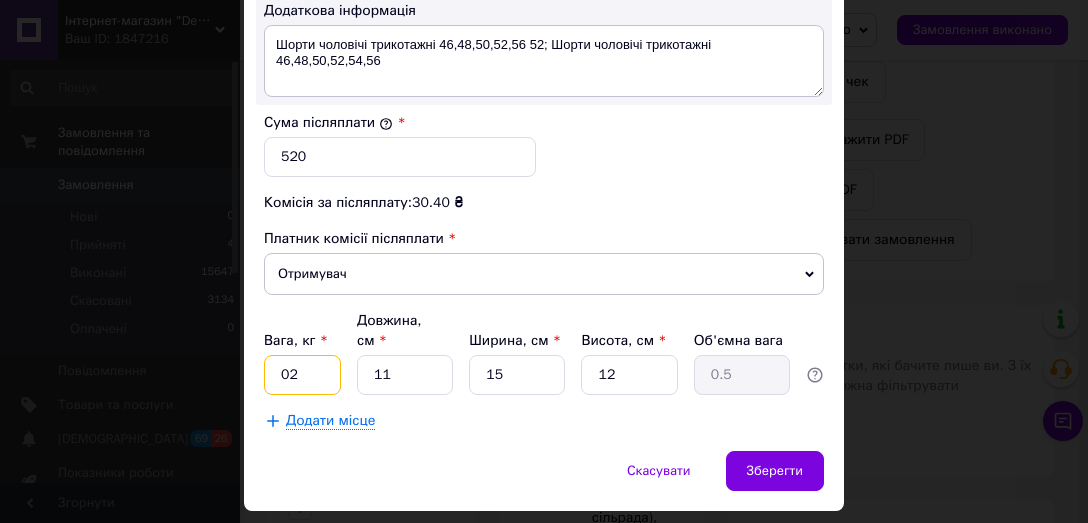 click on "02" at bounding box center [302, 375] 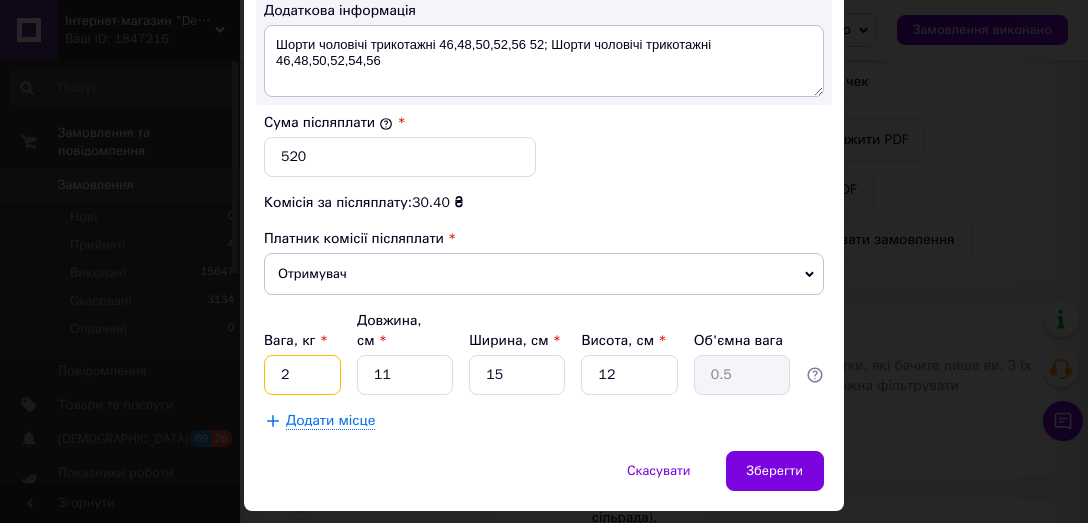 type on "2" 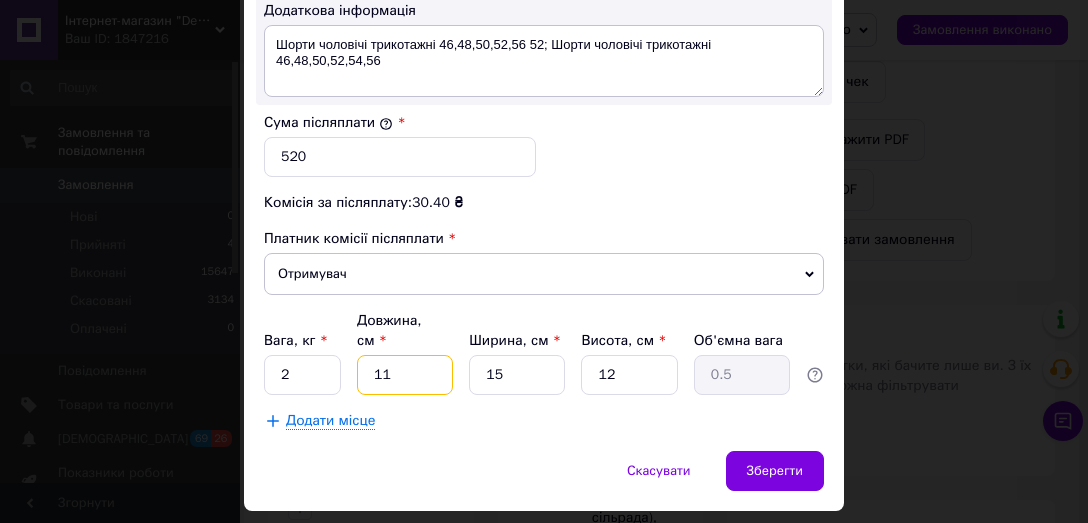 click on "11" at bounding box center (405, 375) 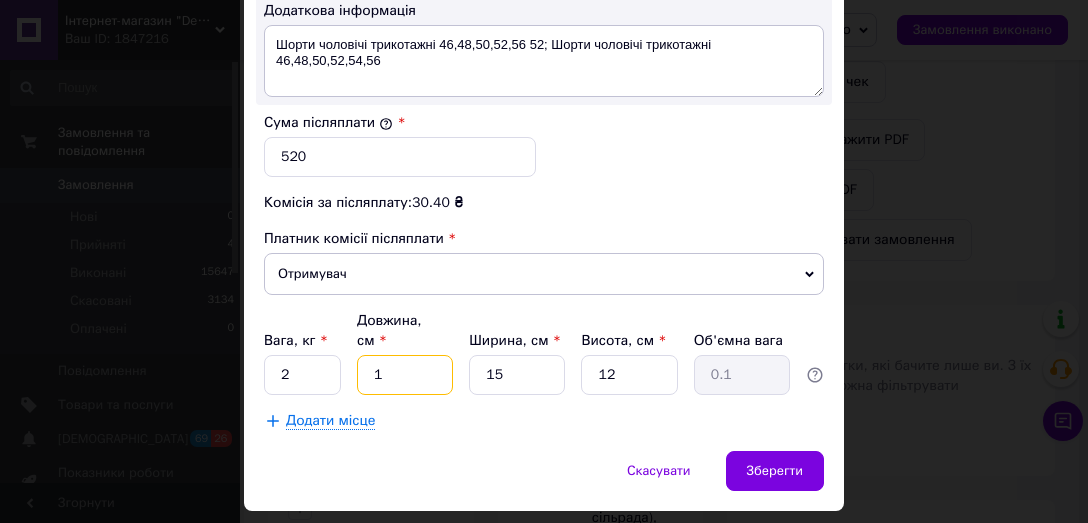 type 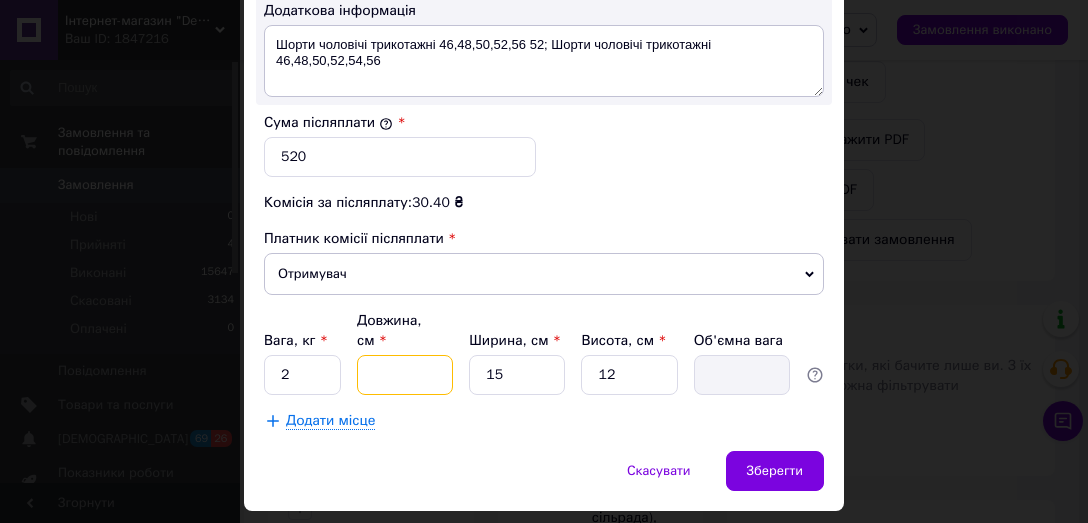 type on "3" 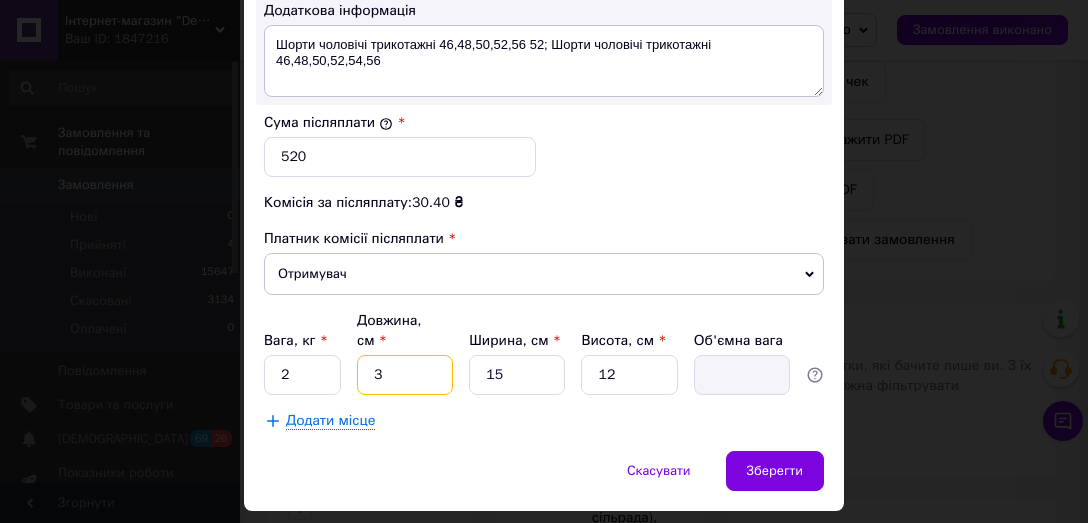type on "0.14" 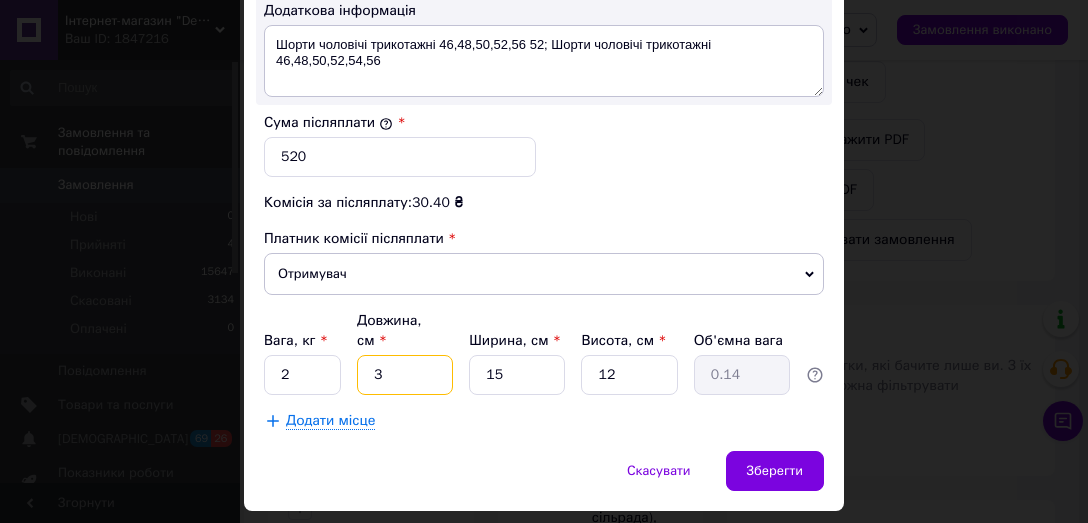type on "33" 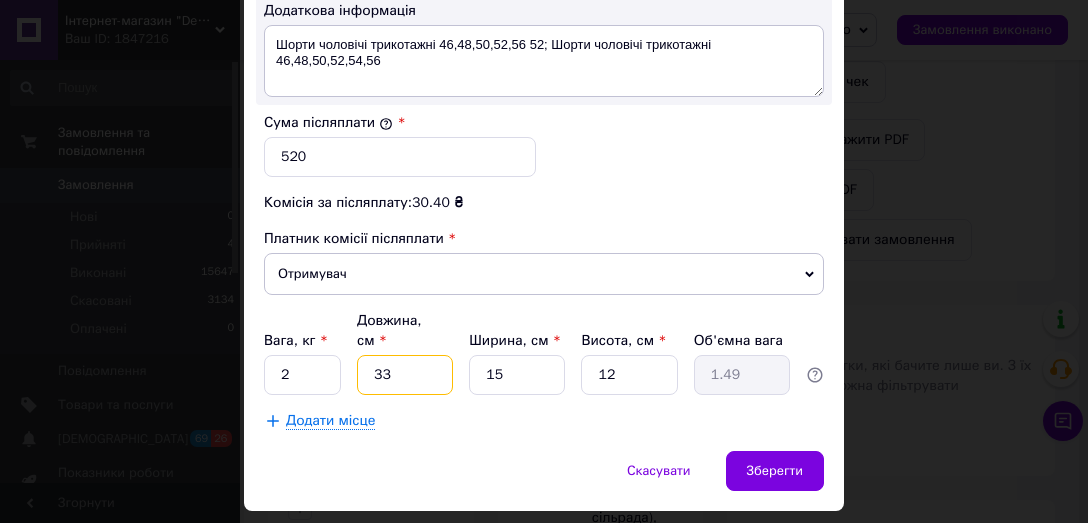 type on "33" 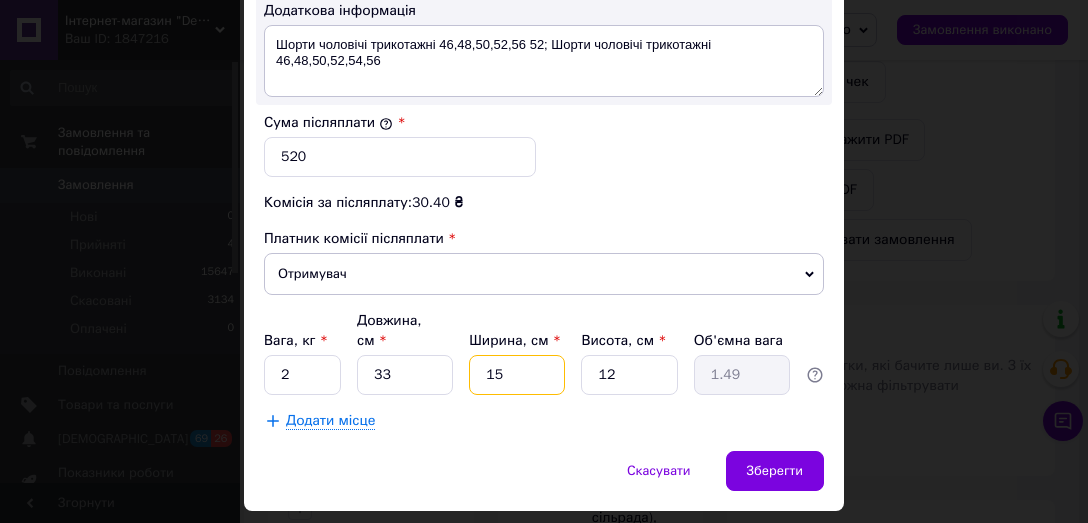 click on "15" at bounding box center (517, 375) 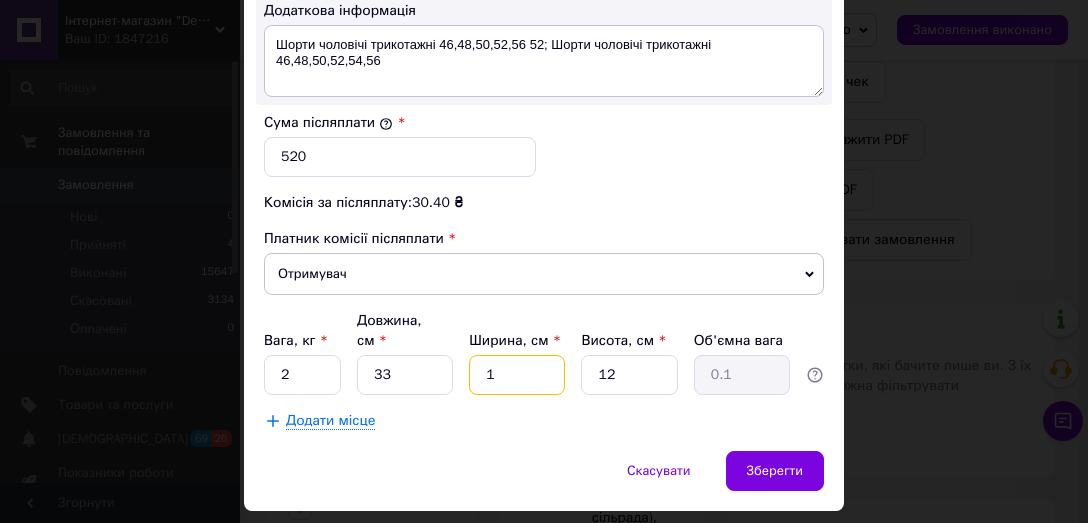 type 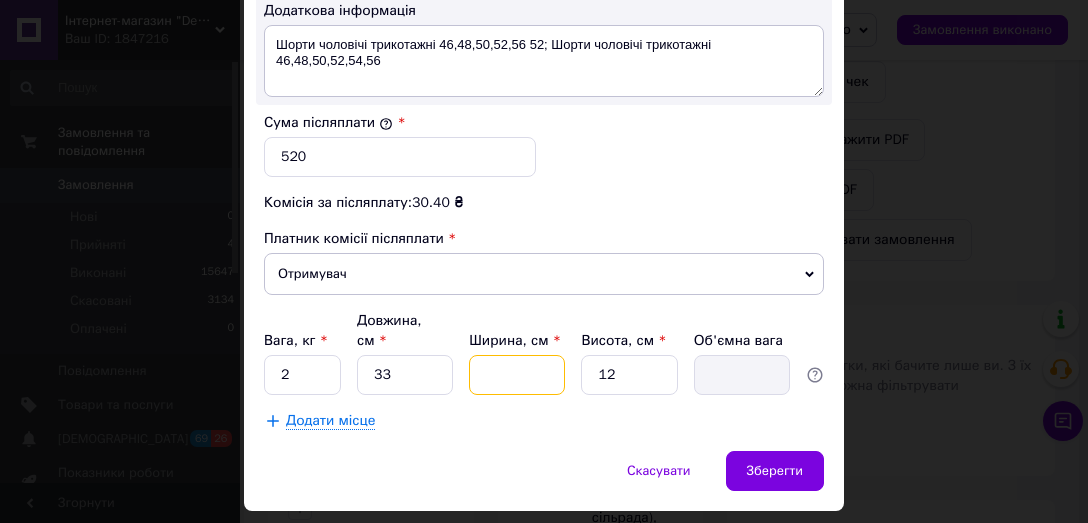 type on "2" 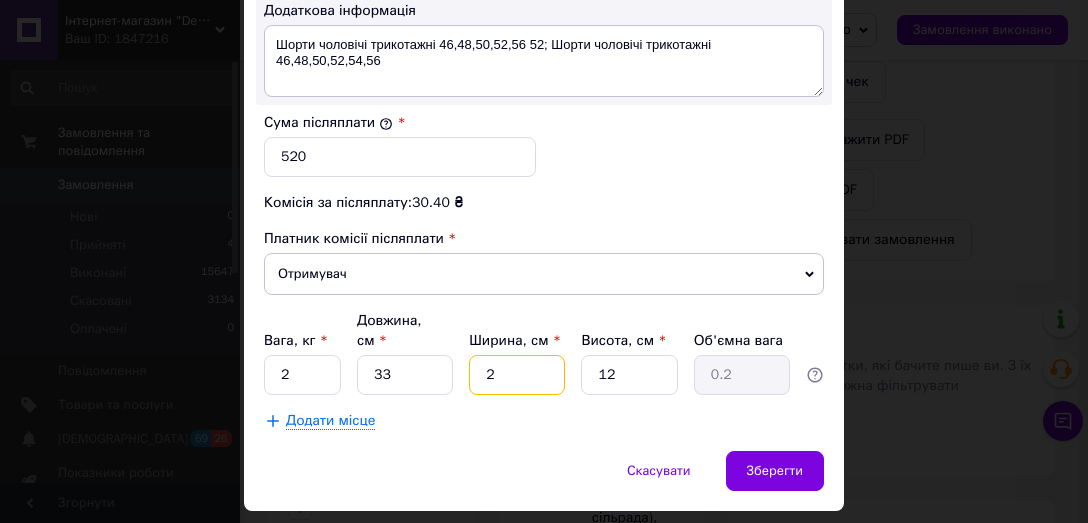 type on "22" 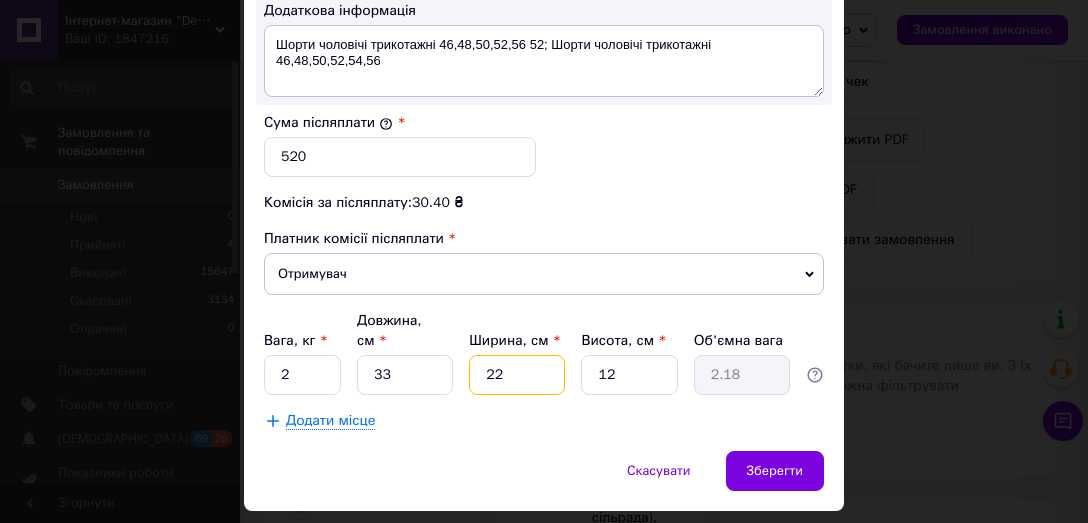 type on "22" 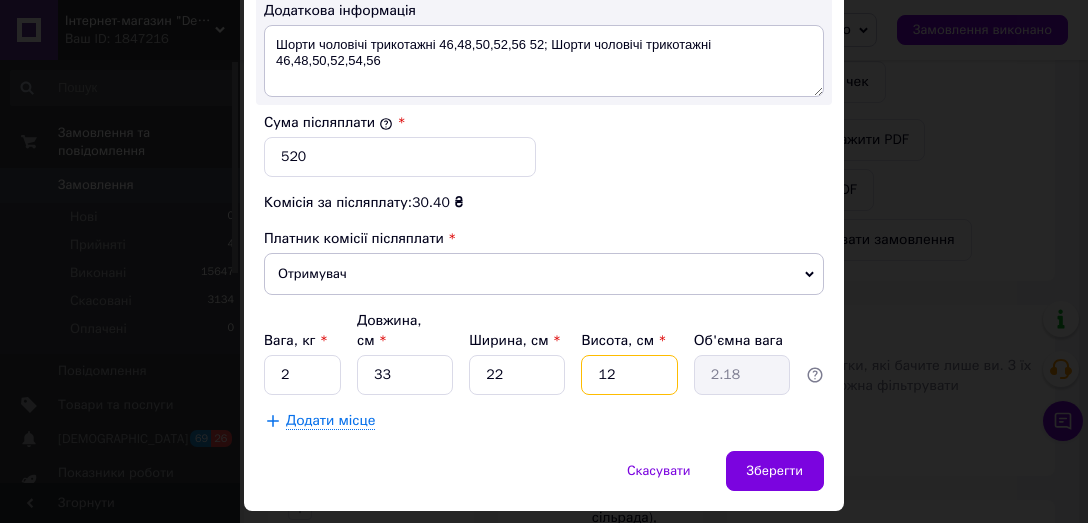 click on "12" at bounding box center (629, 375) 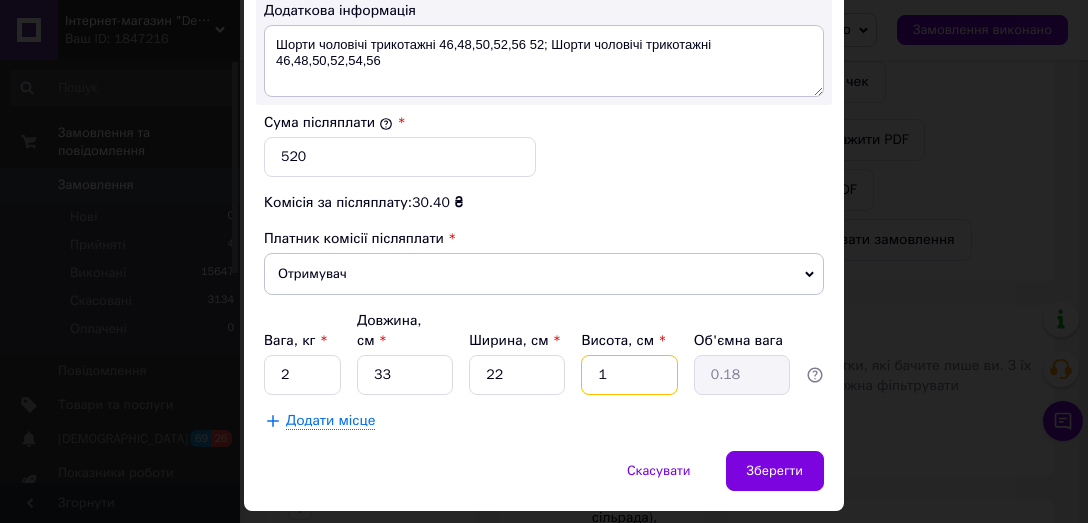 type on "11" 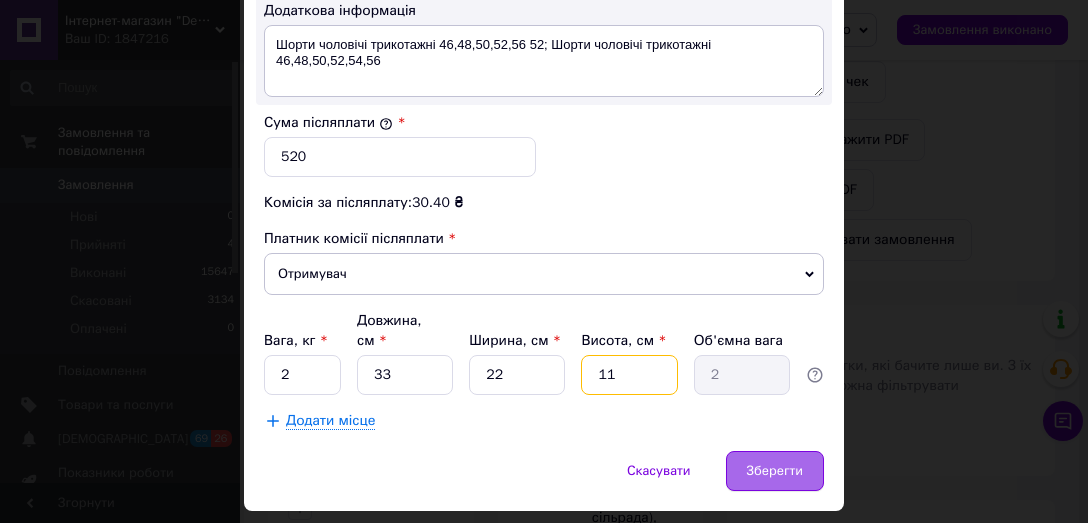 type on "11" 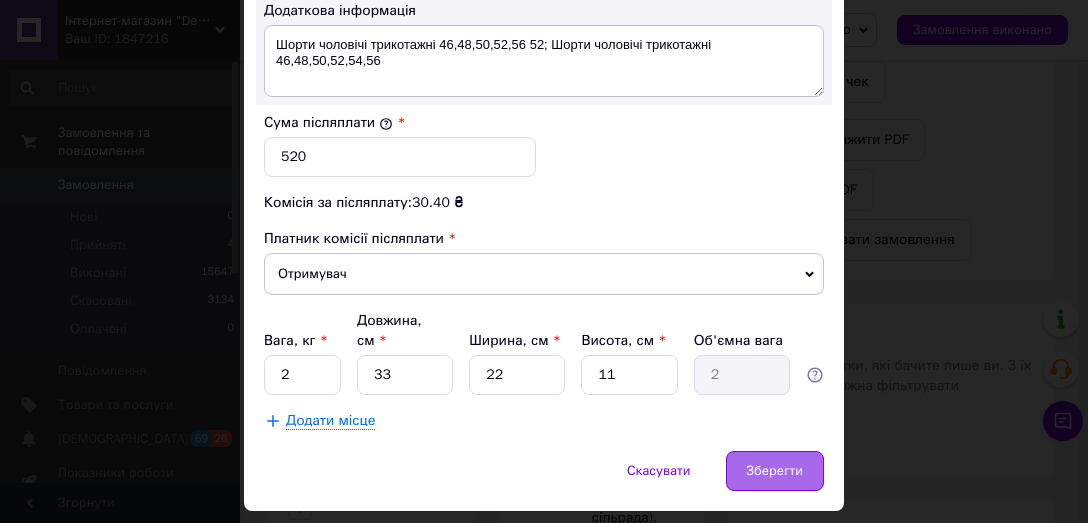 click on "Зберегти" at bounding box center (775, 471) 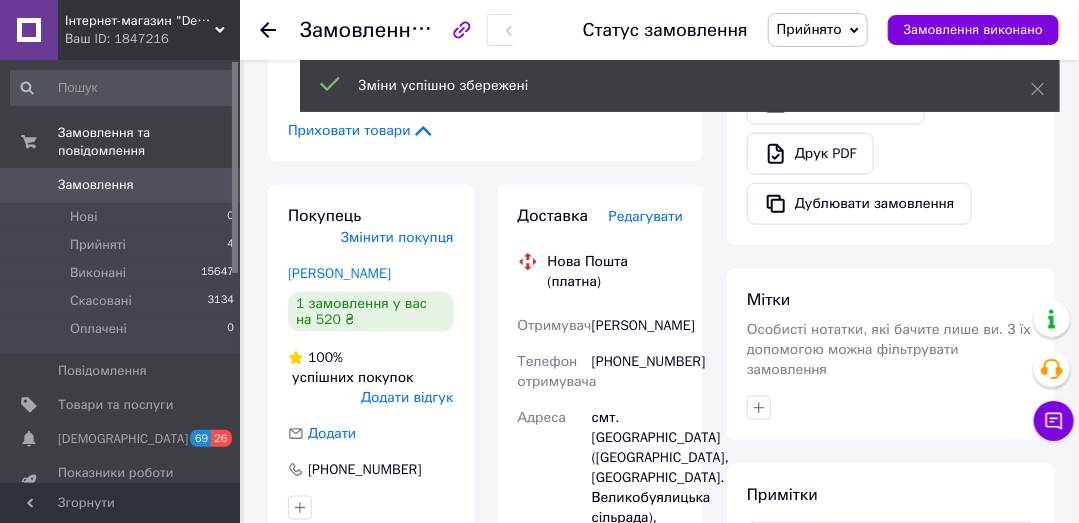scroll, scrollTop: 68, scrollLeft: 0, axis: vertical 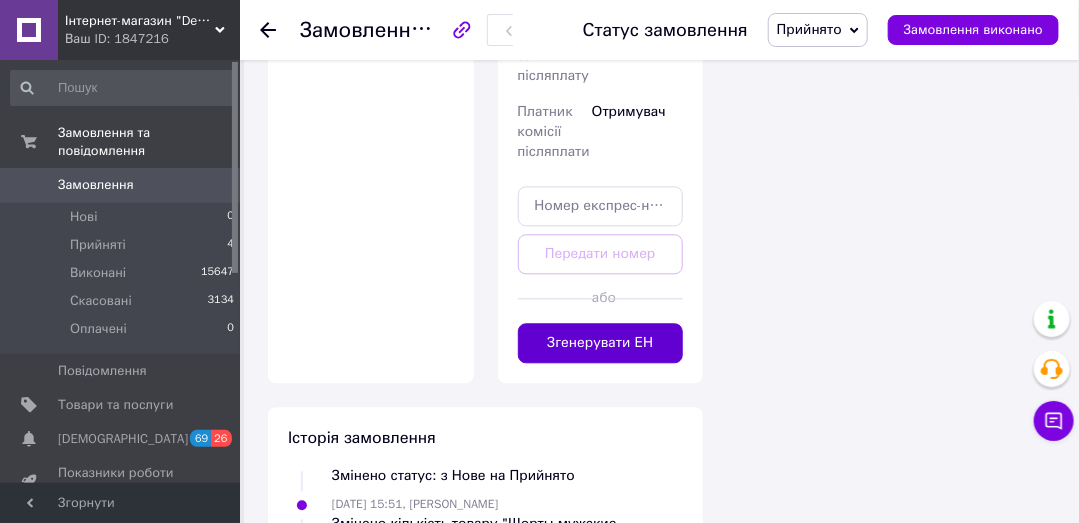 click on "Згенерувати ЕН" at bounding box center [601, 343] 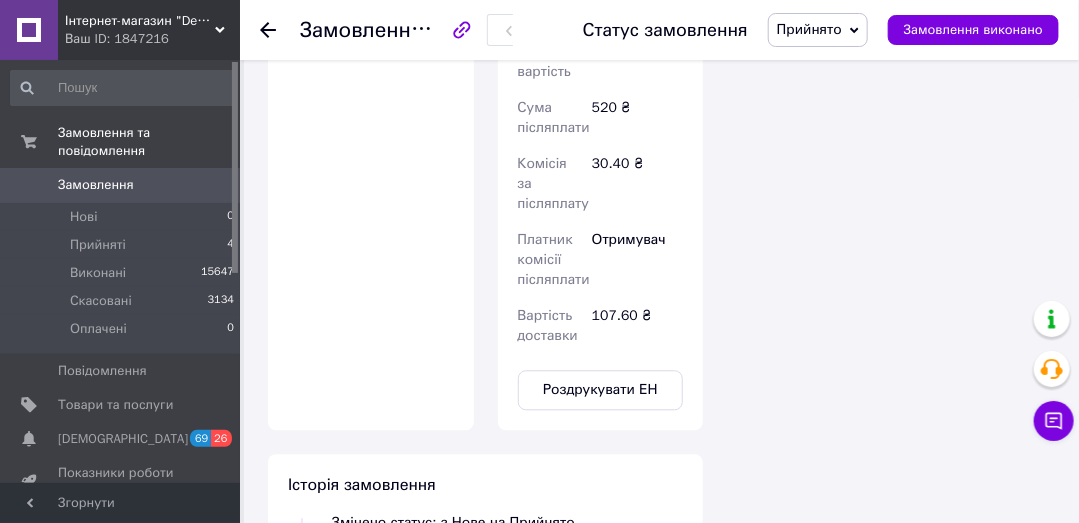 scroll, scrollTop: 116, scrollLeft: 0, axis: vertical 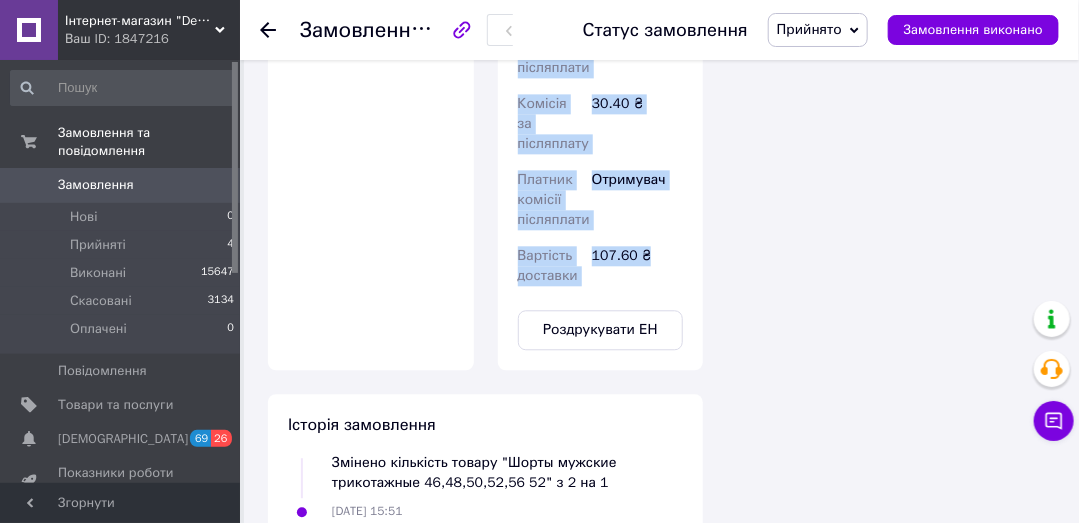 copy on "Нова Пошта (платна) Номер накладної 20451203222548 Статус відправлення Заплановано Отримувач Щедров Сергій Телефон отримувача +380939691356 Адреса смт. Буялик (Одеська обл., Березівський р-н. Великобуялицька сільрада), №1: вул. Центральна, 40а Дата відправки 10.07.2025 Платник Отримувач Оціночна вартість 520 ₴ Сума післяплати 520 ₴ Комісія за післяплату 30.40 ₴ Платник комісії післяплати Отримувач Вартість доставки 107.60 ₴" 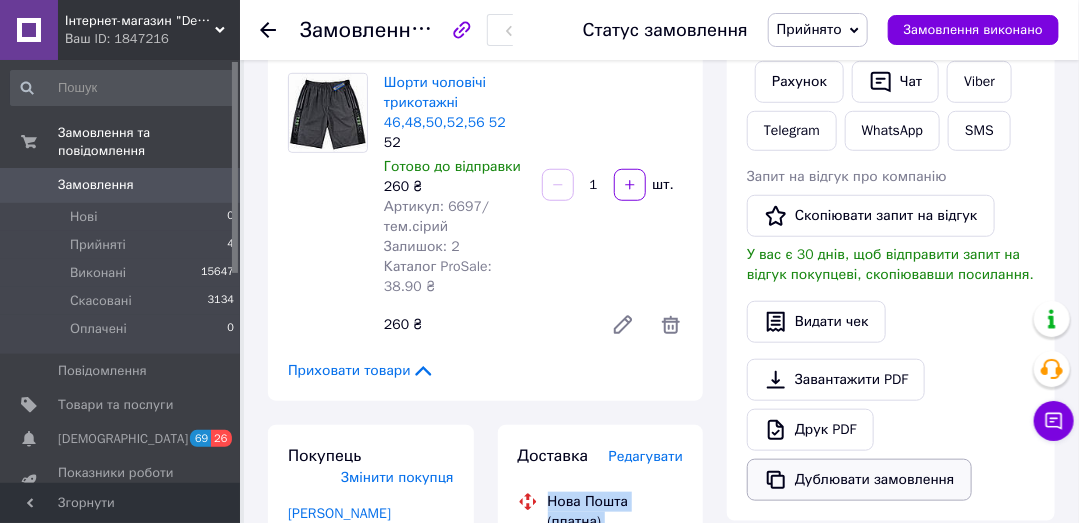 scroll, scrollTop: 424, scrollLeft: 0, axis: vertical 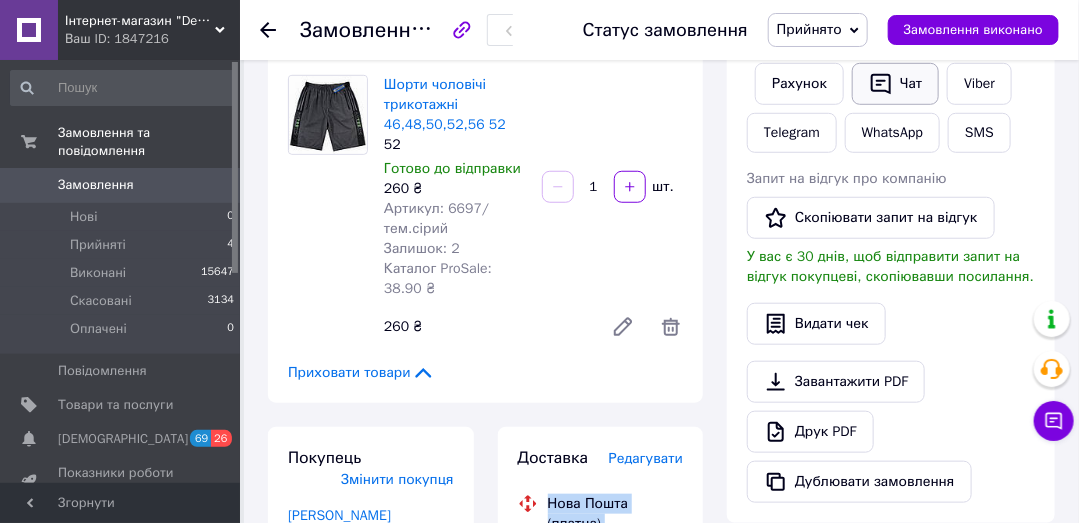 click on "Чат" at bounding box center [895, 84] 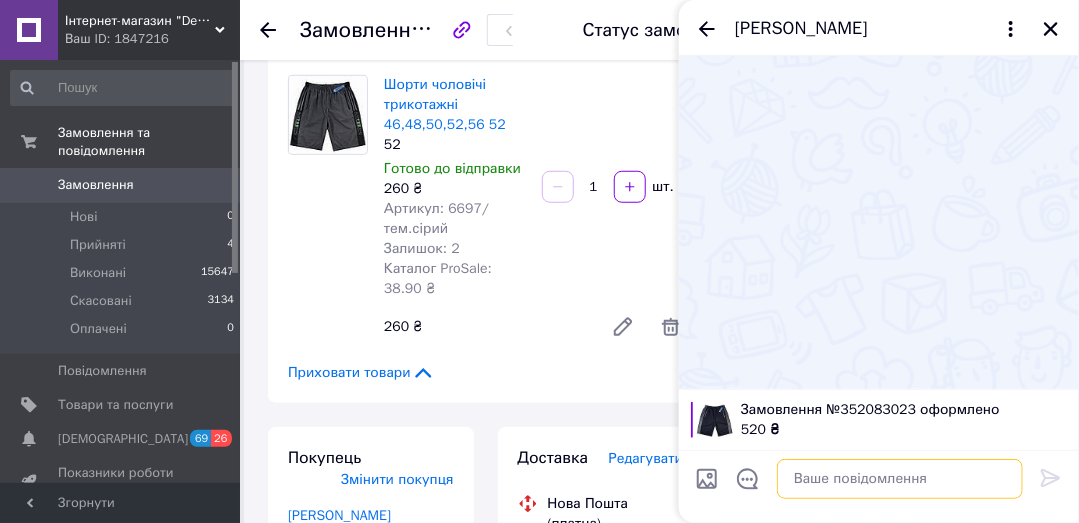 click at bounding box center [900, 479] 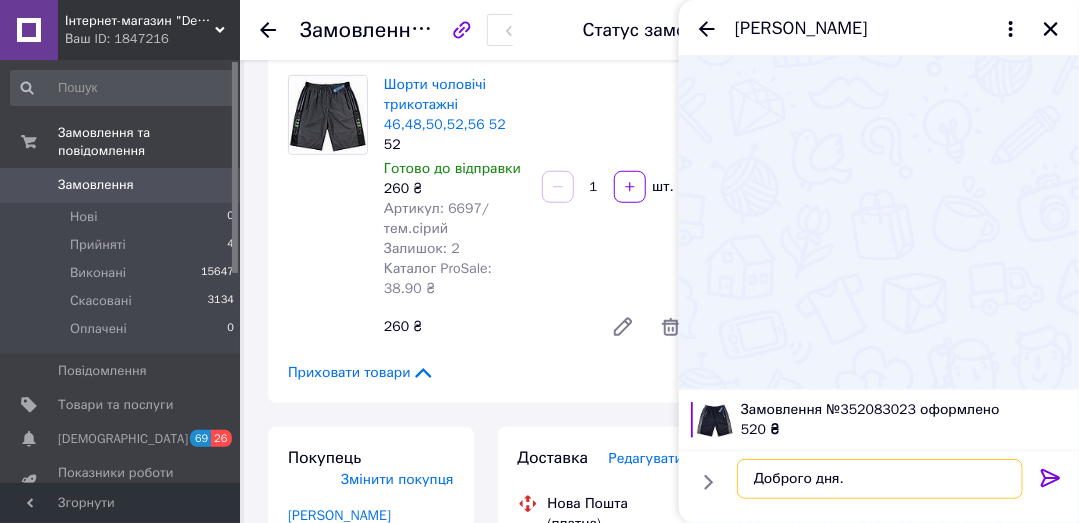 paste on "Нова Пошта (платна)
Номер накладної
20451203222548
Статус відправлення
Заплановано
Отримувач
Щедров Сергій
Телефон отримувача
+380939691356
Адреса
смт. Буялик (Одеська обл., Березівський р-н. Великобуялицька сільрада), №1: вул. Центральна, 40а
Дата відправки
10.07.2025
Платник
Отримувач
Оціночна вартість
520 ₴
Сума післяплати
520 ₴
Комісія за післяплату
30.40 ₴
Платник комісії післяплати
Отримувач
Вартість доставки
107.60 ₴" 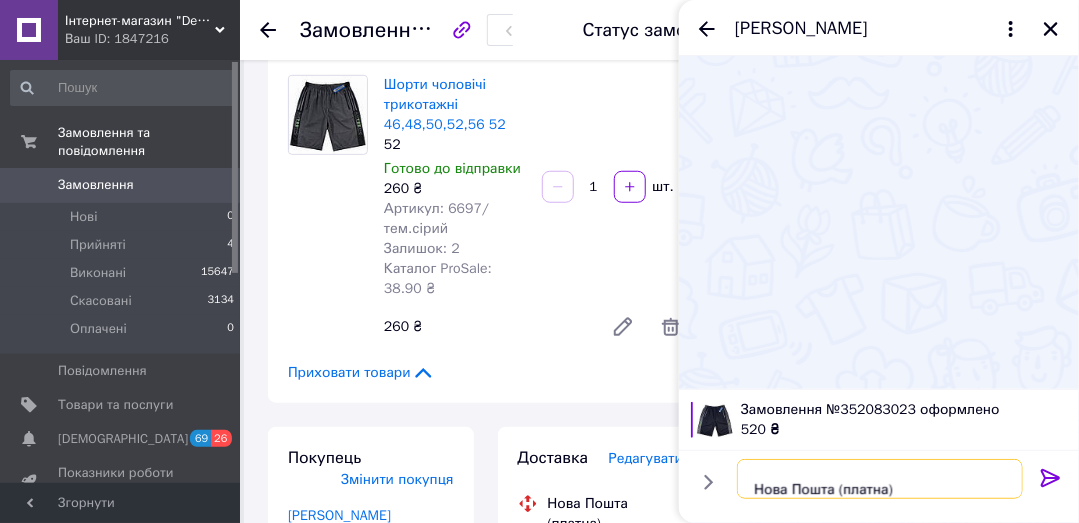 scroll, scrollTop: 405, scrollLeft: 0, axis: vertical 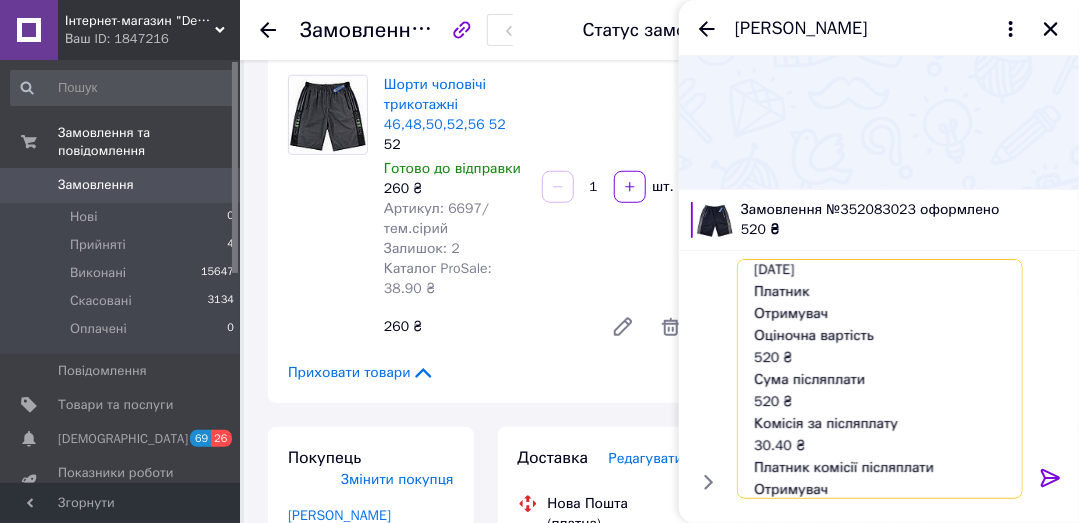 type on "Доброго дня.
Нова Пошта (платна)
Номер накладної
20451203222548
Статус відправлення
Заплановано
Отримувач
Щедров Сергій
Телефон отримувача
+380939691356
Адреса
смт. Буялик (Одеська обл., Березівський р-н. Великобуялицька сільрада), №1: вул. Центральна, 40а
Дата відправки
10.07.2025
Платник
Отримувач
Оціночна вартість
520 ₴
Сума післяплати
520 ₴
Комісія за післяплату
30.40 ₴
Платник комісії післяплати
Отримувач
Вартість доставки
107.60 ₴" 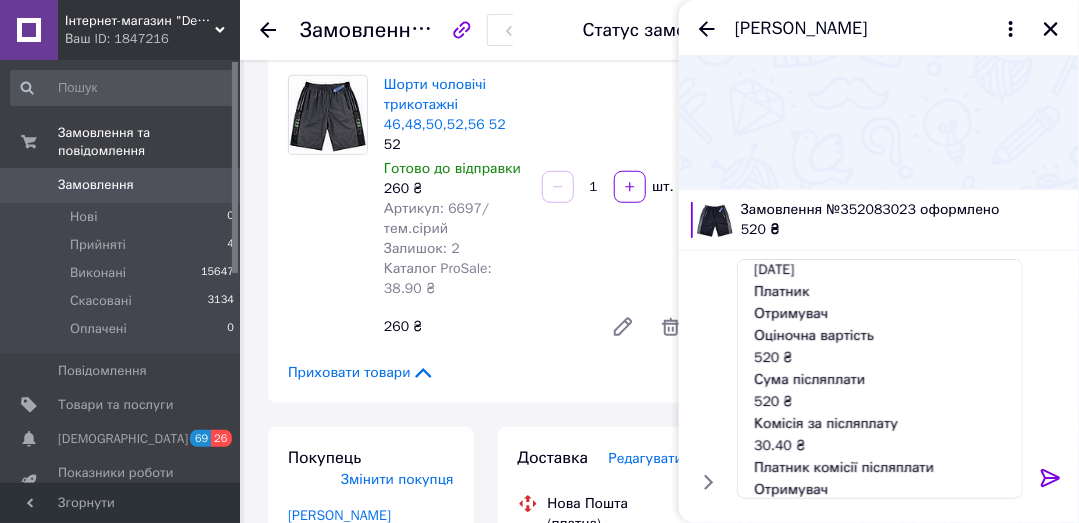 click 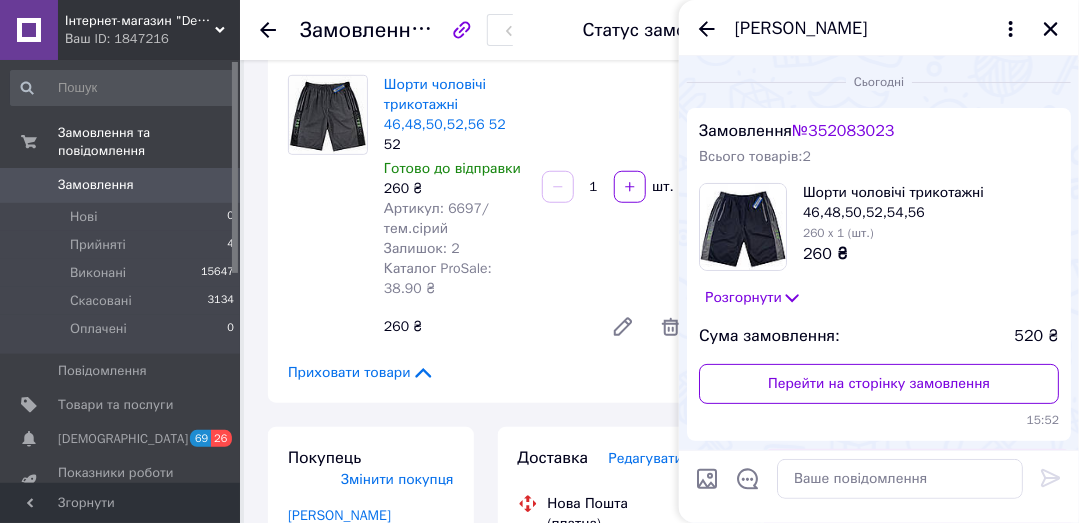 scroll, scrollTop: 0, scrollLeft: 0, axis: both 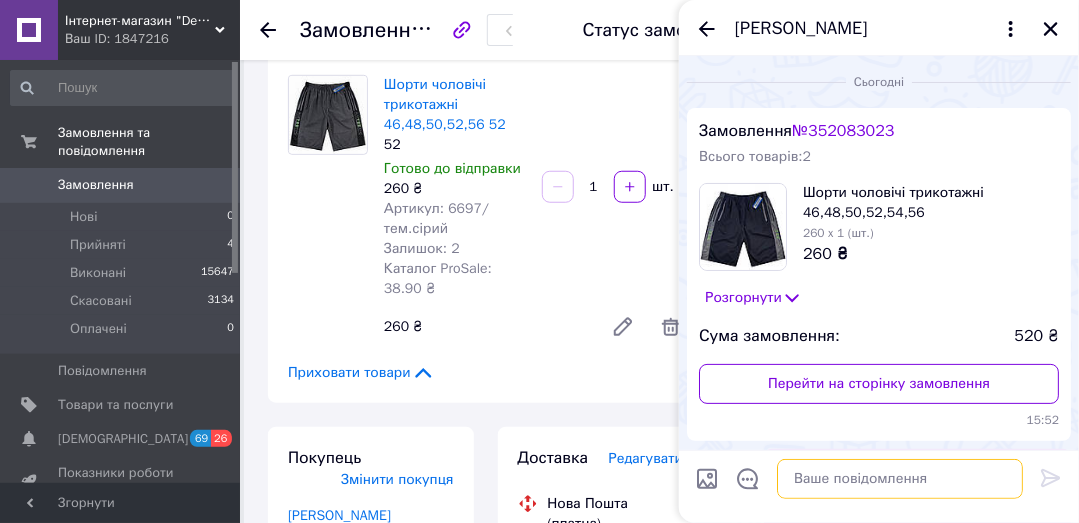 click at bounding box center (900, 479) 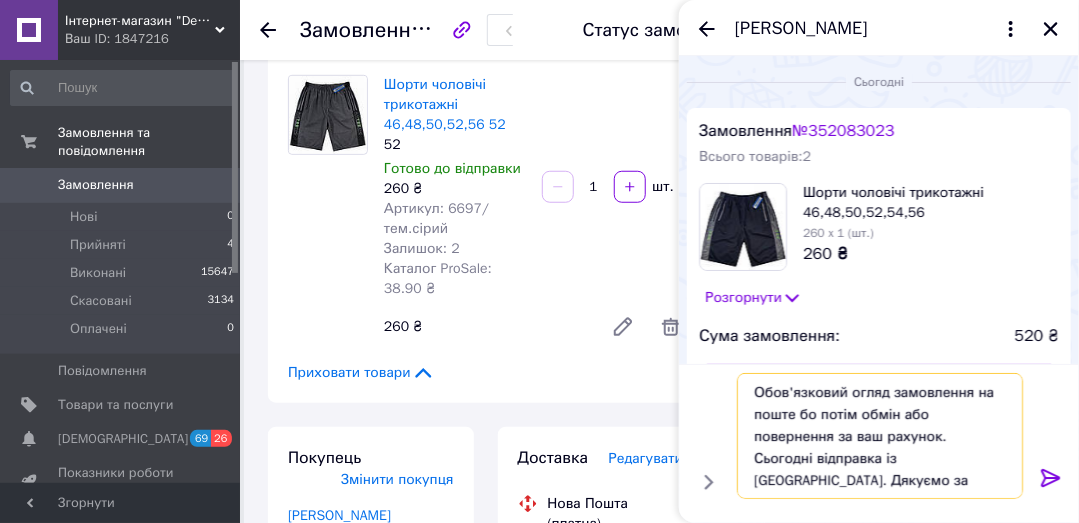 type on "Обов'язковий огляд замовлення на поште бо потім обмін або повернення за ваш рахунок. Сьогодні відправка із [GEOGRAPHIC_DATA]. Дякуємо за покупку" 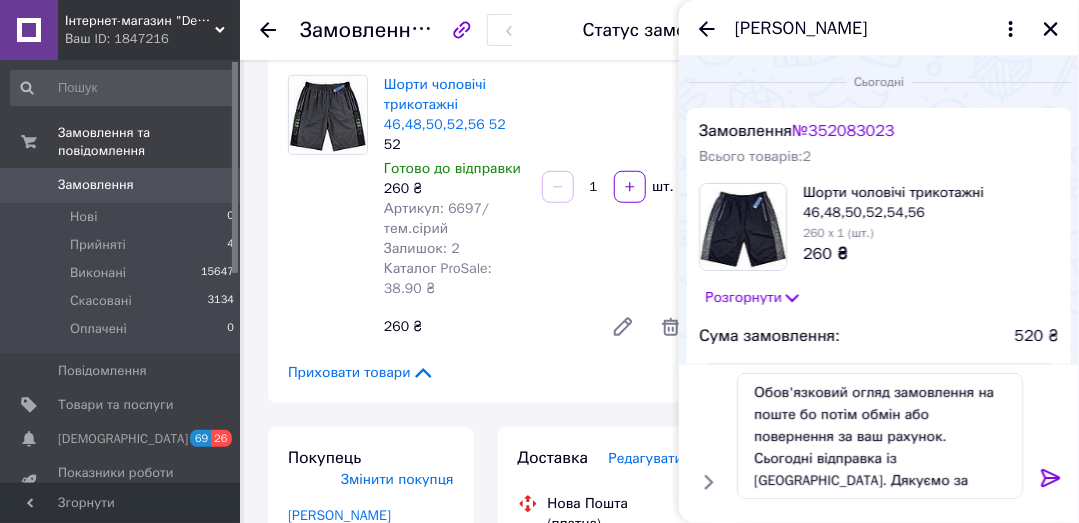 click 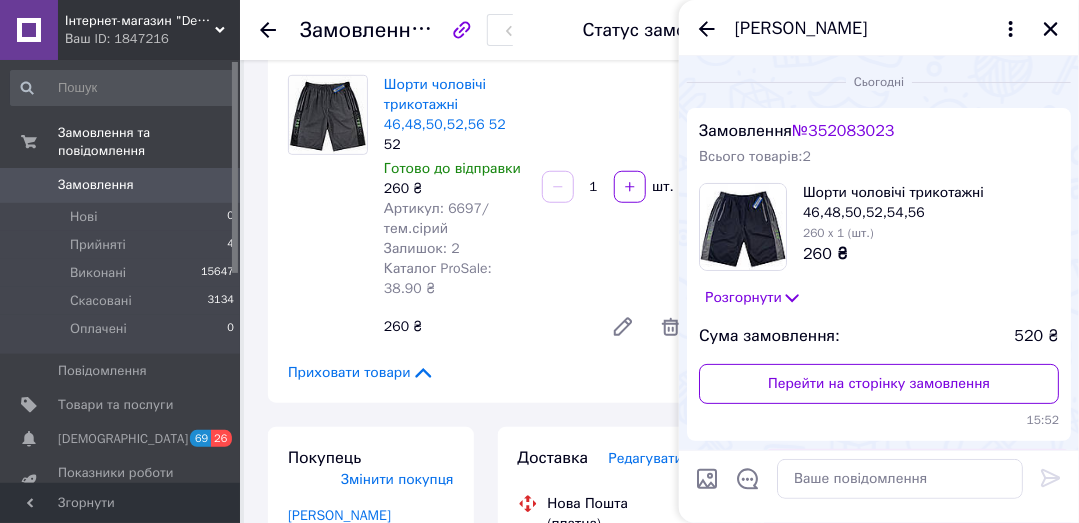 scroll, scrollTop: 764, scrollLeft: 0, axis: vertical 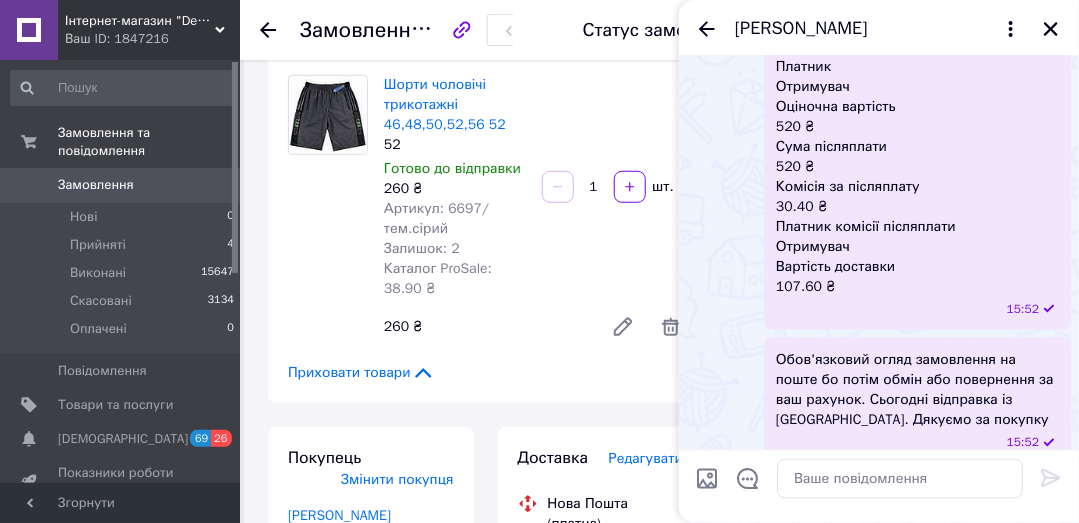 click on "Замовлення" at bounding box center (96, 185) 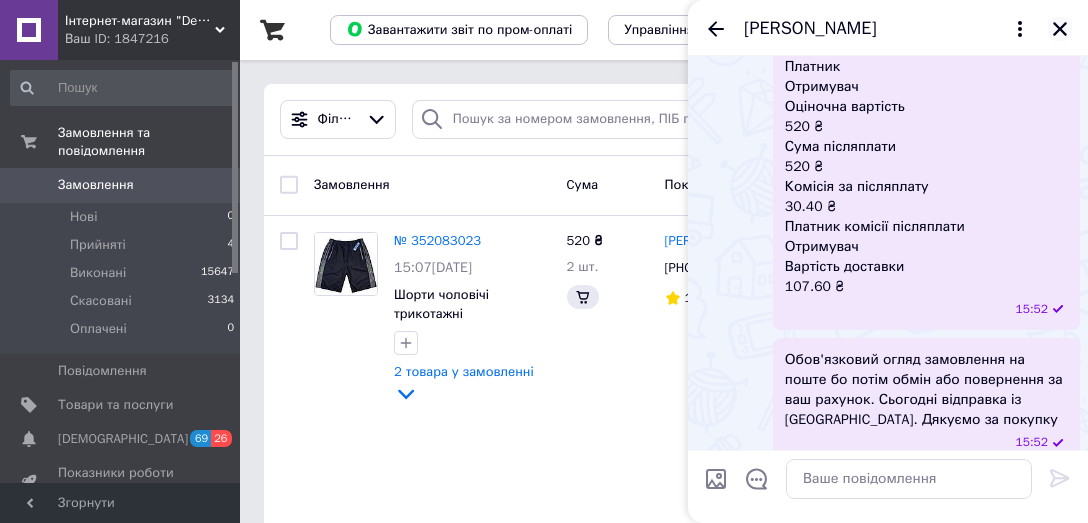 click 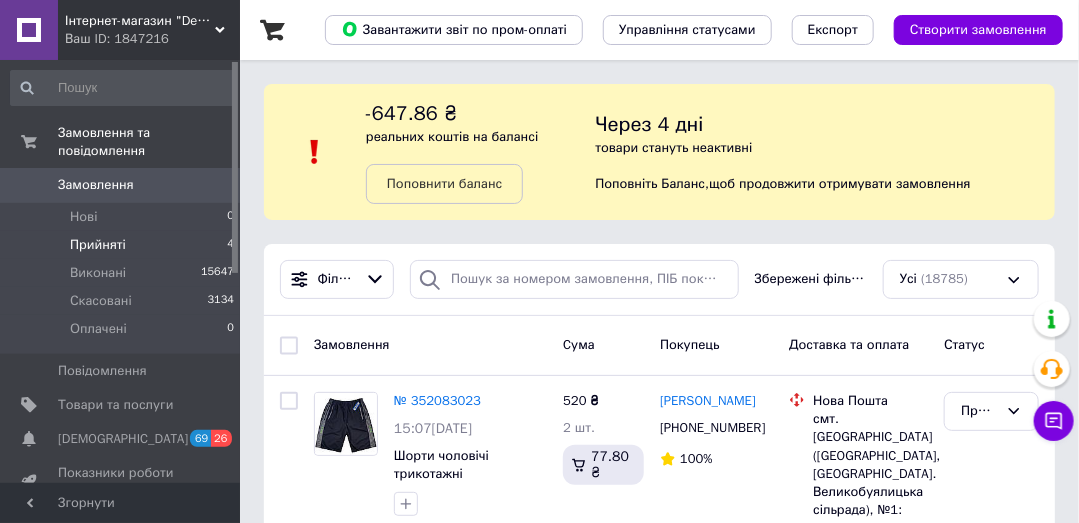 click on "Прийняті" at bounding box center (98, 245) 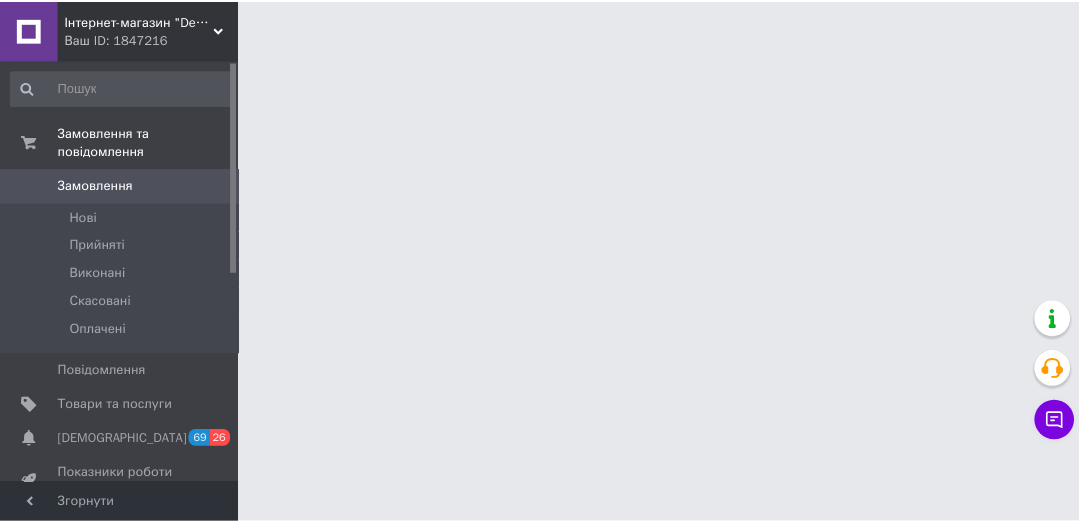 scroll, scrollTop: 0, scrollLeft: 0, axis: both 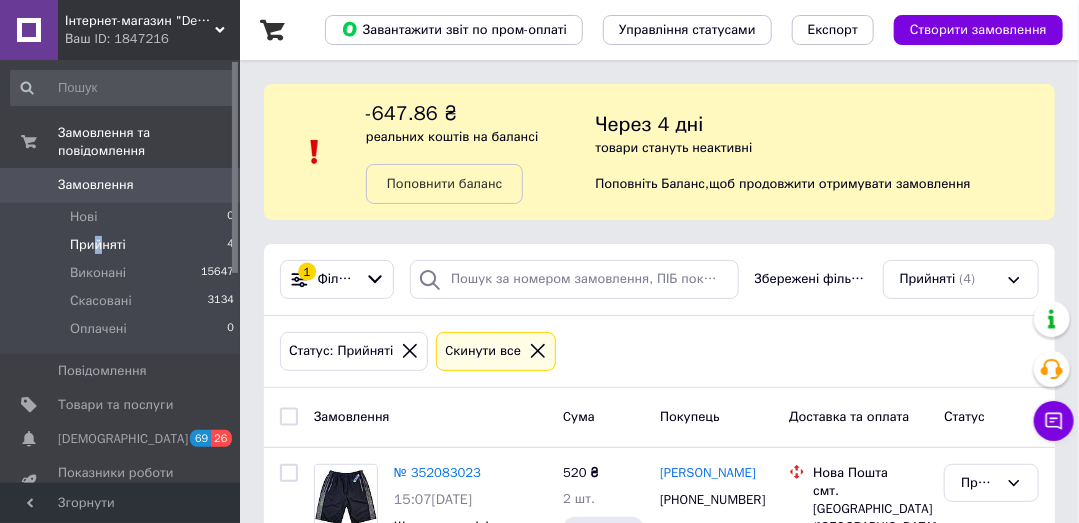 click on "Прийняті" at bounding box center (98, 245) 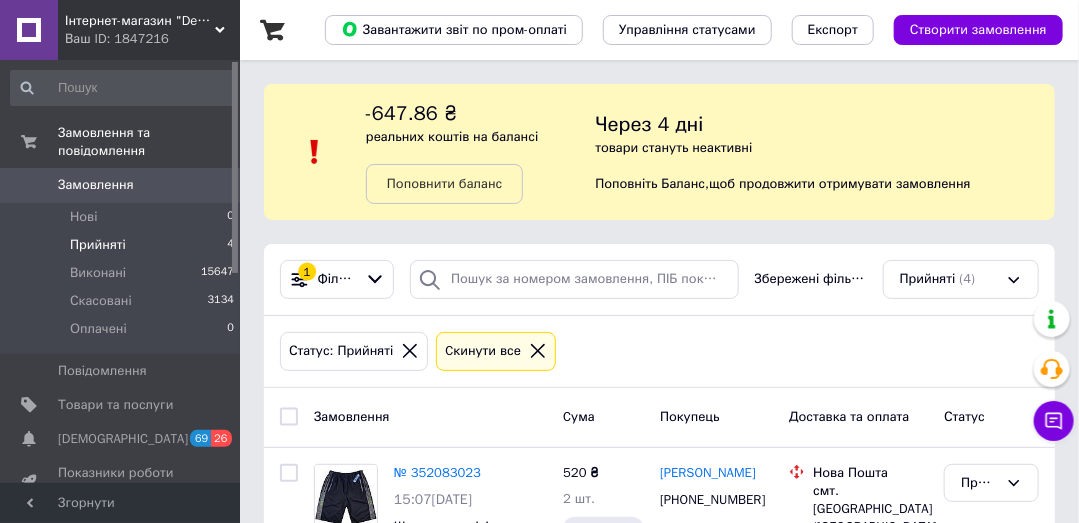 click on "Прийняті 4" at bounding box center [123, 245] 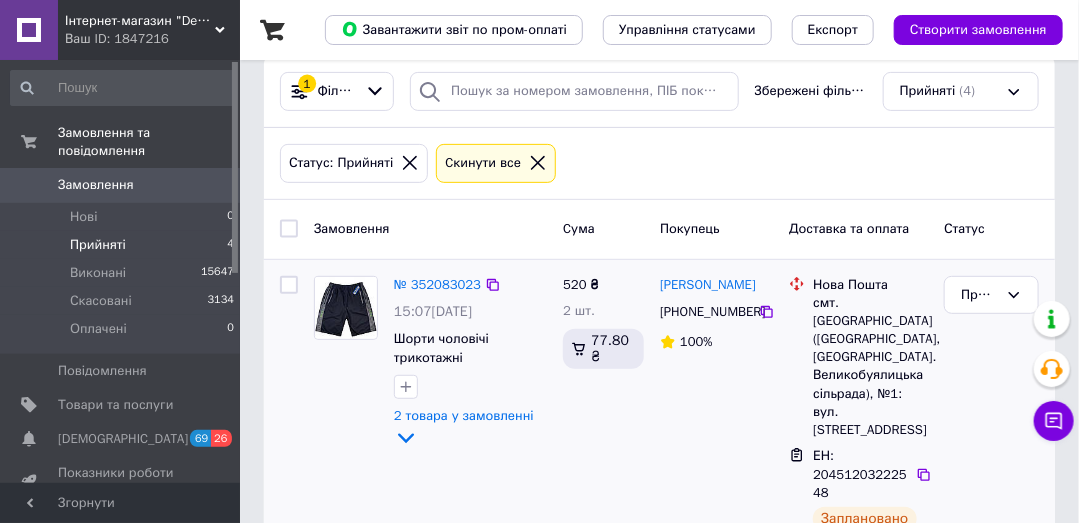 scroll, scrollTop: 190, scrollLeft: 0, axis: vertical 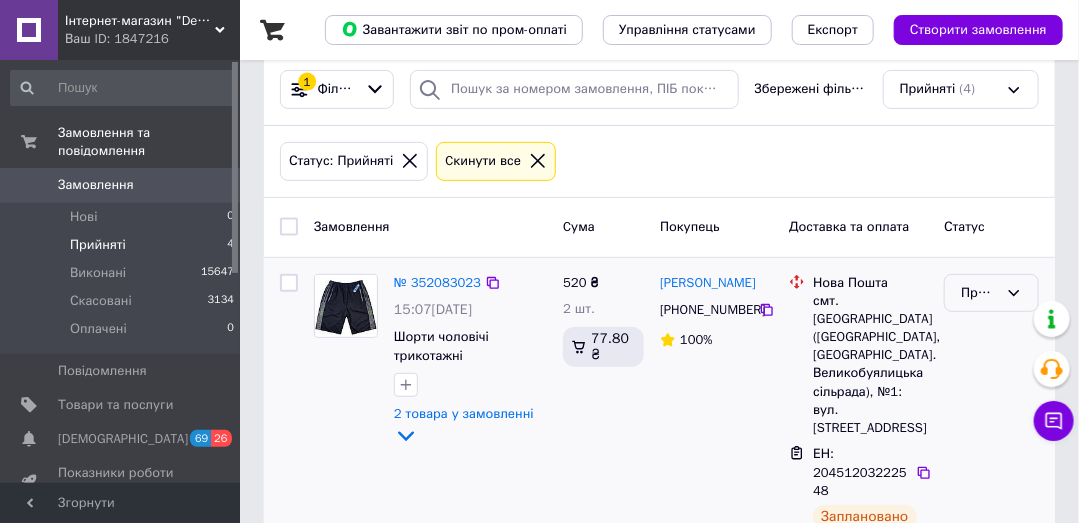 click on "Прийнято" at bounding box center [979, 293] 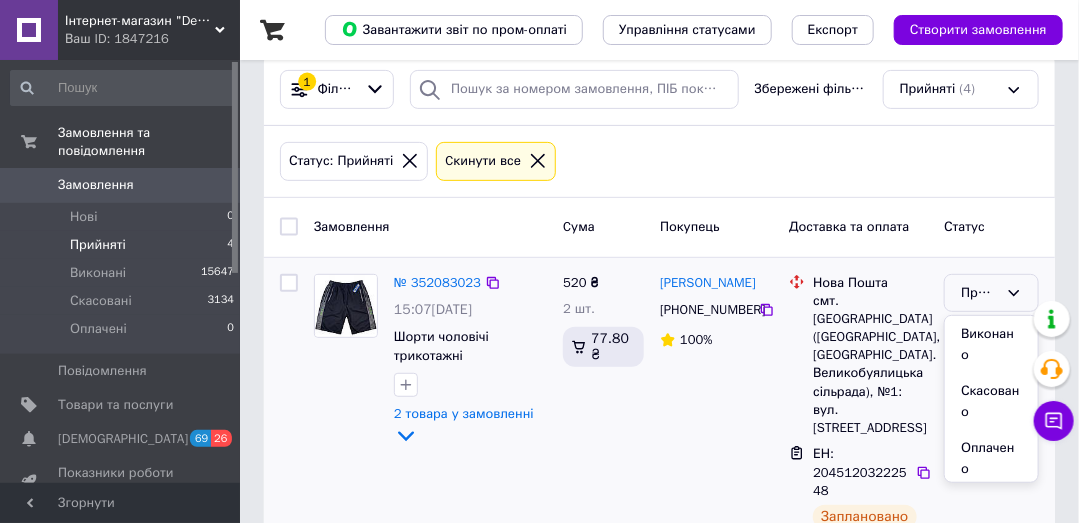 click on "Виконано" at bounding box center (991, 344) 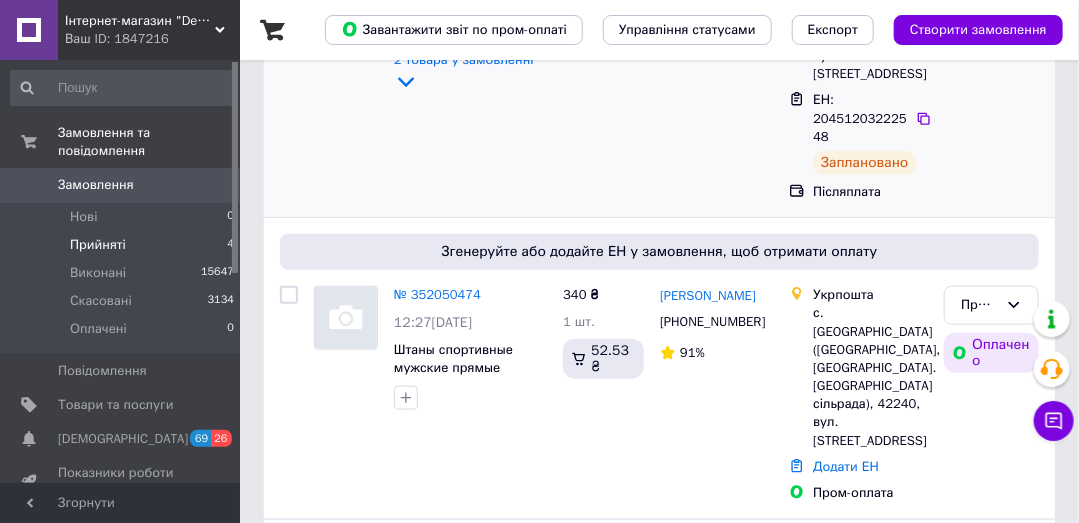 scroll, scrollTop: 571, scrollLeft: 0, axis: vertical 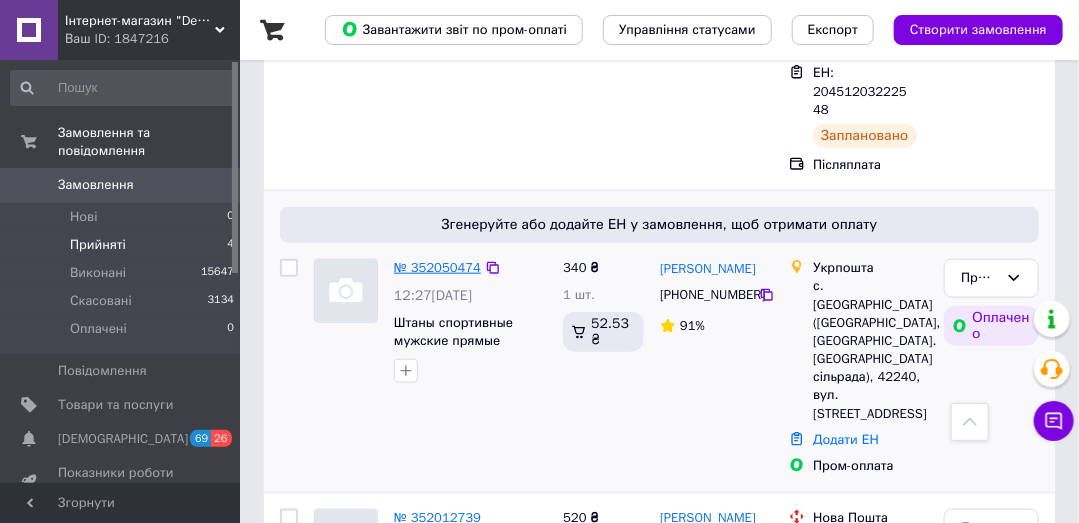 click on "№ 352050474" at bounding box center [437, 267] 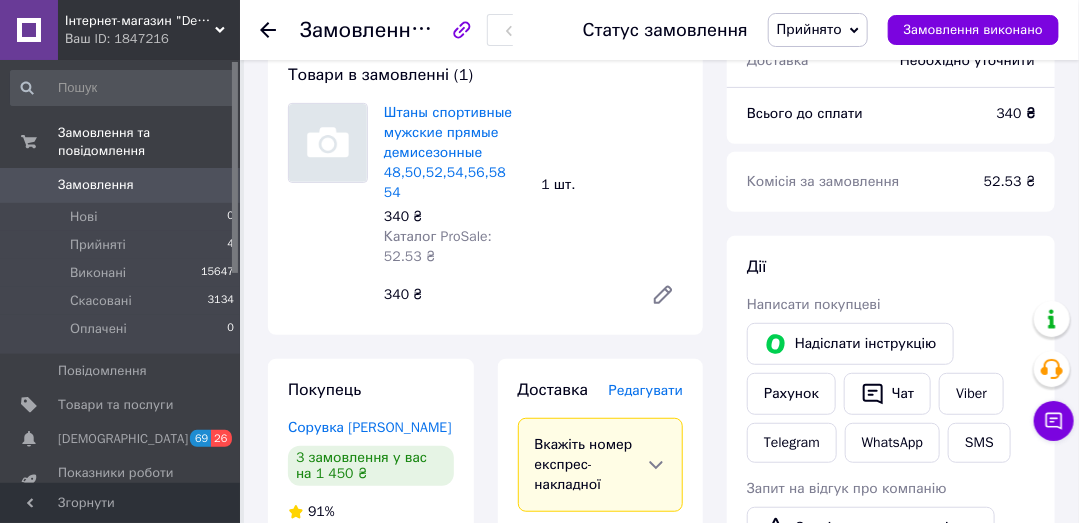 scroll, scrollTop: 381, scrollLeft: 0, axis: vertical 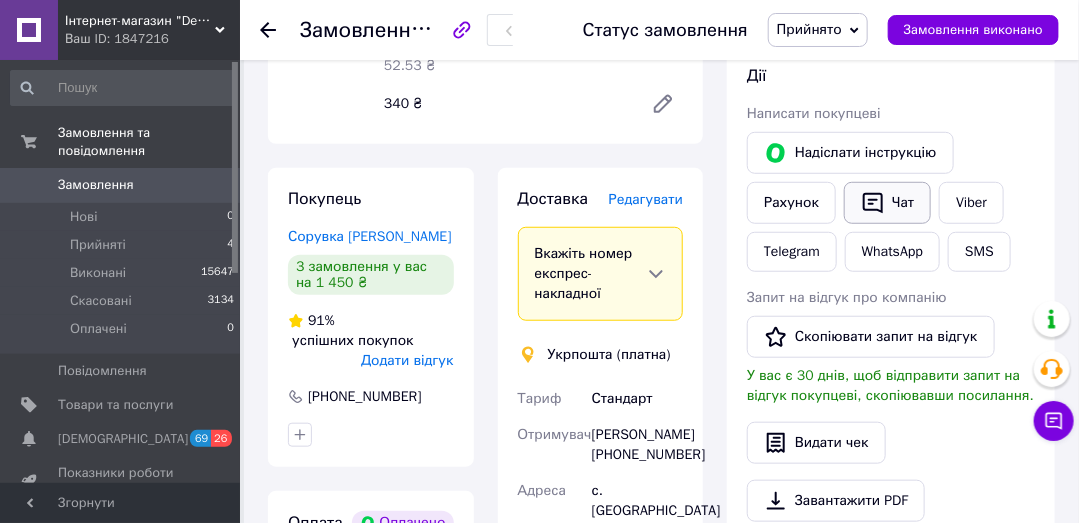 click on "Чат" at bounding box center (887, 203) 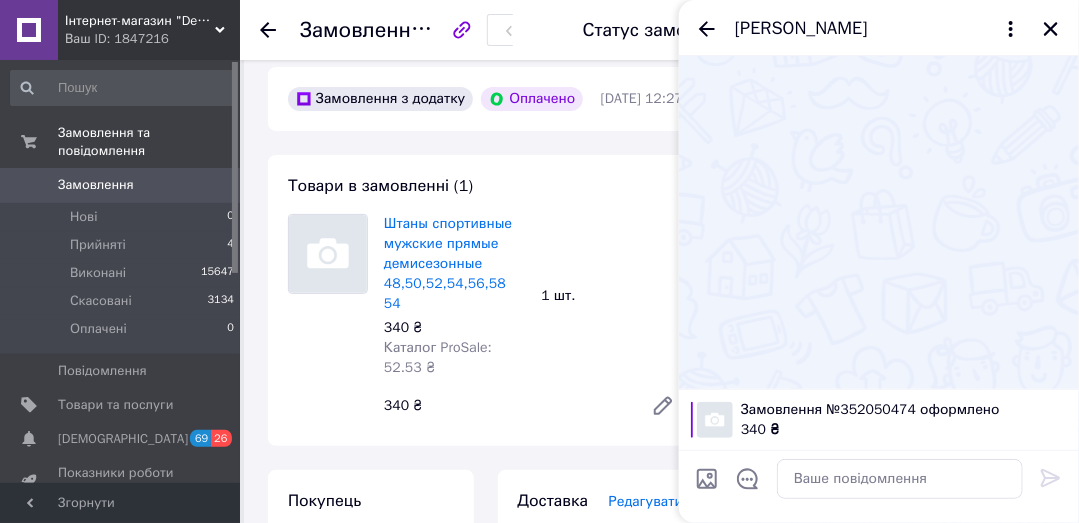 scroll, scrollTop: 95, scrollLeft: 0, axis: vertical 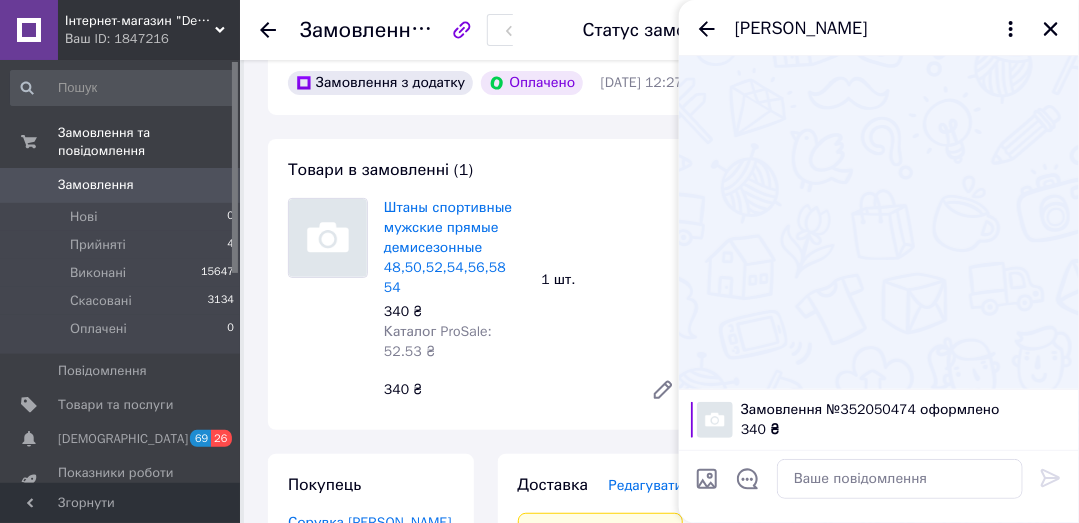 click on "Товари в замовленні (1) Штаны спортивные мужские прямые демисезонные 48,50,52,54,56,58 54 340 ₴ Каталог ProSale: 52.53 ₴  1 шт. 340 ₴" at bounding box center (485, 284) 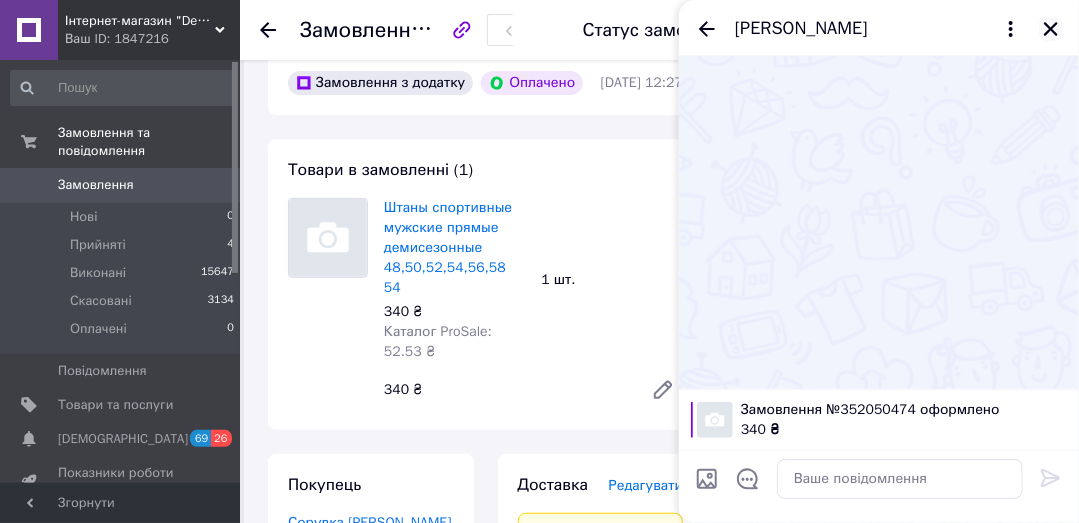 click 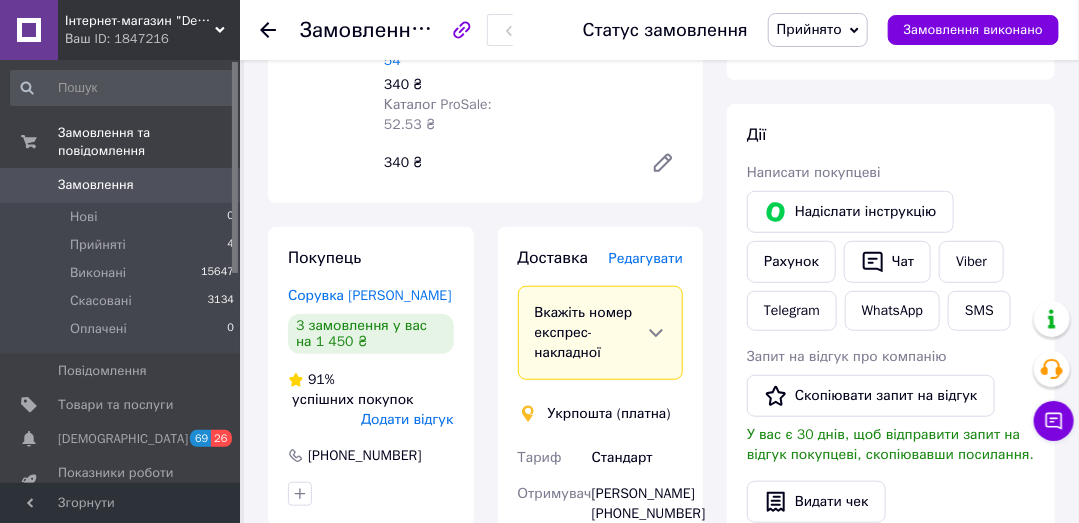 scroll, scrollTop: 381, scrollLeft: 0, axis: vertical 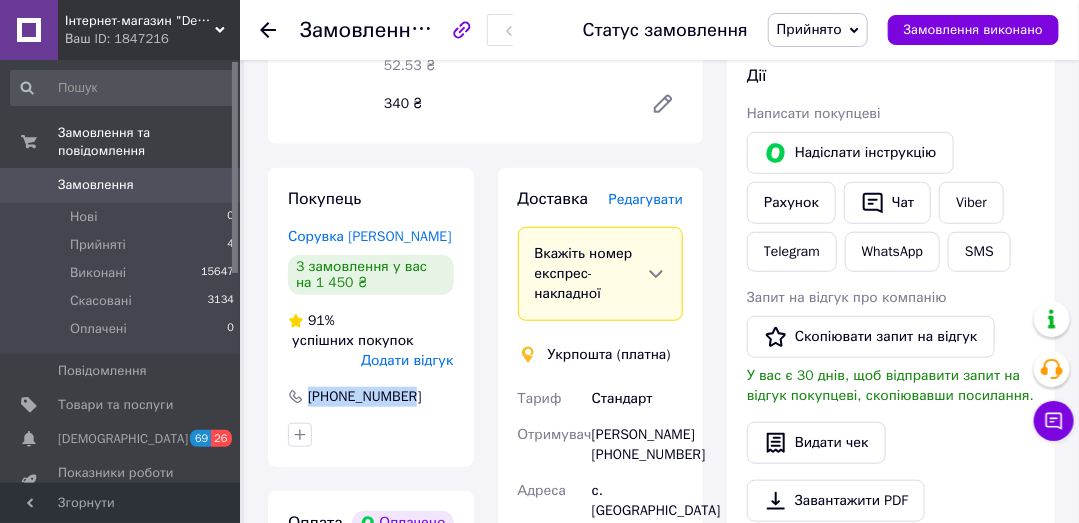 copy on "[PHONE_NUMBER]" 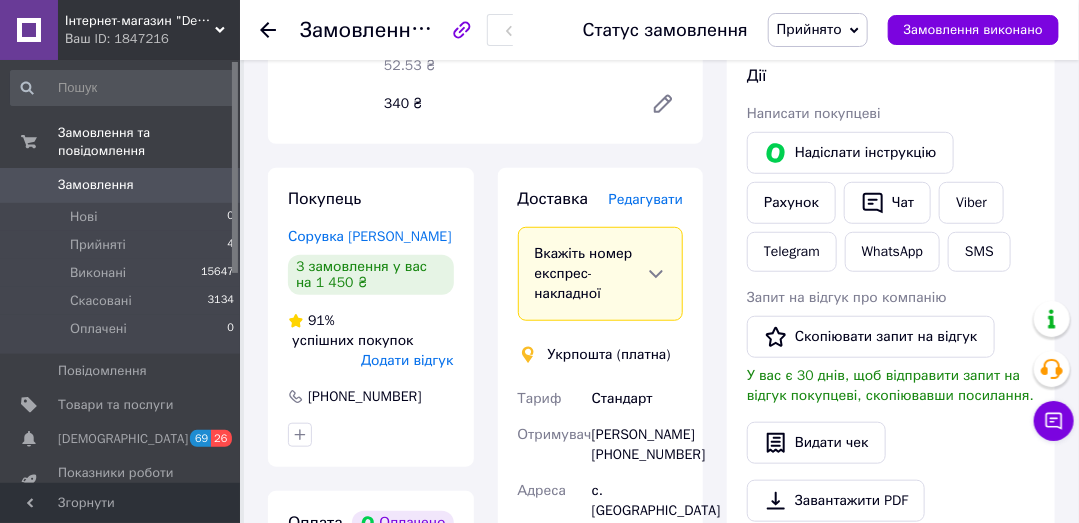 click on "Покупець Сорувка [PERSON_NAME] 3 замовлення у вас на 1 450 ₴ 91%   успішних покупок Додати відгук [PHONE_NUMBER]" at bounding box center (371, 317) 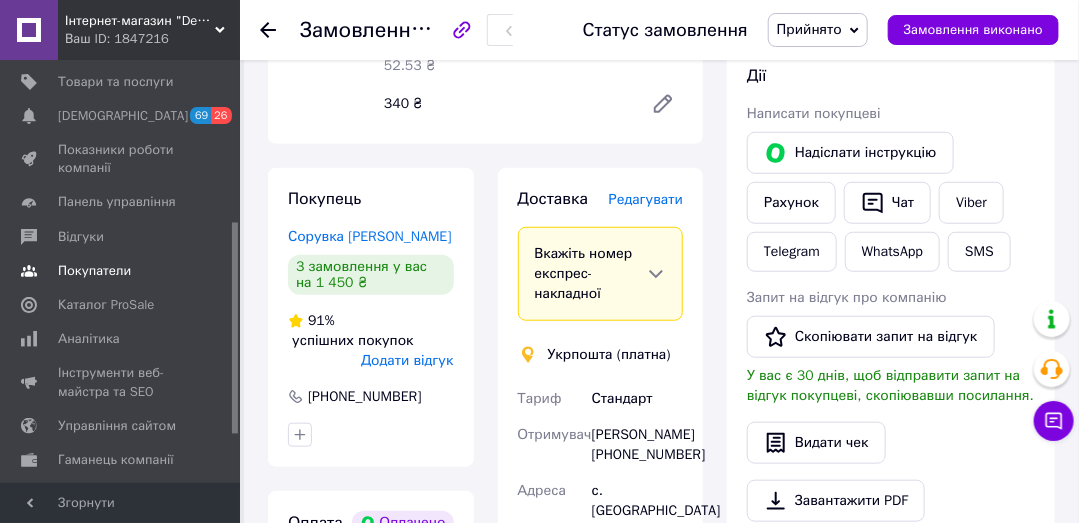 scroll, scrollTop: 418, scrollLeft: 0, axis: vertical 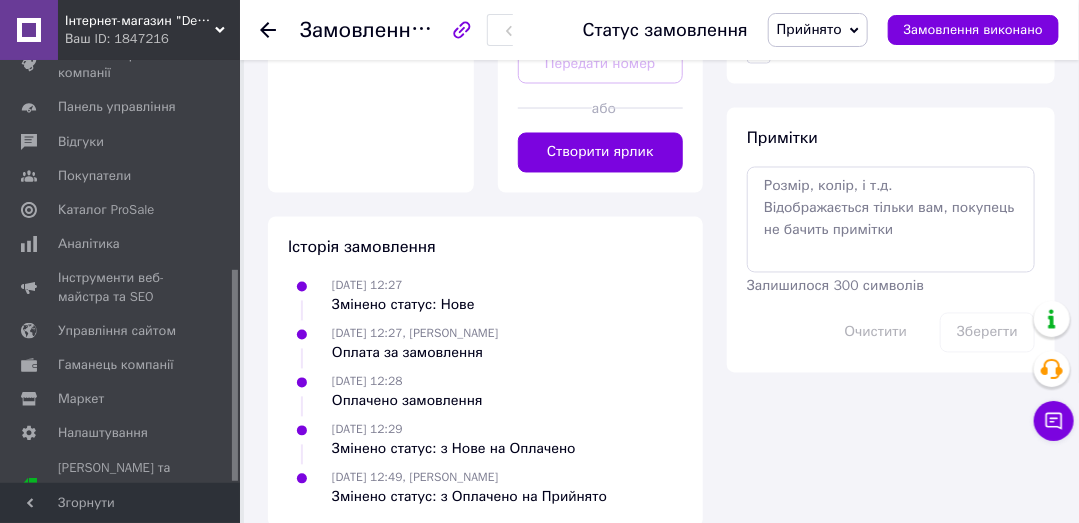click on "Оплата Оплачено Пром-оплата Кошти будуть зараховані на розрахунковий рахунок [FC_Acquiring] Prom marketplace [PERSON_NAME] (Активирован)" at bounding box center [371, -39] 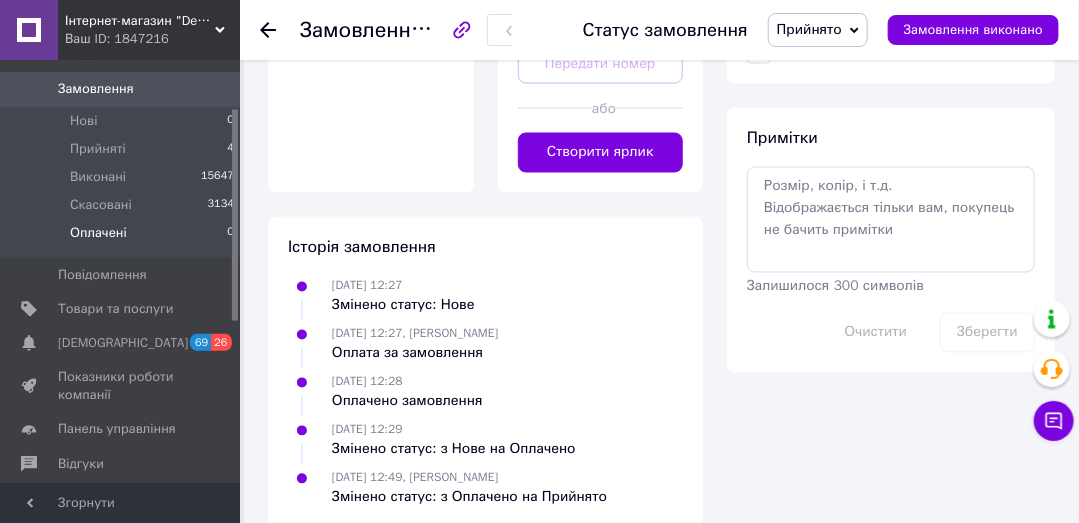 scroll, scrollTop: 0, scrollLeft: 0, axis: both 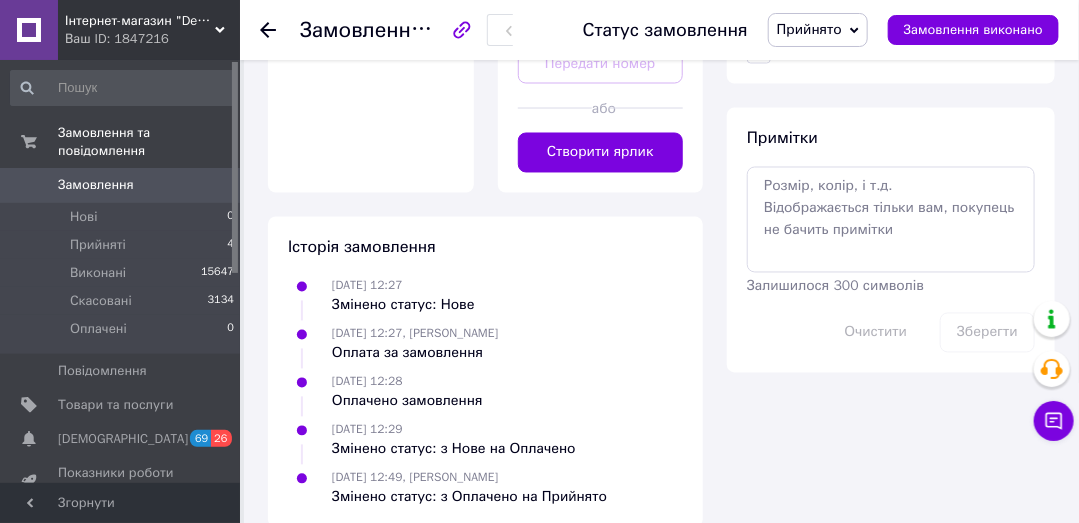 click on "Замовлення 0" at bounding box center (123, 185) 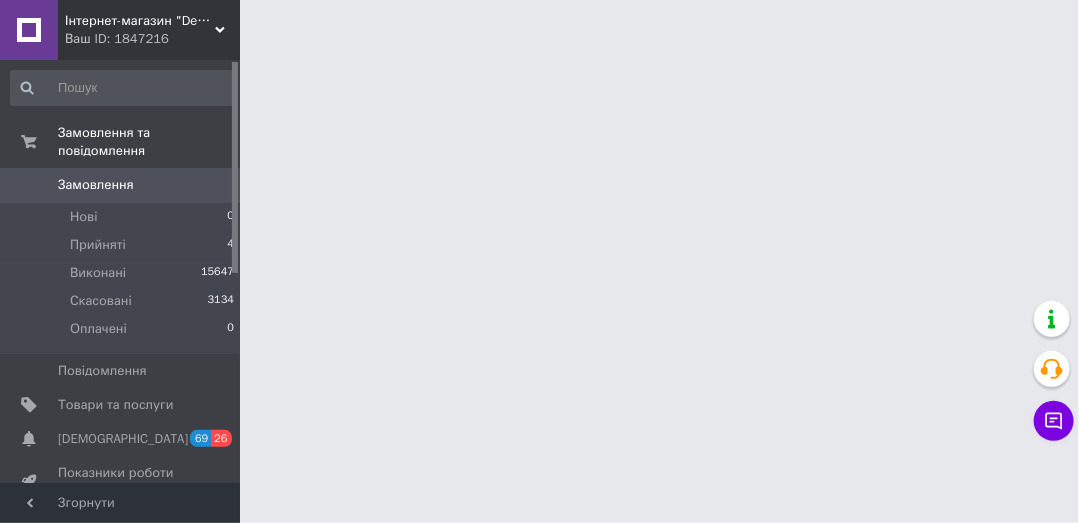 scroll, scrollTop: 0, scrollLeft: 0, axis: both 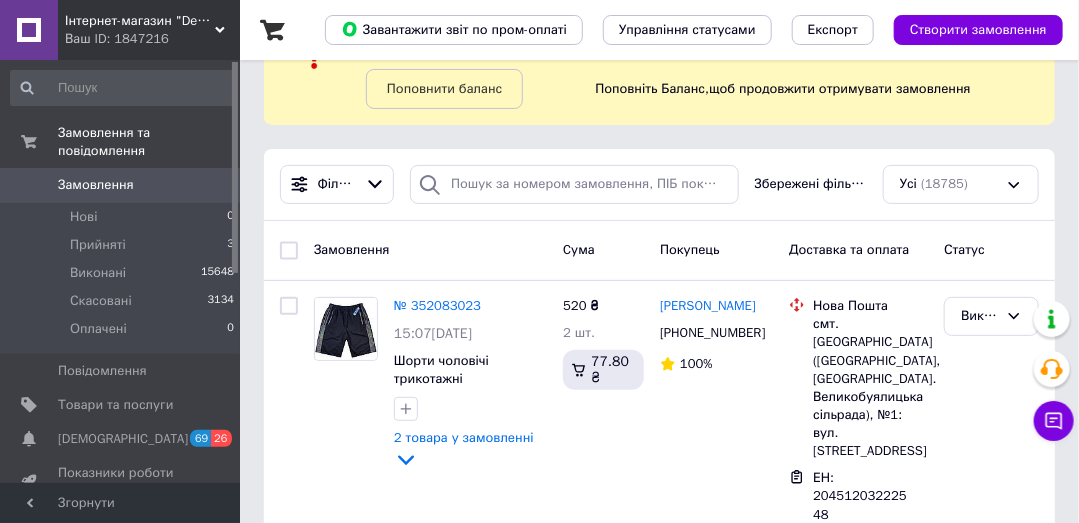 click on "Список замовлень   Завантажити звіт по пром-оплаті Управління статусами Експорт Створити замовлення -647.86 ₴ реальних коштів на балансі Поповнити баланс Через 4 дні товари стануть неактивні Поповніть Баланс ,  щоб продовжити отримувати замовлення Фільтри Збережені фільтри: Усі (18785) Замовлення Cума Покупець Доставка та оплата Статус № 352083023 15:07[DATE] Шорти чоловічі трикотажні 46,48,50,52,54,56 2 товара у замовленні 520 ₴ 2 шт. 77.80 ₴ [PERSON_NAME] [PHONE_NUMBER] 100% [GEOGRAPHIC_DATA]. [GEOGRAPHIC_DATA] ([GEOGRAPHIC_DATA], [GEOGRAPHIC_DATA]. Великобуялицька сільрада), №1: вул. [STREET_ADDRESS] 680 ₴ 89%" at bounding box center (659, 3105) 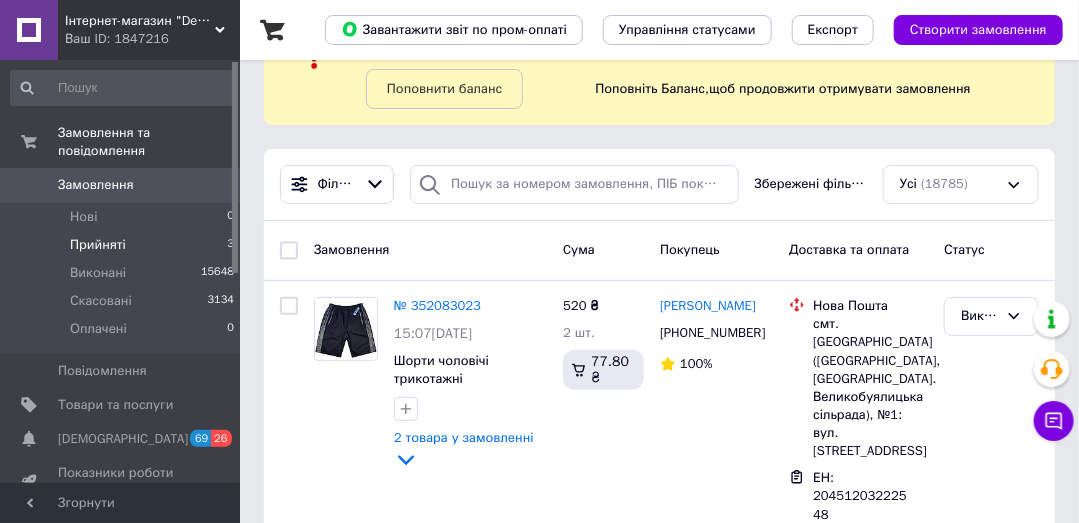 click on "Прийняті" at bounding box center [98, 245] 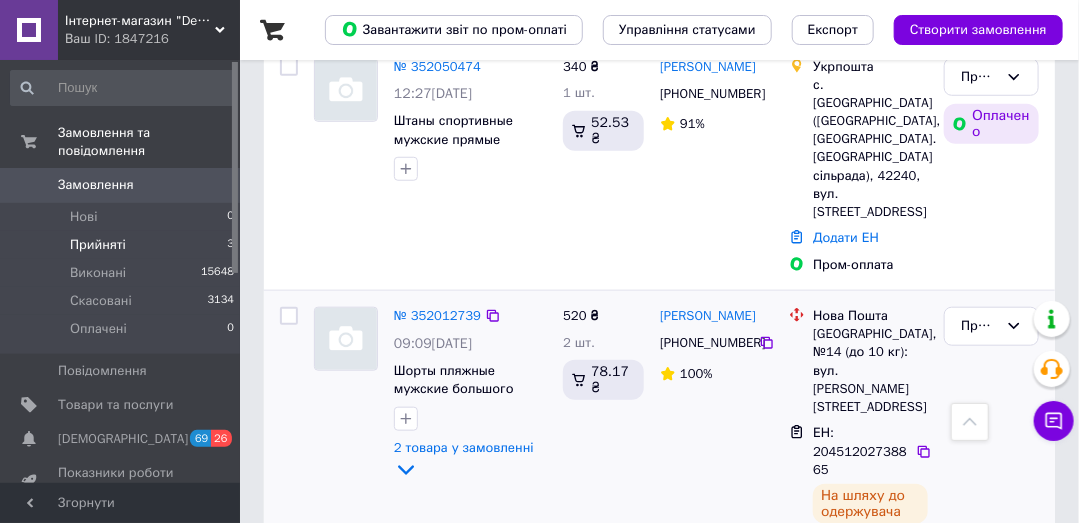 scroll, scrollTop: 457, scrollLeft: 0, axis: vertical 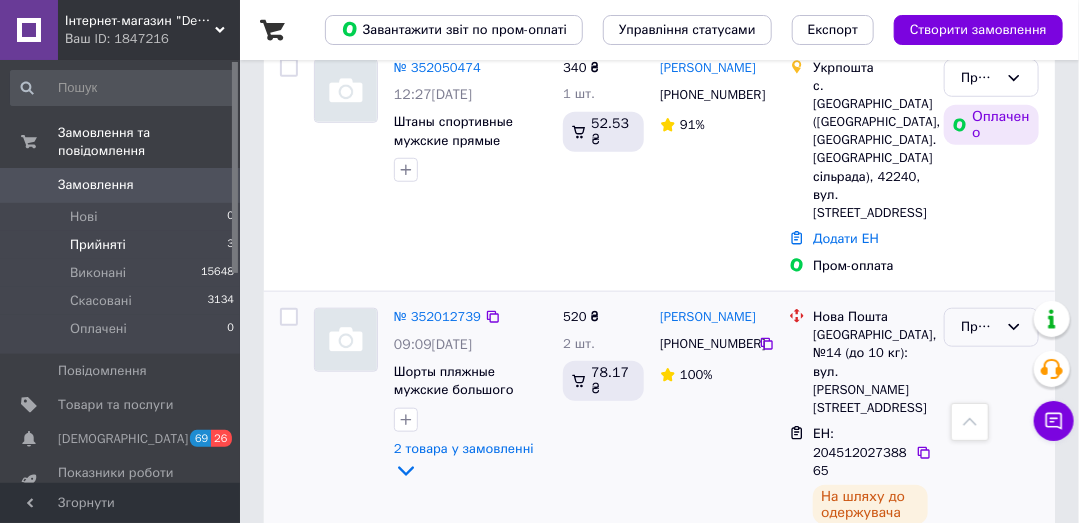click on "Прийнято" at bounding box center (979, 327) 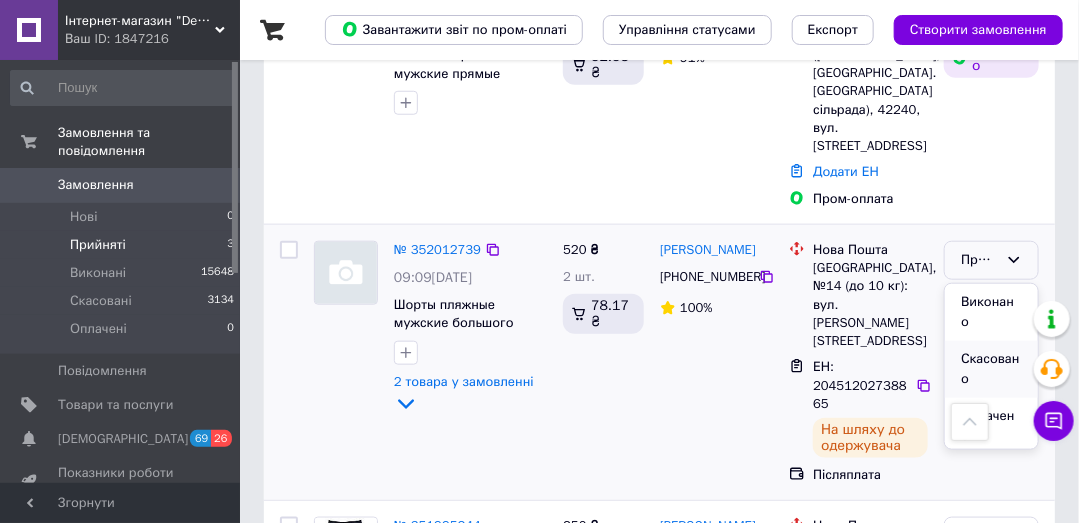 scroll, scrollTop: 552, scrollLeft: 0, axis: vertical 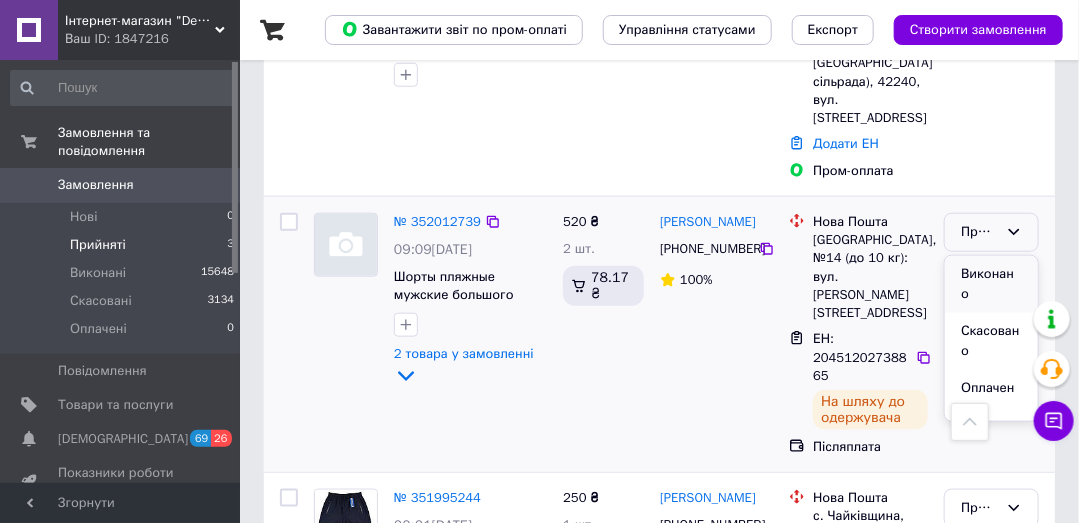 click on "Виконано" at bounding box center (991, 284) 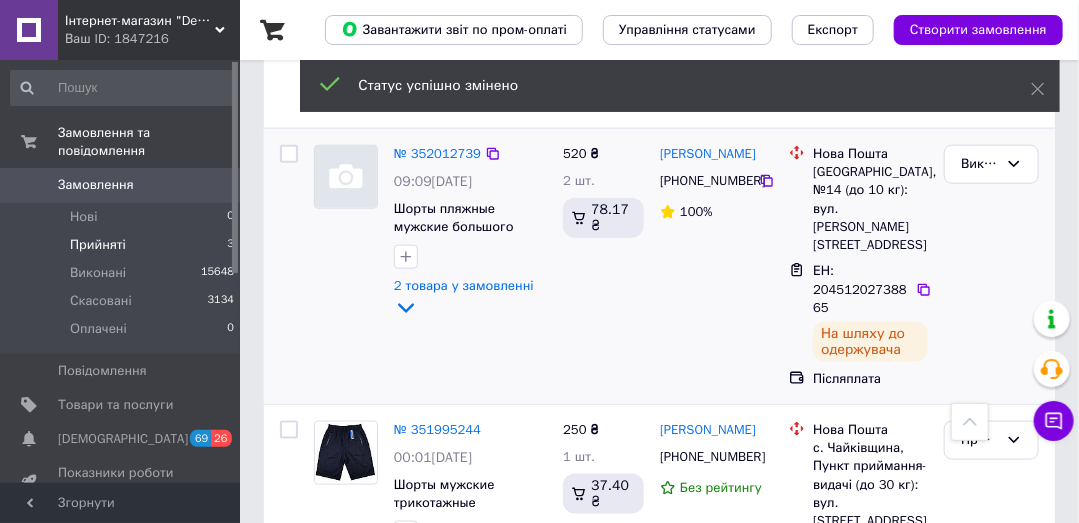 scroll, scrollTop: 647, scrollLeft: 0, axis: vertical 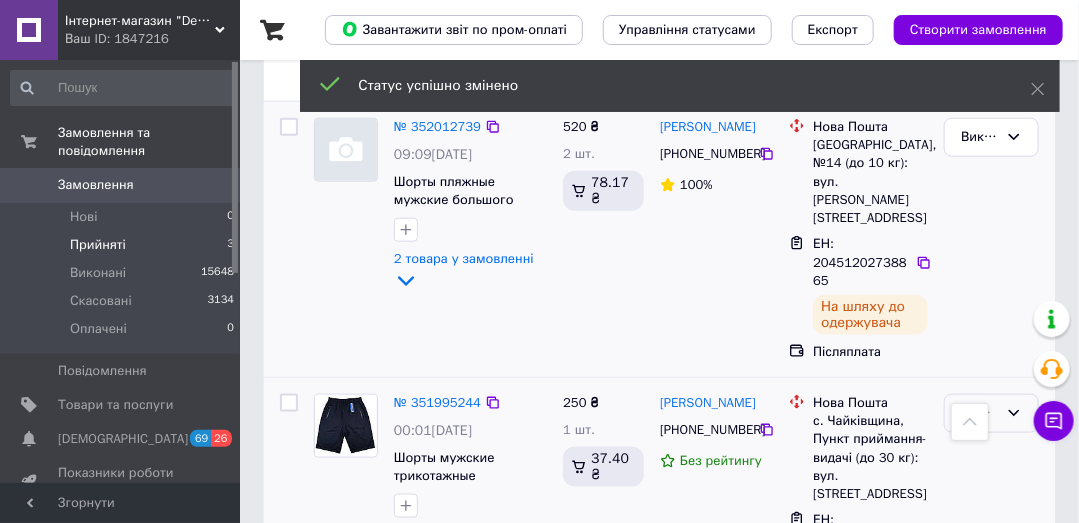 click on "Прийнято" at bounding box center [979, 413] 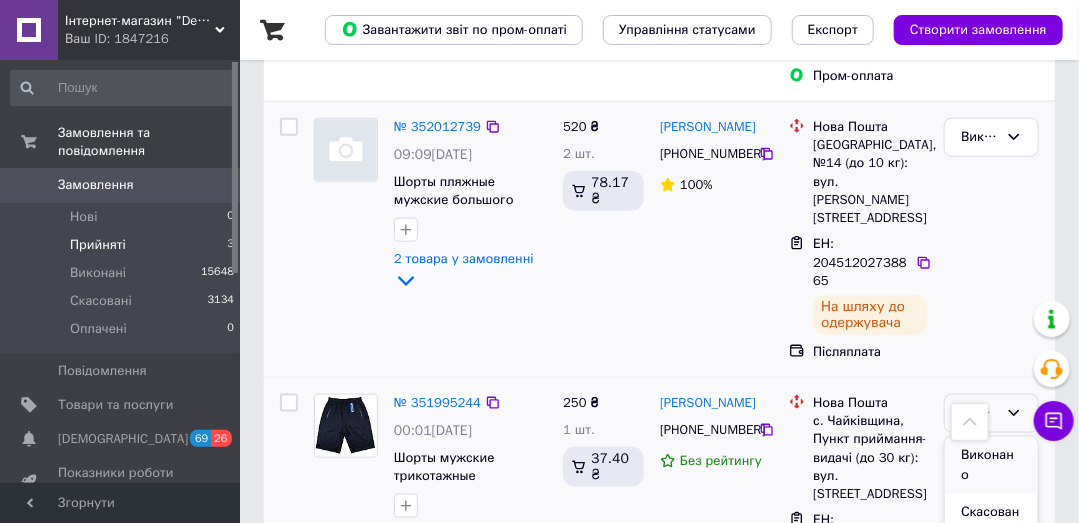 click on "Виконано" at bounding box center (991, 465) 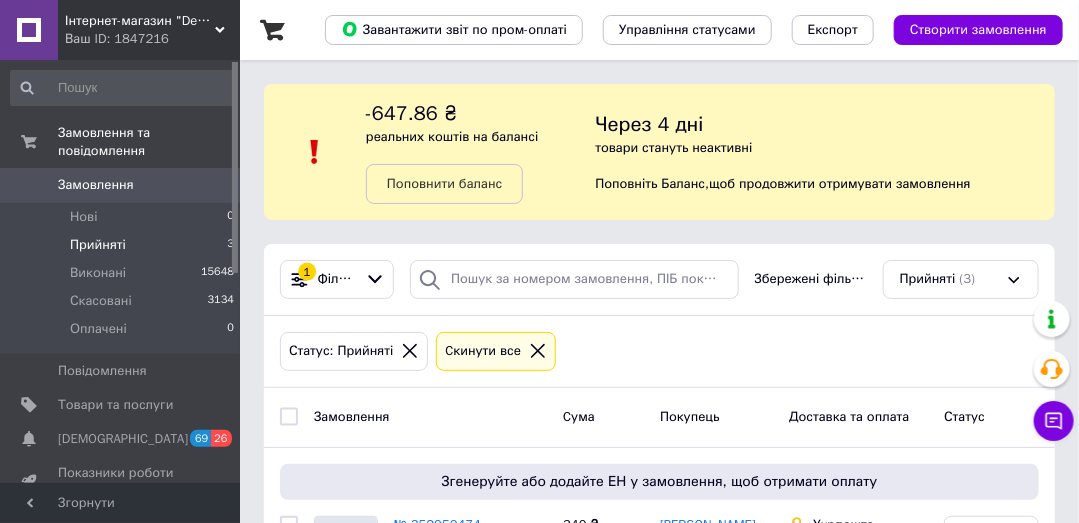 scroll, scrollTop: 190, scrollLeft: 0, axis: vertical 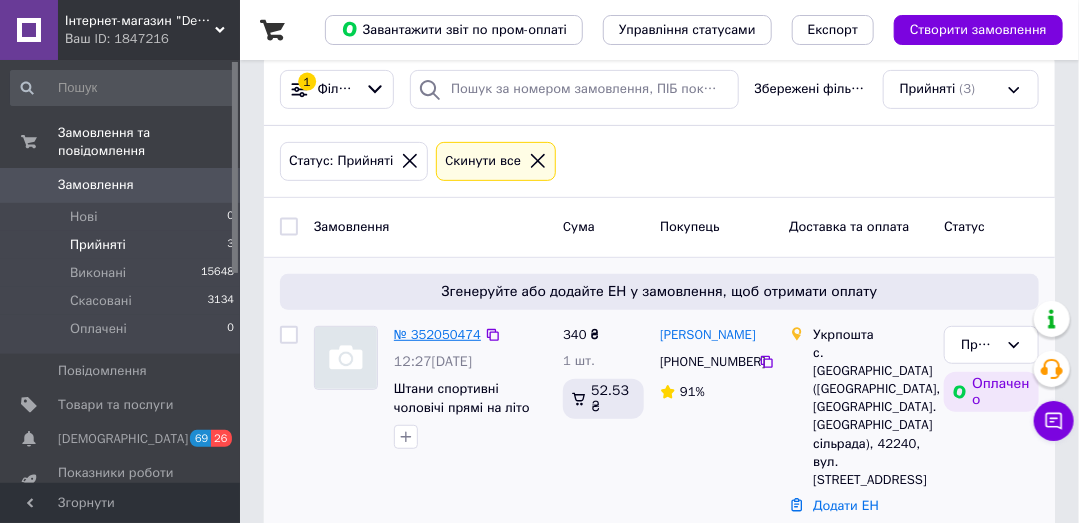 click on "№ 352050474" at bounding box center [437, 334] 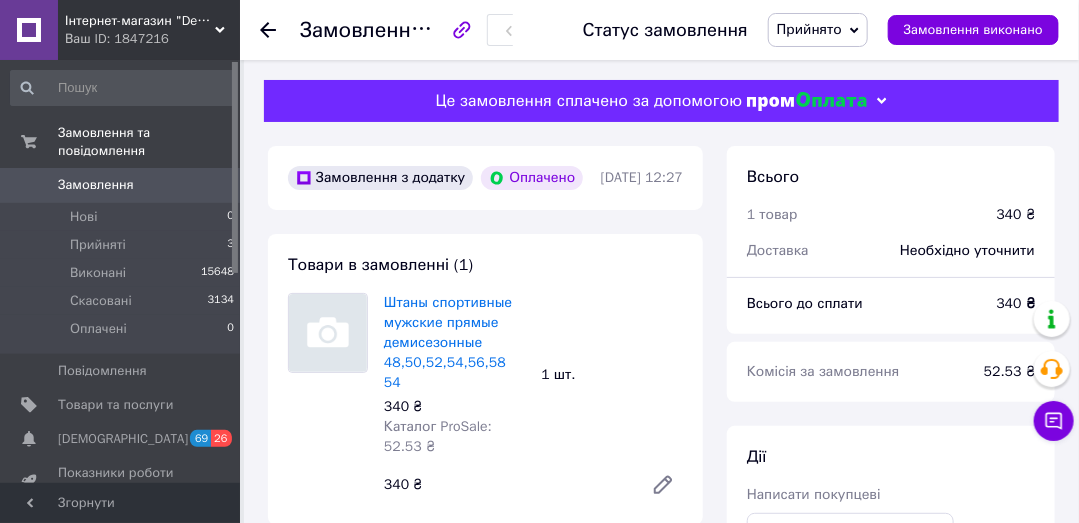 click on "Товари в замовленні (1) Штаны спортивные мужские прямые демисезонные 48,50,52,54,56,58 54 340 ₴ Каталог ProSale: 52.53 ₴  1 шт. 340 ₴" at bounding box center [485, 379] 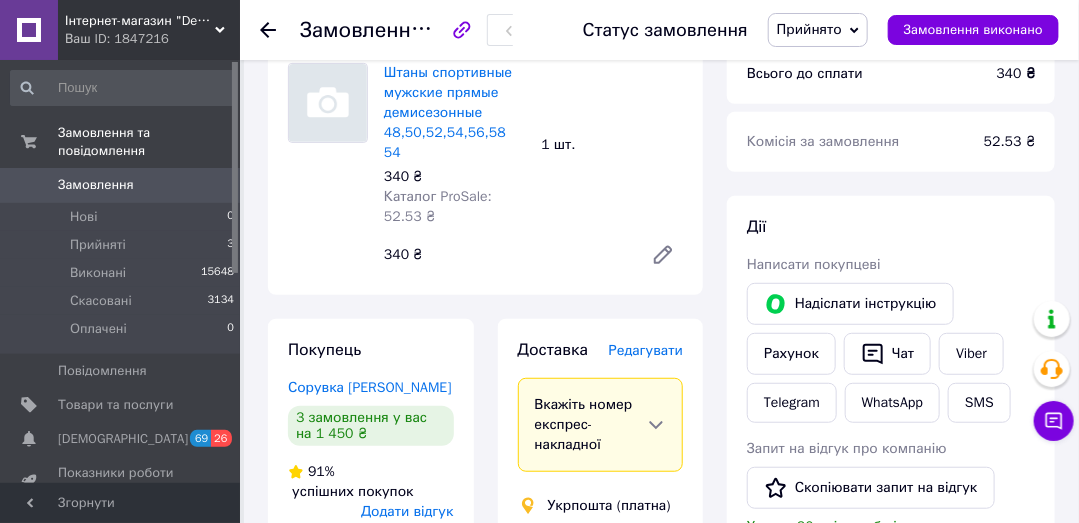 scroll, scrollTop: 285, scrollLeft: 0, axis: vertical 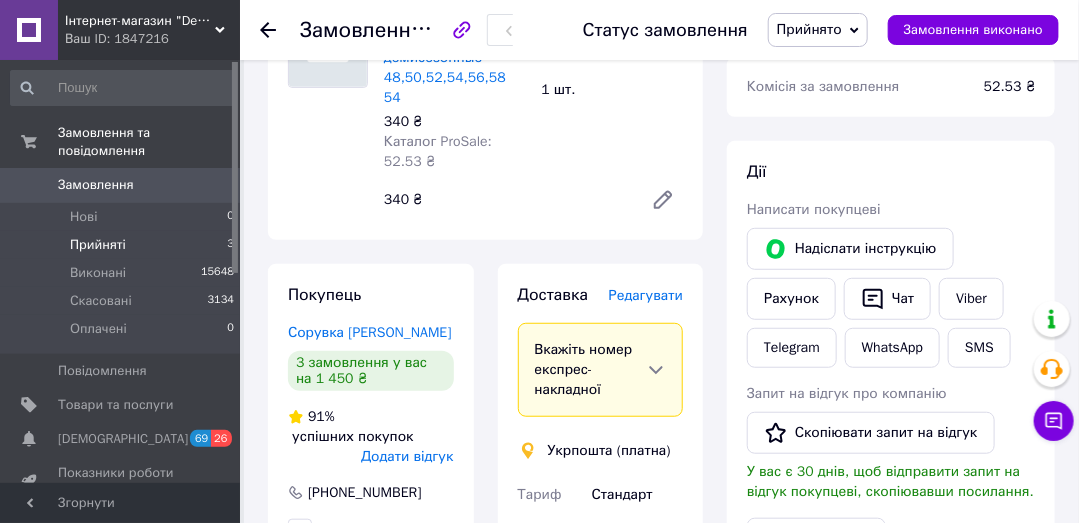 click on "Прийняті" at bounding box center [98, 245] 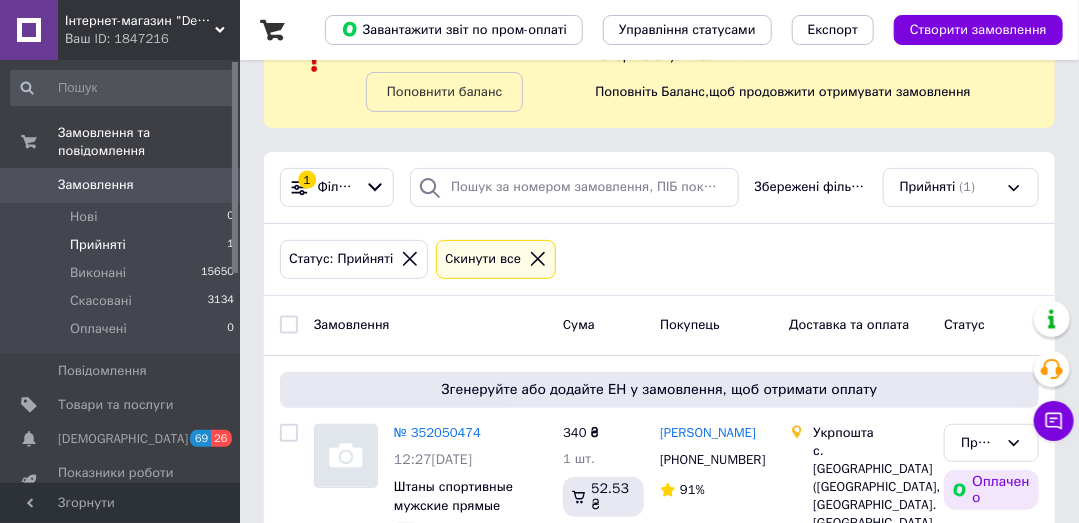 scroll, scrollTop: 0, scrollLeft: 0, axis: both 